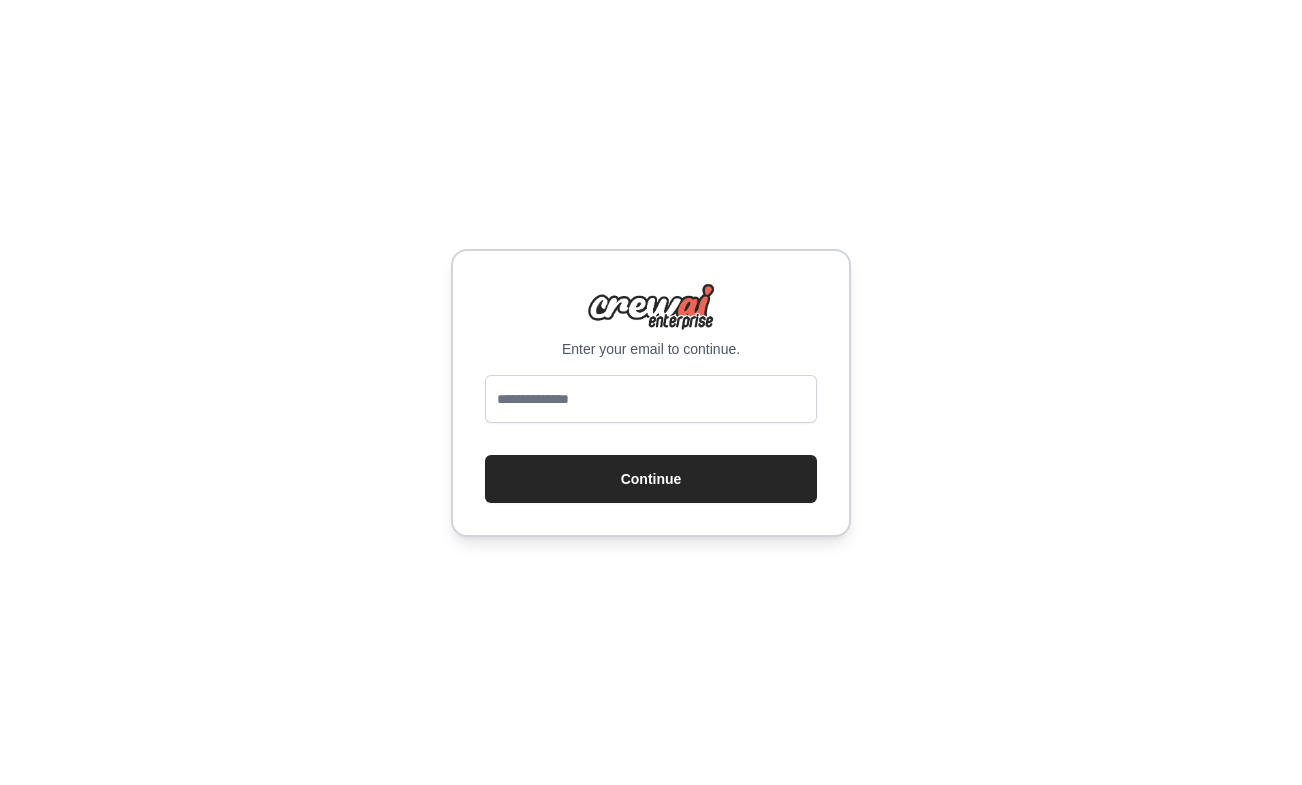 scroll, scrollTop: 0, scrollLeft: 0, axis: both 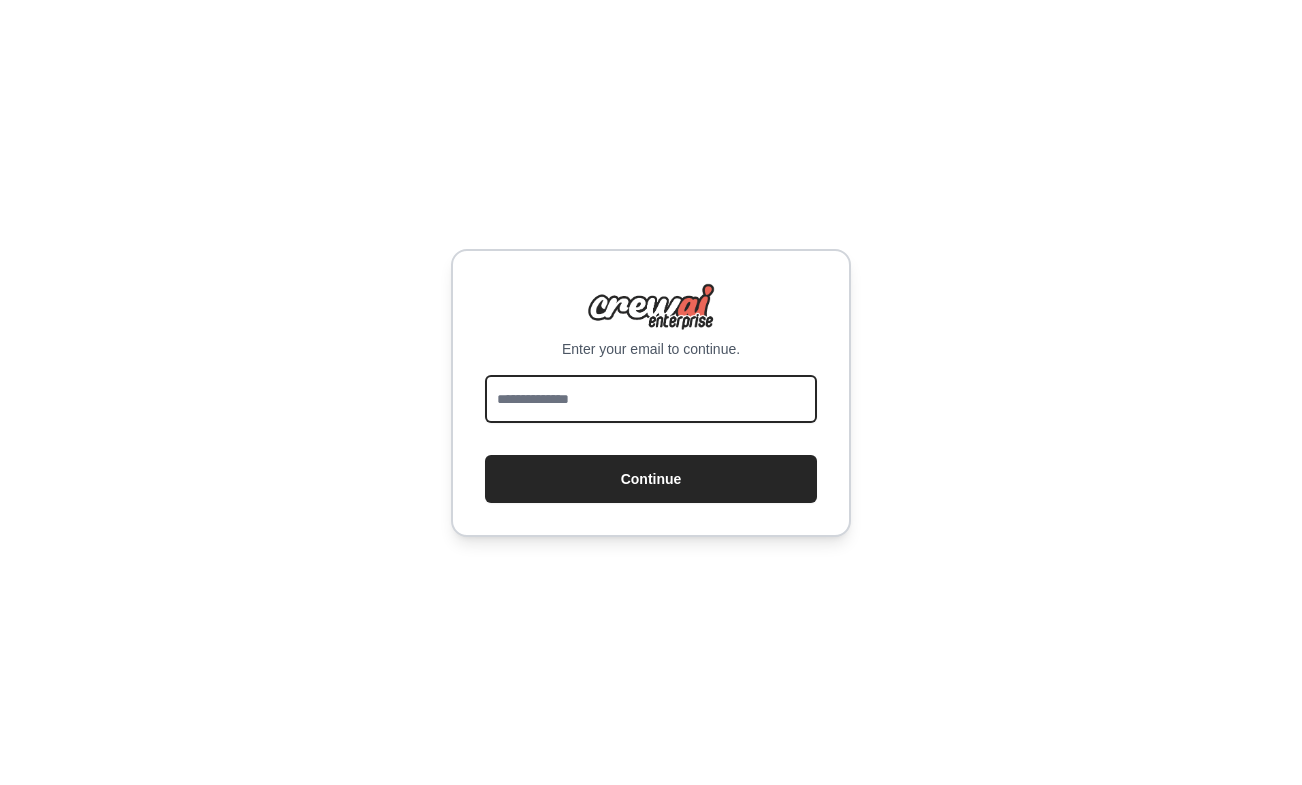 type on "**********" 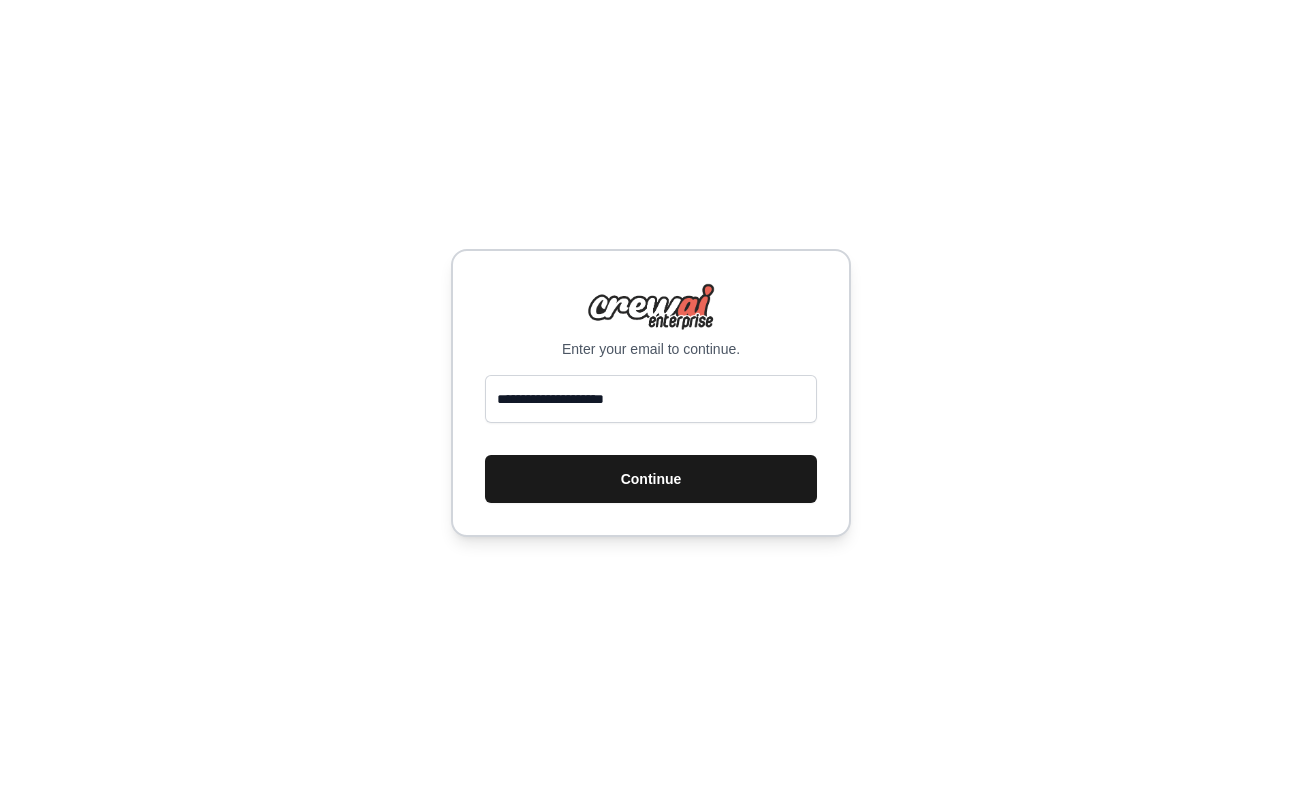 click on "Continue" at bounding box center (651, 479) 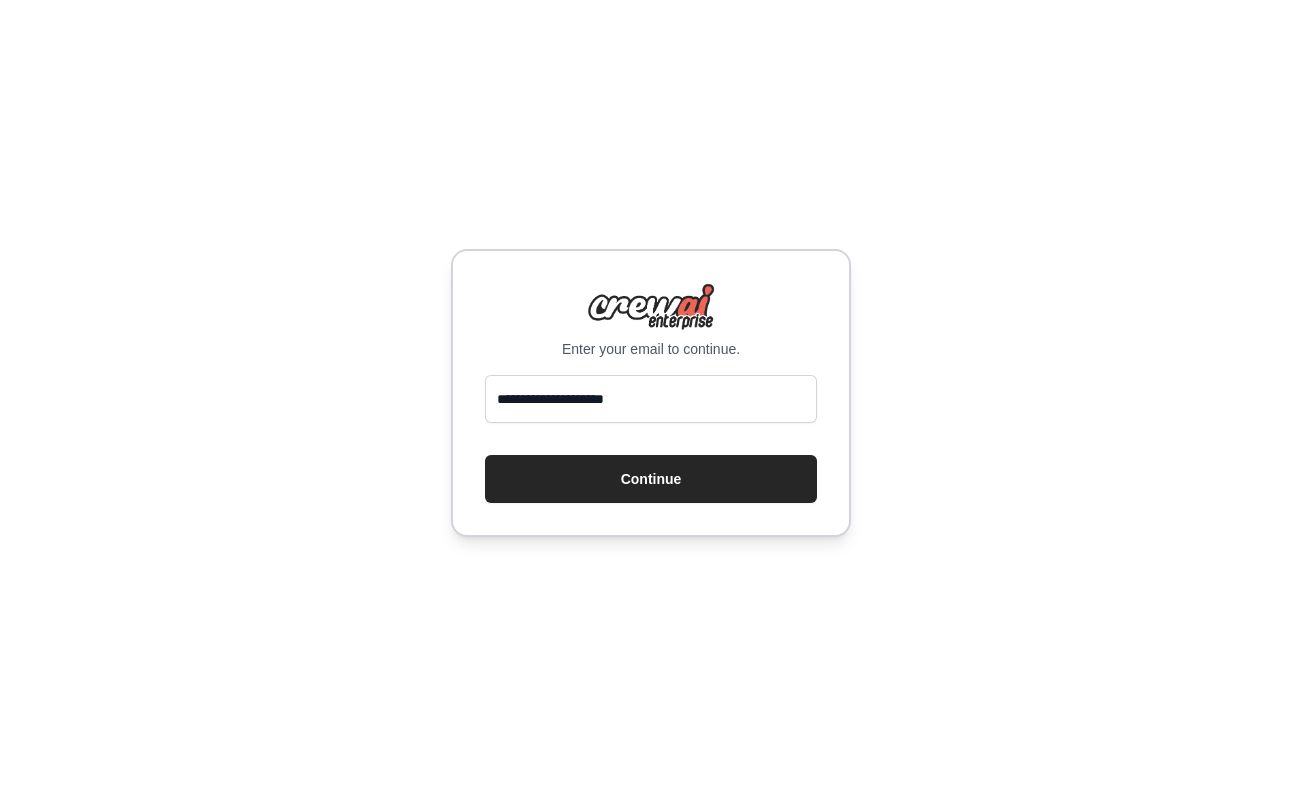 scroll, scrollTop: 0, scrollLeft: 0, axis: both 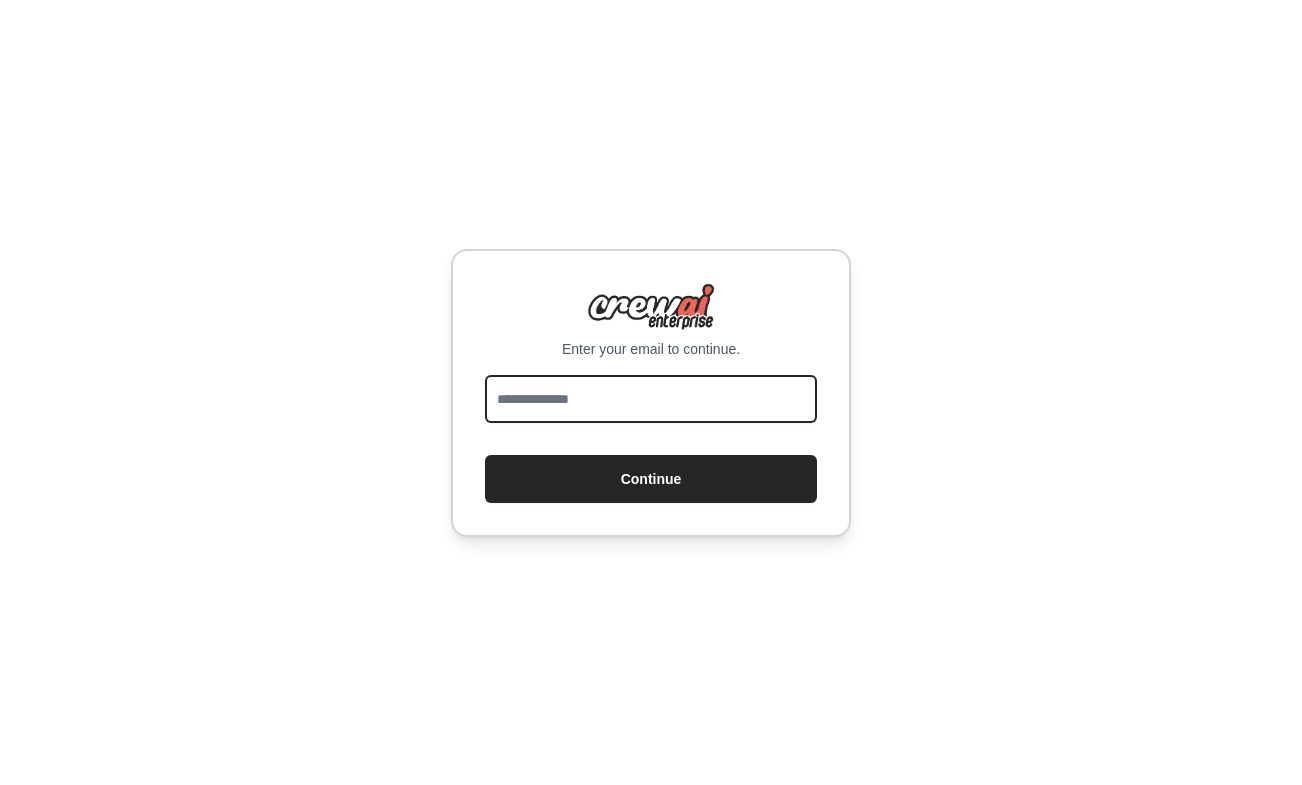 type on "**********" 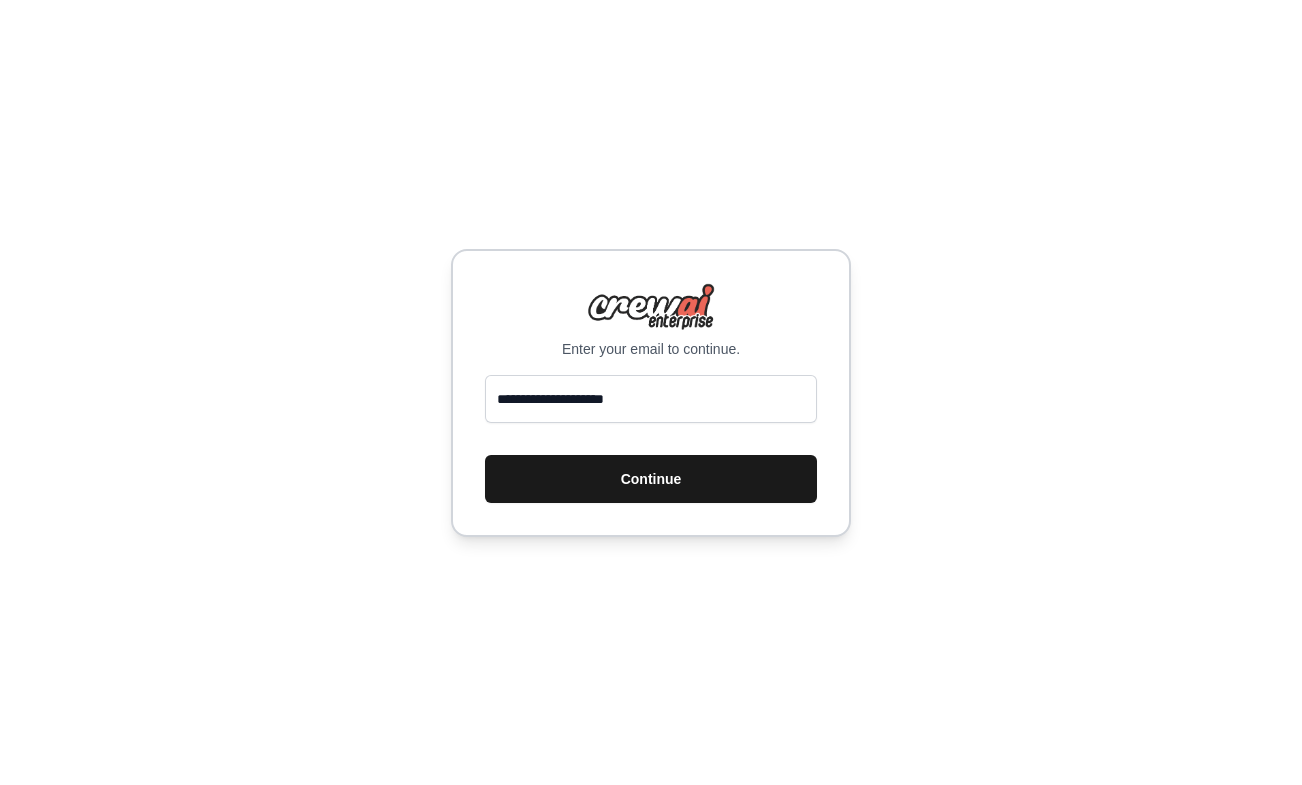 click on "Continue" at bounding box center [651, 479] 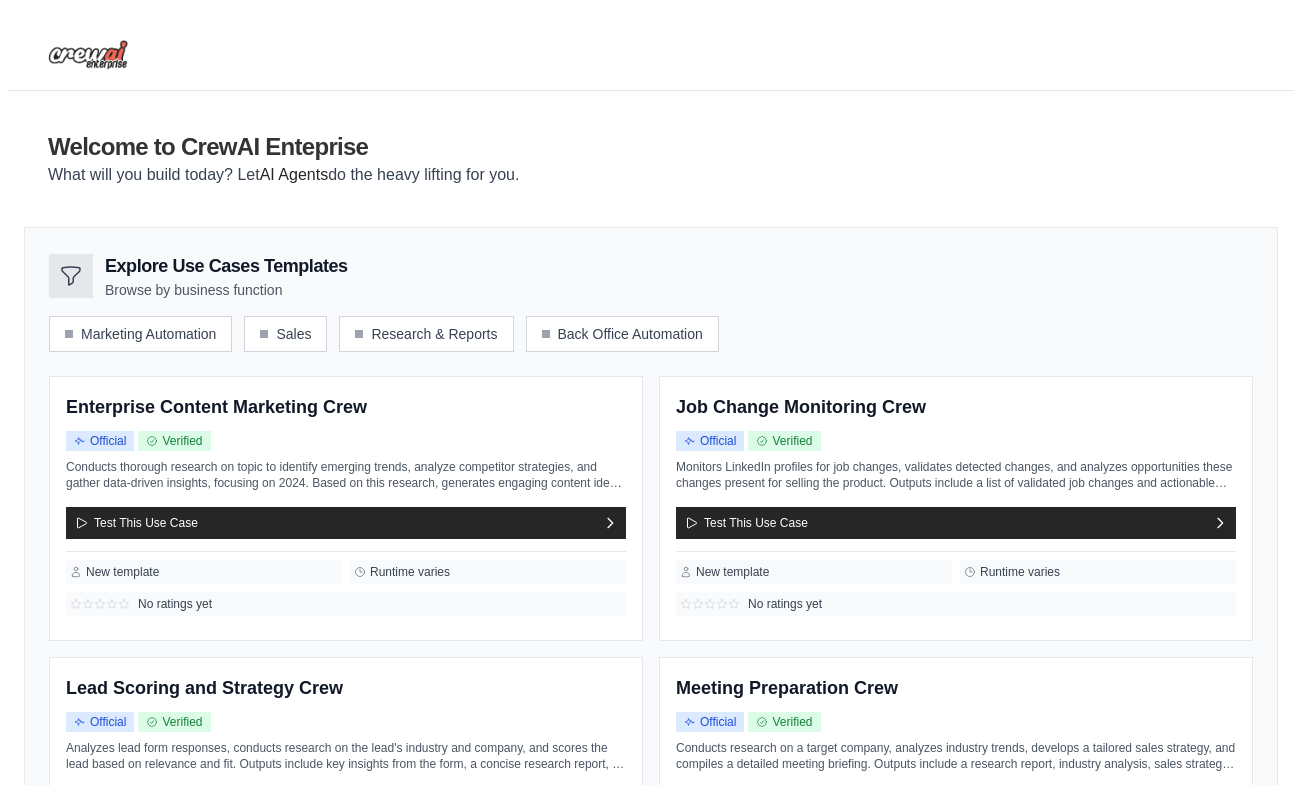 scroll, scrollTop: 0, scrollLeft: 0, axis: both 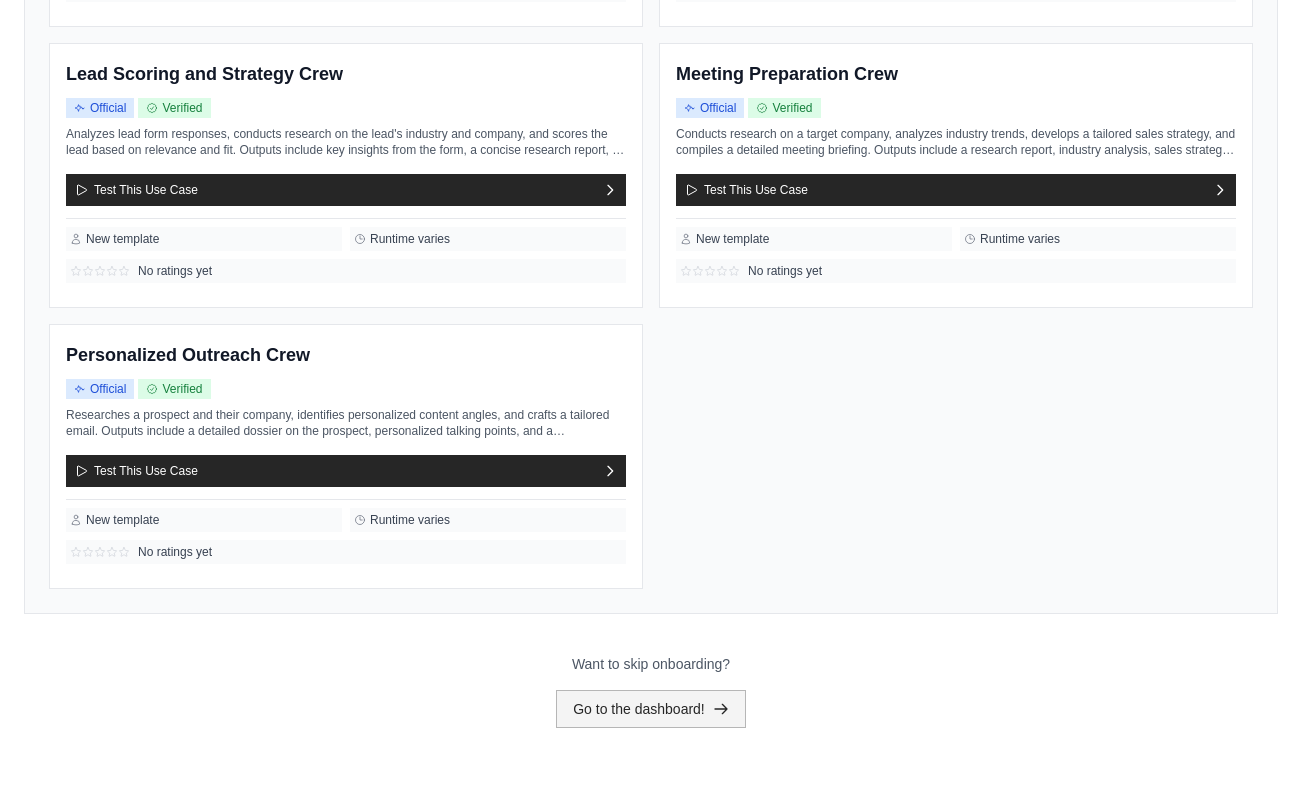 click on "Go to the dashboard!" at bounding box center [651, 709] 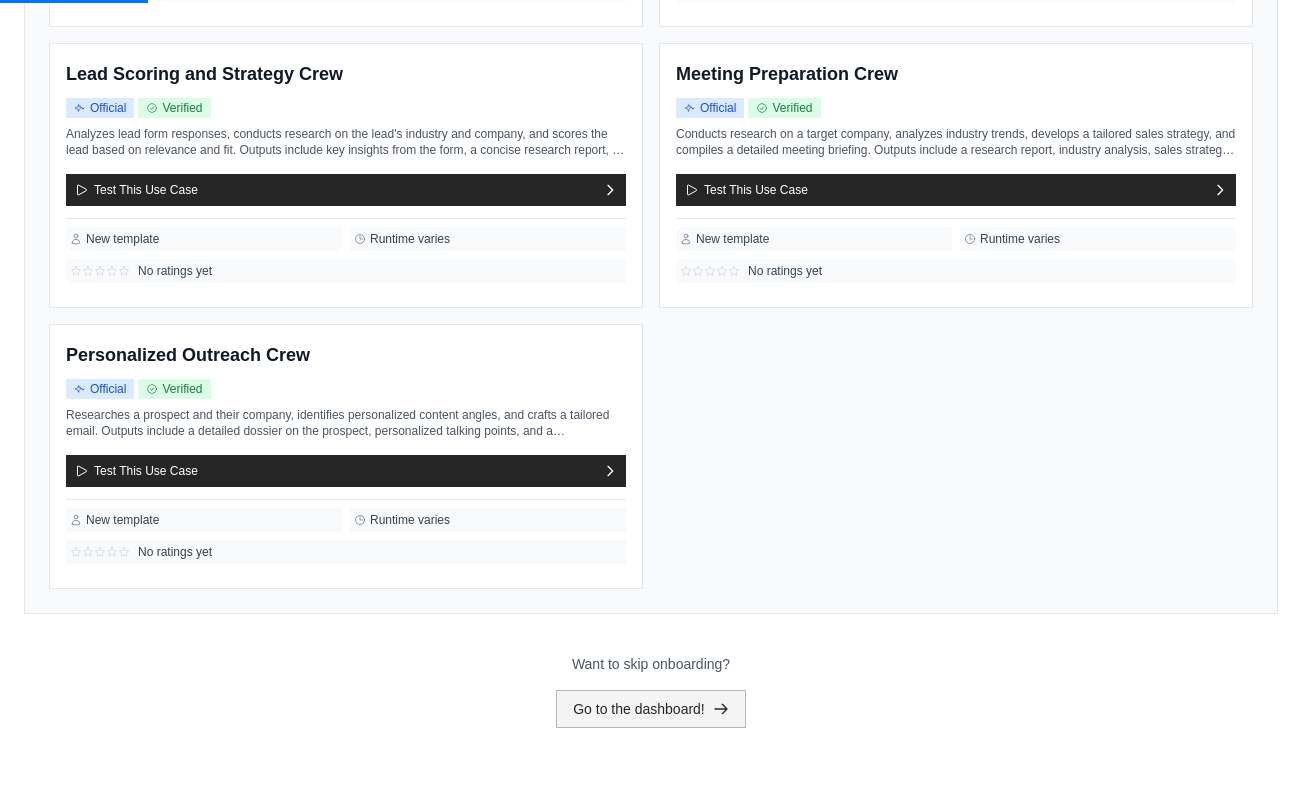 scroll, scrollTop: 0, scrollLeft: 0, axis: both 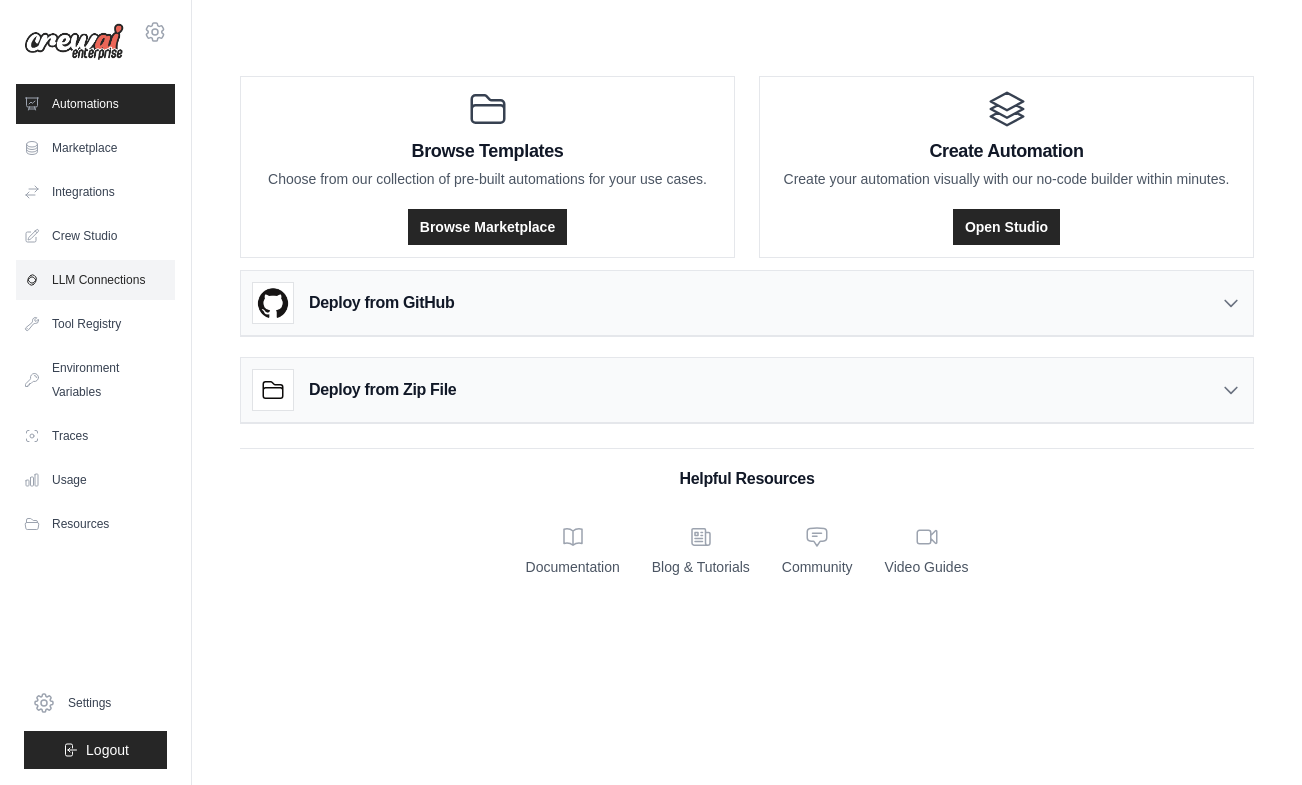 click on "LLM Connections" at bounding box center [95, 280] 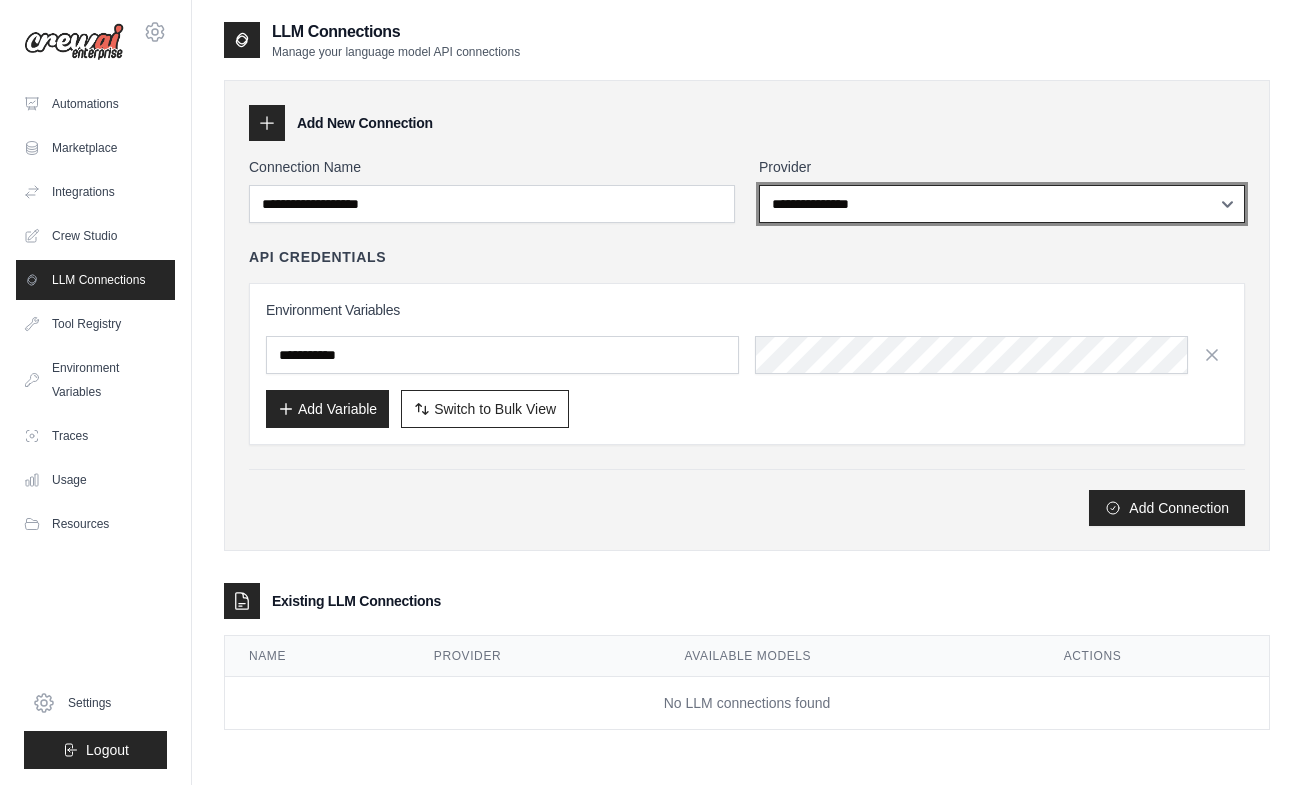 select on "******" 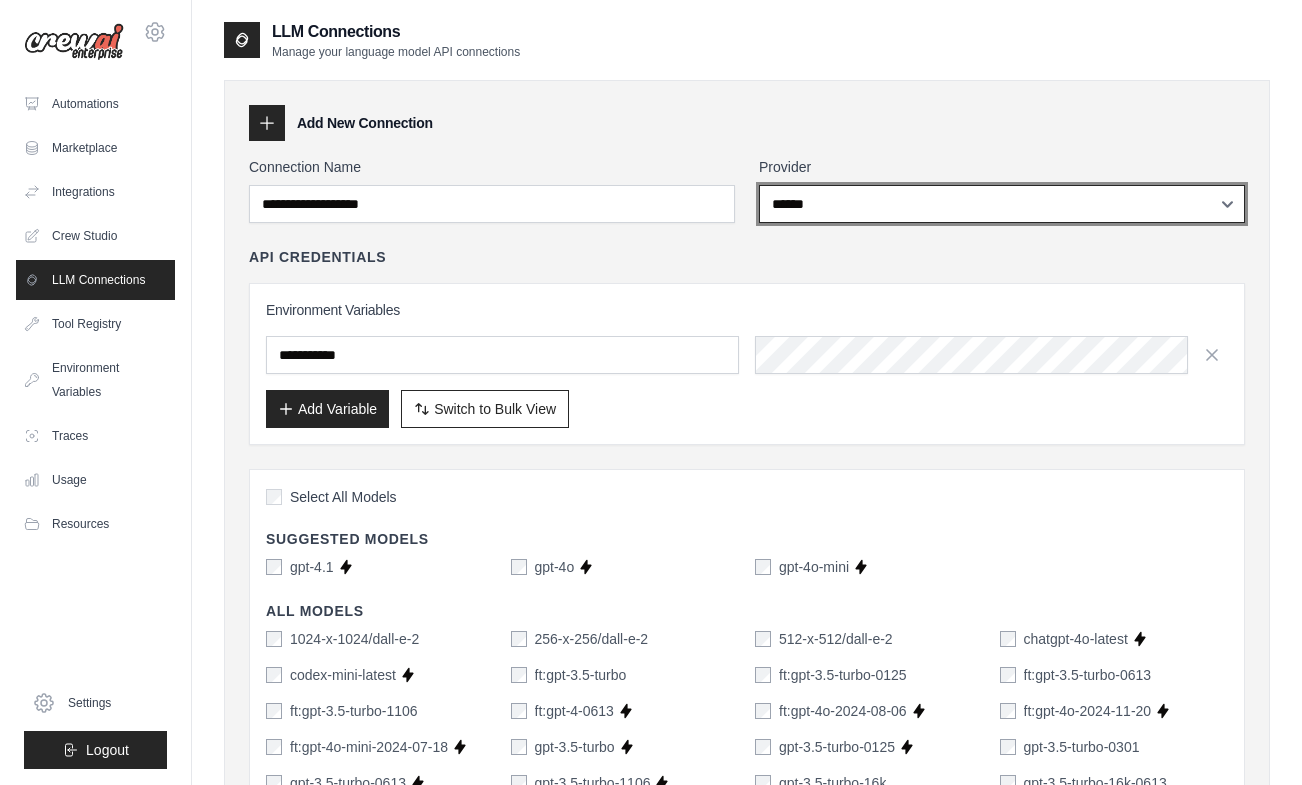 scroll, scrollTop: 0, scrollLeft: 0, axis: both 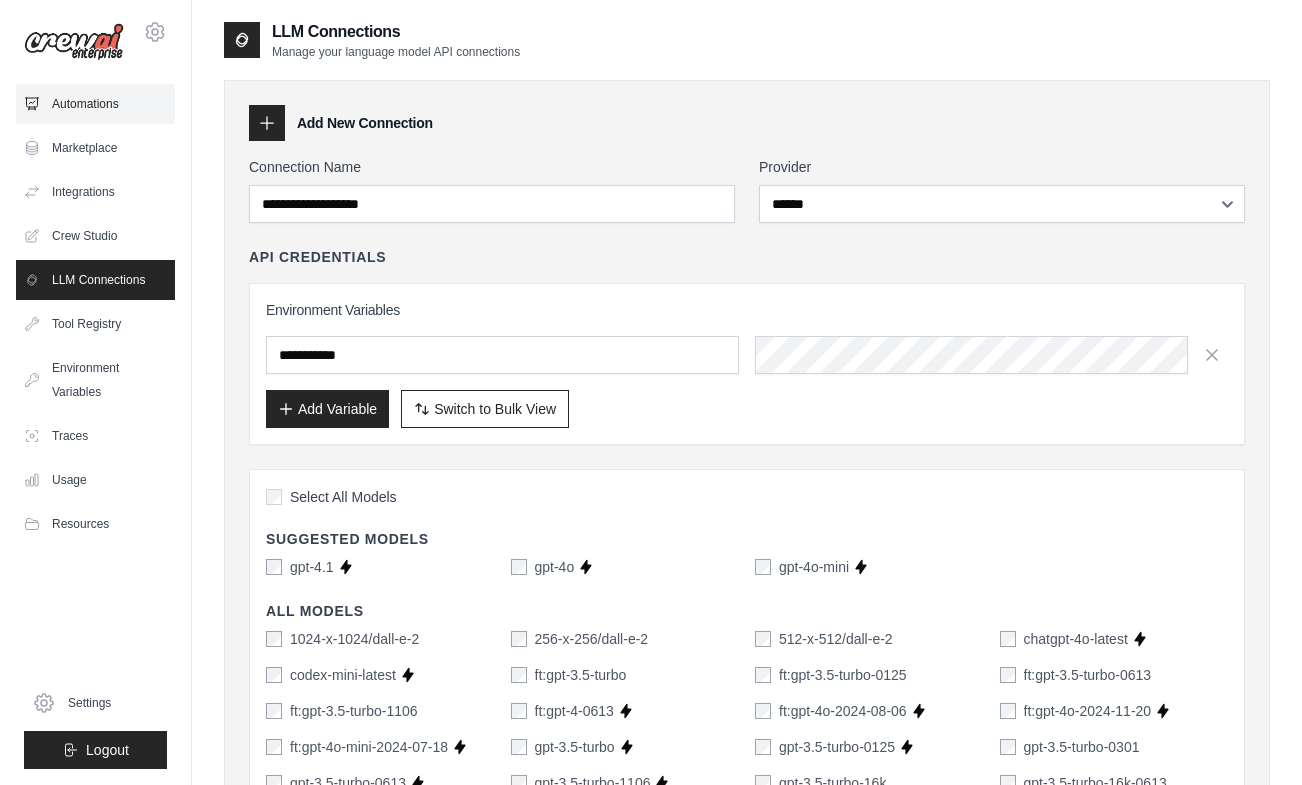 click on "Automations" at bounding box center [95, 104] 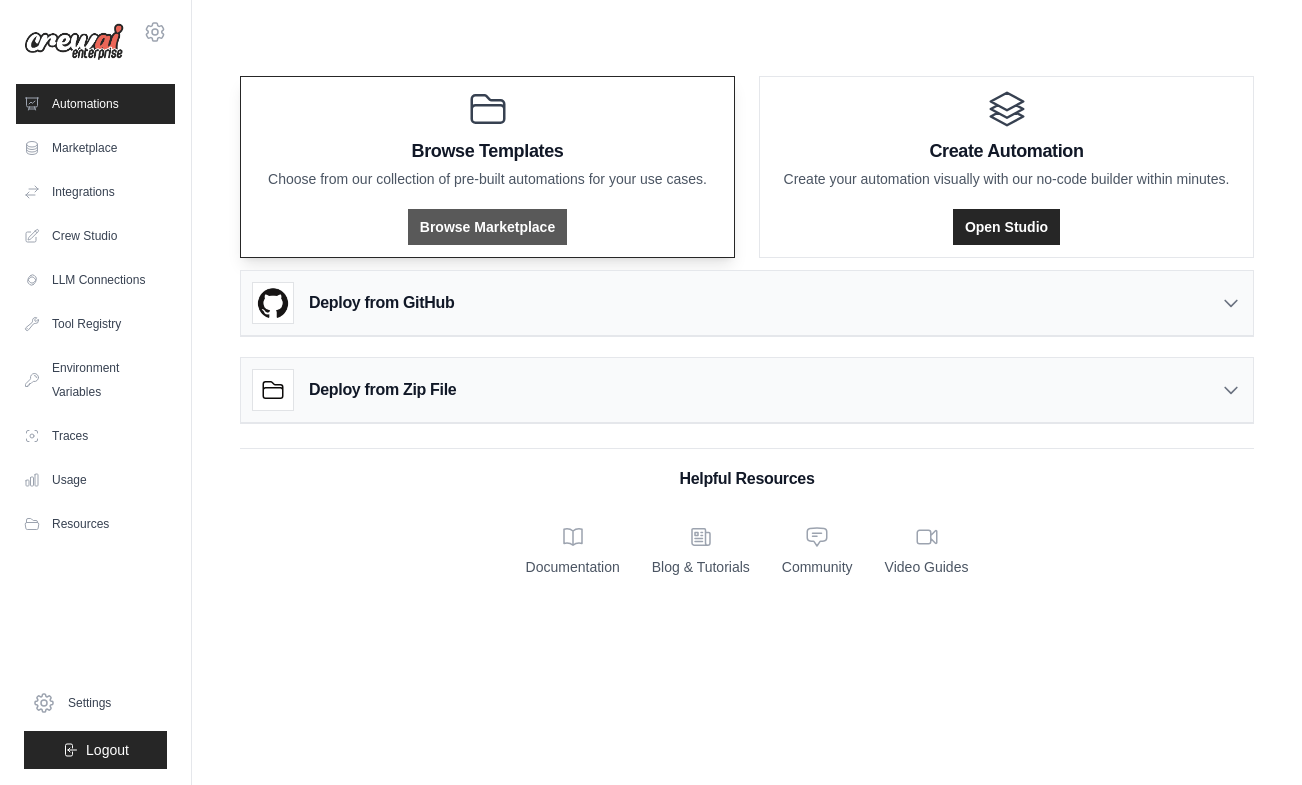 scroll, scrollTop: 0, scrollLeft: 0, axis: both 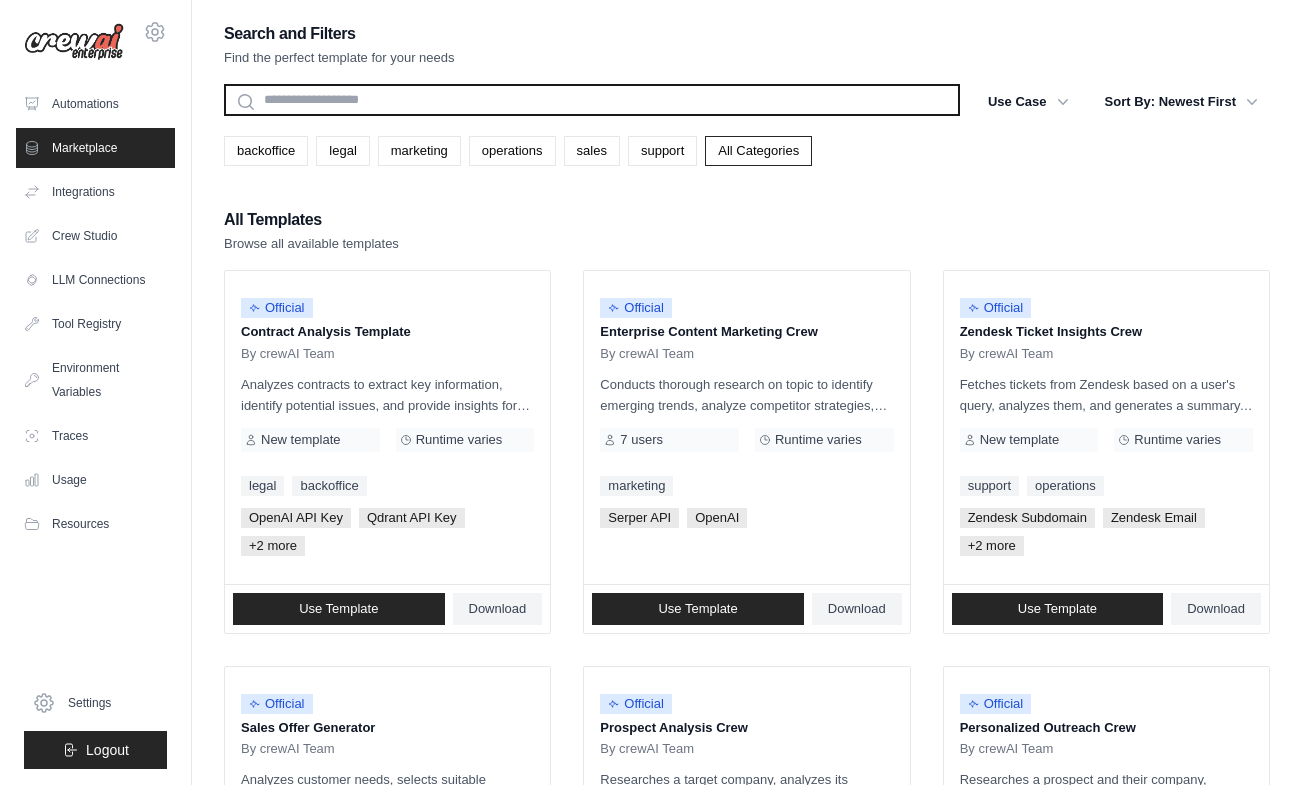 click at bounding box center [592, 100] 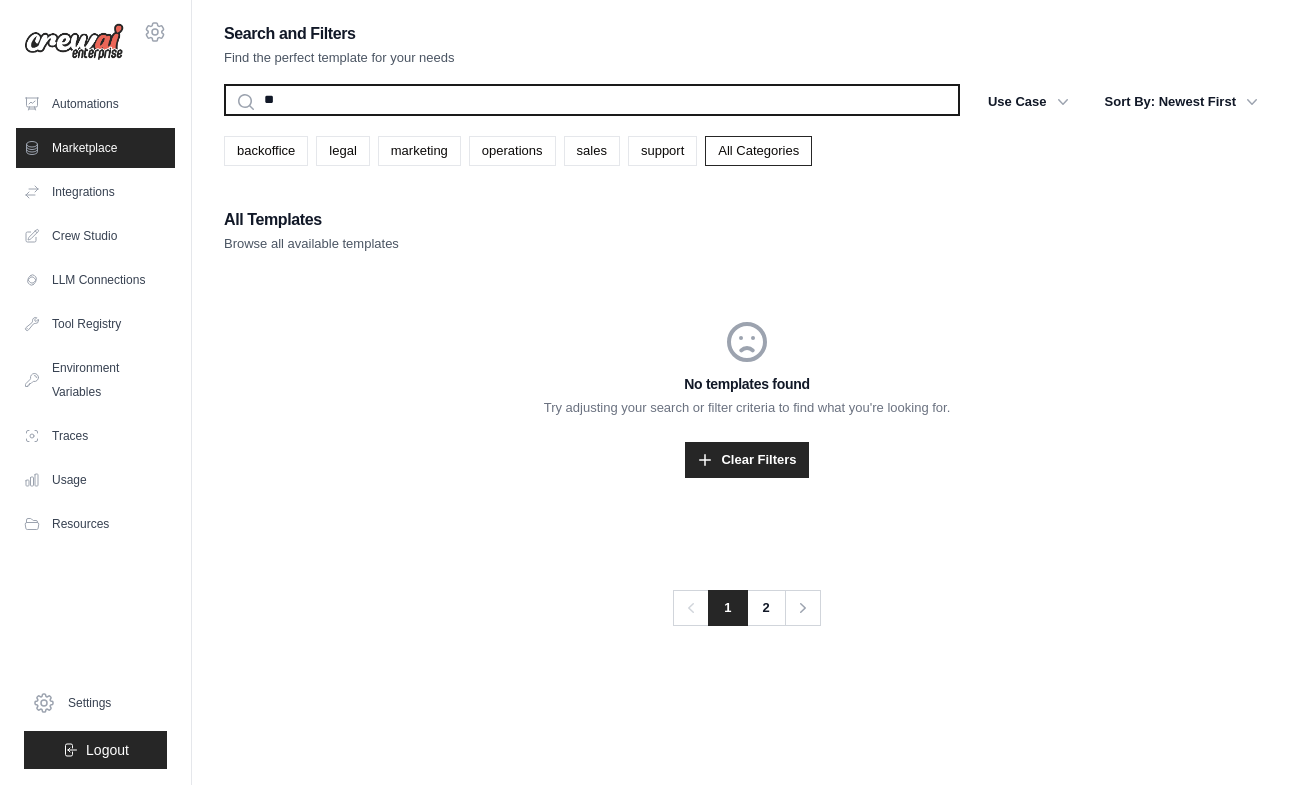 type on "*" 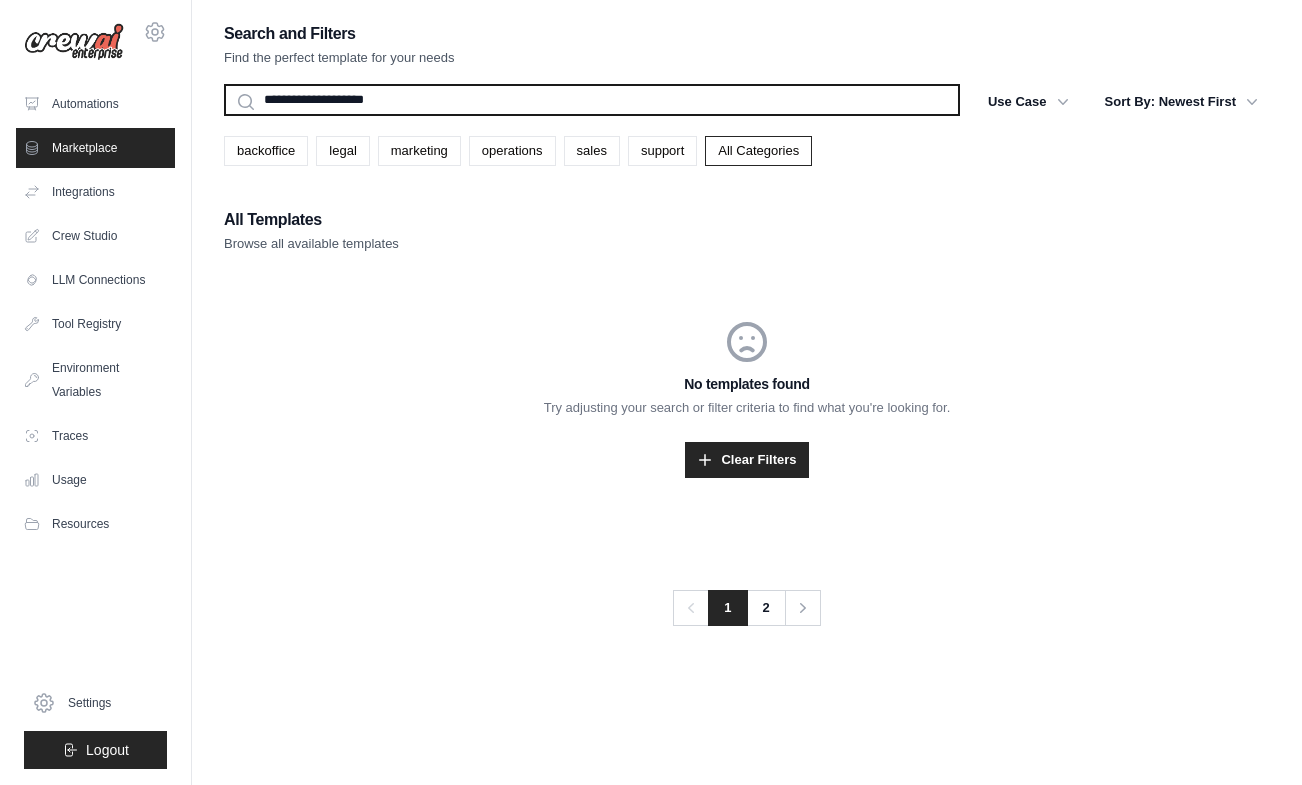 type on "**********" 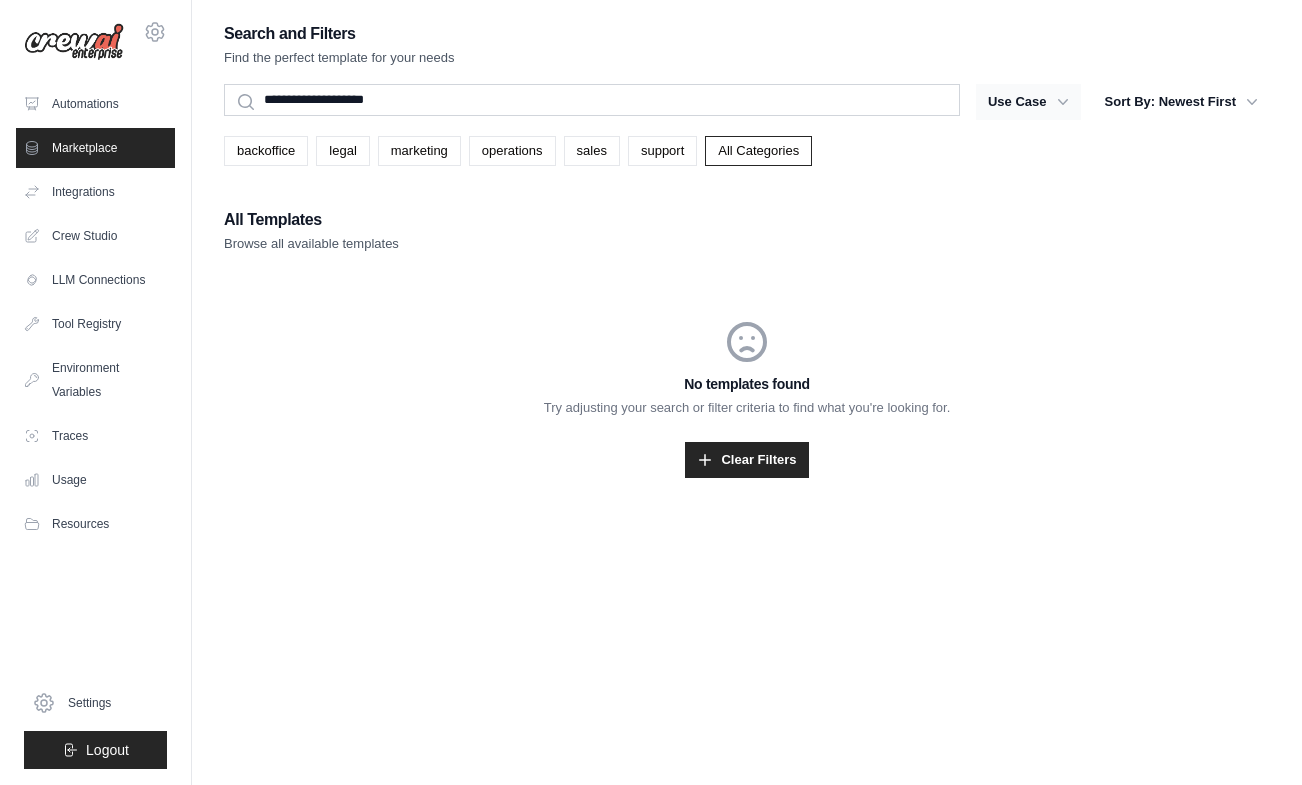 click 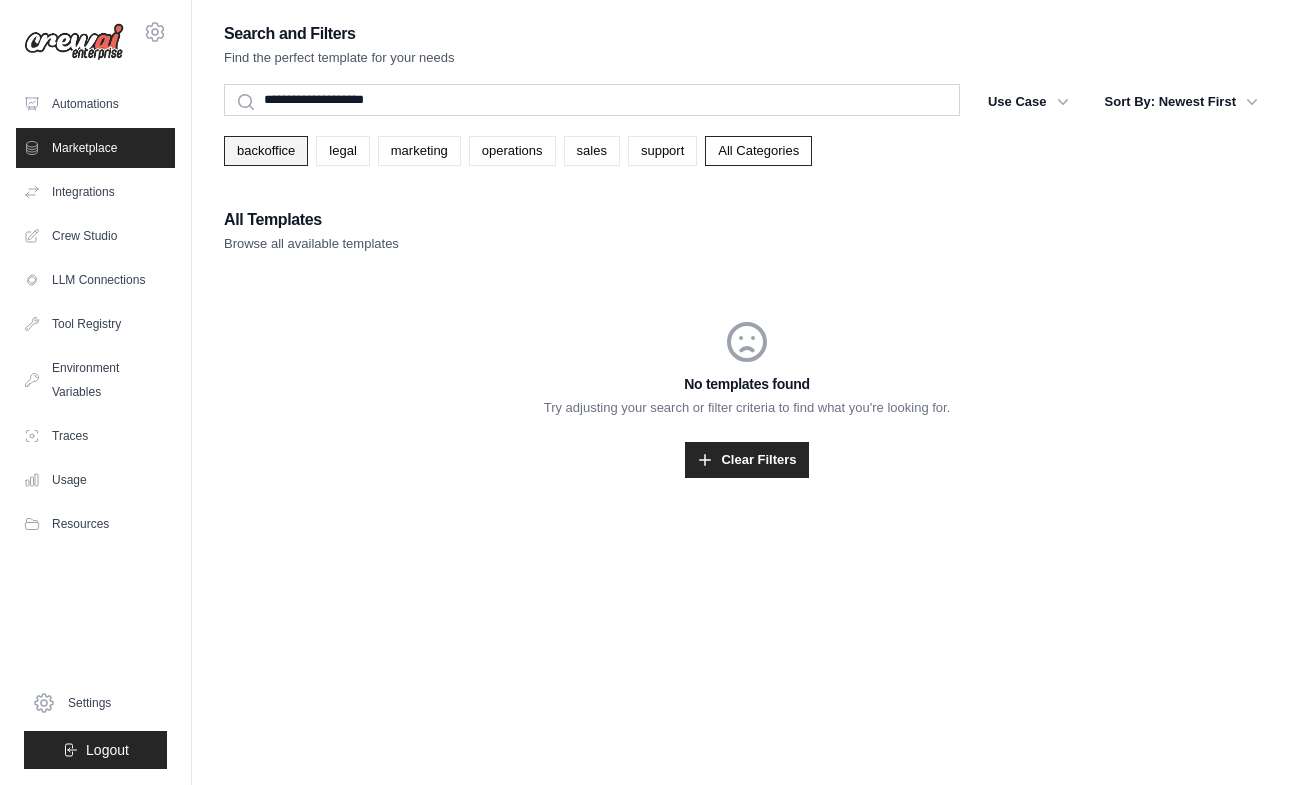 click on "backoffice" at bounding box center (266, 151) 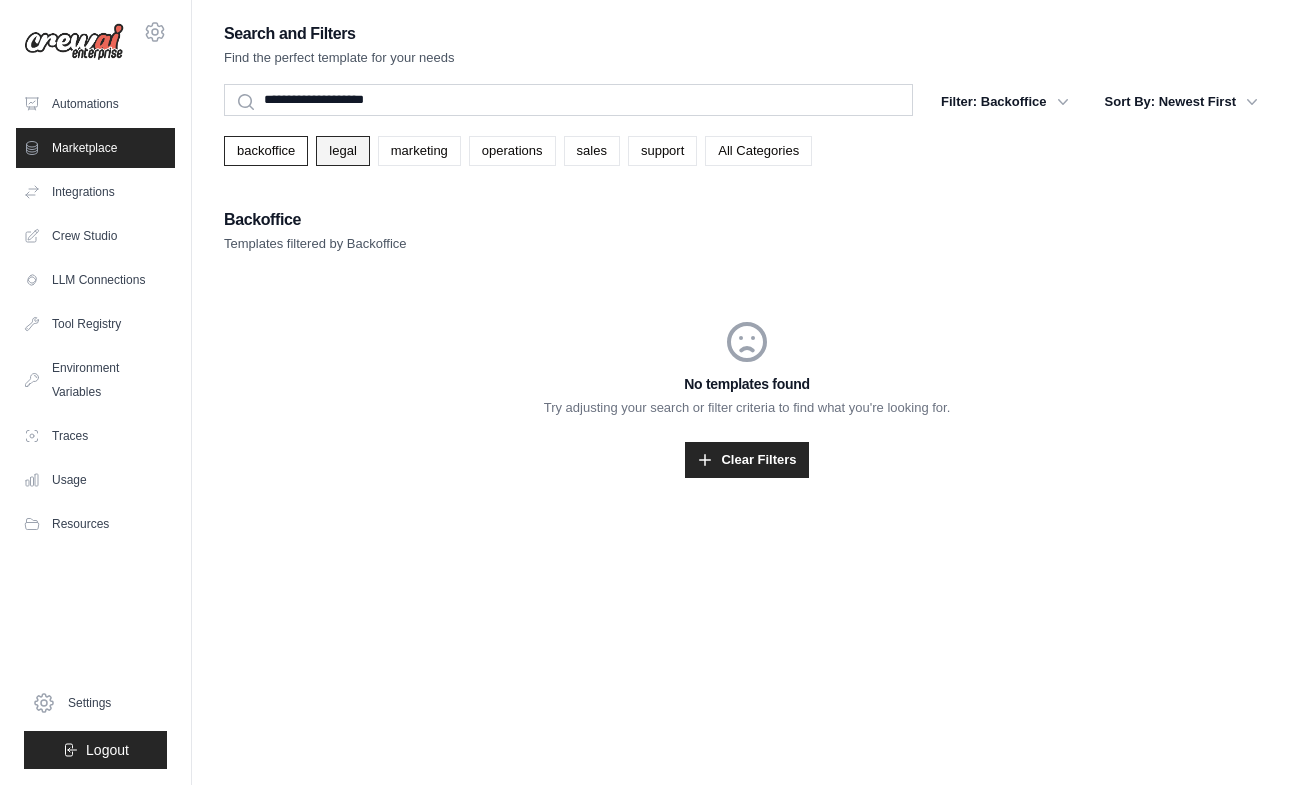 click on "legal" at bounding box center (342, 151) 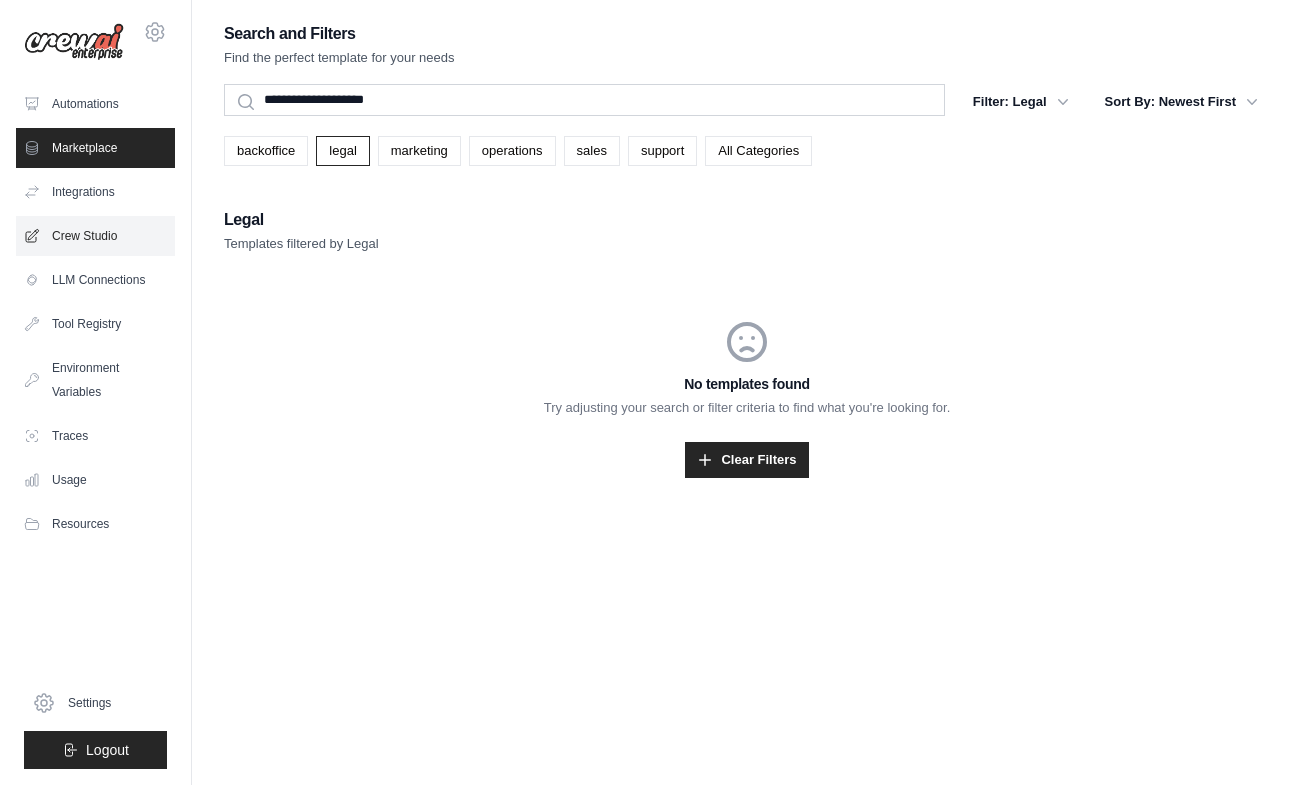 click on "Crew Studio" at bounding box center (95, 236) 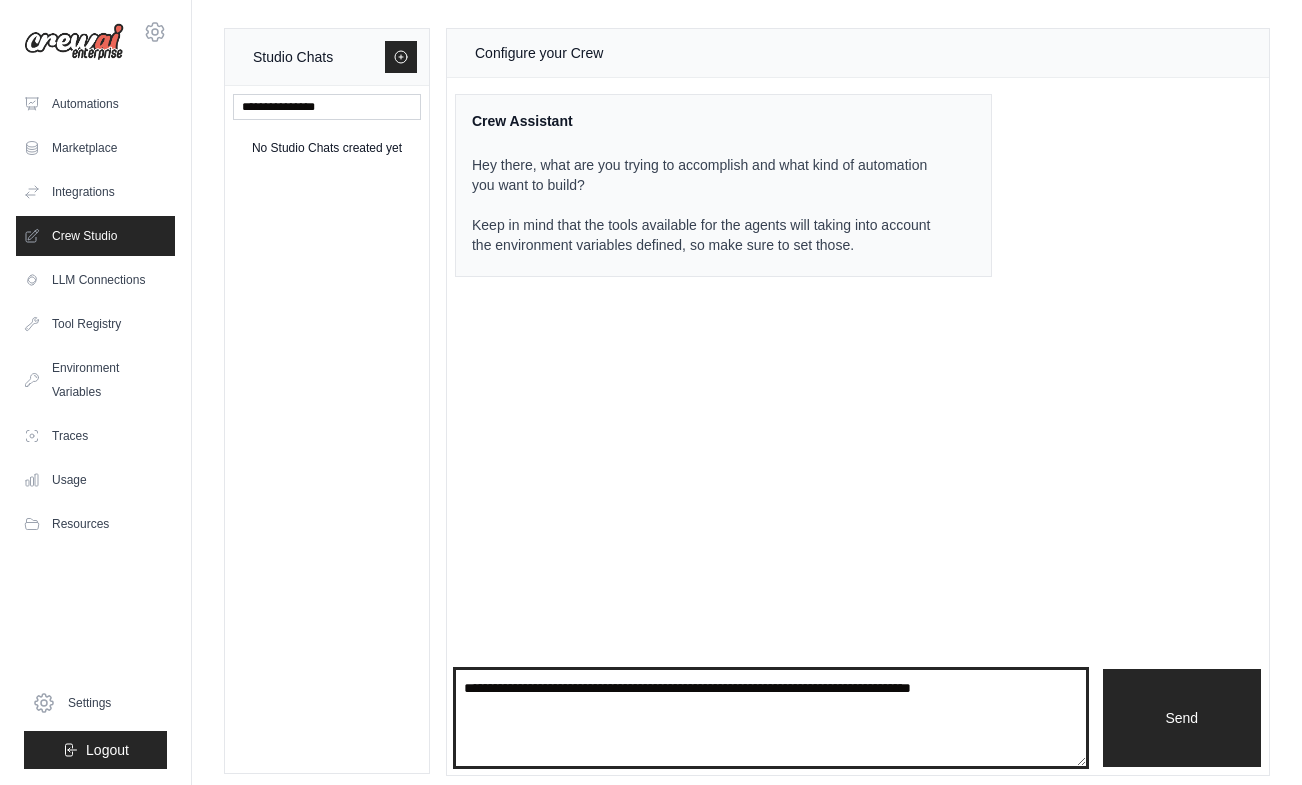 click at bounding box center (771, 718) 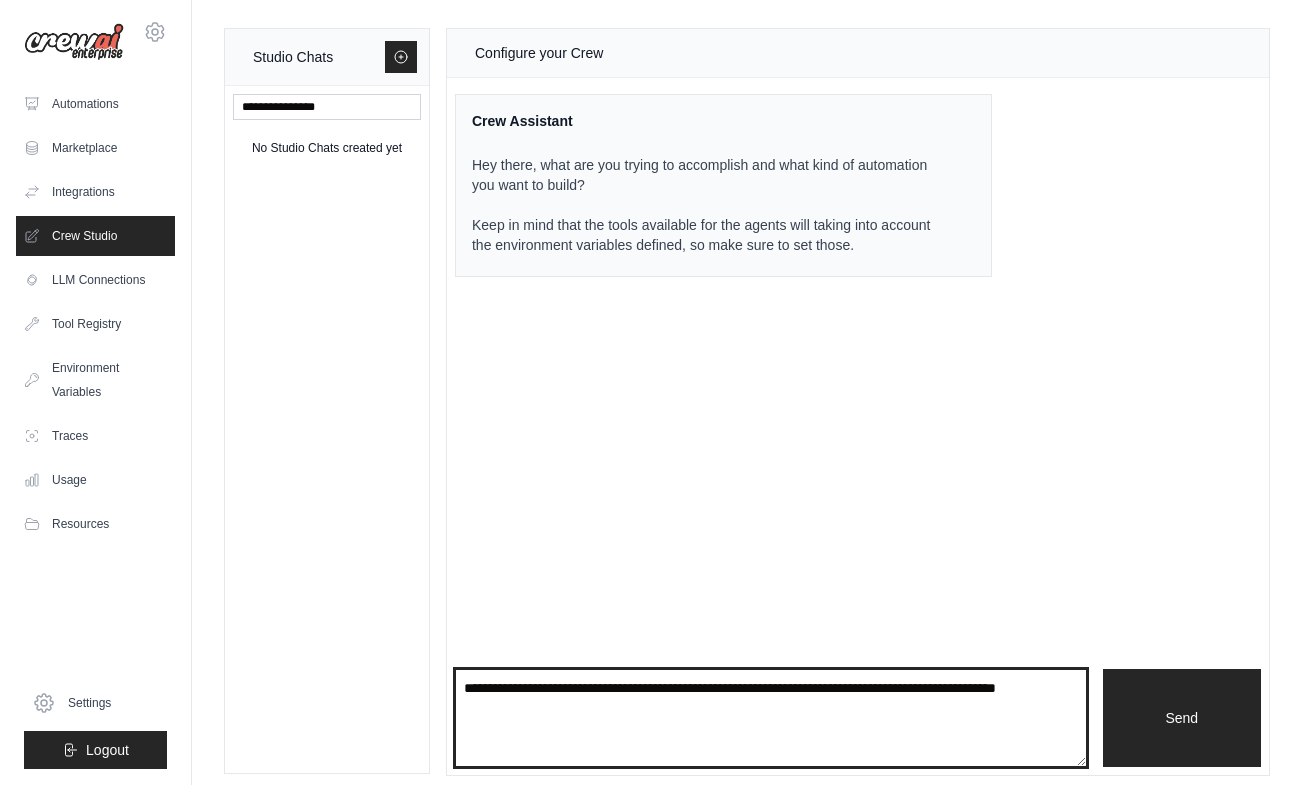 type on "**********" 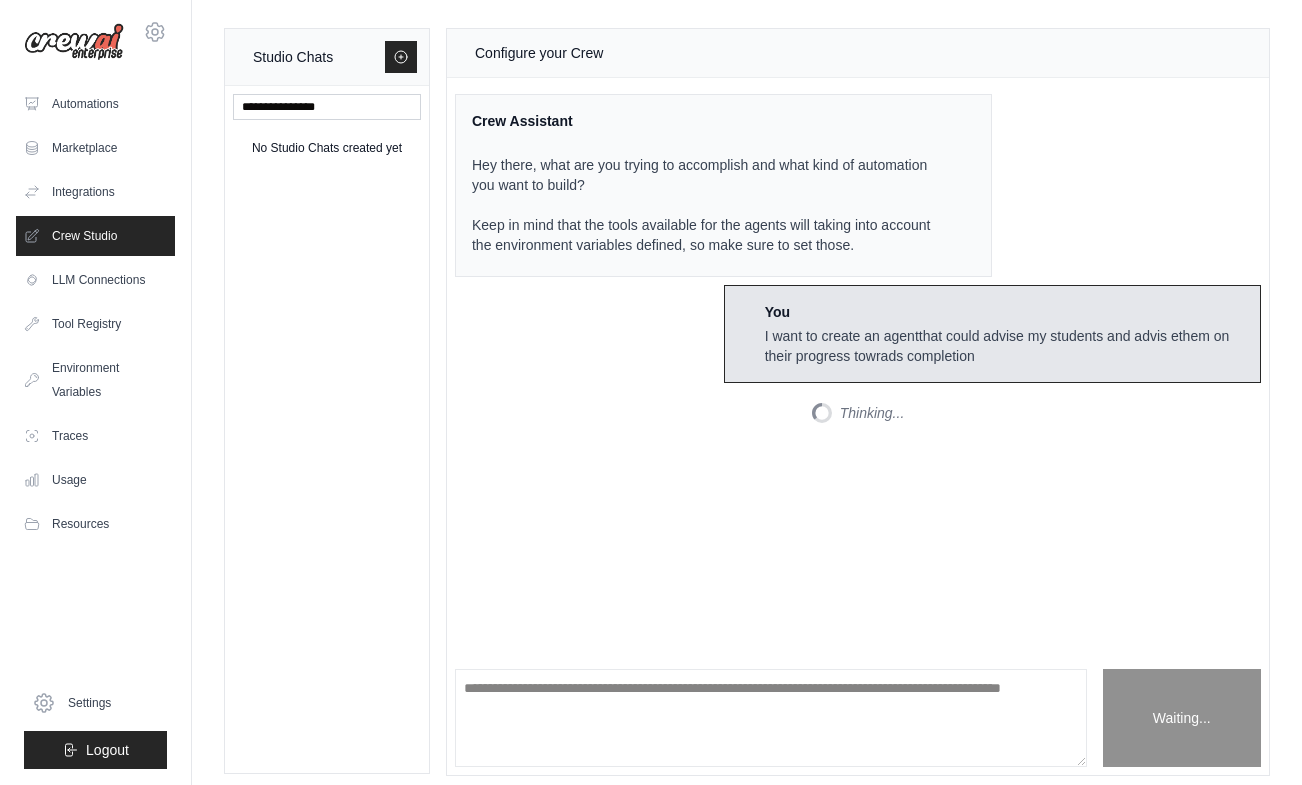 scroll, scrollTop: 106, scrollLeft: 0, axis: vertical 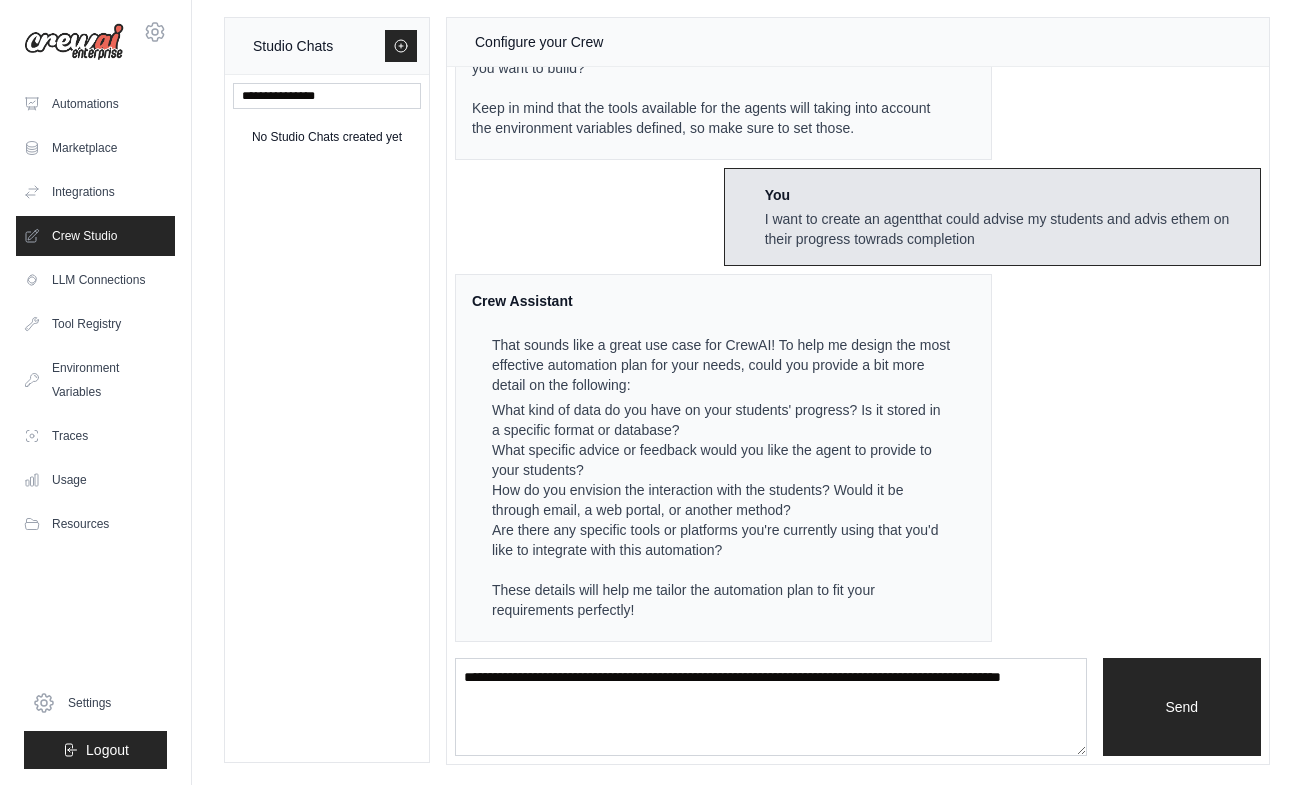 click on "Are there any specific tools or platforms you're currently using that you'd like to integrate with this automation?" at bounding box center [721, 540] 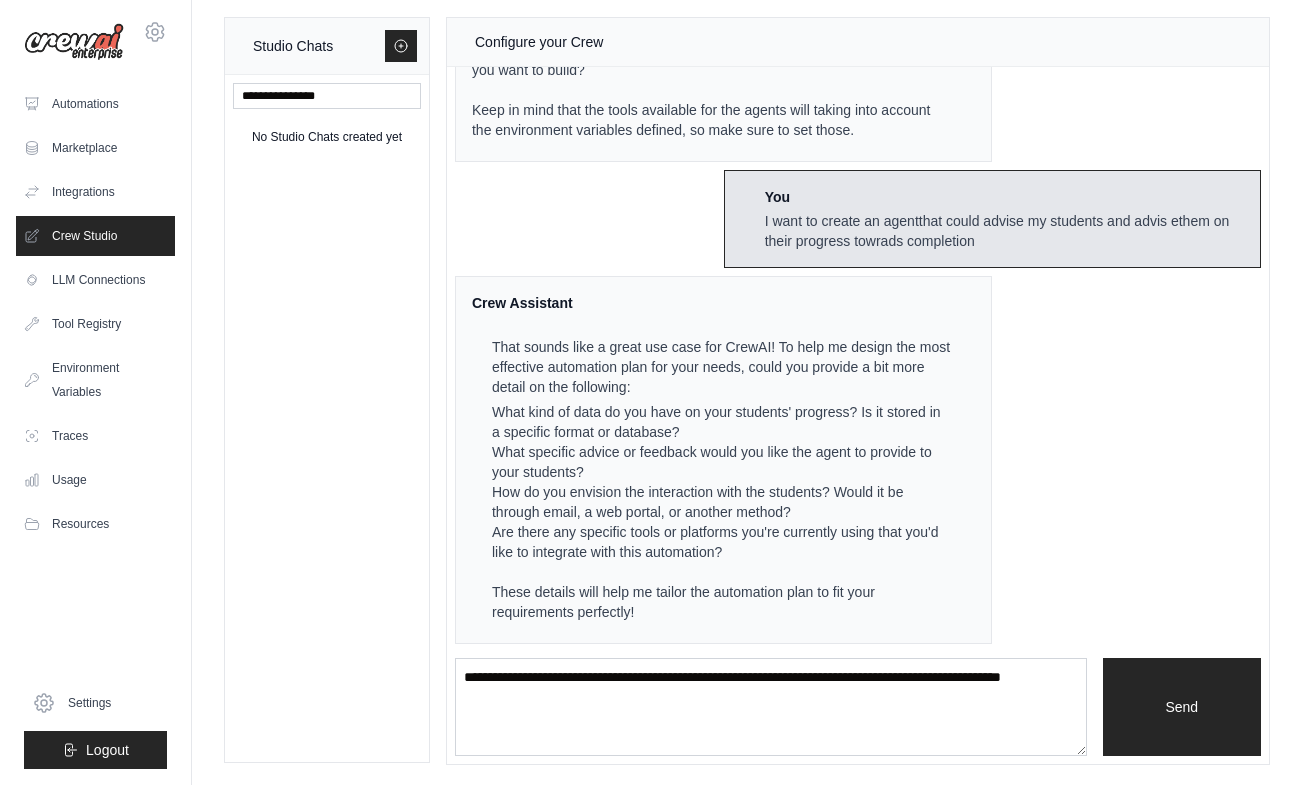 scroll, scrollTop: 11, scrollLeft: 1, axis: both 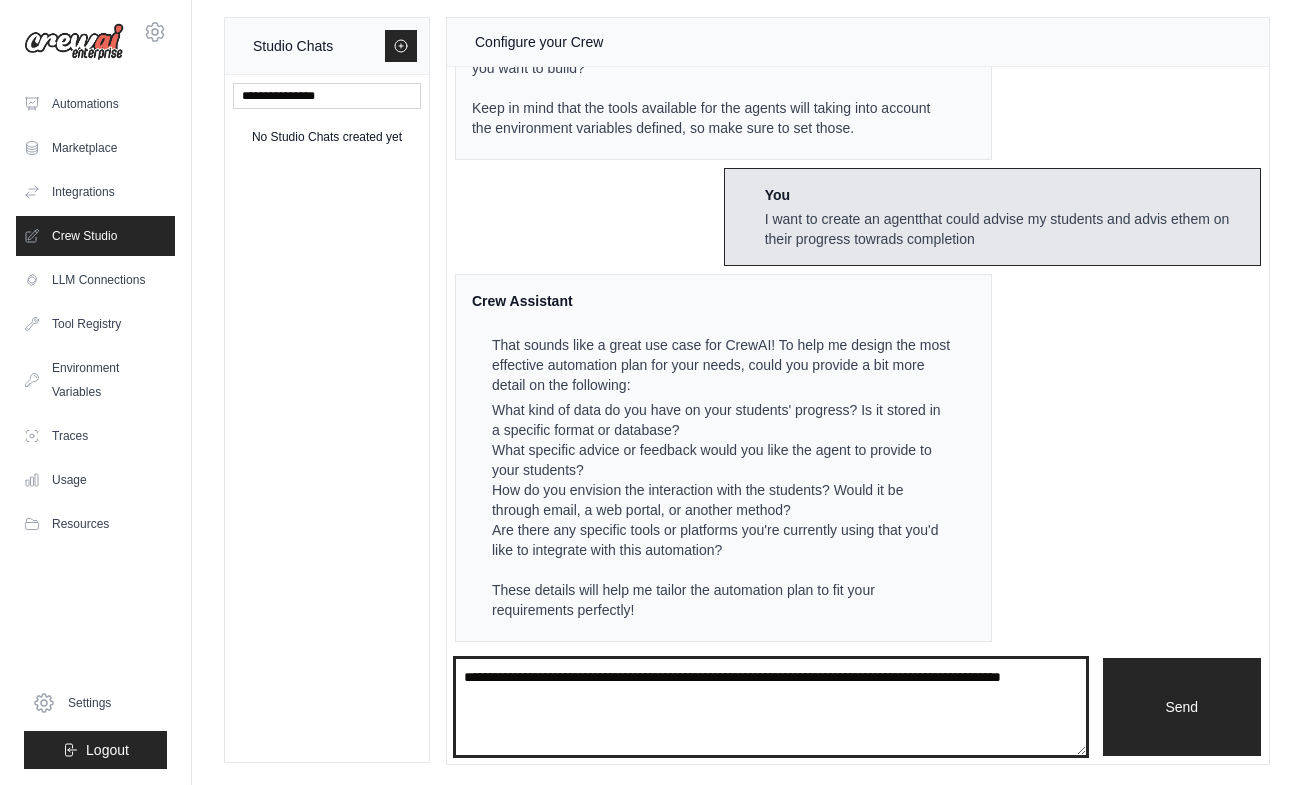 click on "**********" at bounding box center [771, 707] 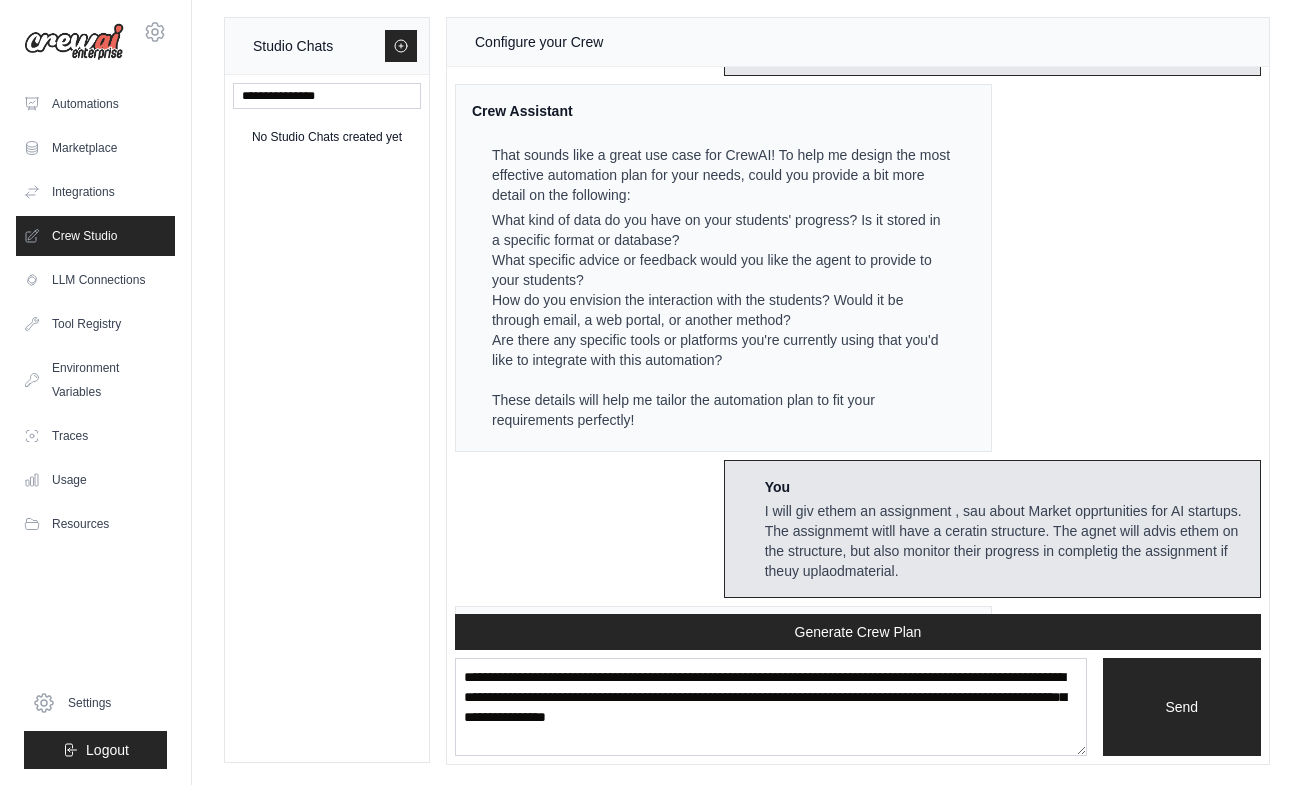 scroll, scrollTop: 784, scrollLeft: 0, axis: vertical 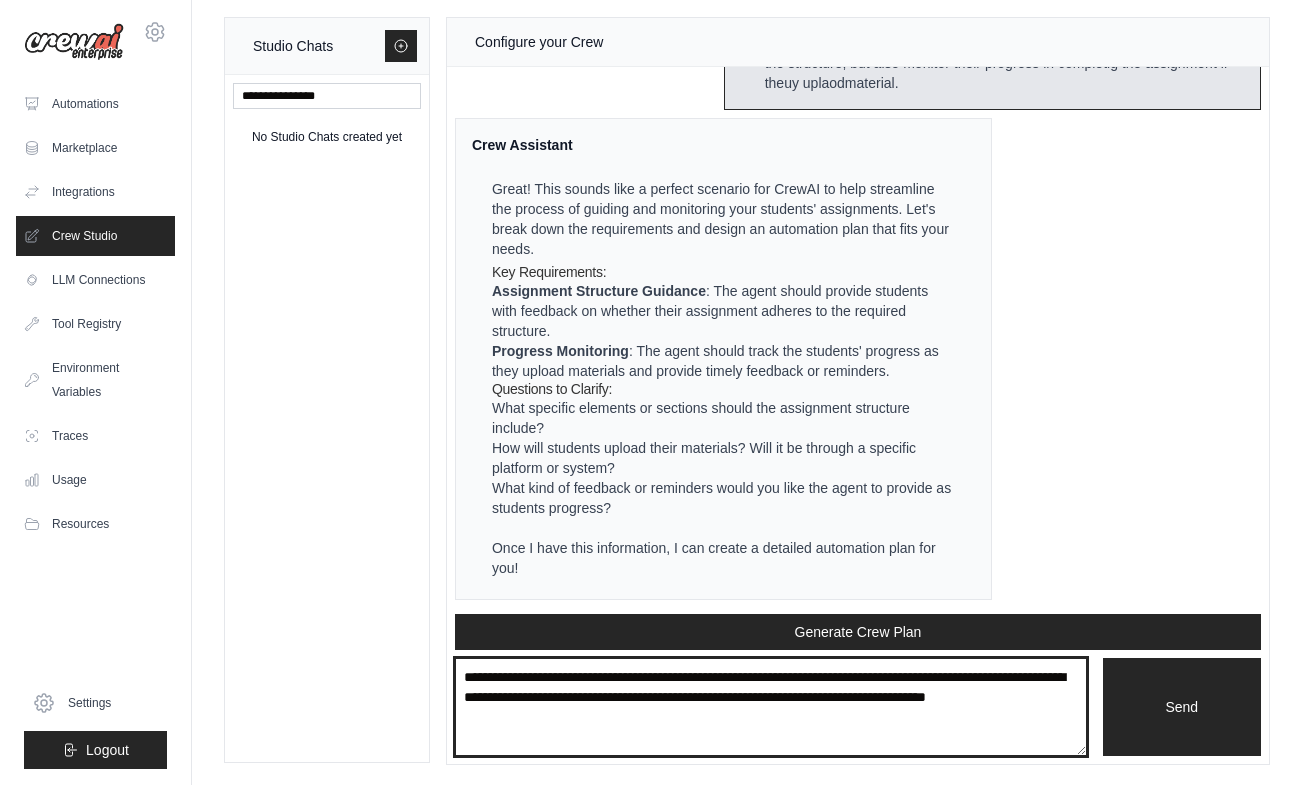 click on "**********" at bounding box center [771, 707] 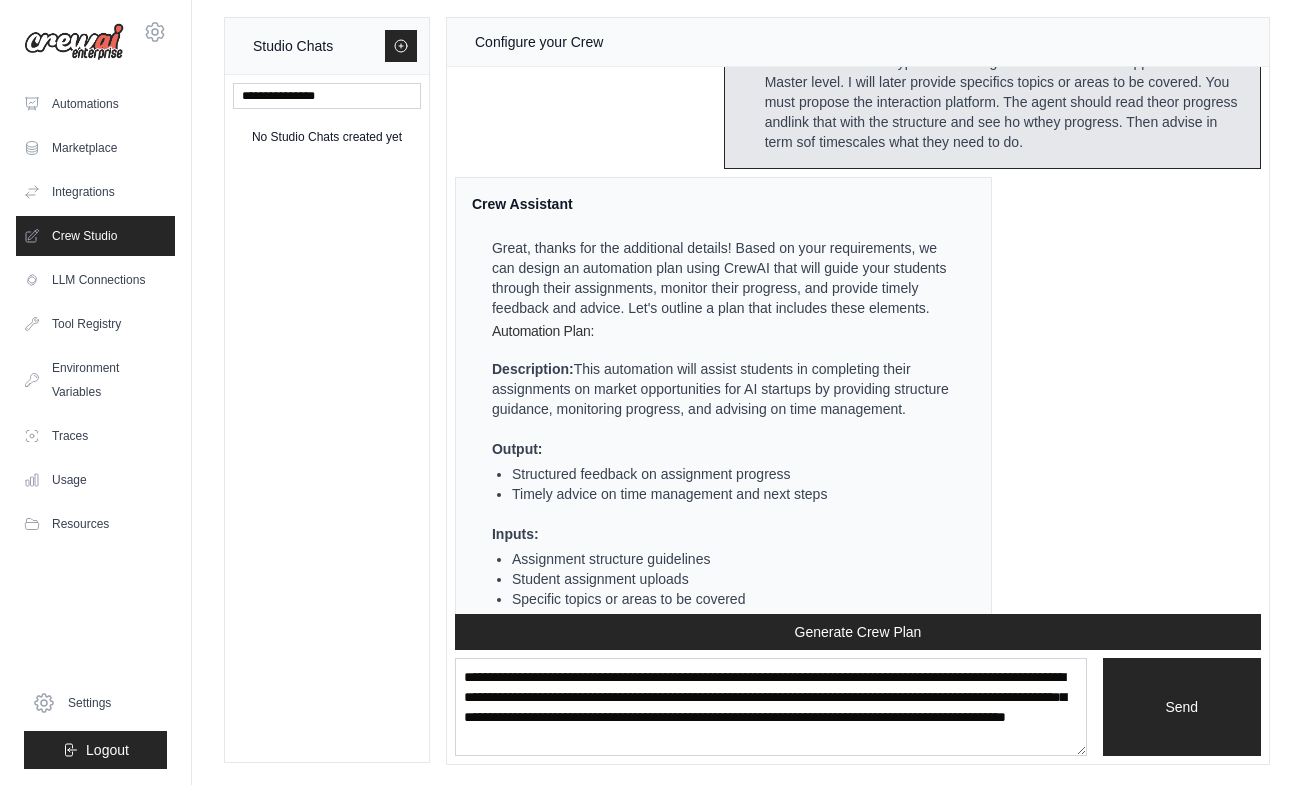 scroll, scrollTop: 1383, scrollLeft: 0, axis: vertical 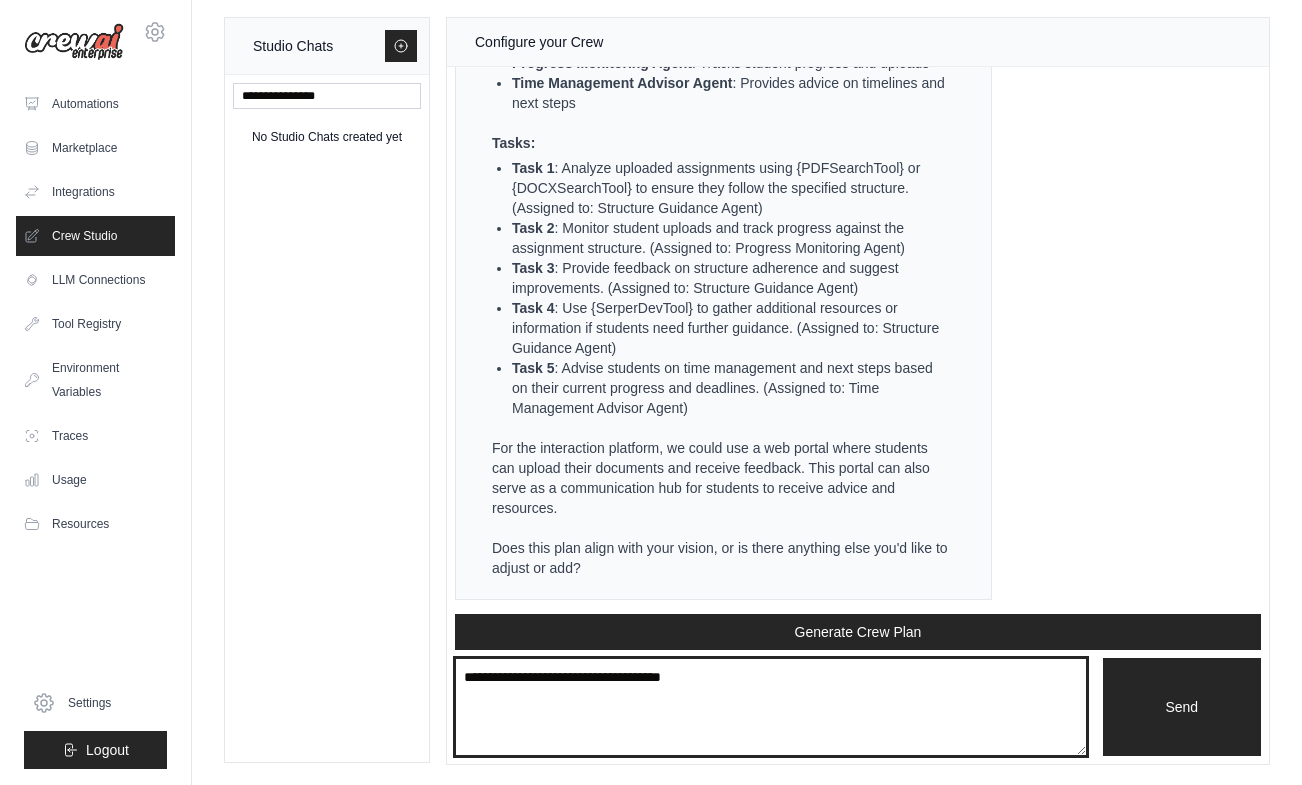 type on "**********" 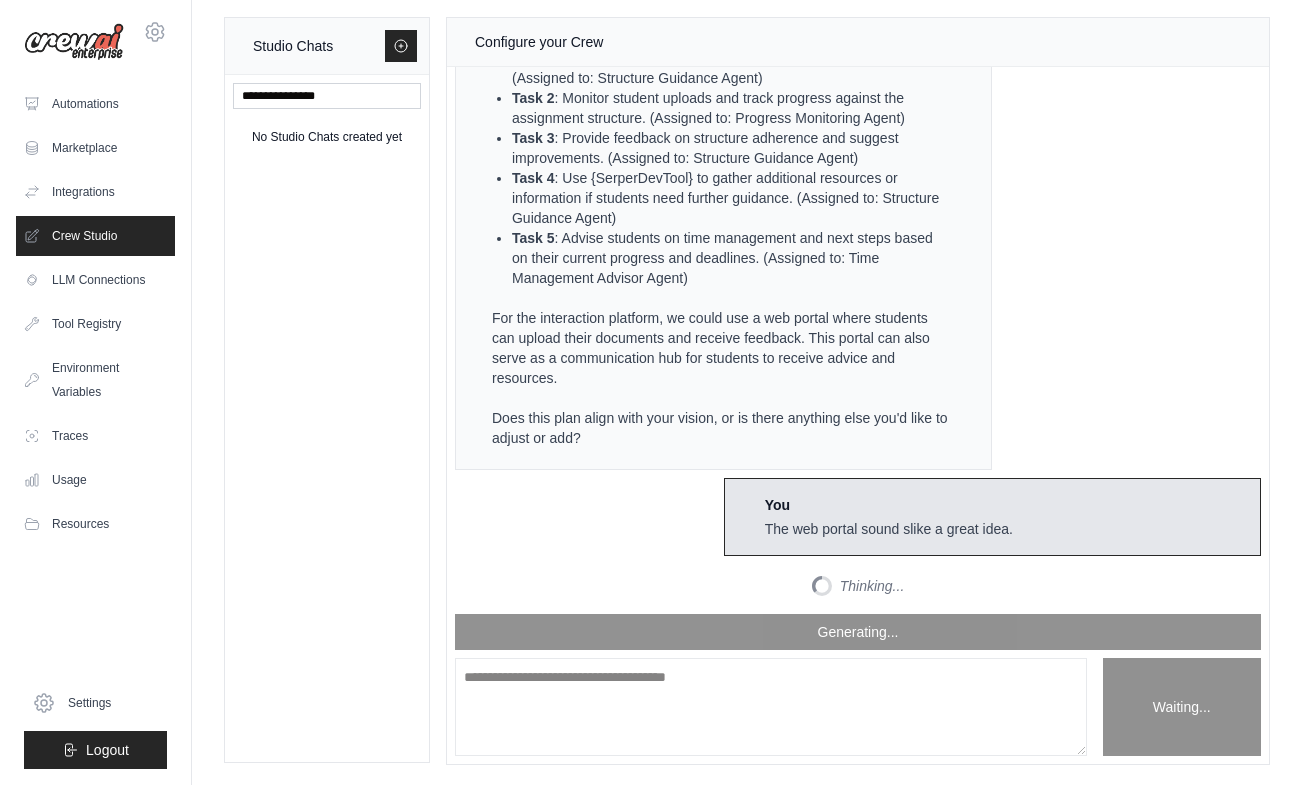 scroll, scrollTop: 3550, scrollLeft: 0, axis: vertical 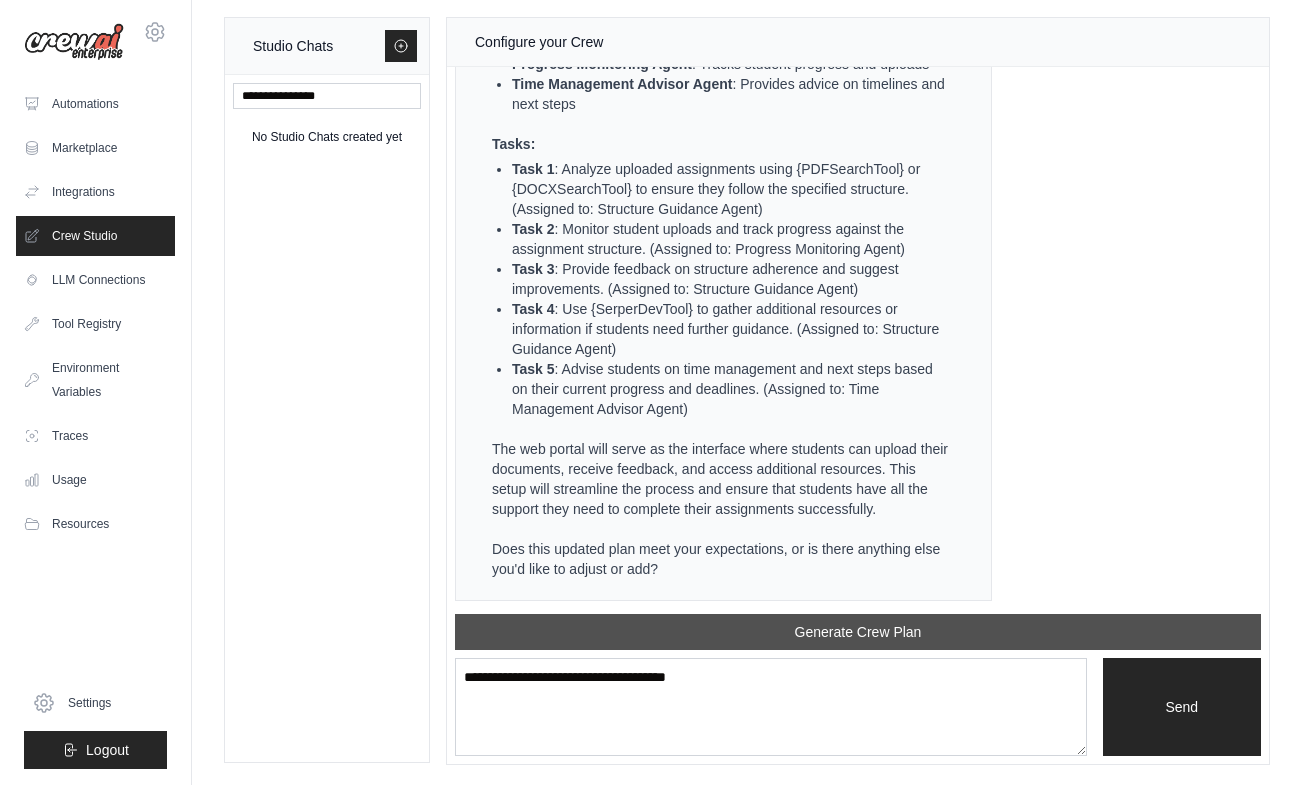click on "Generate Crew Plan" at bounding box center (858, 632) 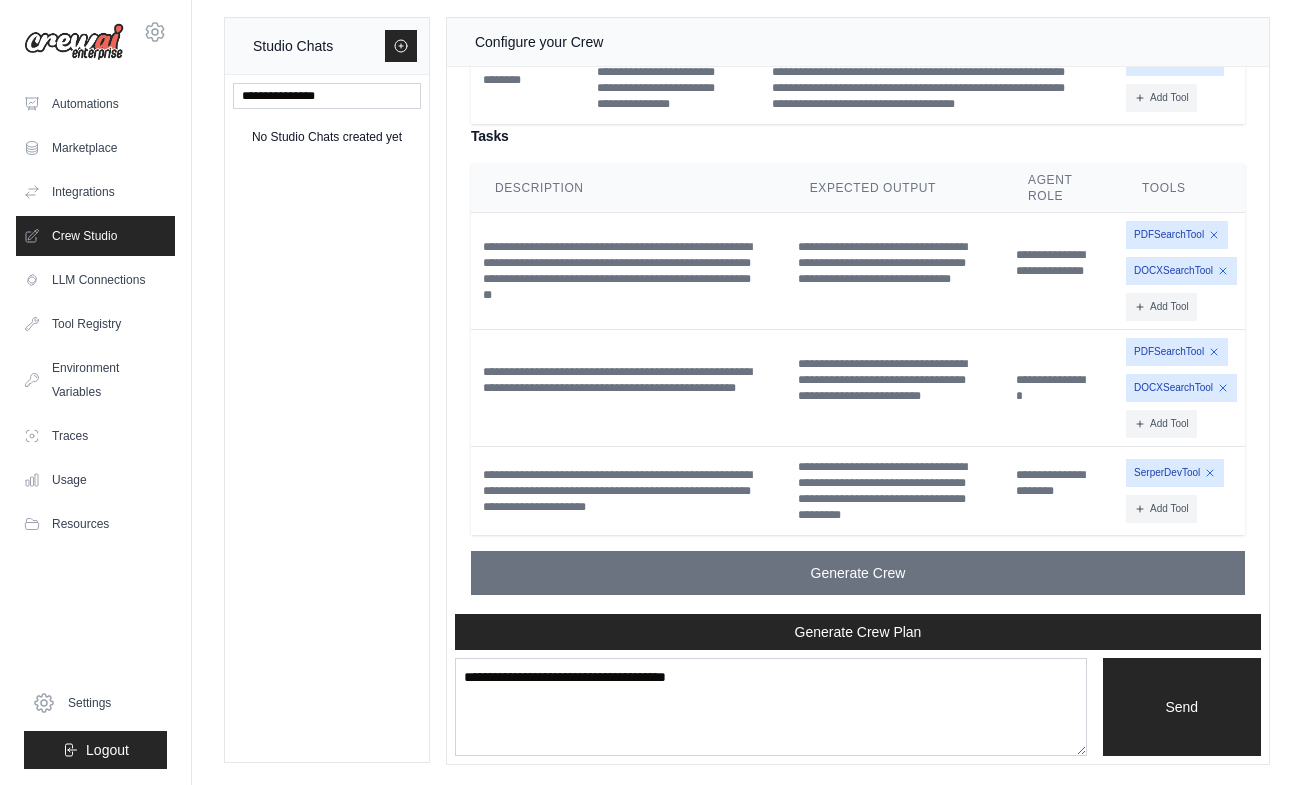 scroll, scrollTop: 4596, scrollLeft: 0, axis: vertical 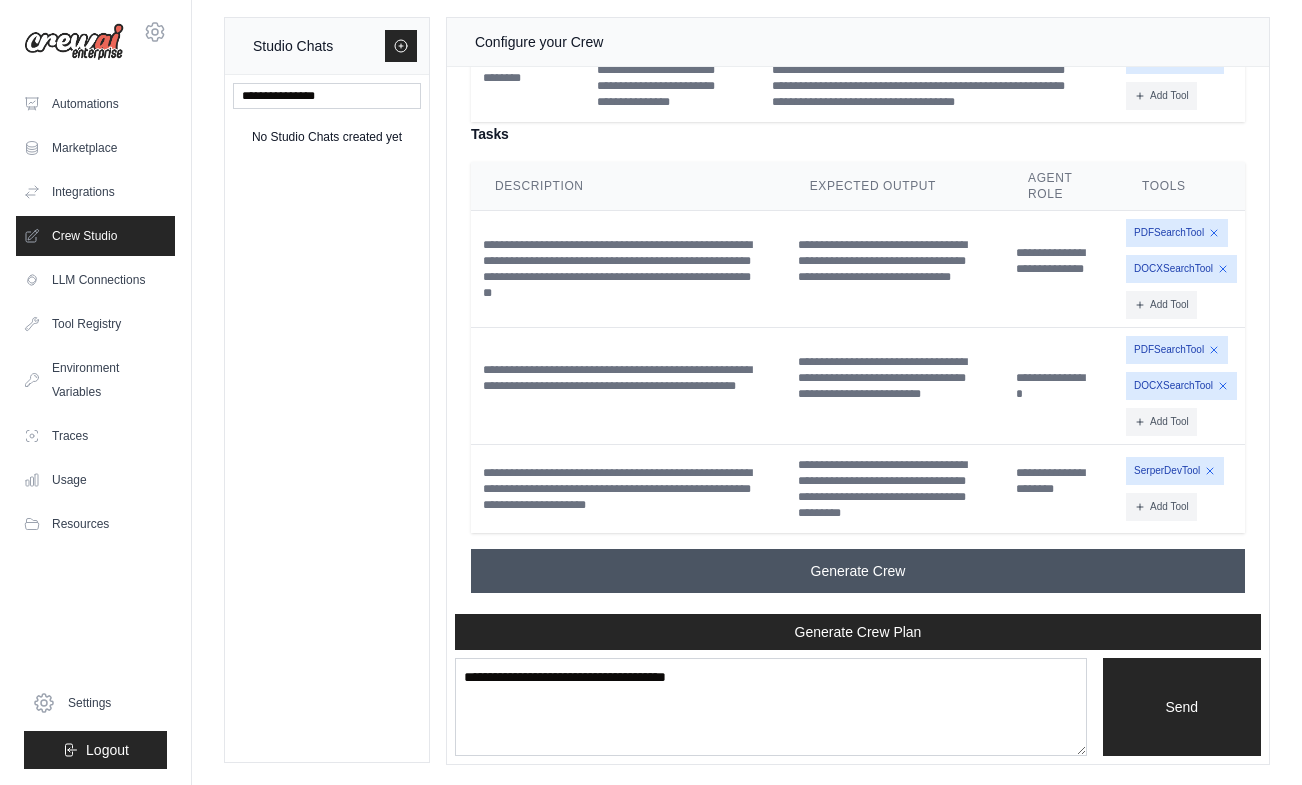 click on "Generate Crew" at bounding box center (858, 571) 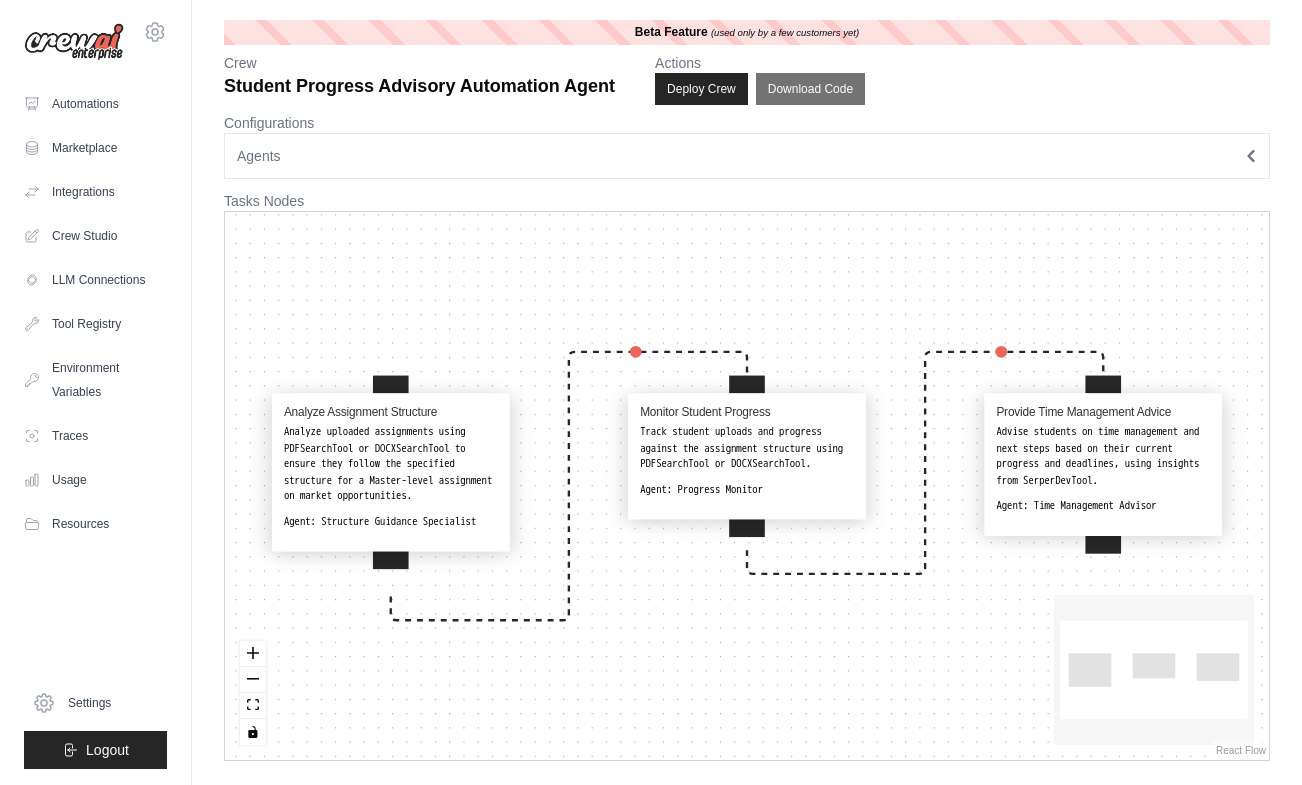 scroll, scrollTop: 0, scrollLeft: 0, axis: both 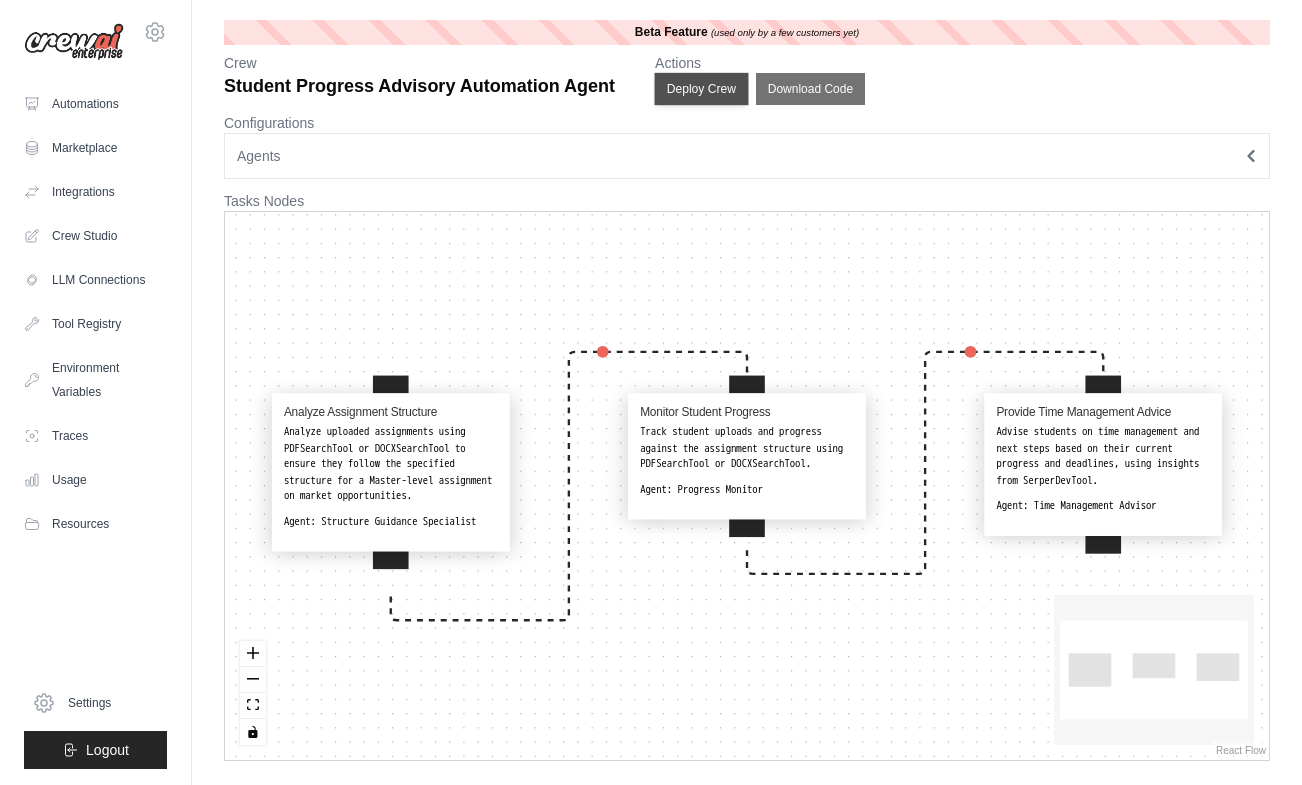 click on "Deploy Crew" at bounding box center (702, 89) 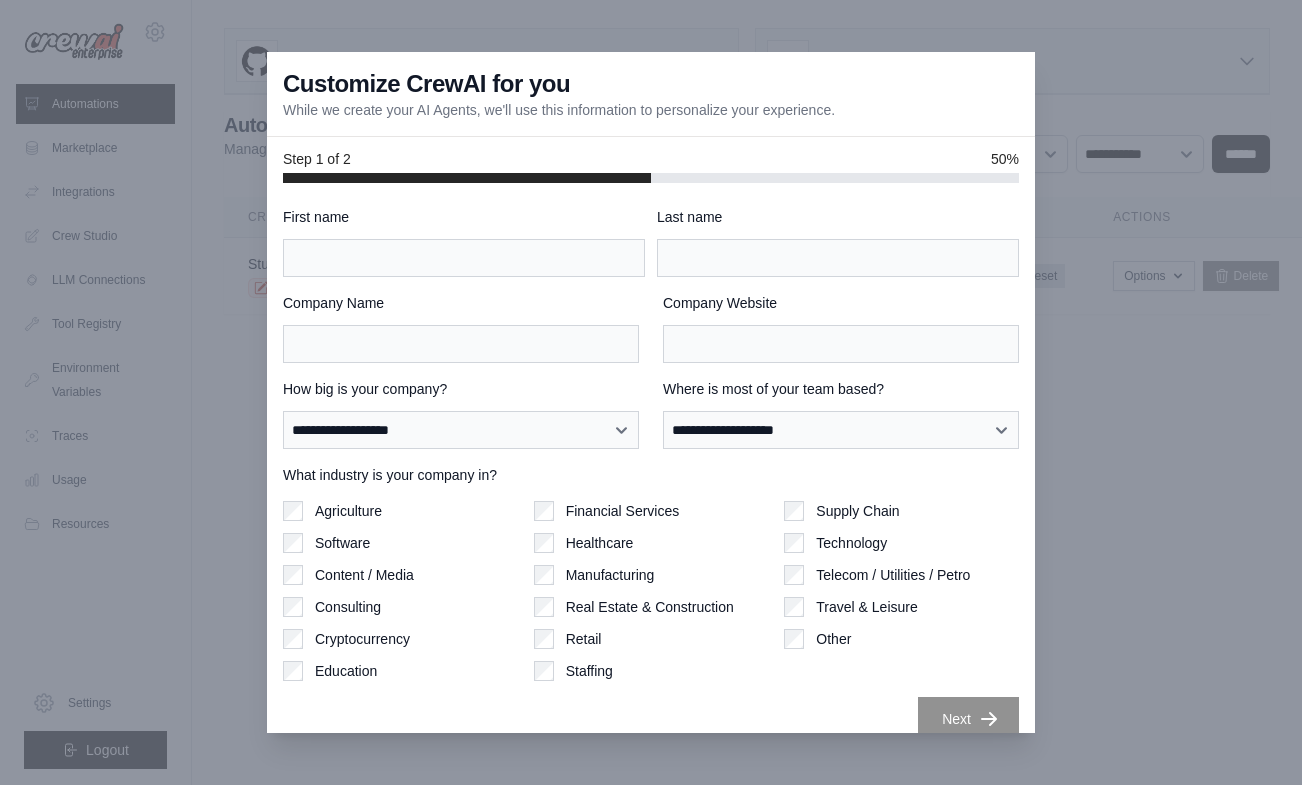 scroll, scrollTop: 0, scrollLeft: 0, axis: both 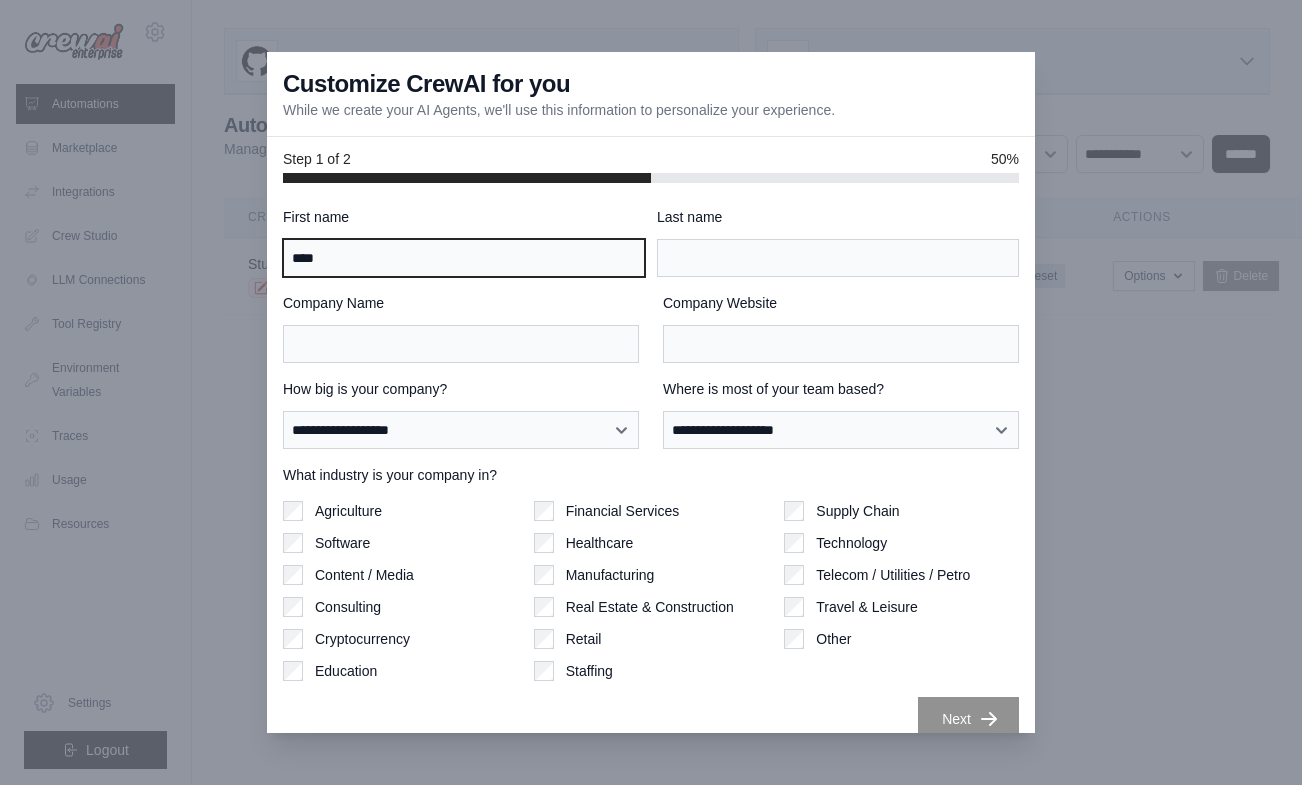 type on "****" 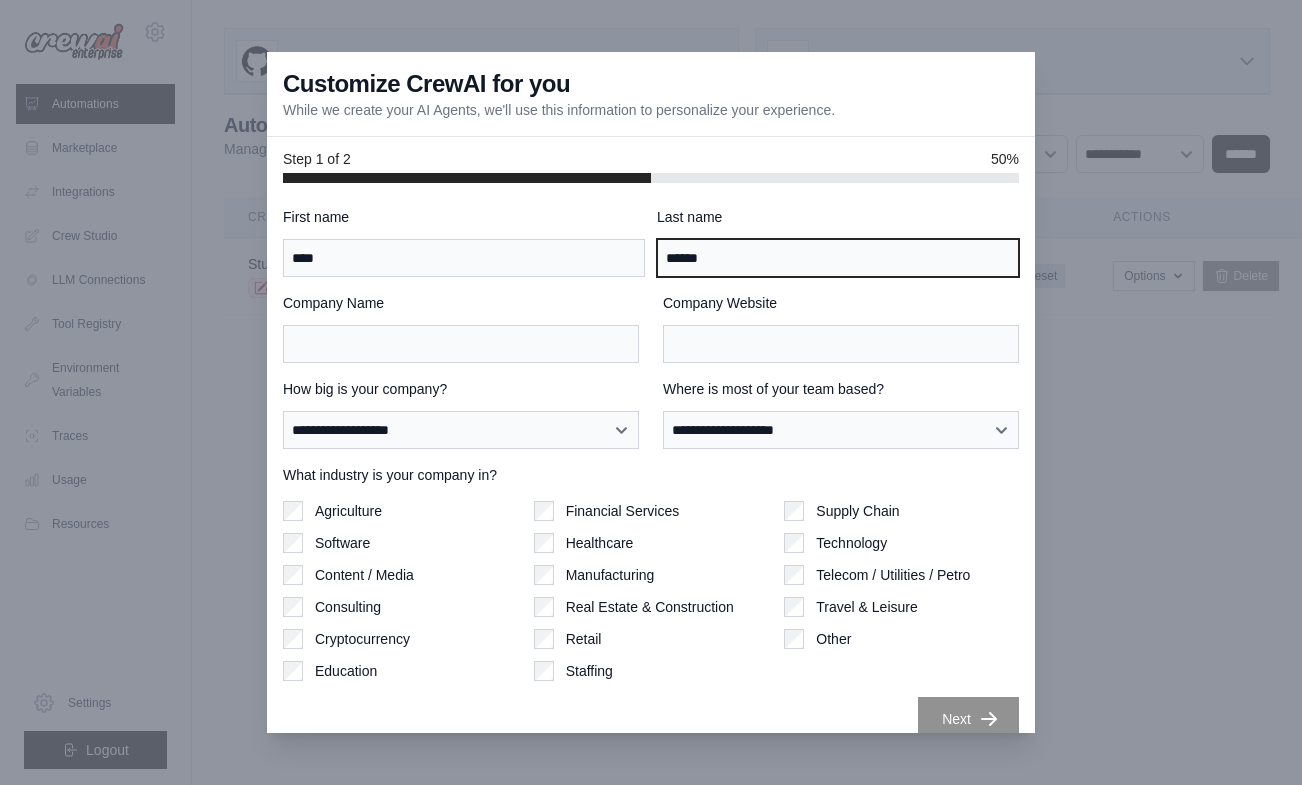 type on "******" 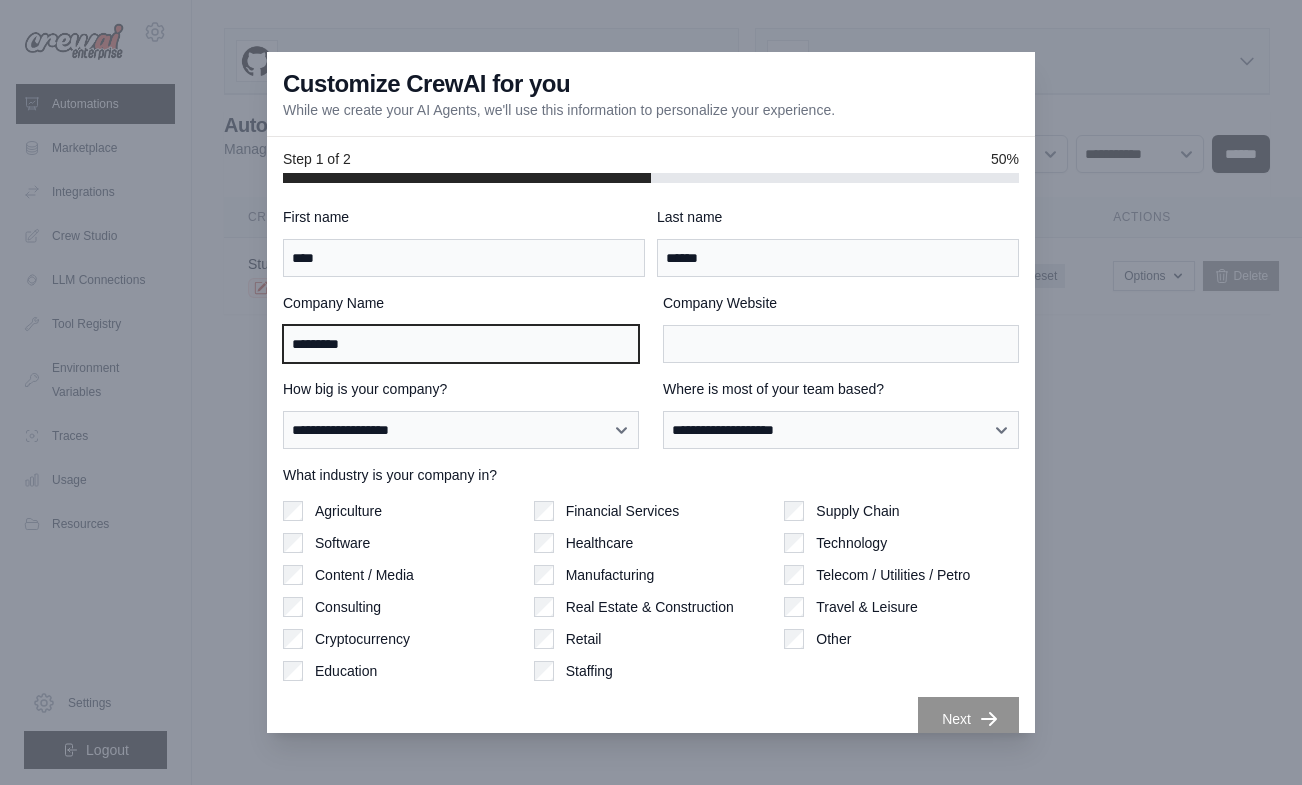 click on "*********" at bounding box center (461, 344) 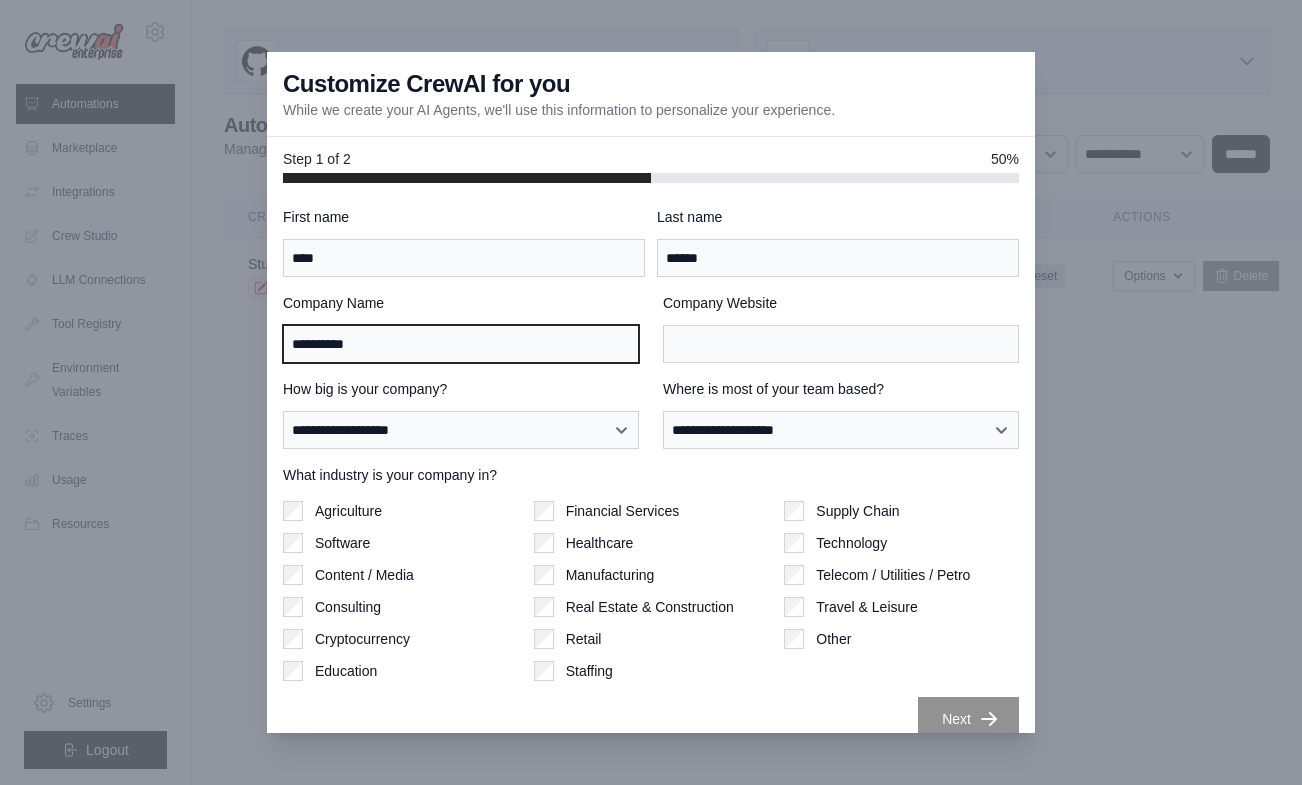 type on "**********" 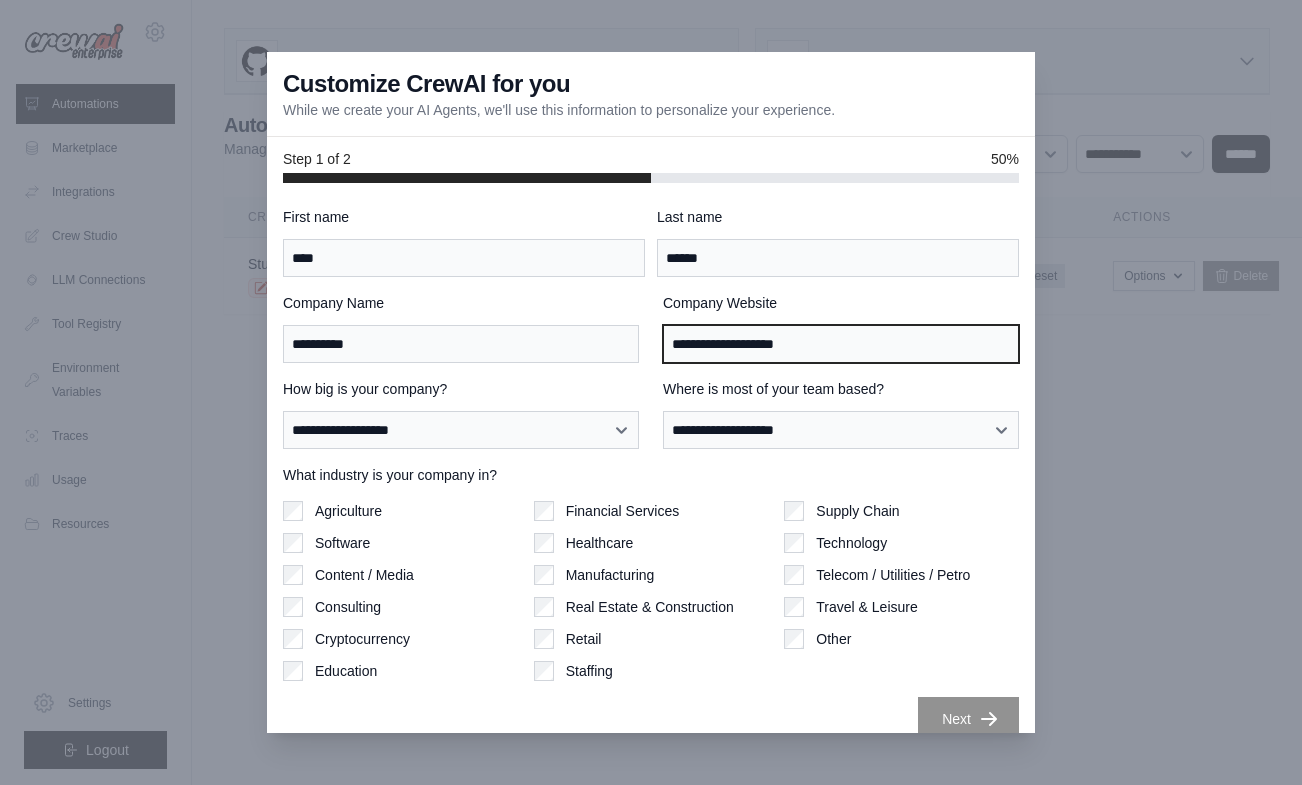type on "**********" 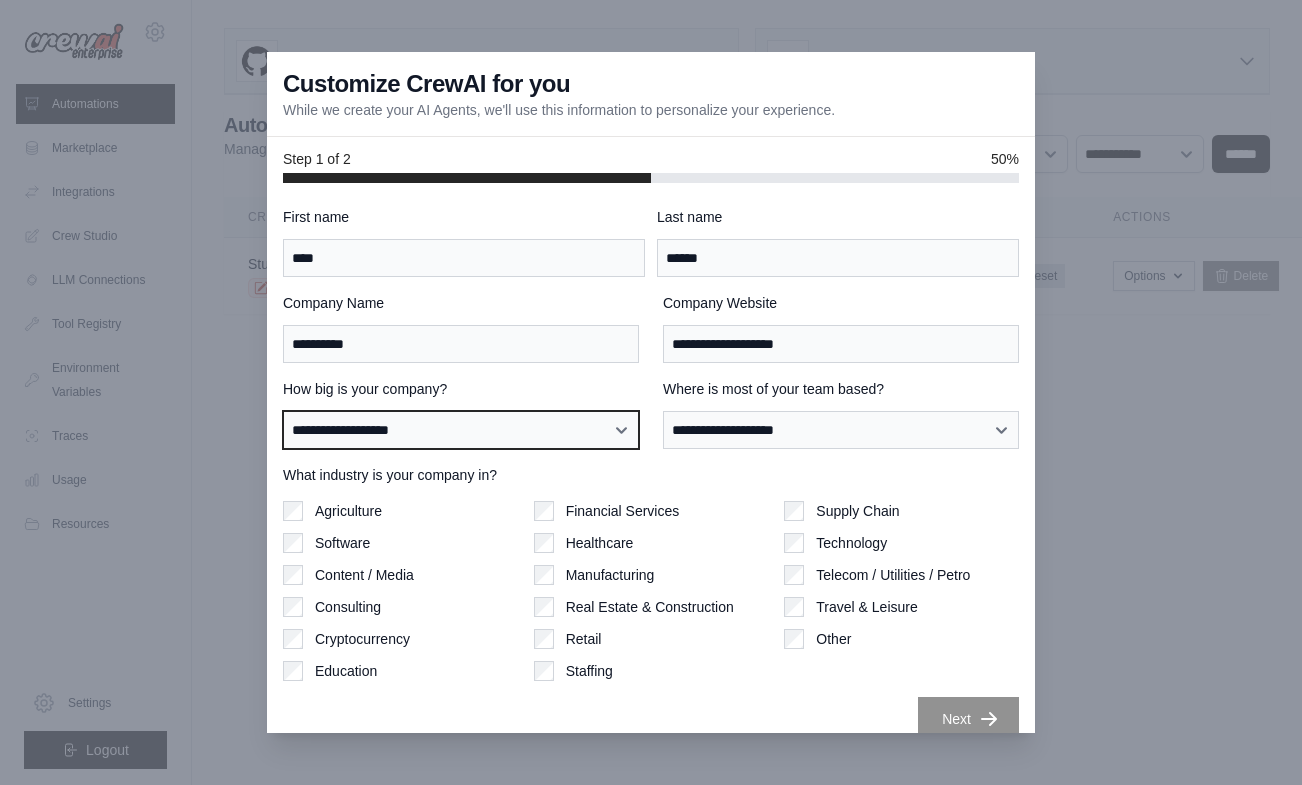 select on "**********" 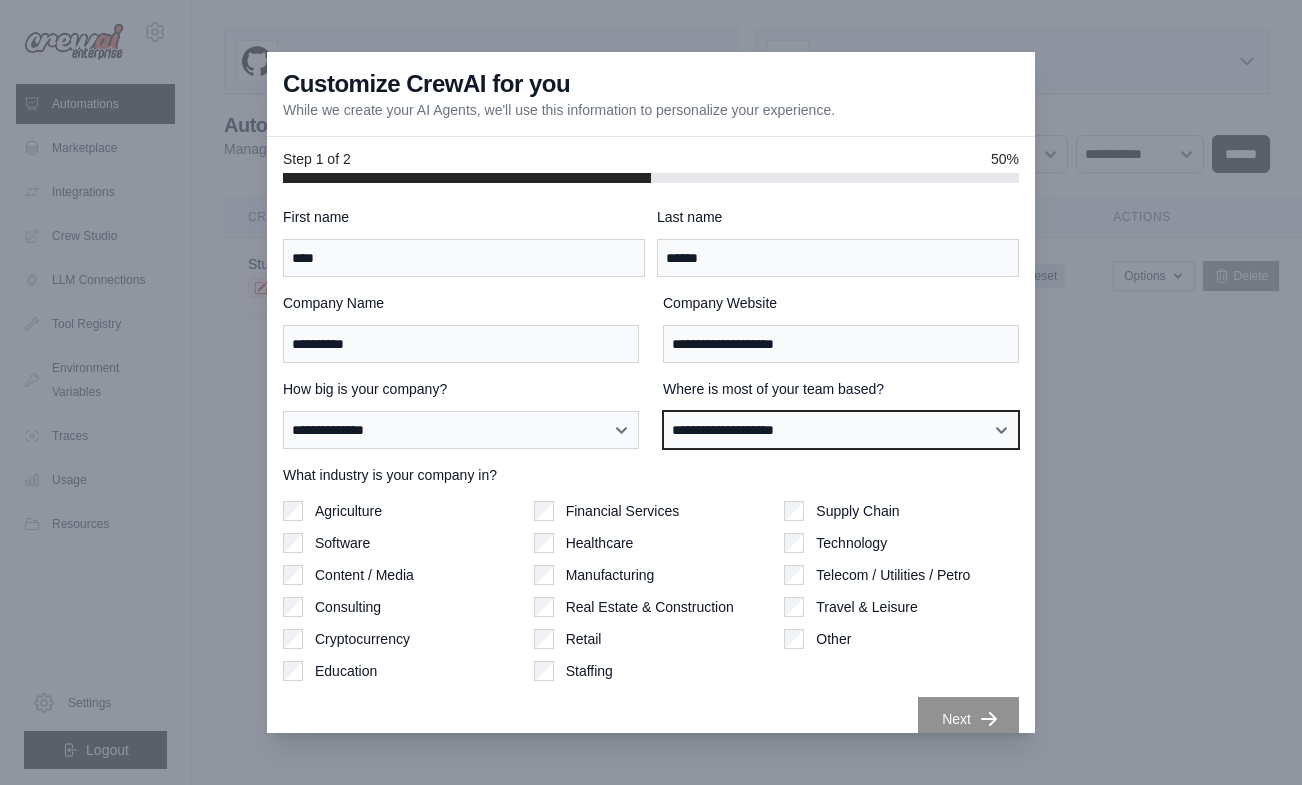 select on "******" 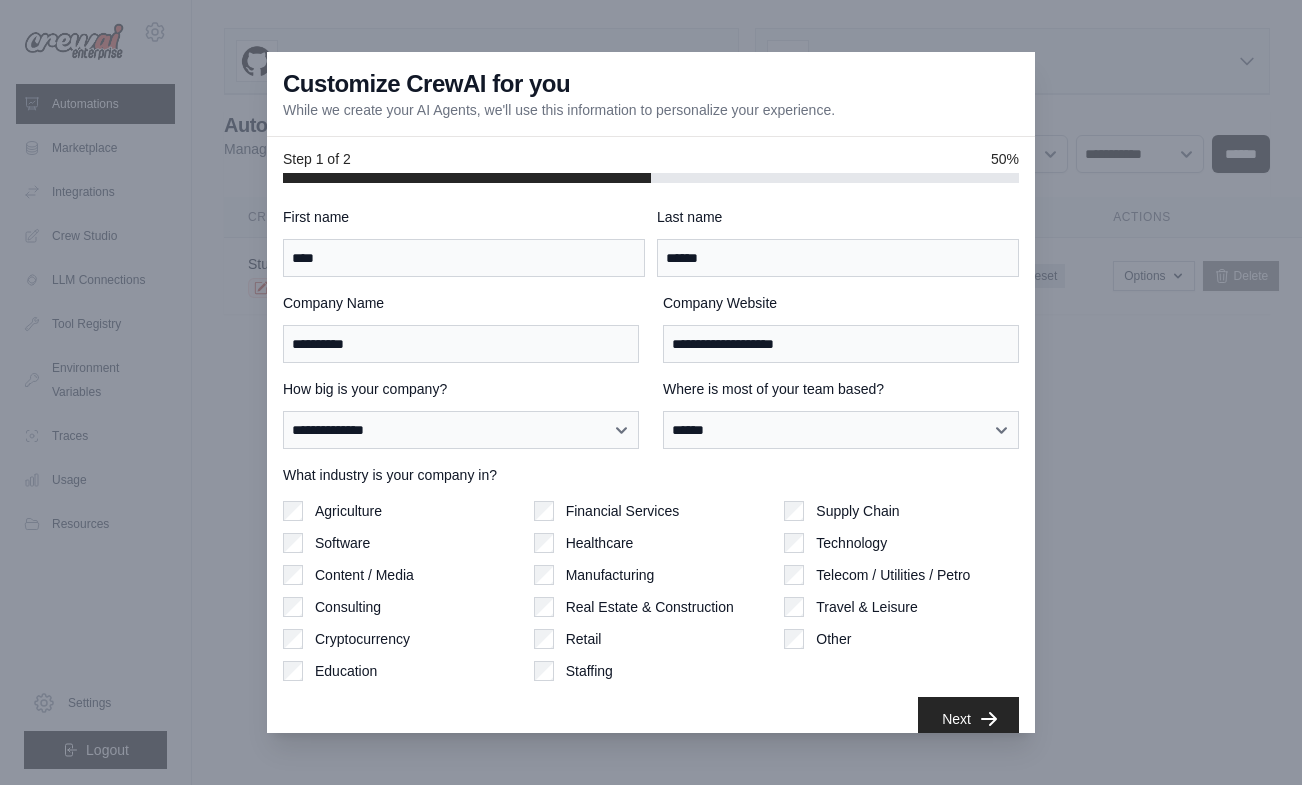 click on "Next" at bounding box center (968, 719) 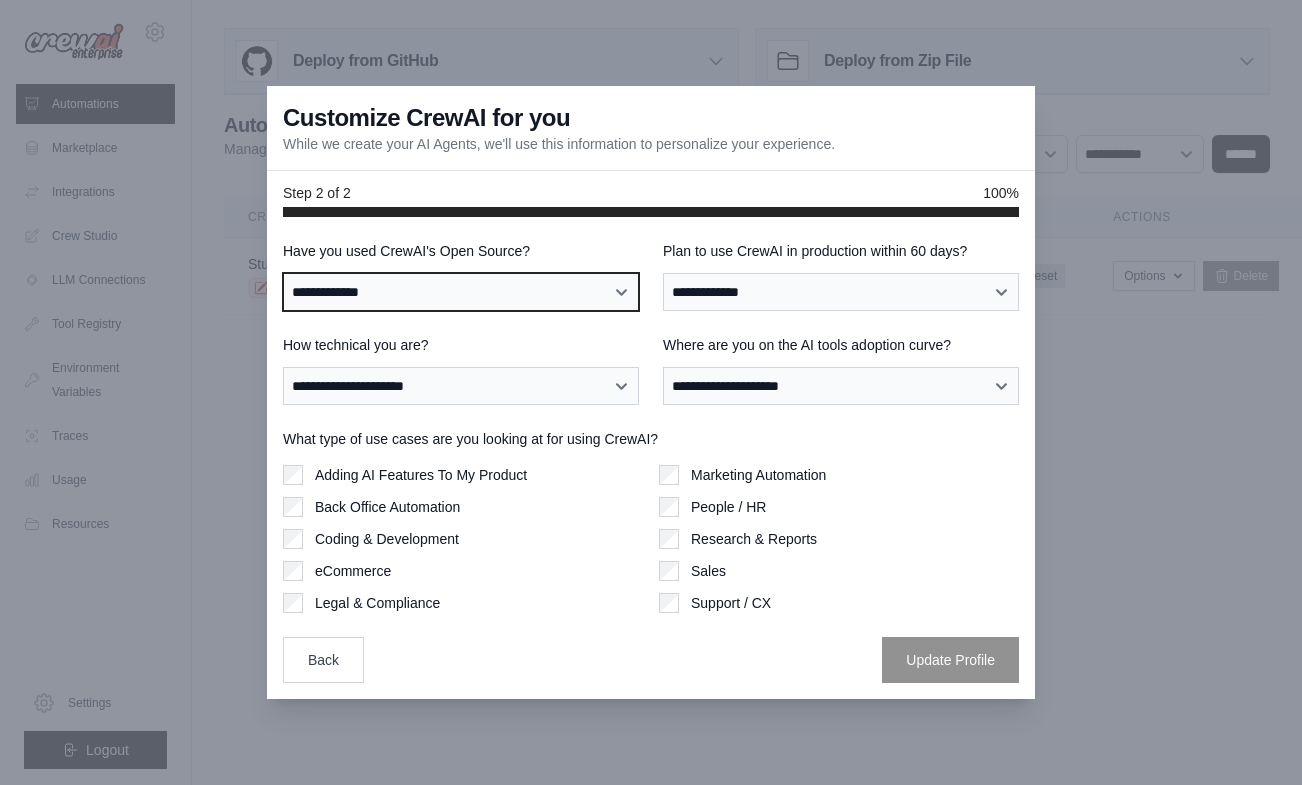 select on "**" 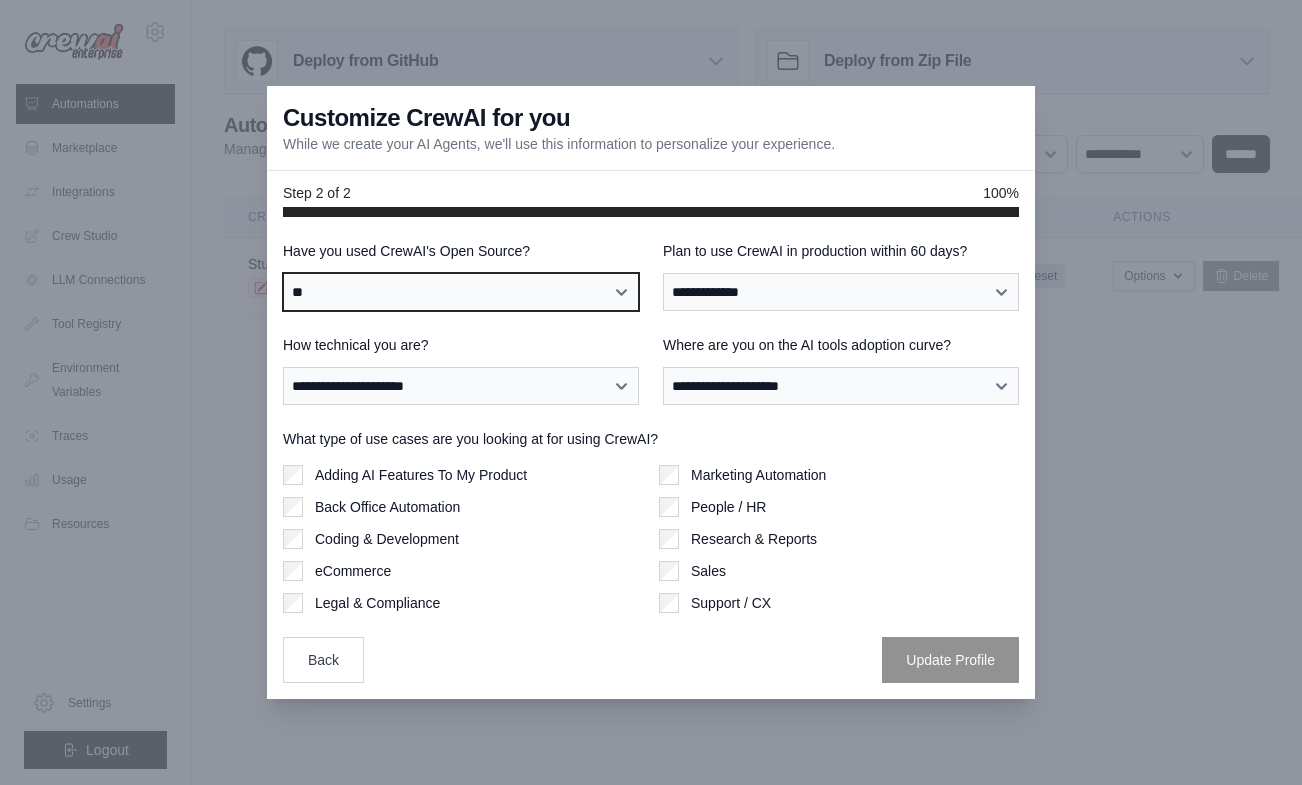 scroll, scrollTop: 0, scrollLeft: 0, axis: both 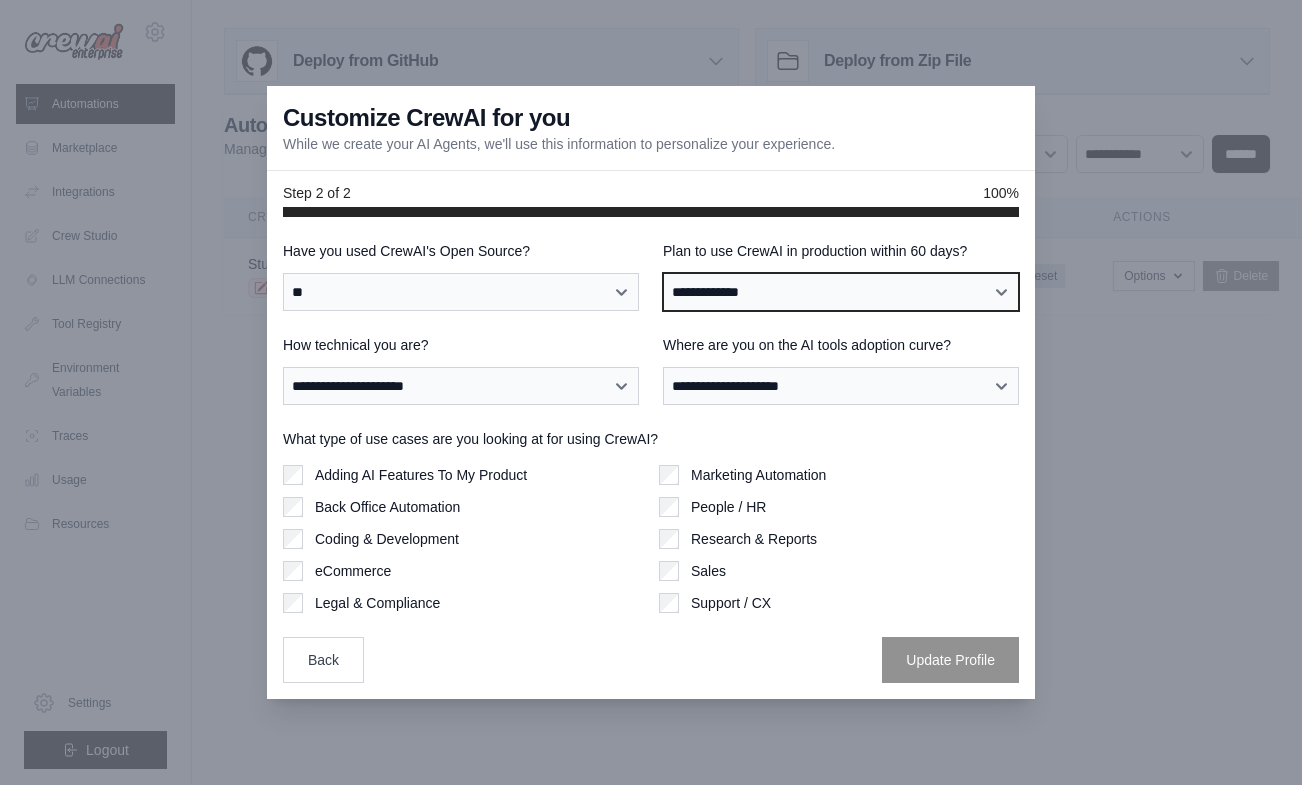 select on "****" 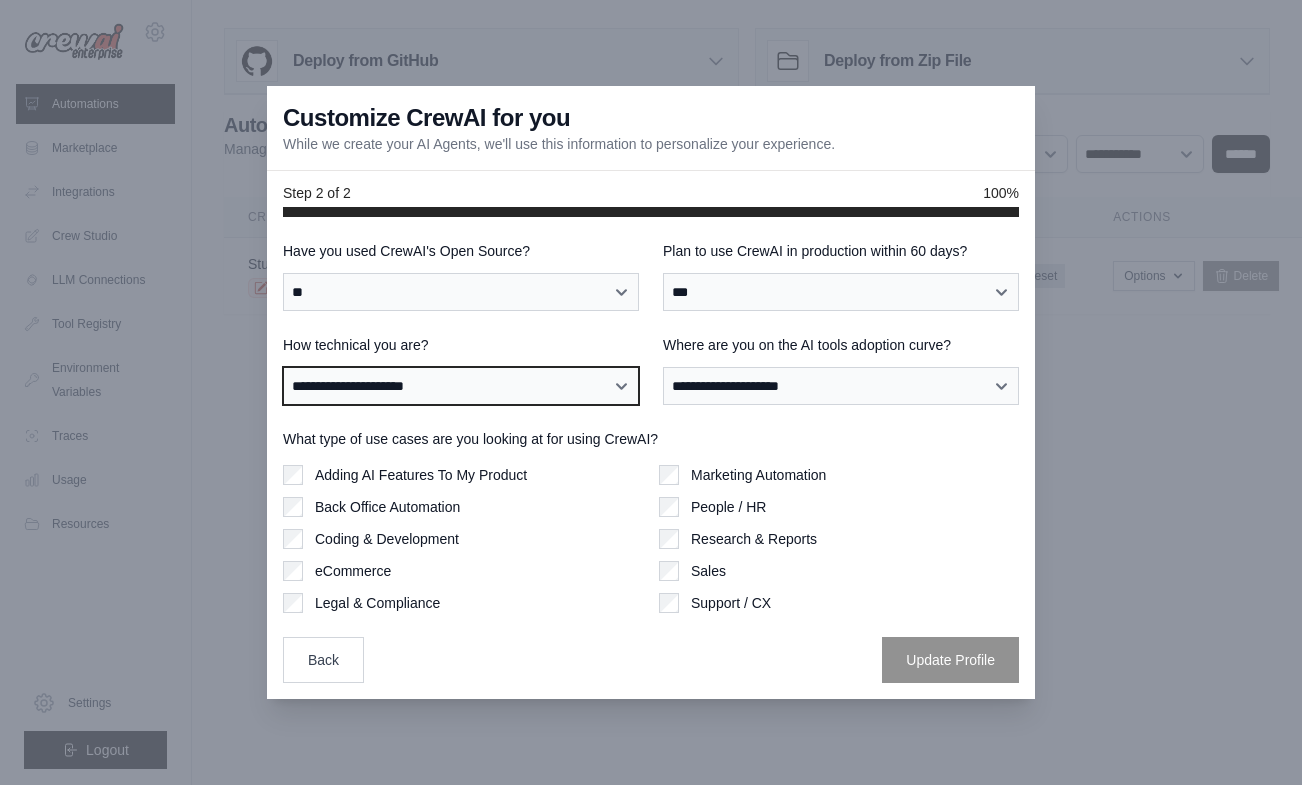 select on "**********" 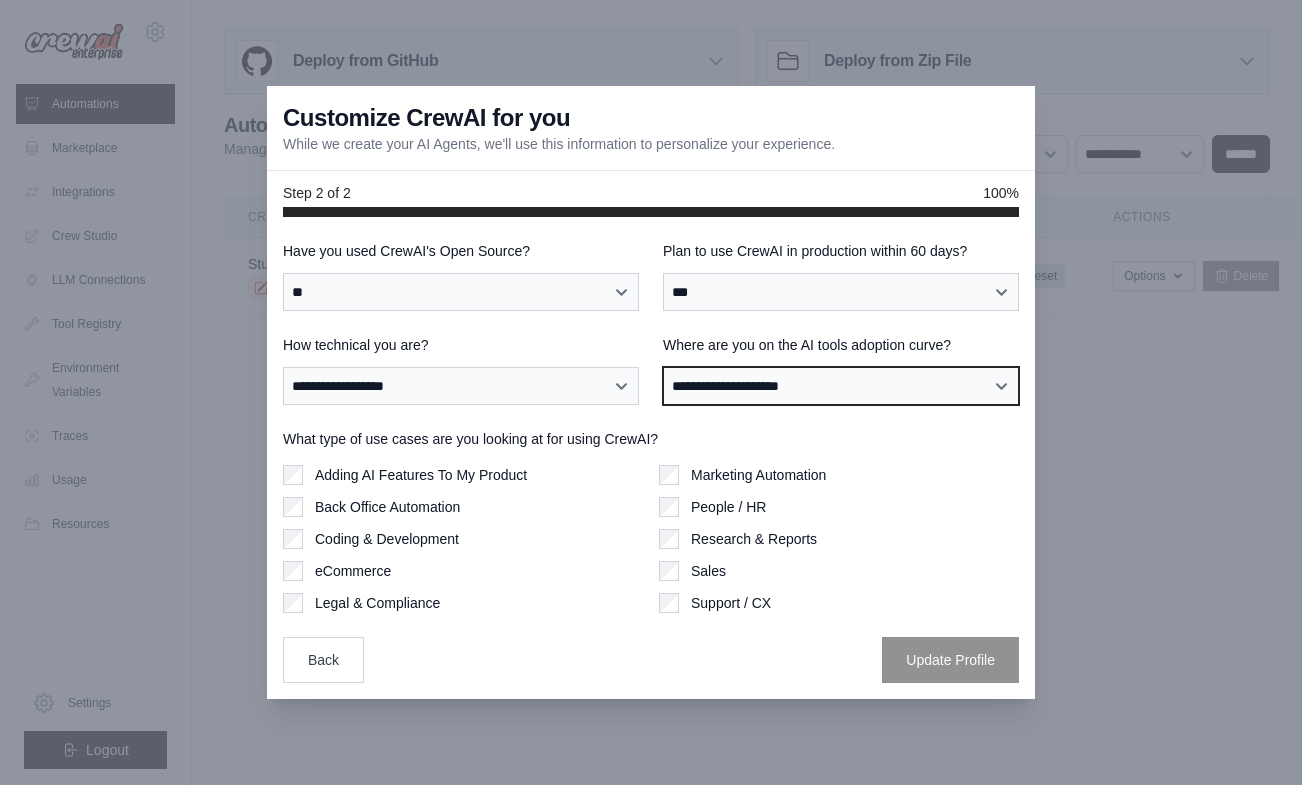 select on "**********" 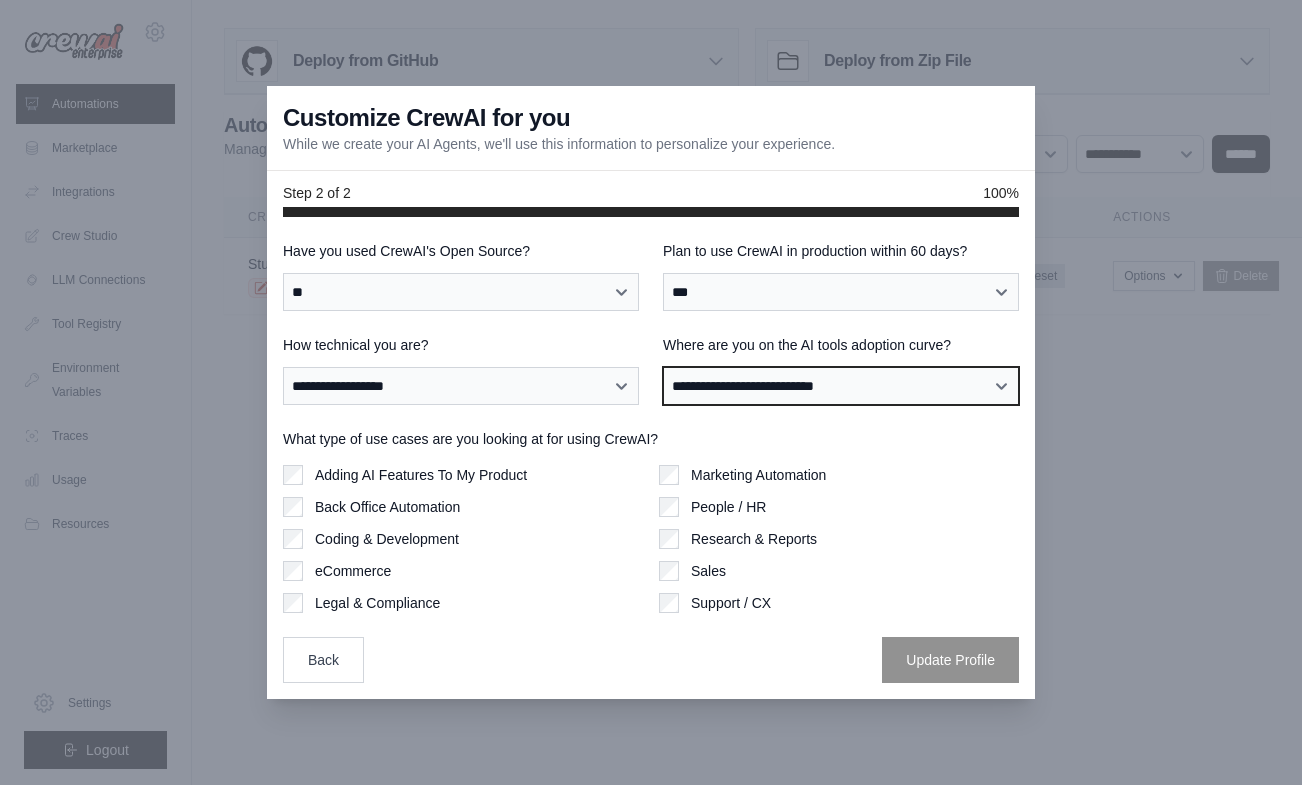 scroll, scrollTop: 0, scrollLeft: 0, axis: both 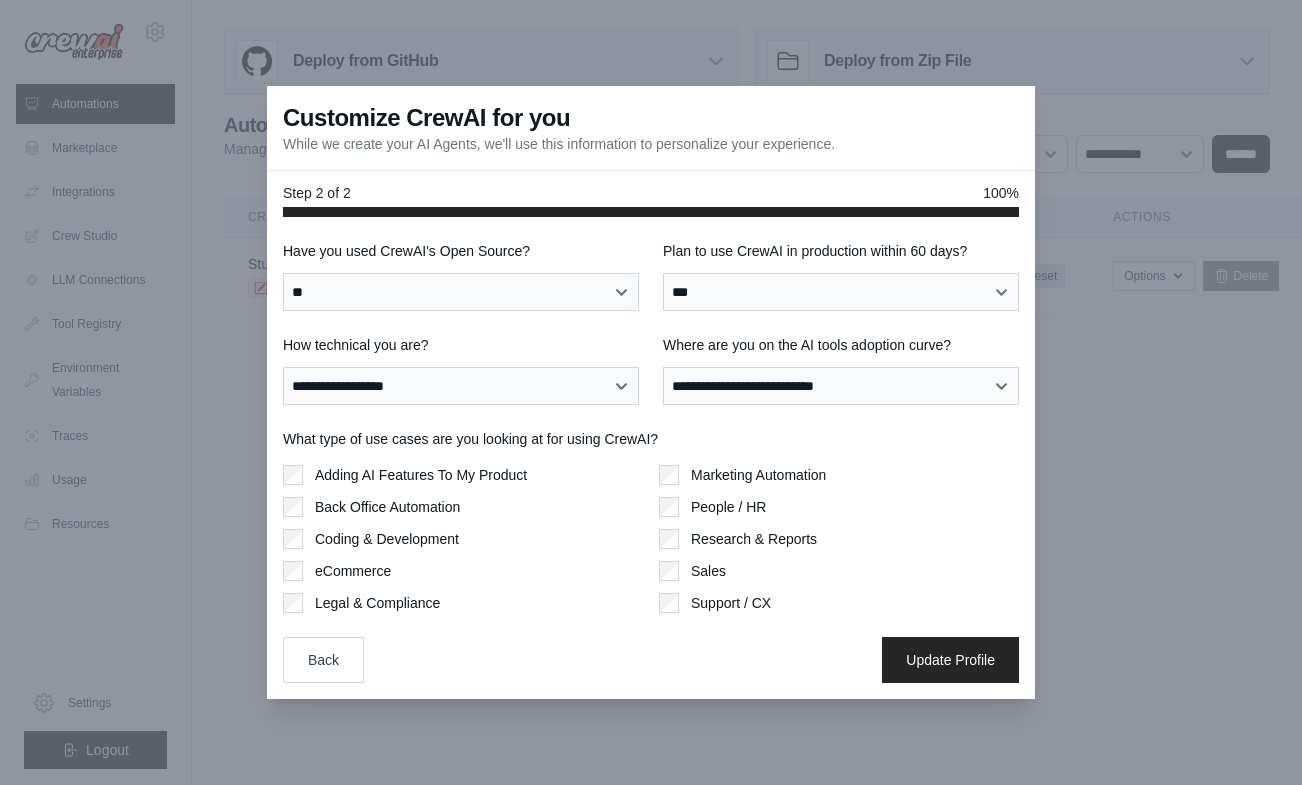 click on "Update Profile" at bounding box center (950, 660) 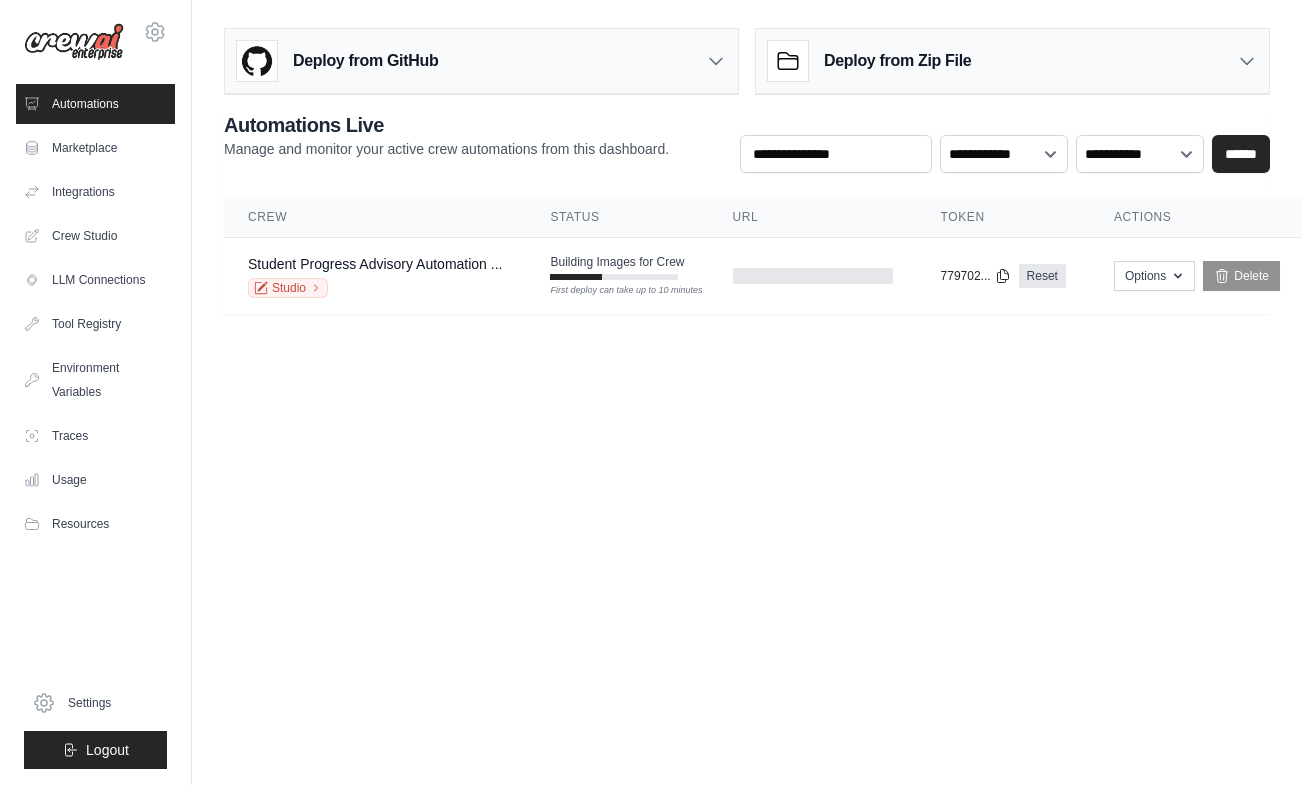scroll, scrollTop: 0, scrollLeft: 0, axis: both 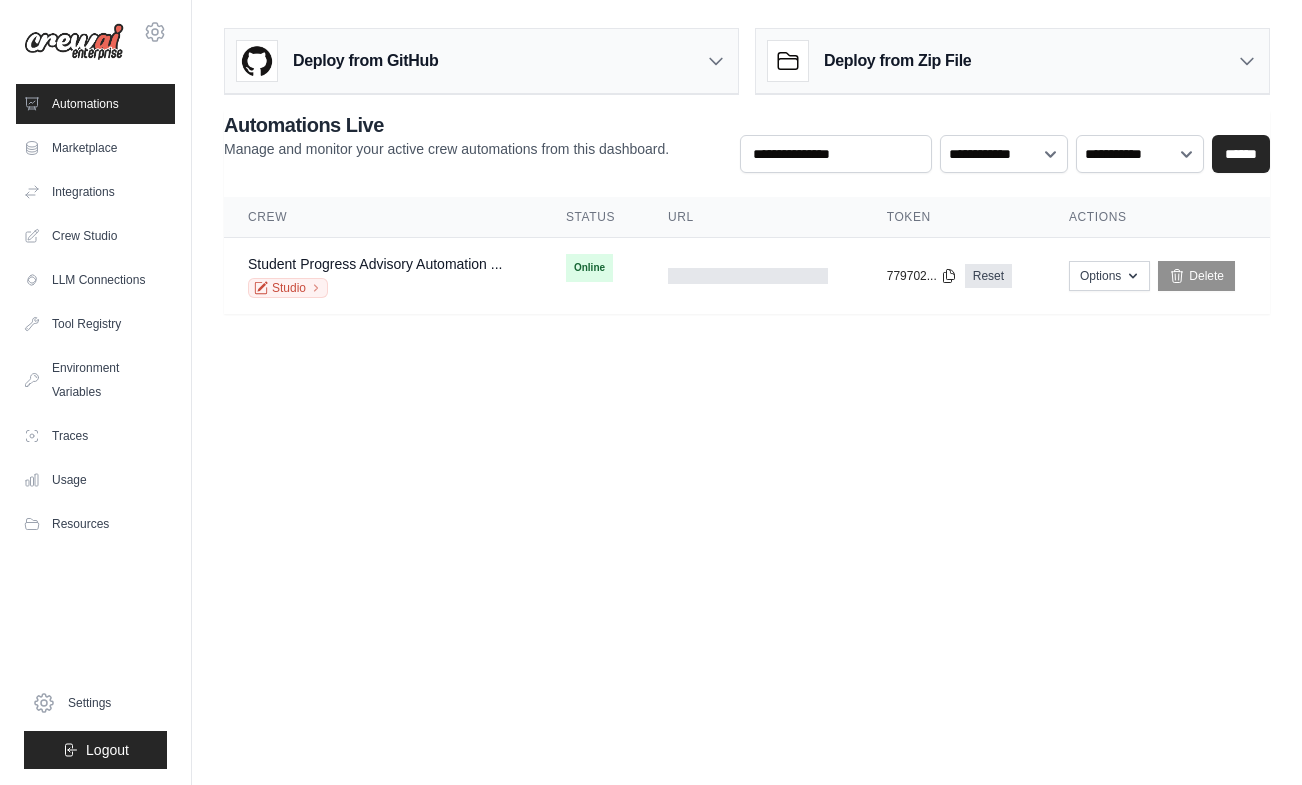 click on "Deploy from GitHub
Deploy your project directly from GitHub. Select a repository and
branch to get started.
Changes will be automatically synchronized with your deployment.
Configure GitHub
Deploy from Zip File
Choose file" at bounding box center [747, 179] 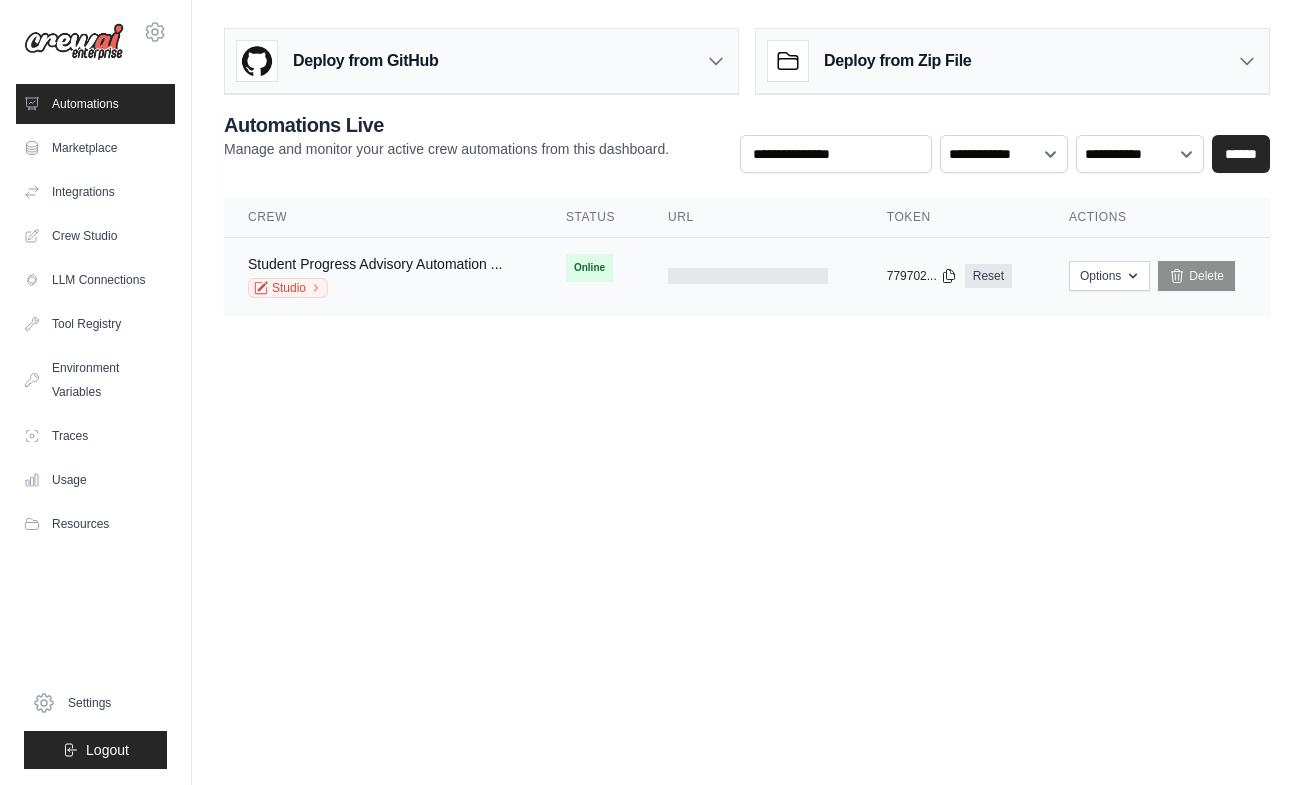 click on "Online" at bounding box center [589, 268] 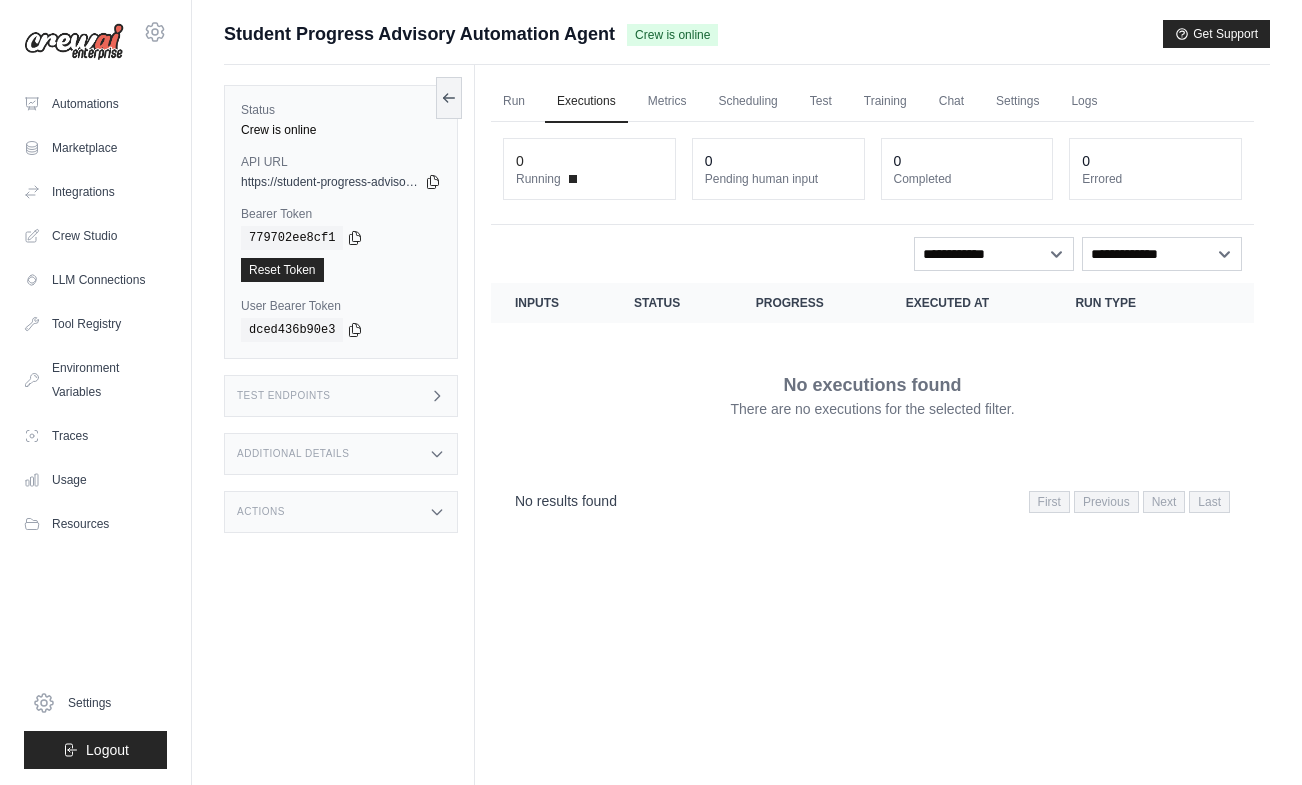 scroll, scrollTop: 0, scrollLeft: 0, axis: both 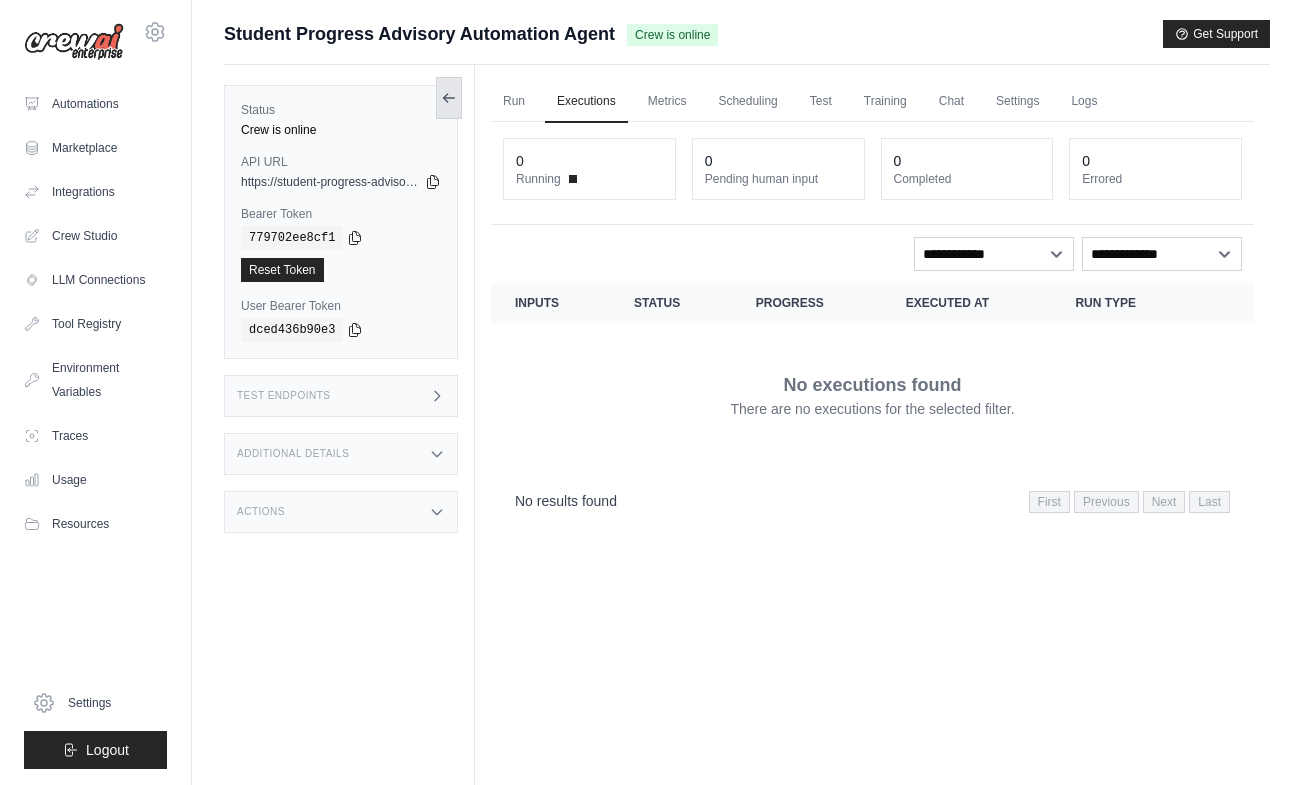 click 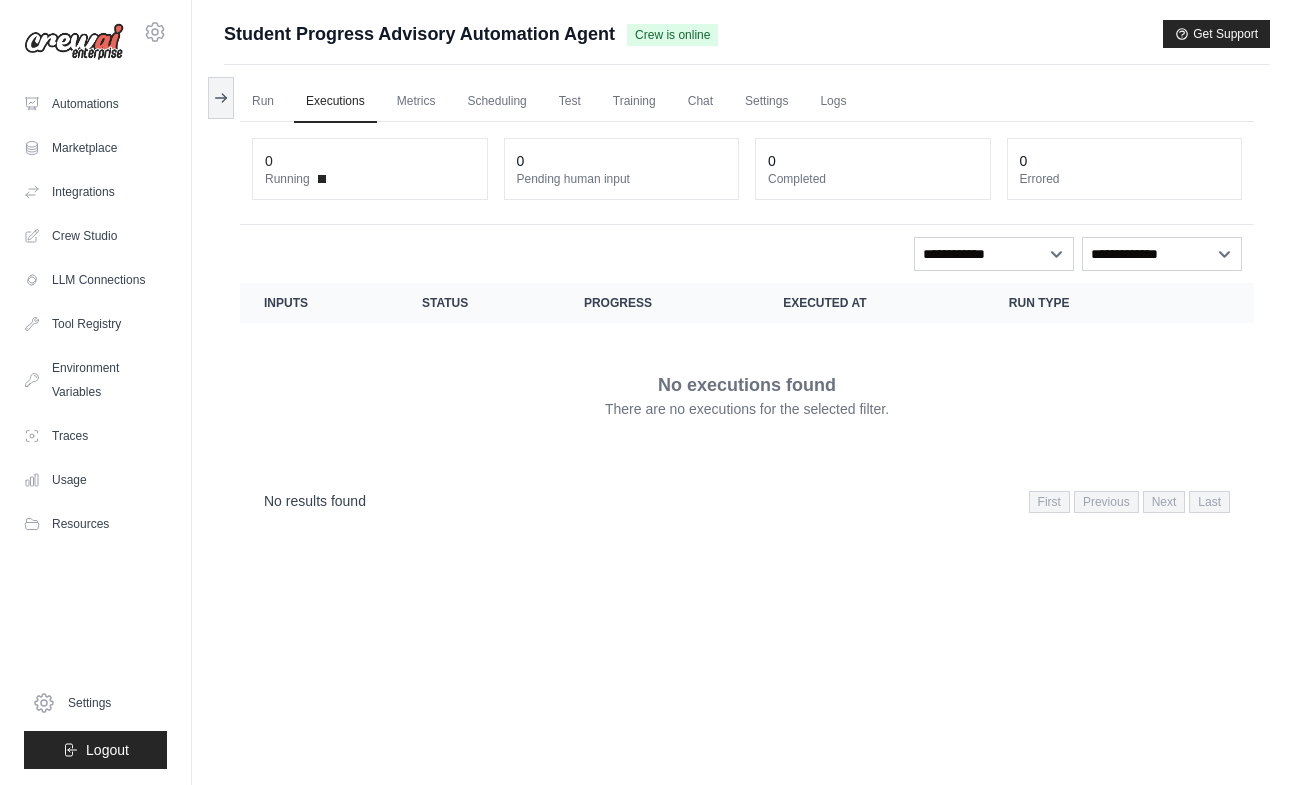 click on "Crew is online" at bounding box center (672, 35) 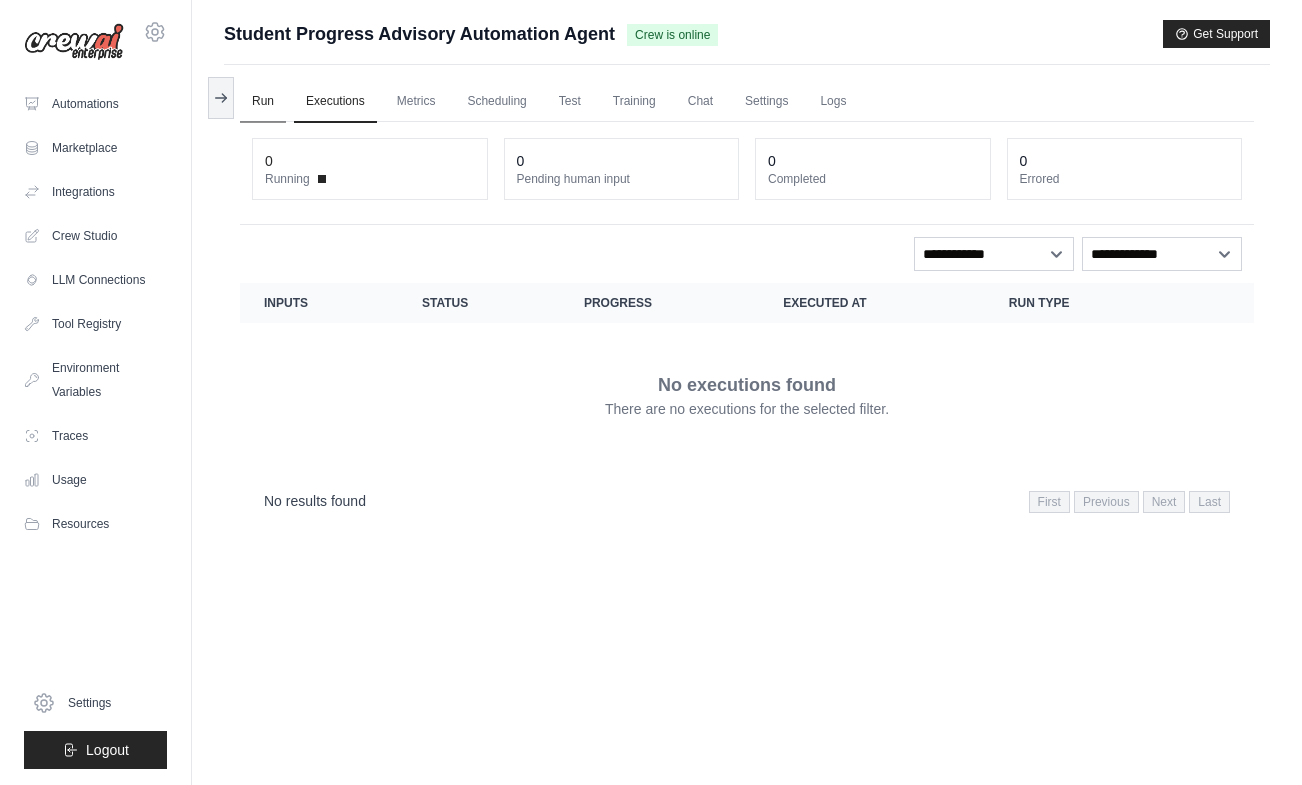 click on "Run" at bounding box center (263, 102) 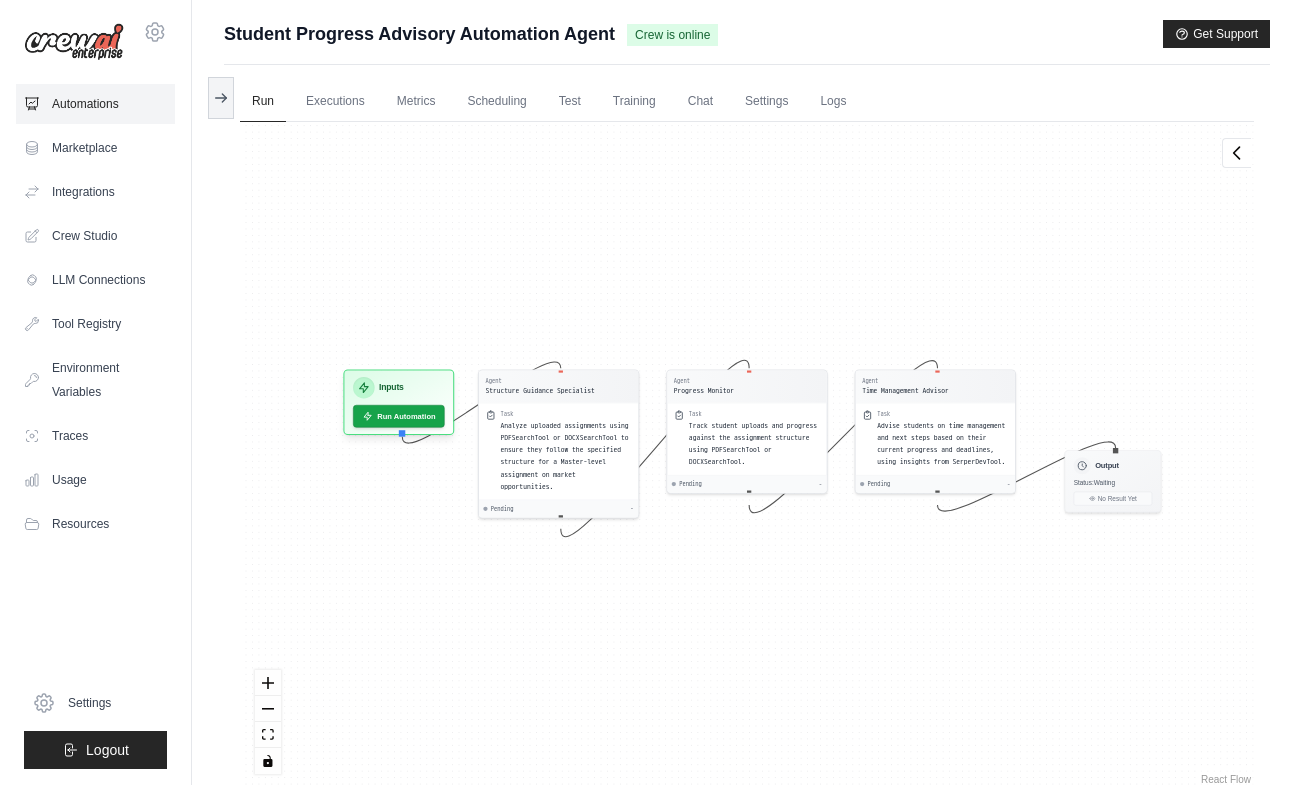 click on "Automations" at bounding box center (95, 104) 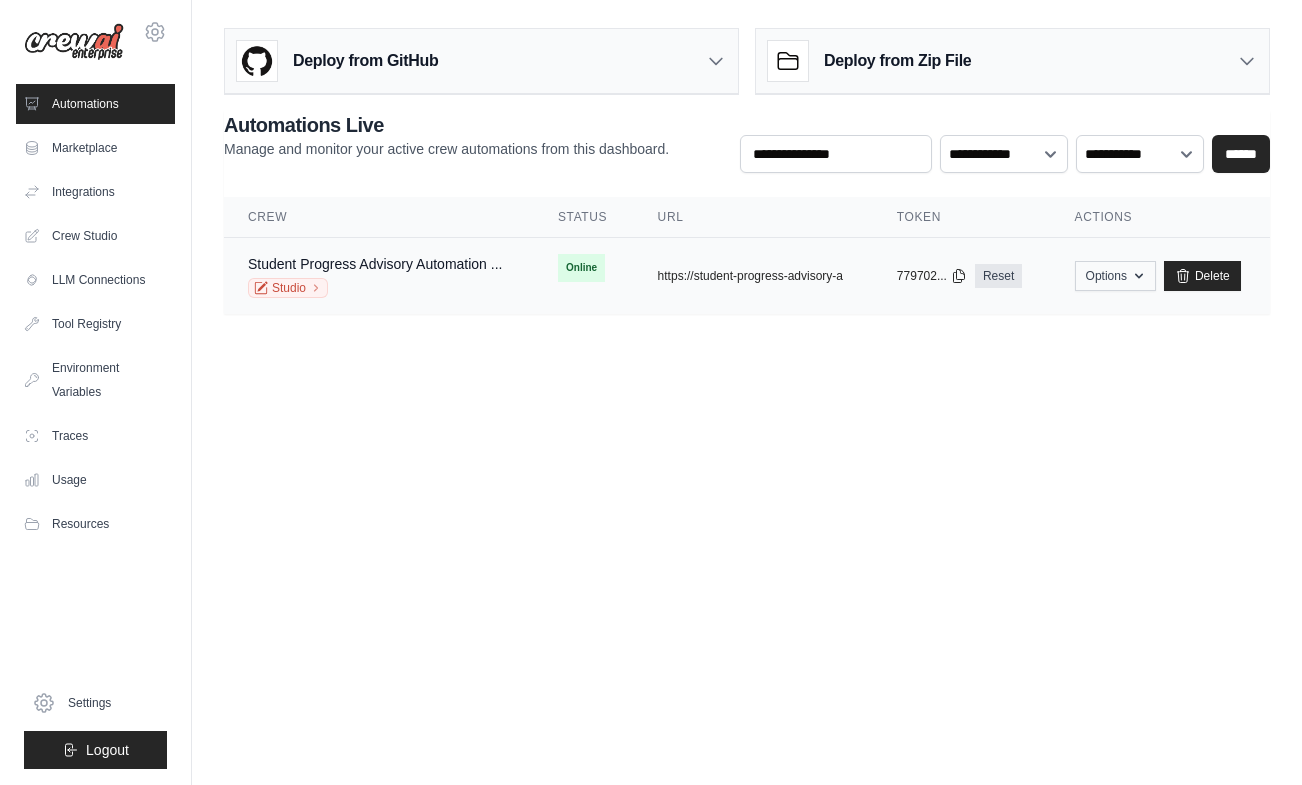 click 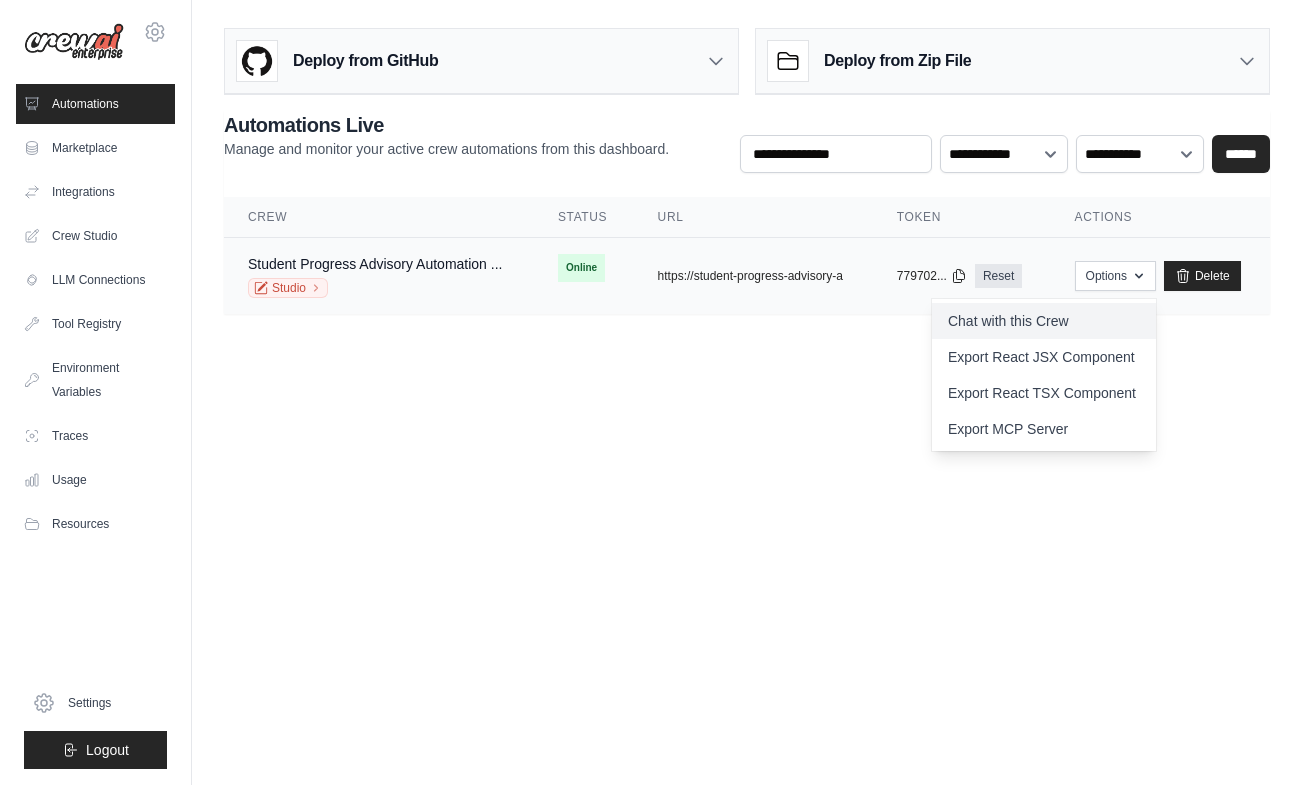 click on "Chat with this
Crew" at bounding box center (1044, 321) 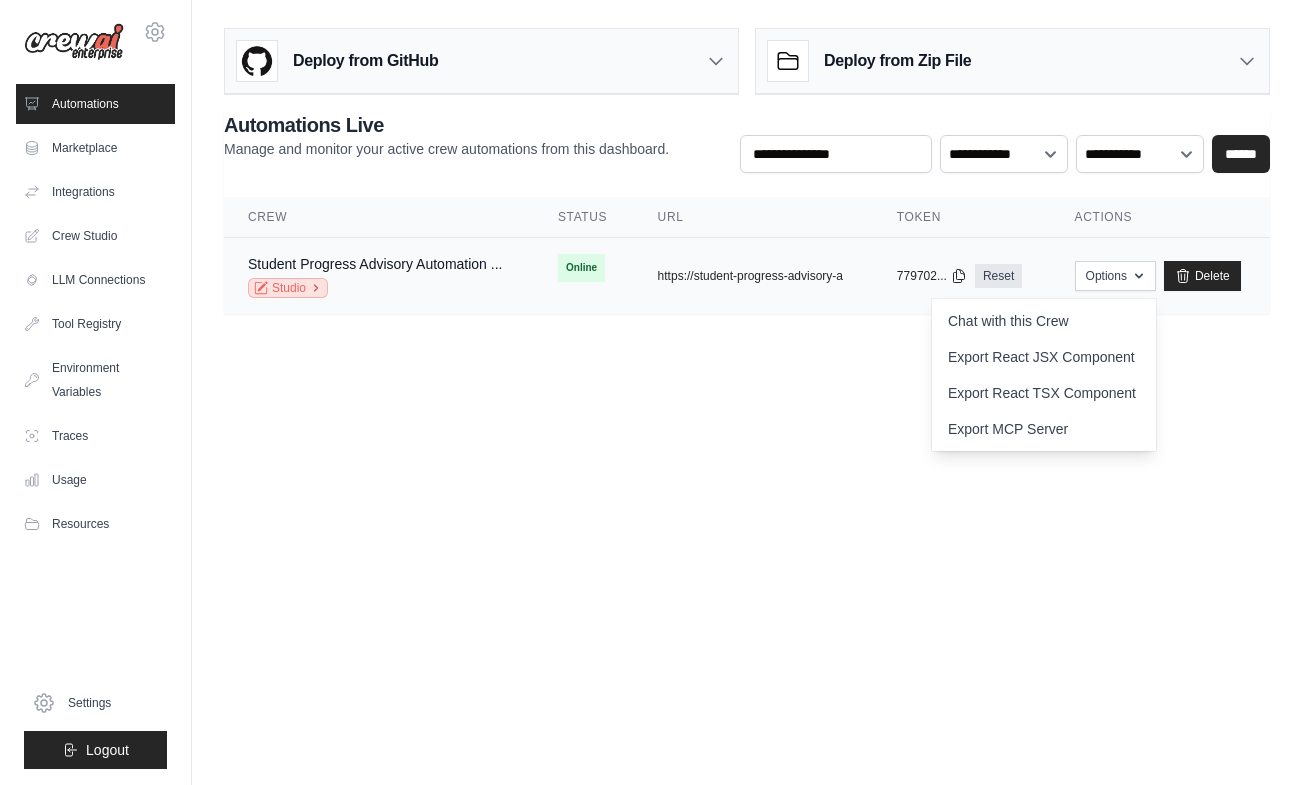 click on "Studio" at bounding box center [288, 288] 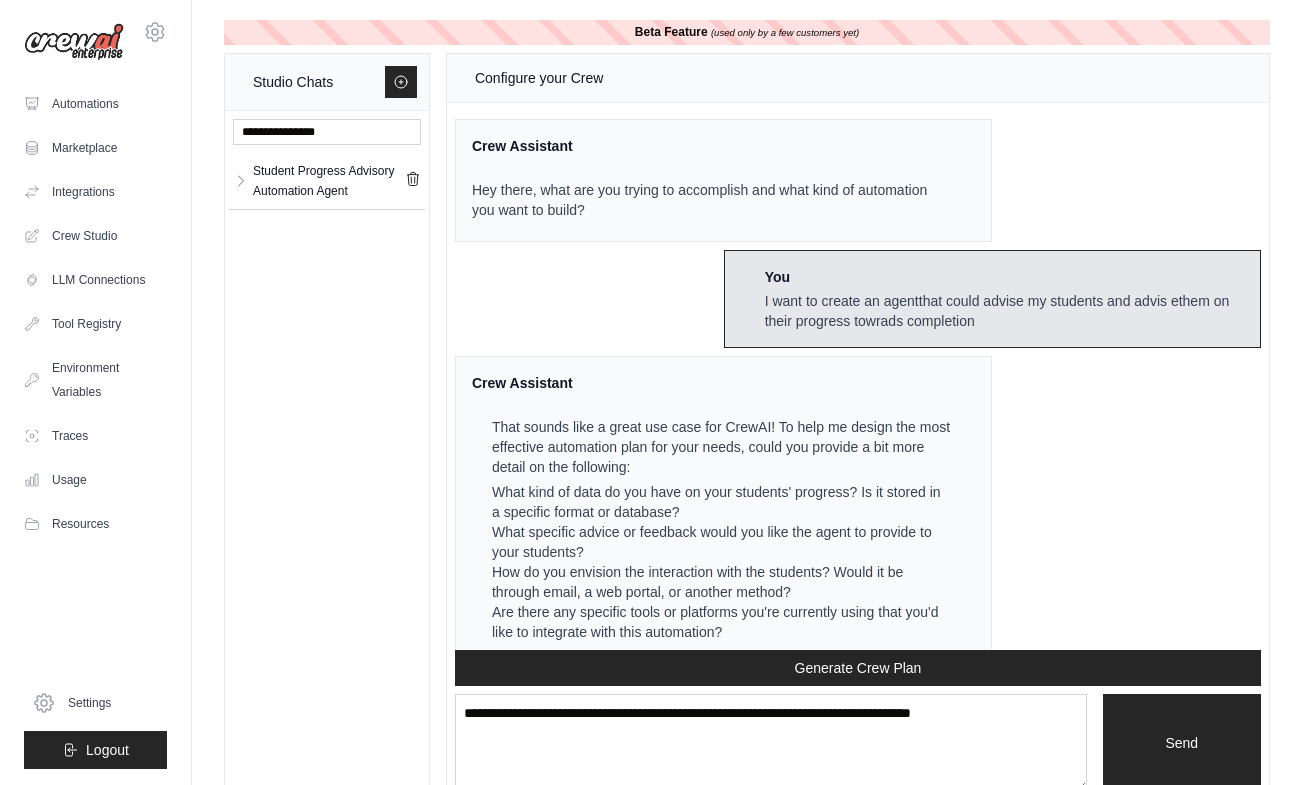 scroll, scrollTop: 4536, scrollLeft: 0, axis: vertical 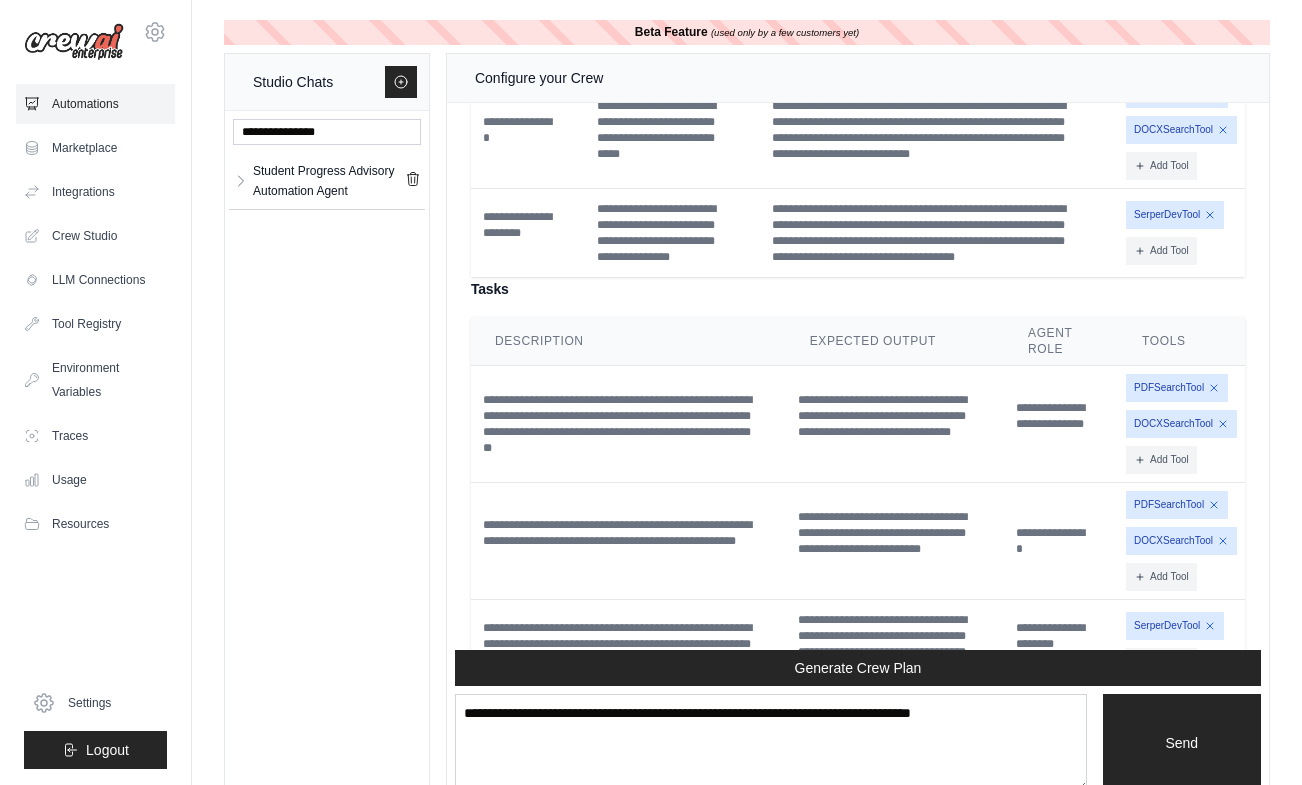 click on "Automations" at bounding box center [95, 104] 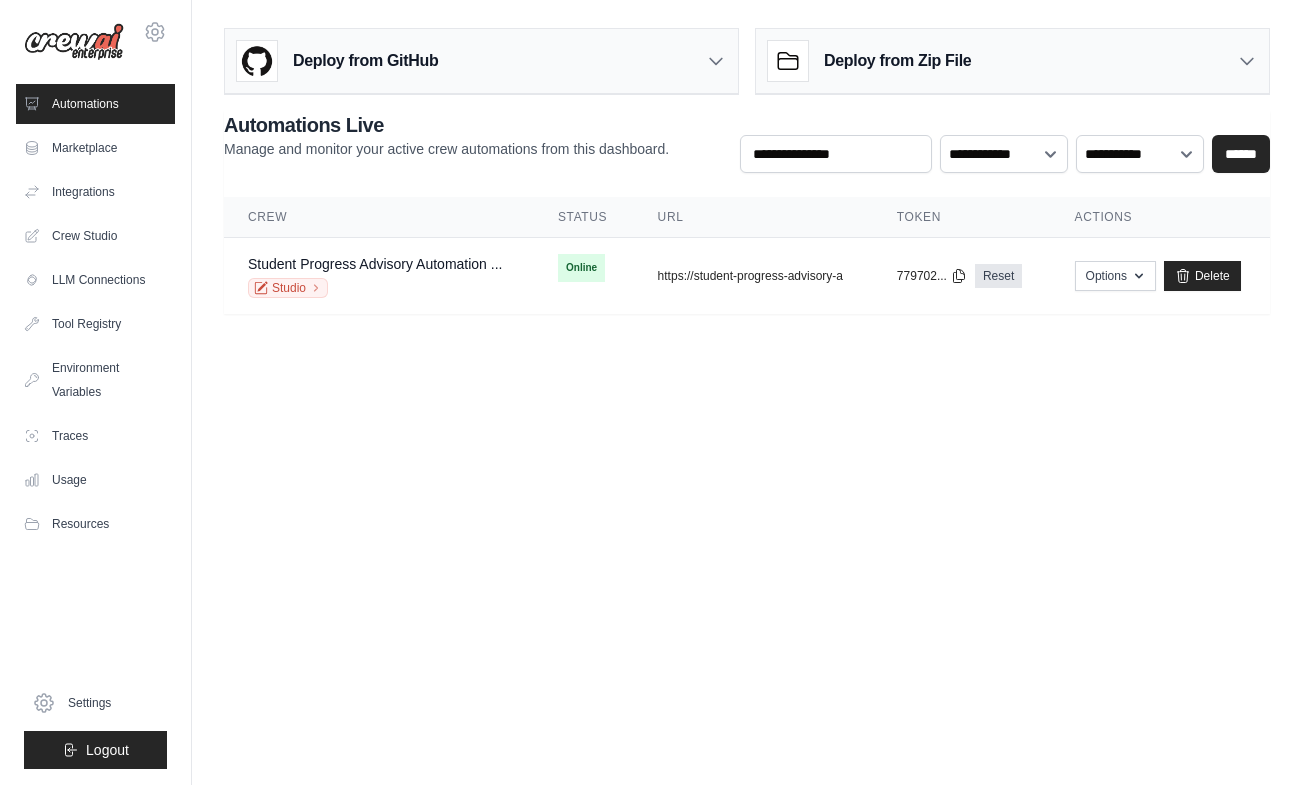 click 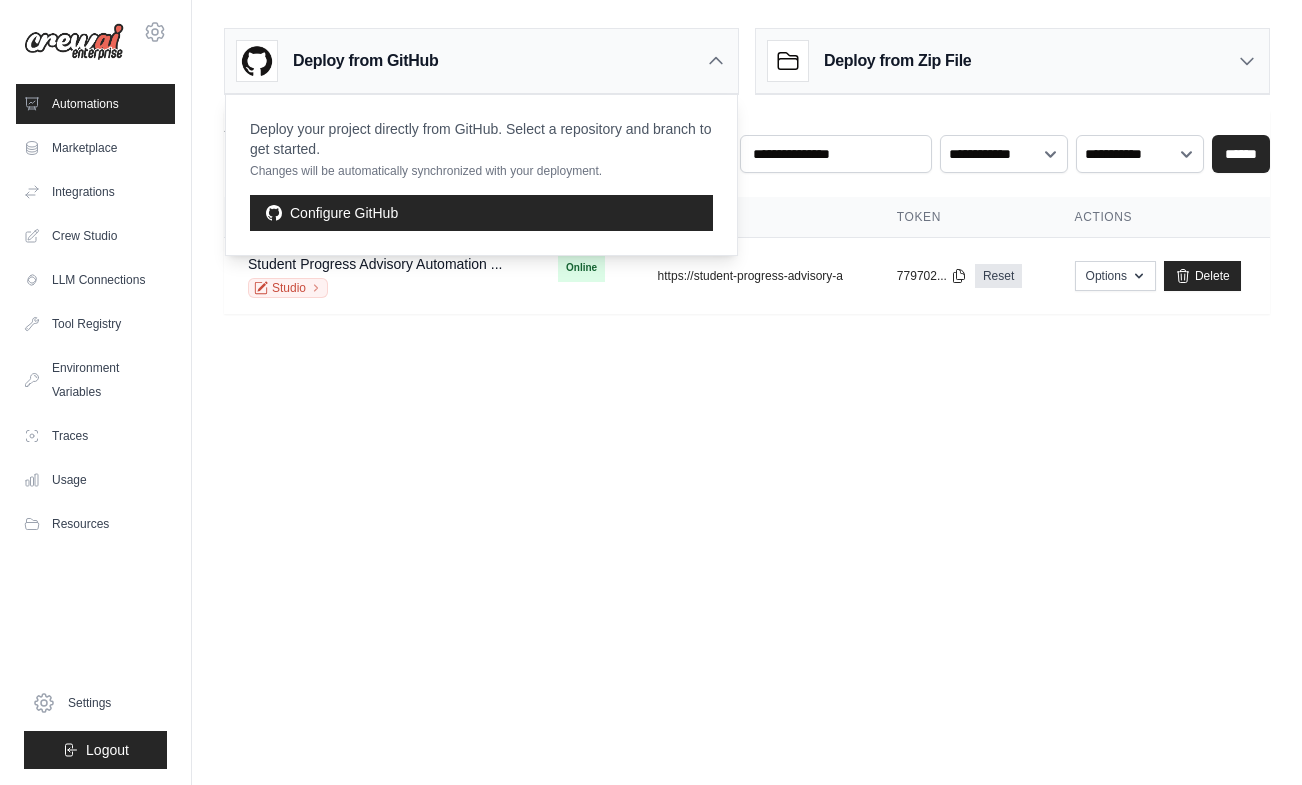 click 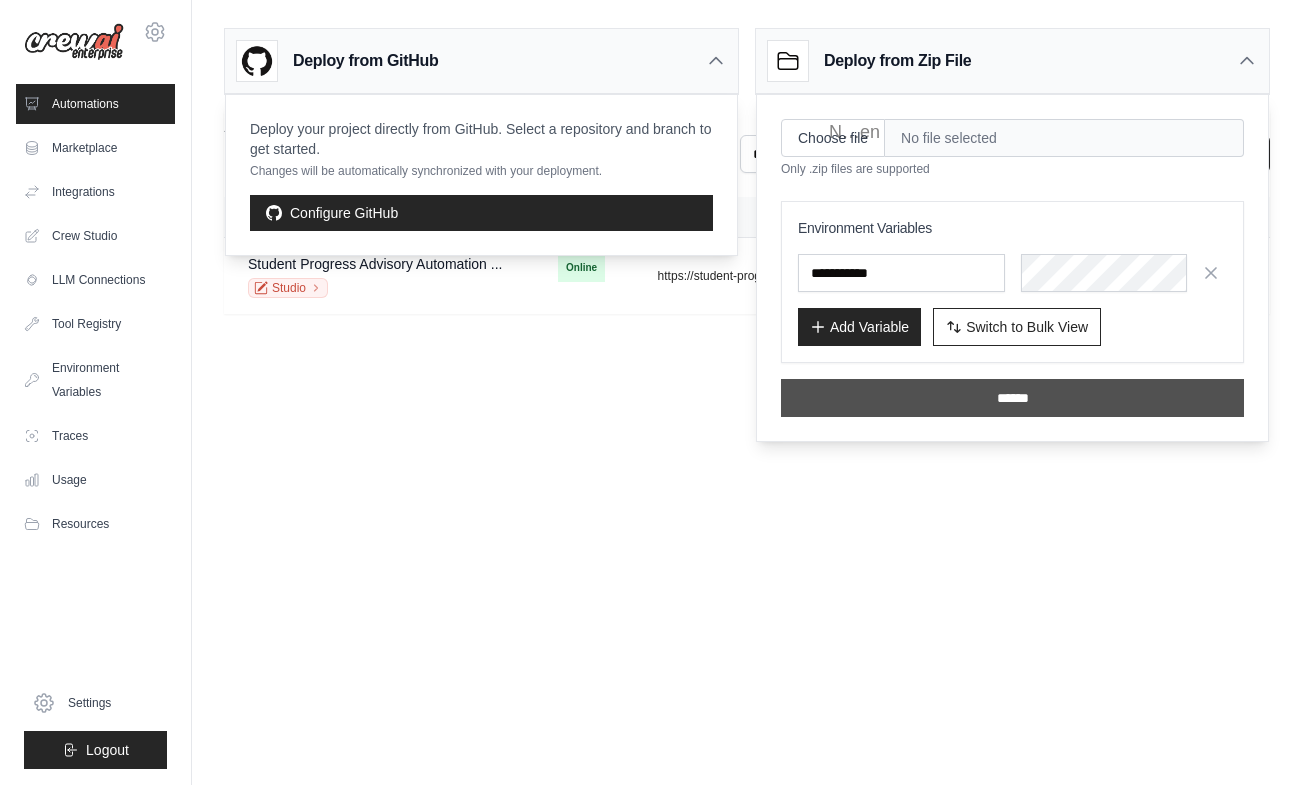 click on "******" at bounding box center [1012, 398] 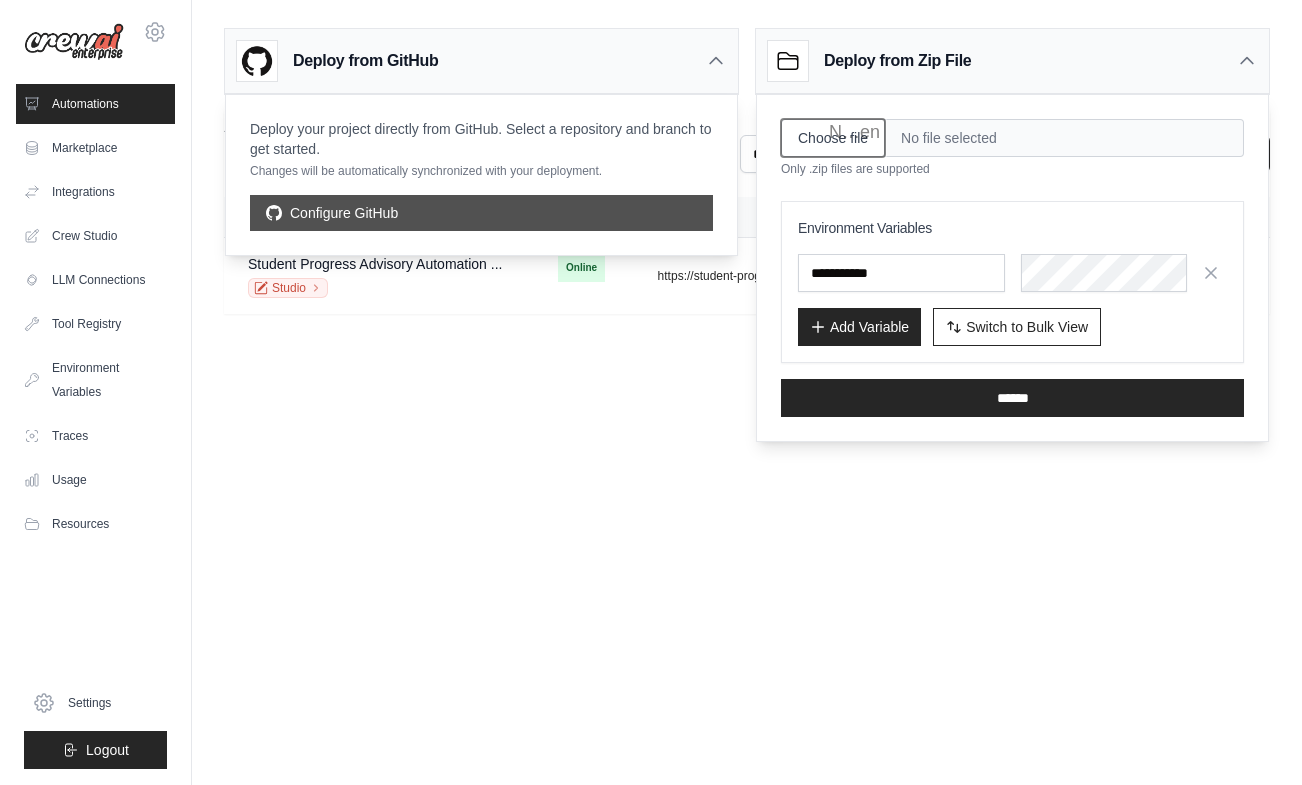 scroll, scrollTop: 0, scrollLeft: 0, axis: both 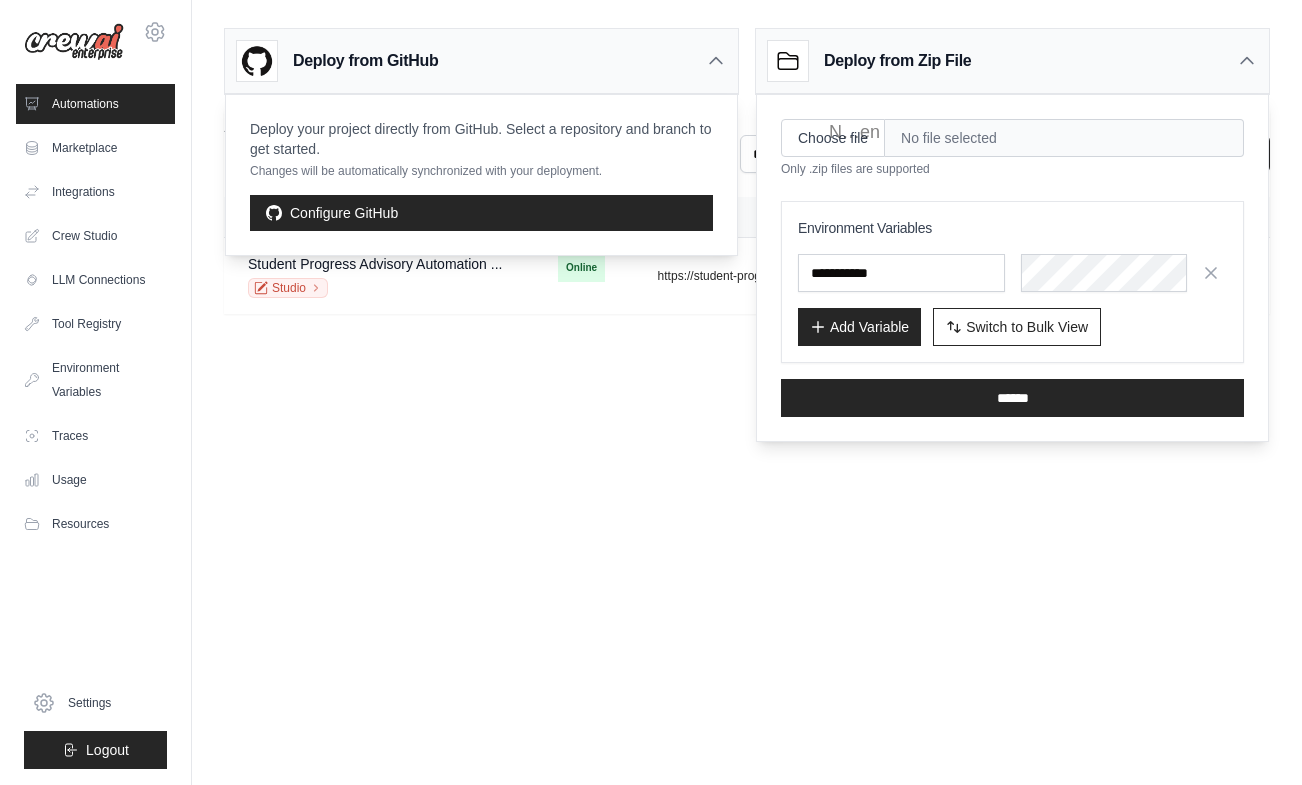 click on "Deploy from GitHub
Deploy your project directly from GitHub. Select a repository and
branch to get started.
Changes will be automatically synchronized with your deployment.
Configure GitHub
Deploy from Zip File
Choose file" at bounding box center [747, 179] 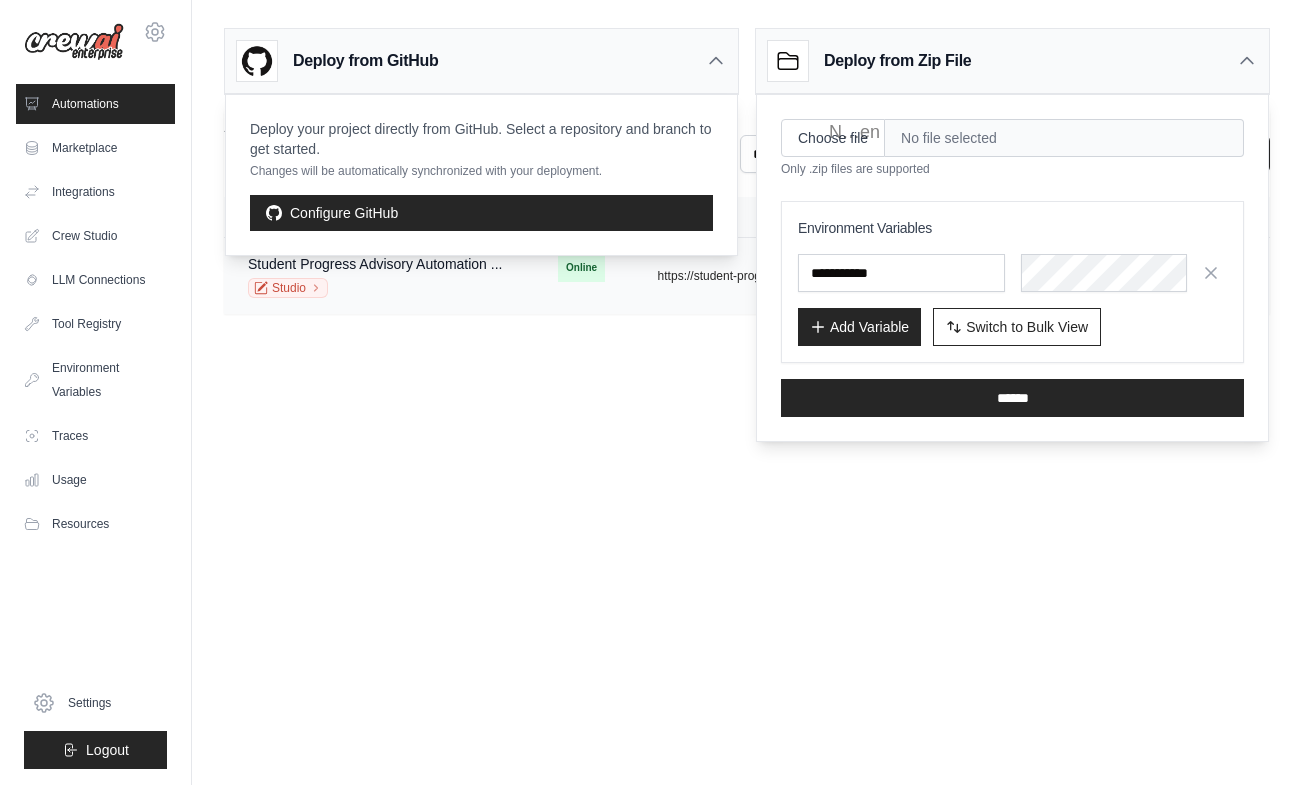 click on "Student Progress Advisory Automation ...
Studio" at bounding box center [379, 276] 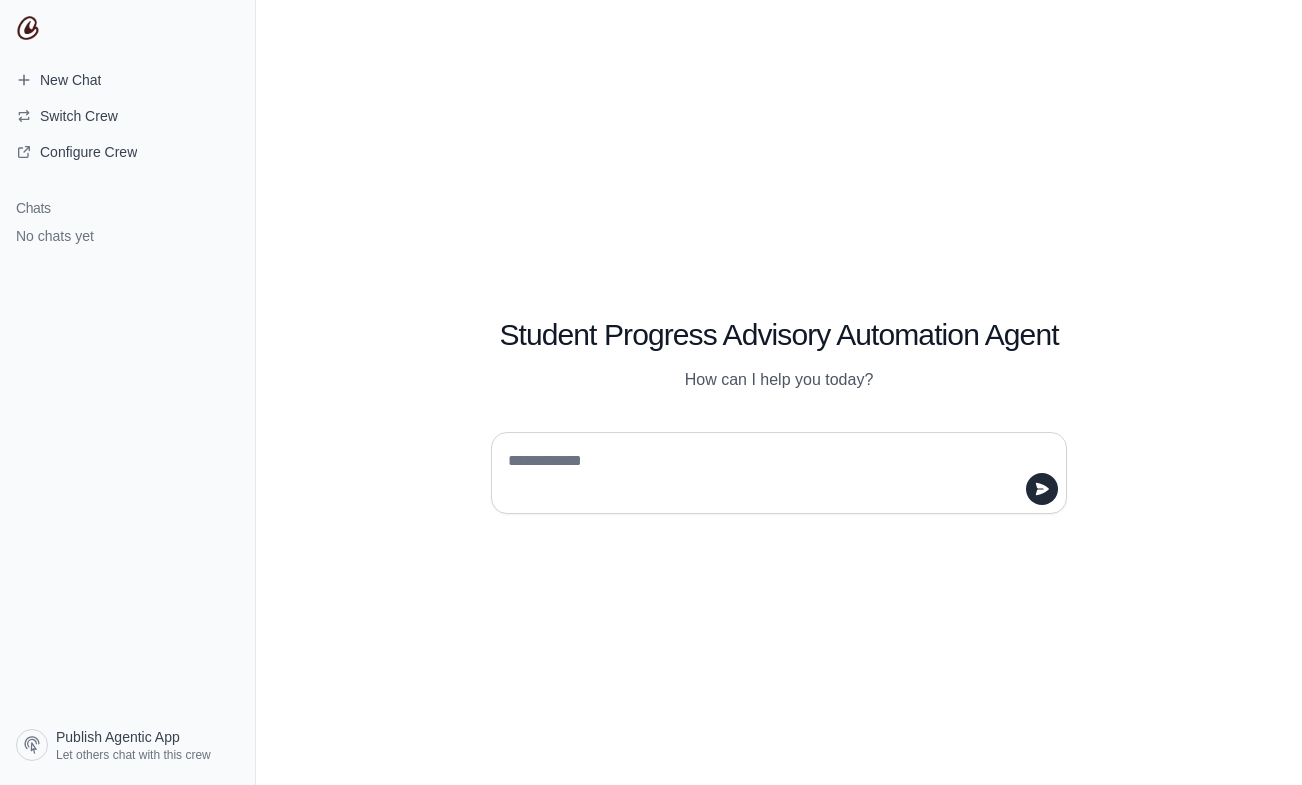 scroll, scrollTop: 0, scrollLeft: 0, axis: both 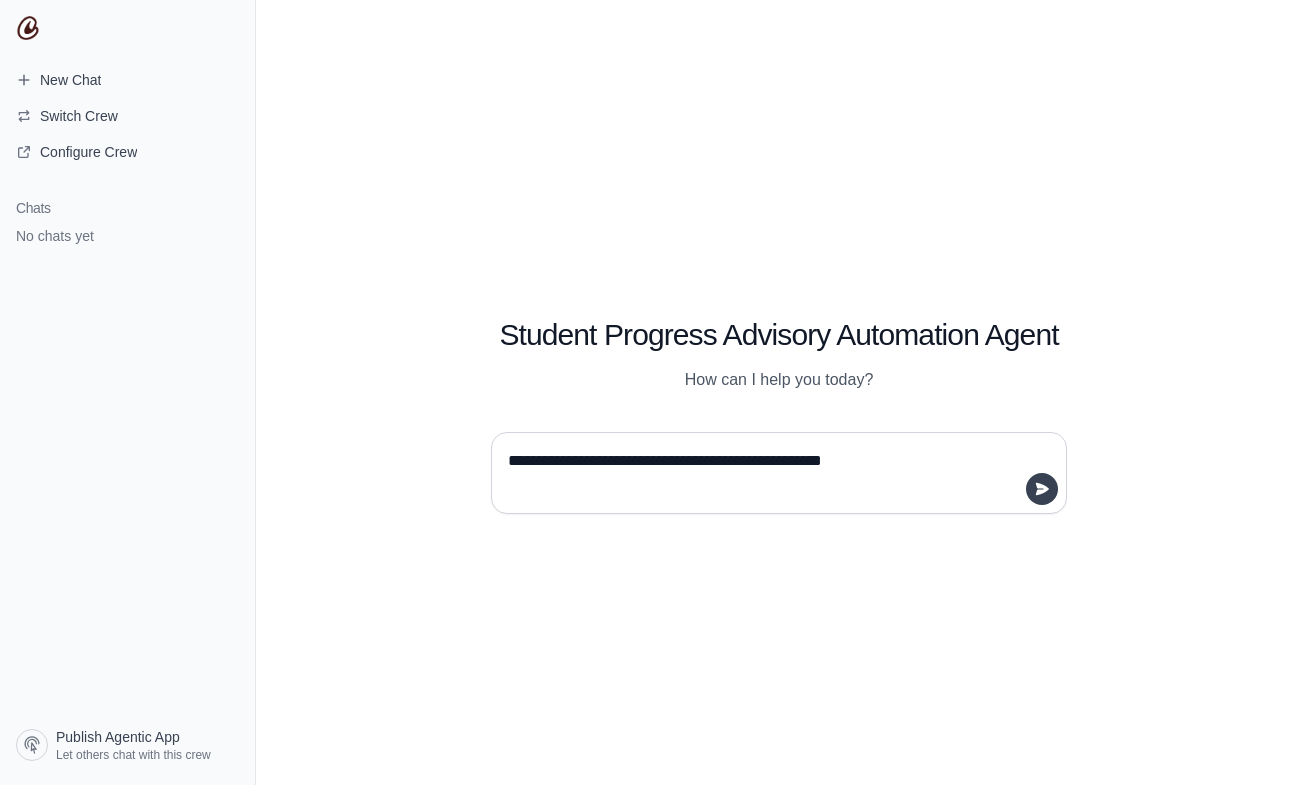 type on "**********" 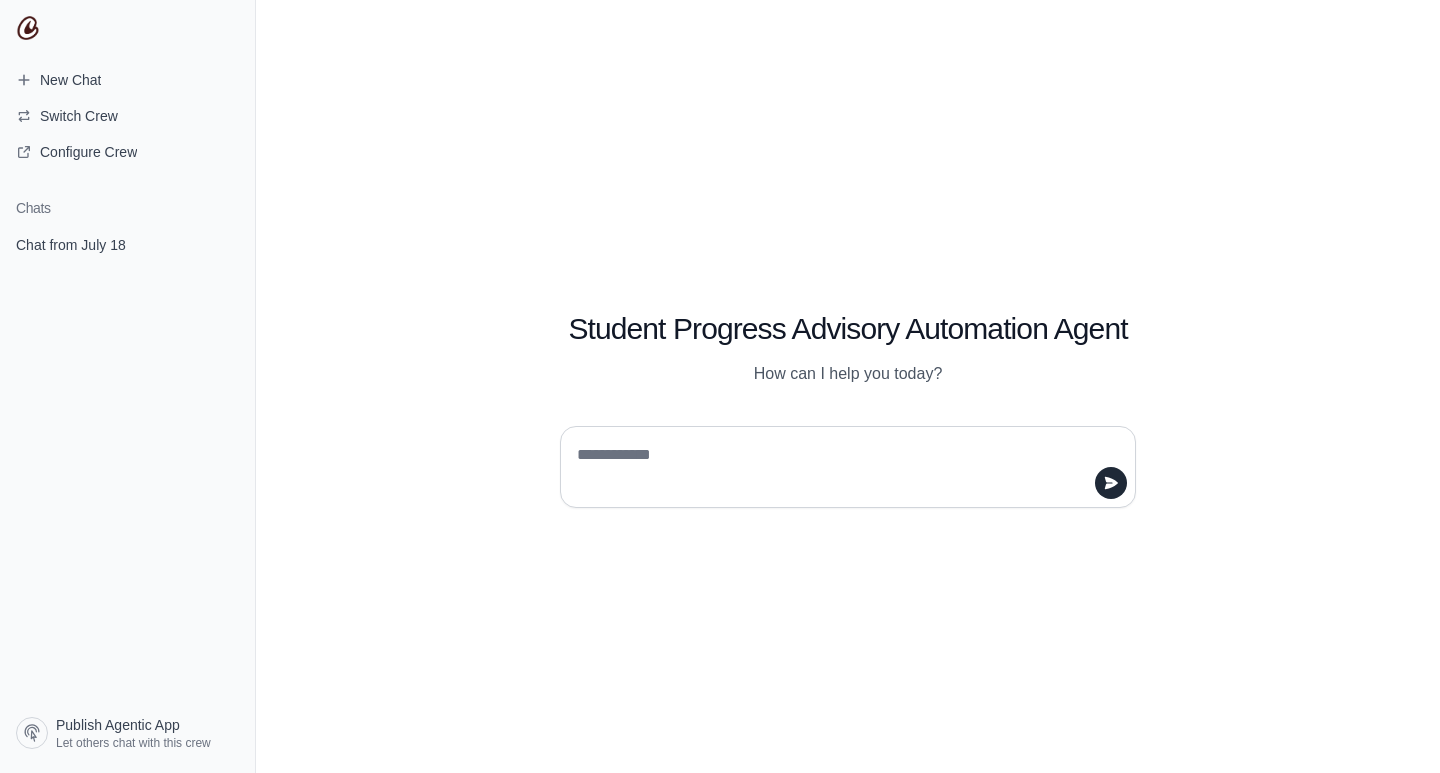 click at bounding box center (842, 467) 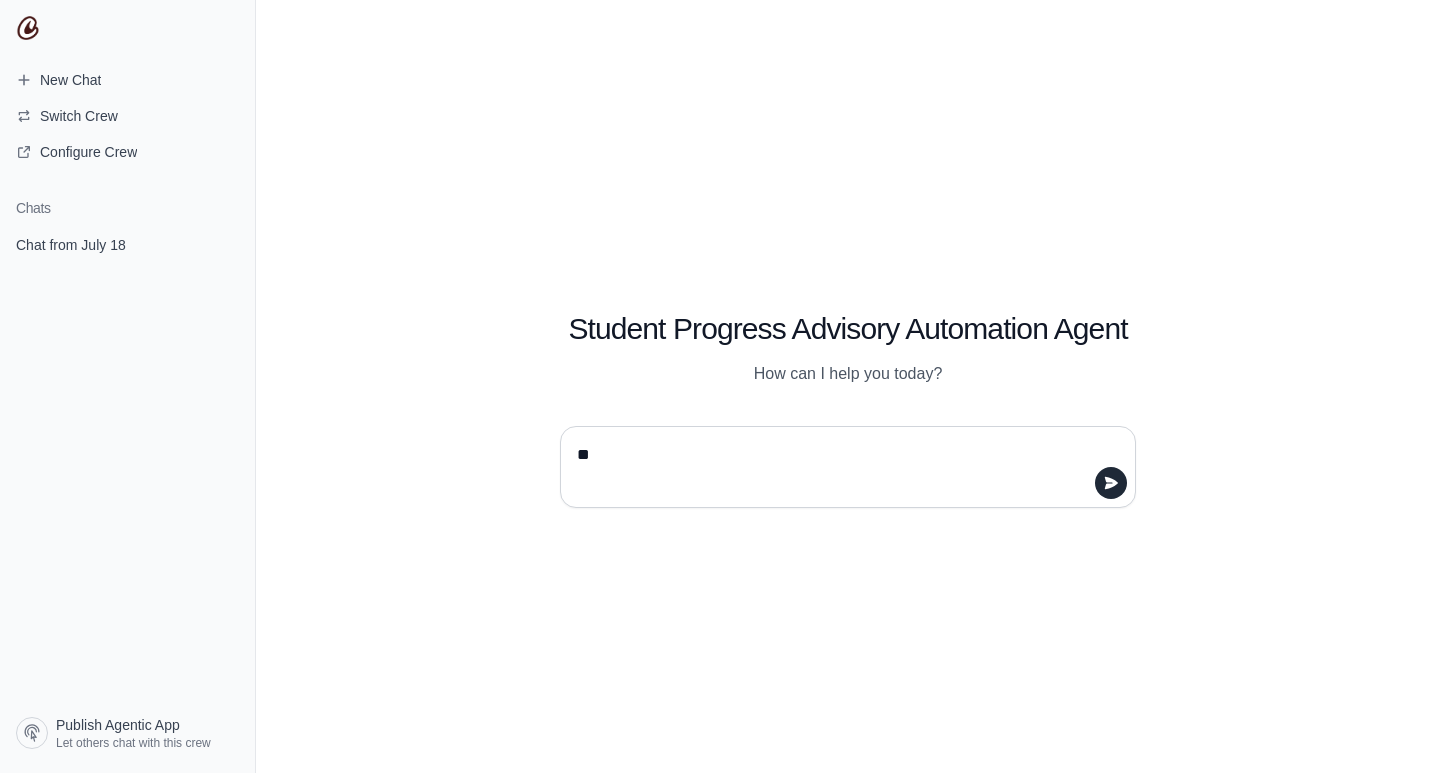 type on "*" 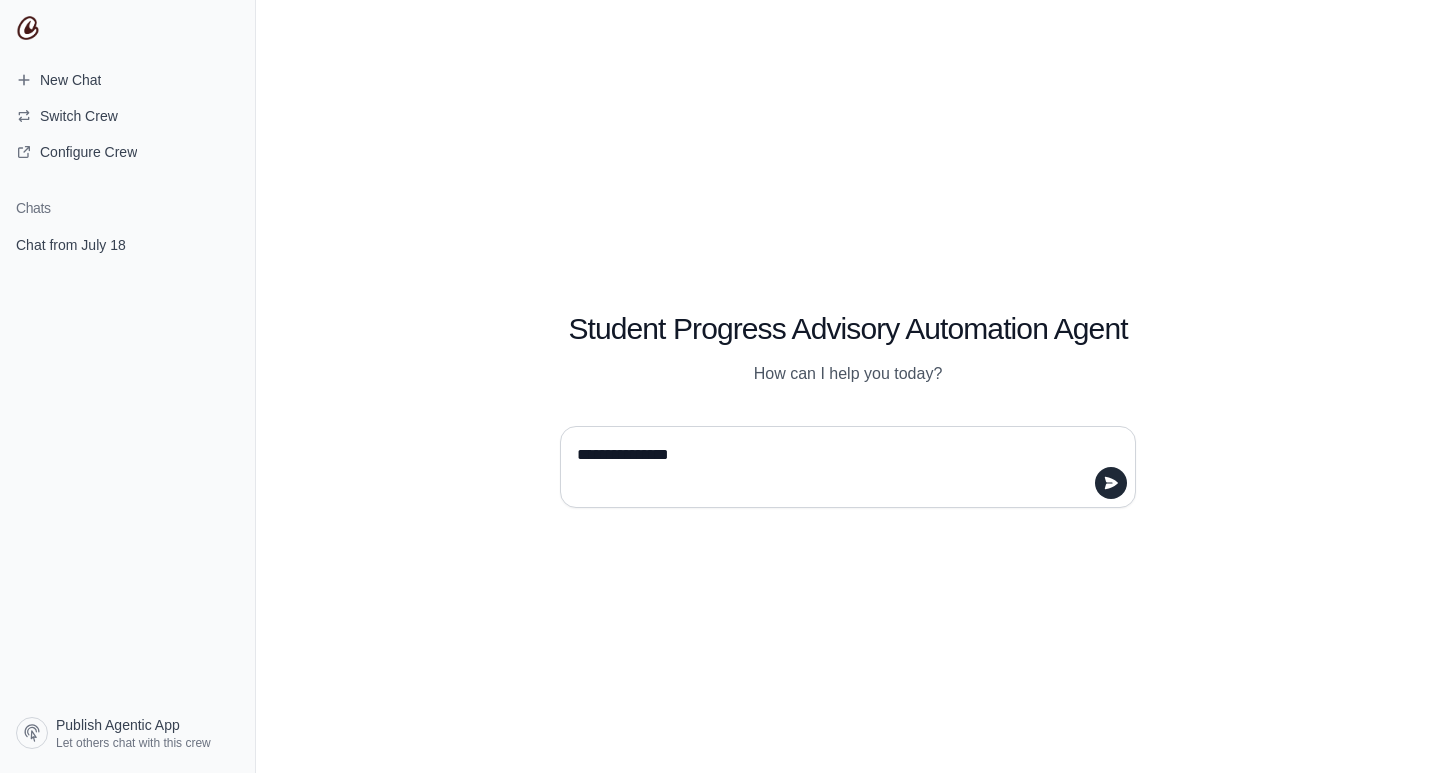 type on "**********" 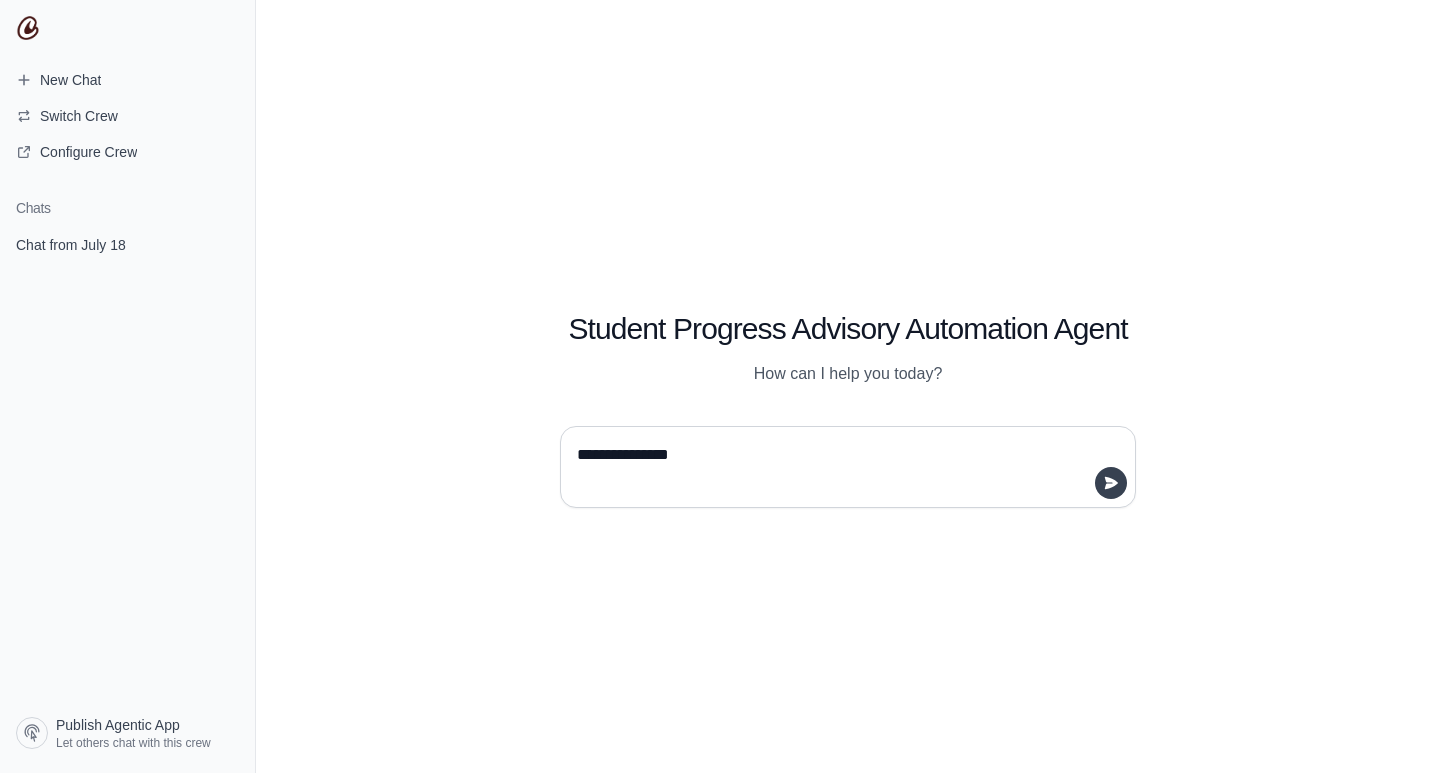 click 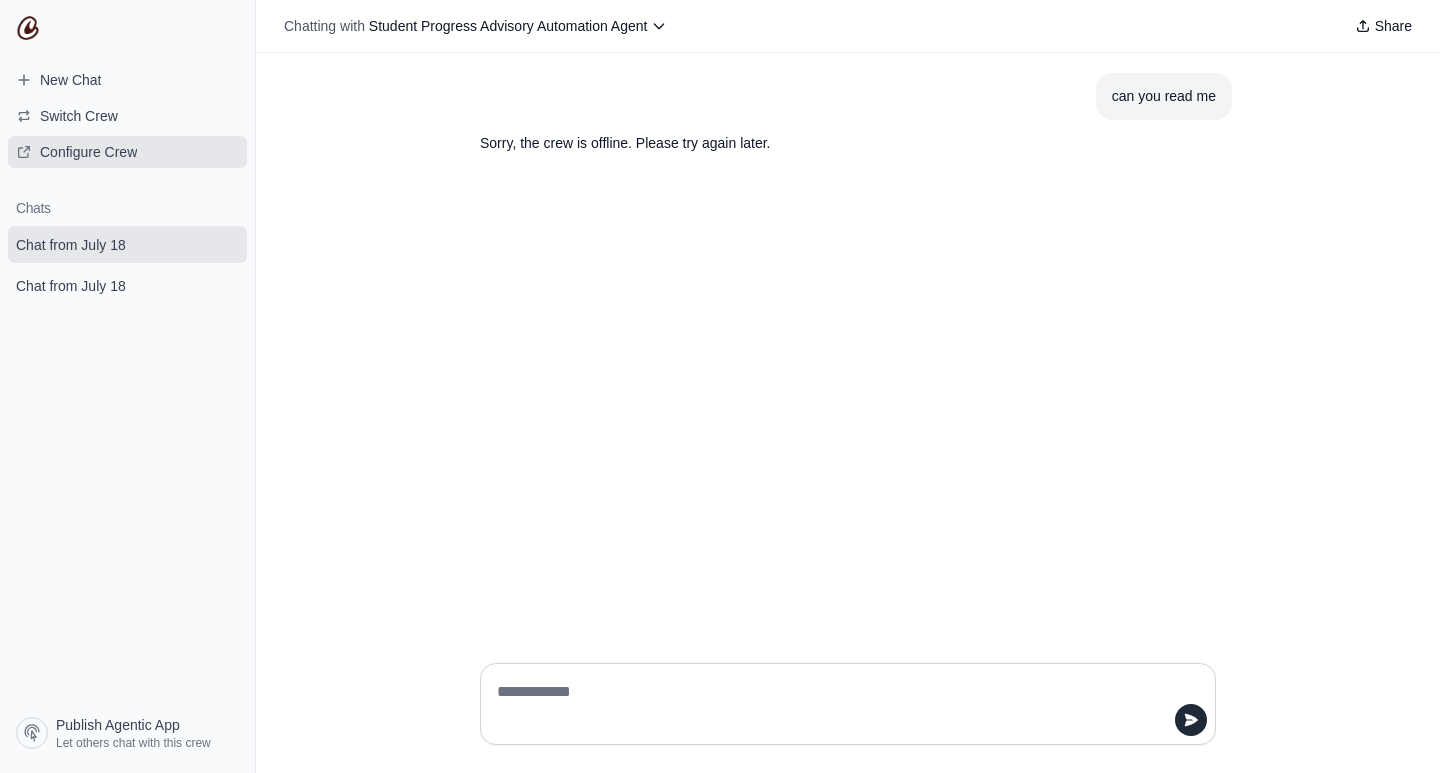 click on "Configure
Crew" at bounding box center [88, 152] 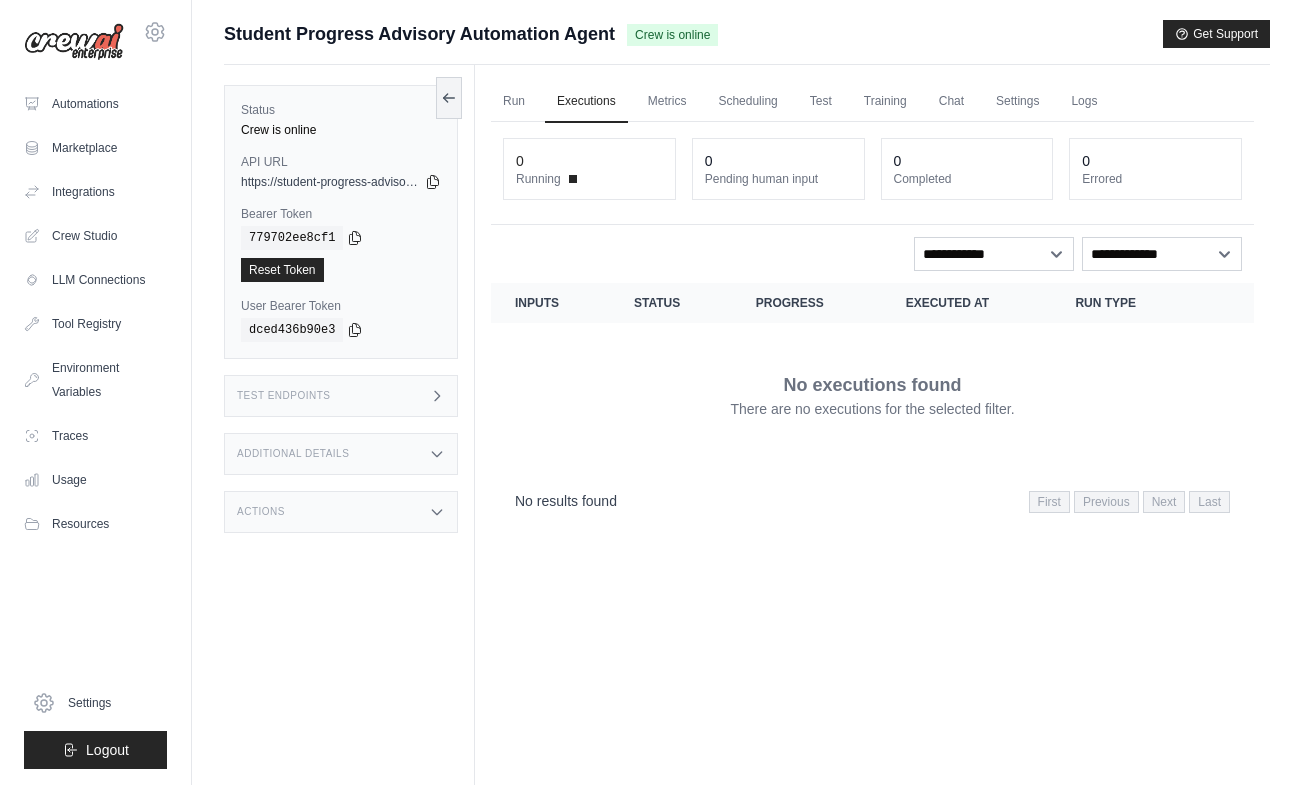 scroll, scrollTop: 0, scrollLeft: 0, axis: both 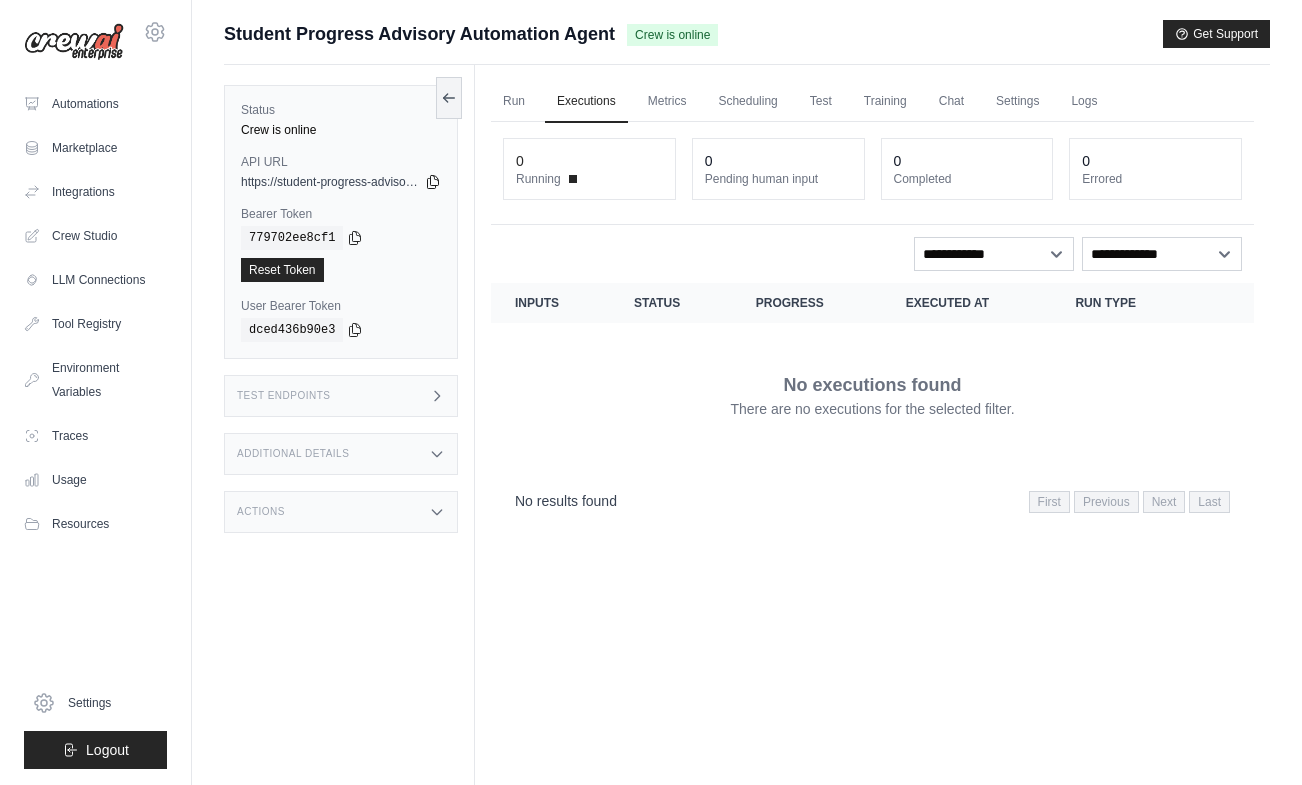 click 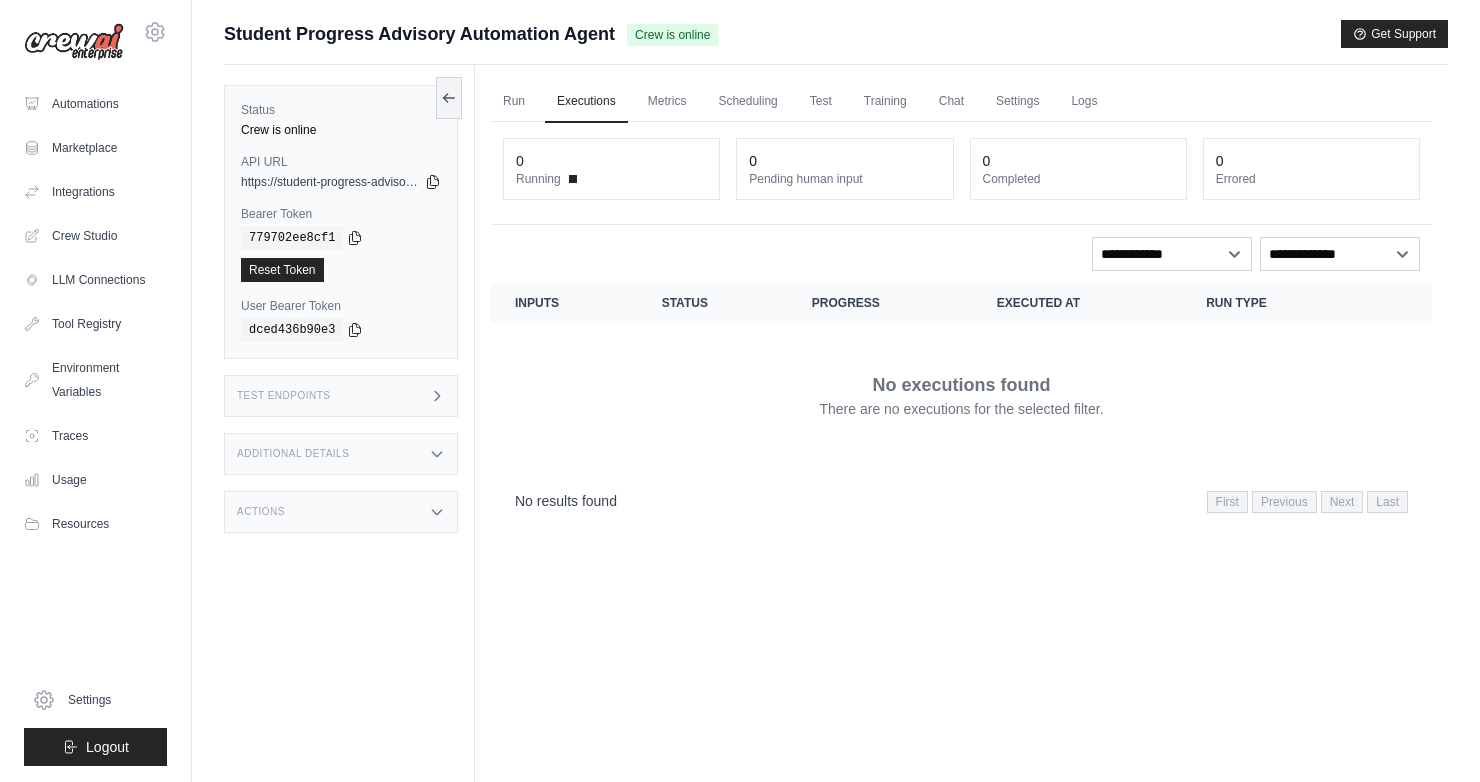 click on "Crew is online" at bounding box center [672, 35] 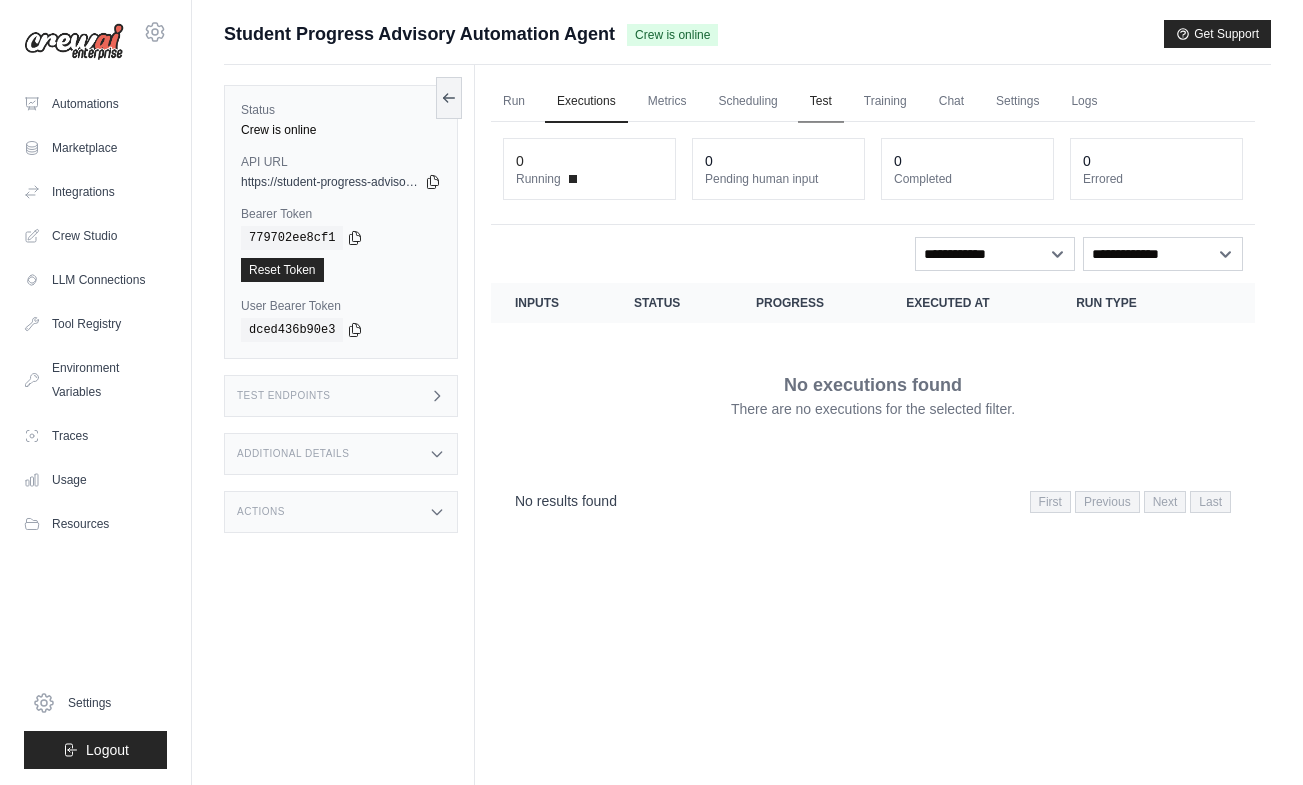 click on "Test" at bounding box center (821, 102) 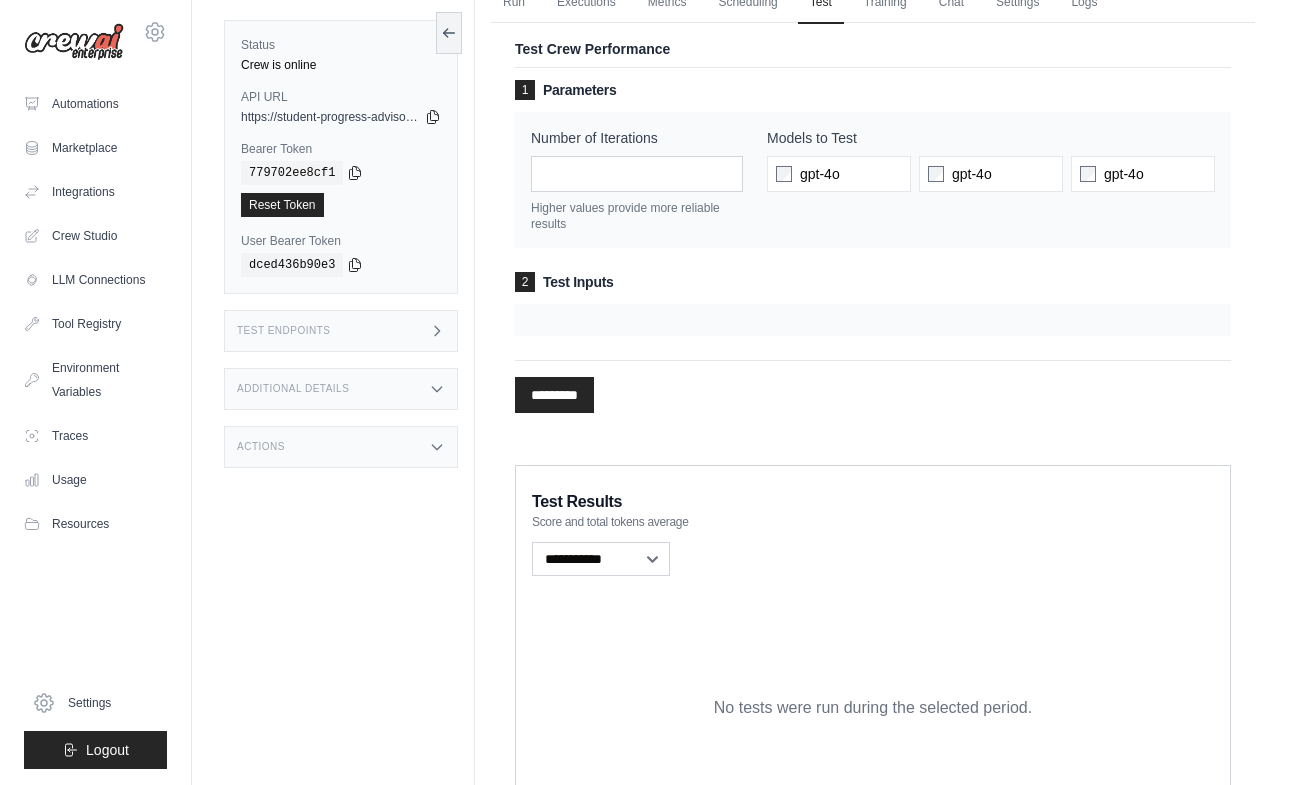 scroll, scrollTop: 102, scrollLeft: 0, axis: vertical 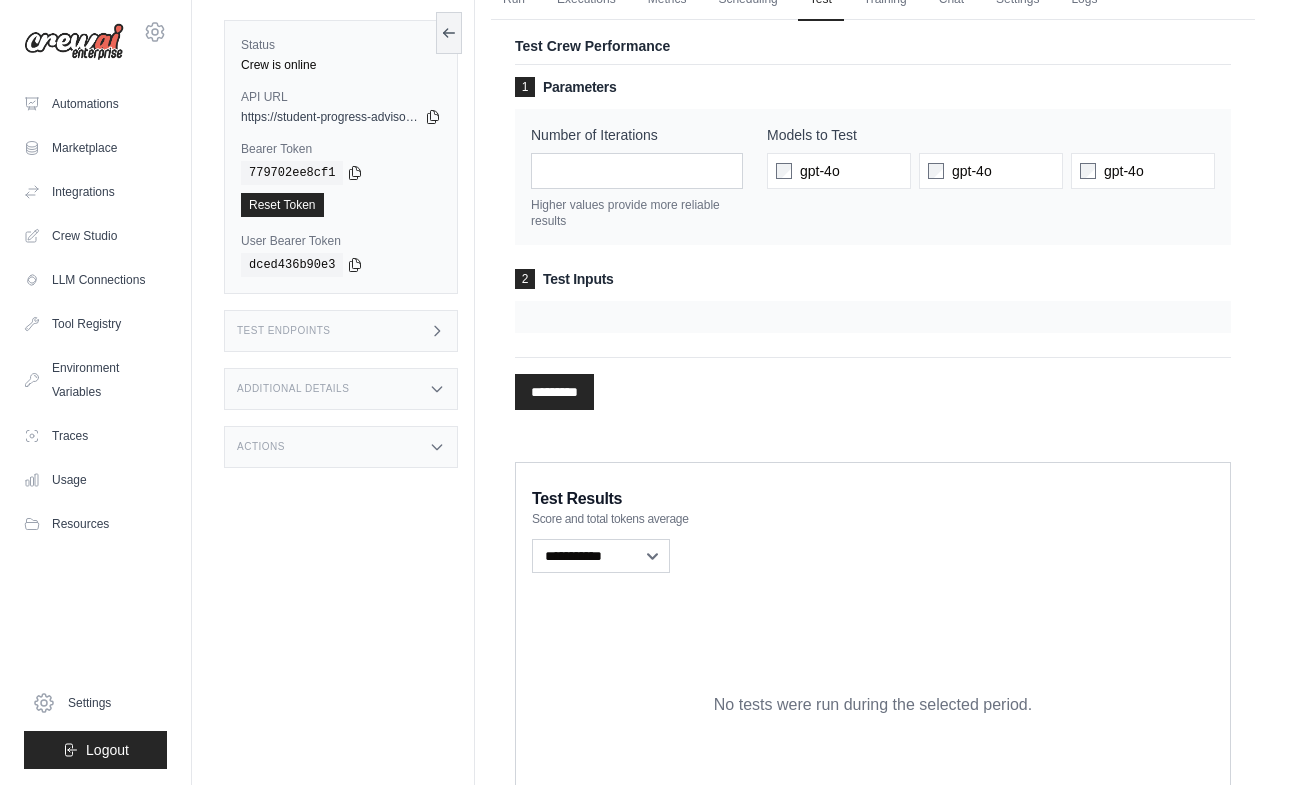 click on "*********" at bounding box center (554, 392) 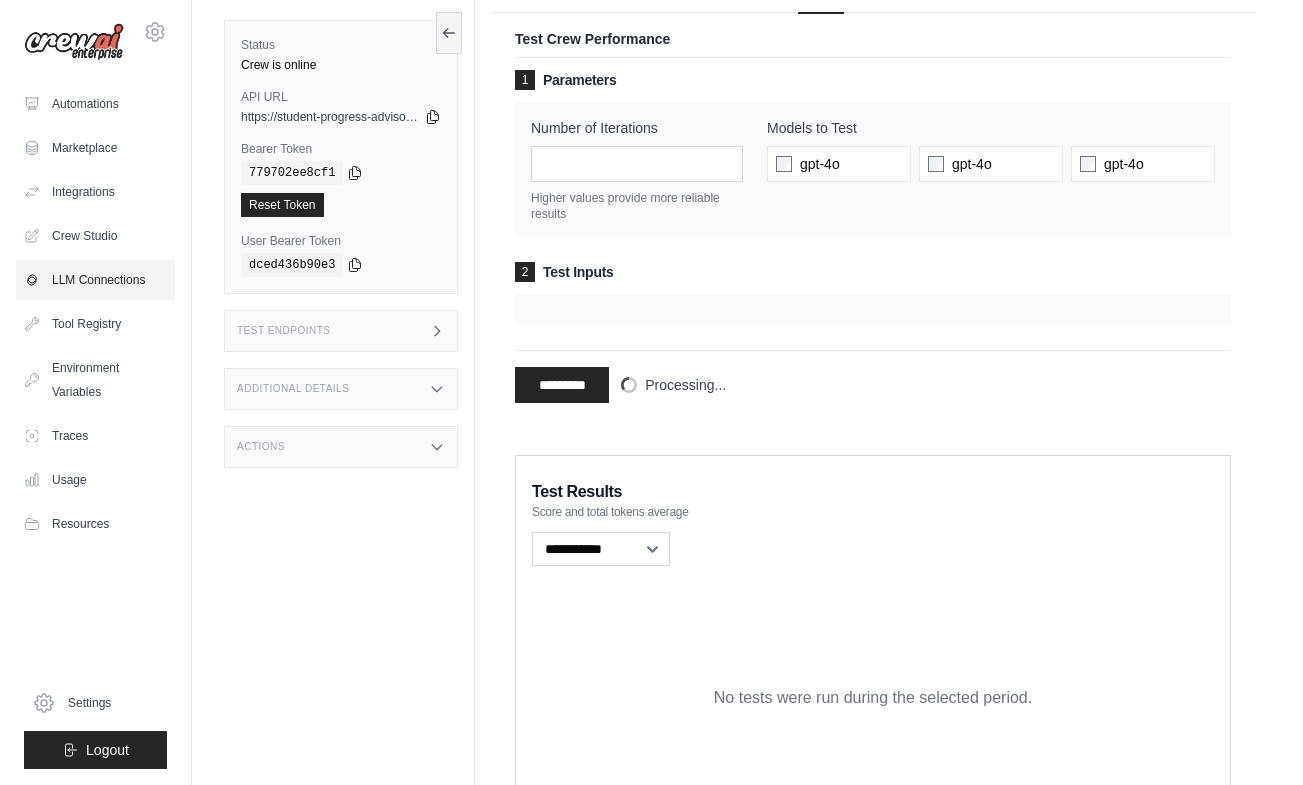 scroll, scrollTop: 110, scrollLeft: 0, axis: vertical 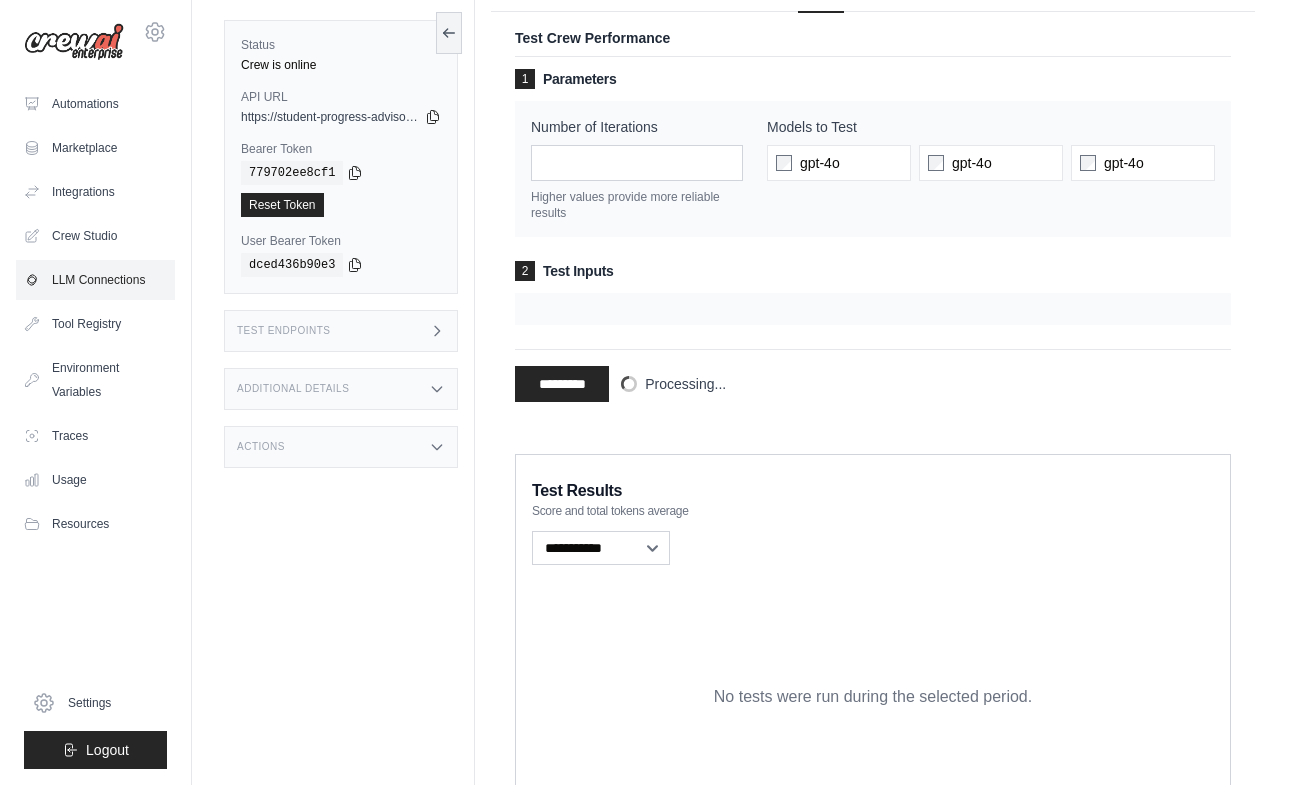 click on "LLM Connections" at bounding box center [95, 280] 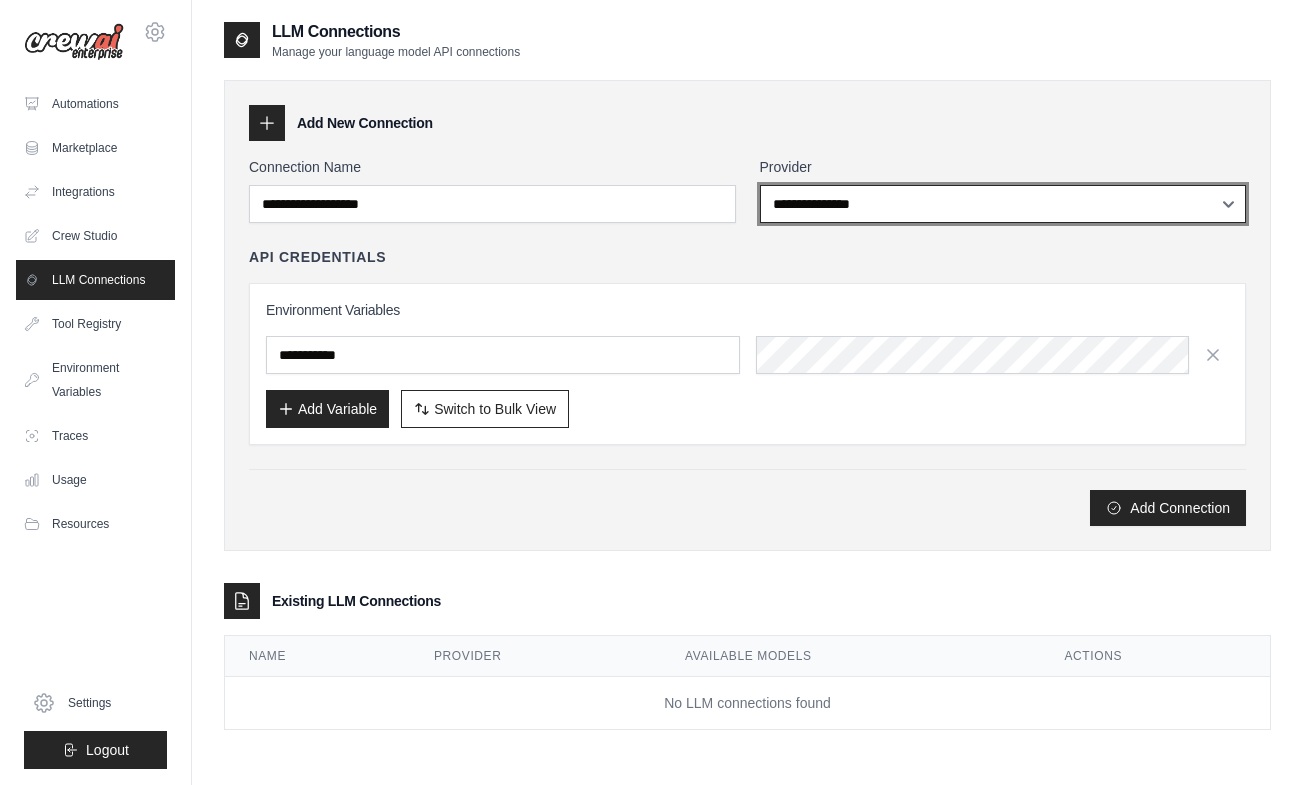 scroll, scrollTop: 0, scrollLeft: 0, axis: both 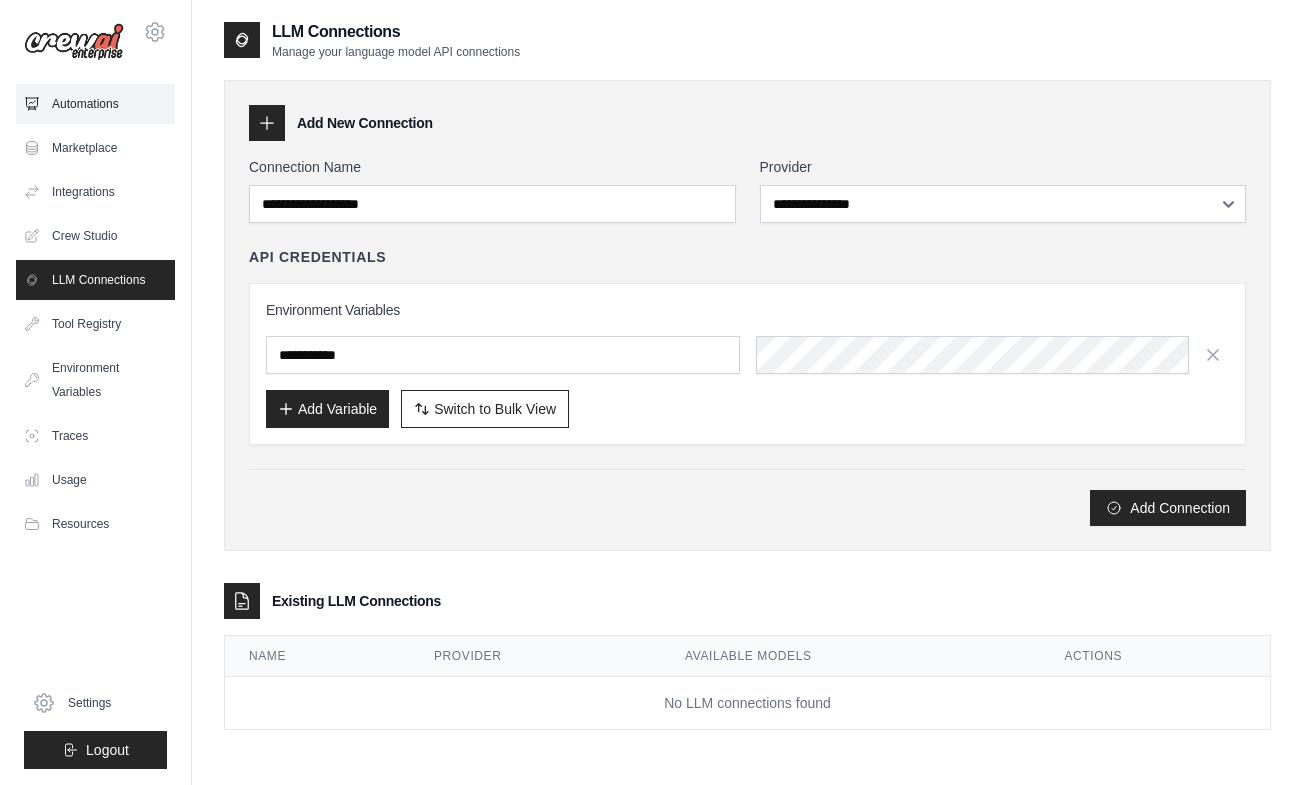 click on "Automations" at bounding box center [95, 104] 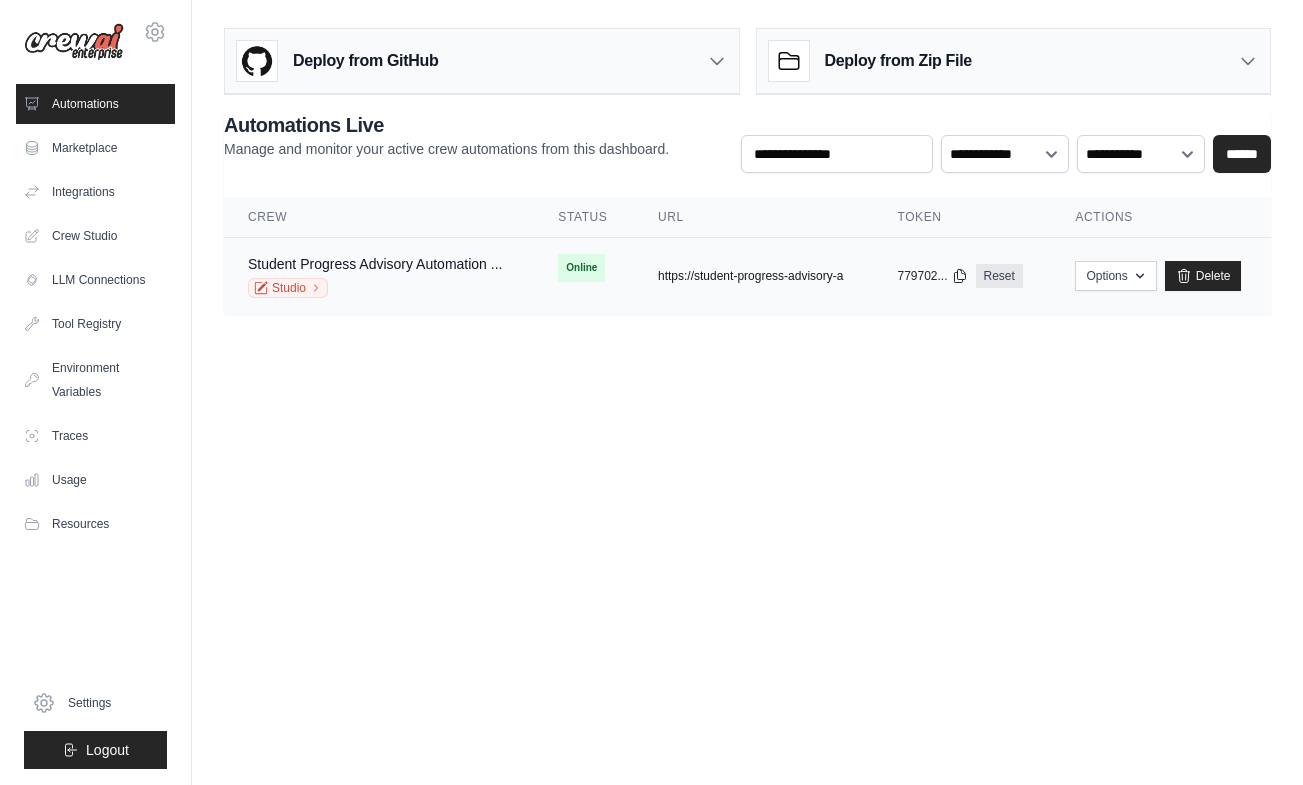 click on "https://student-progress-advisory-a" at bounding box center (750, 276) 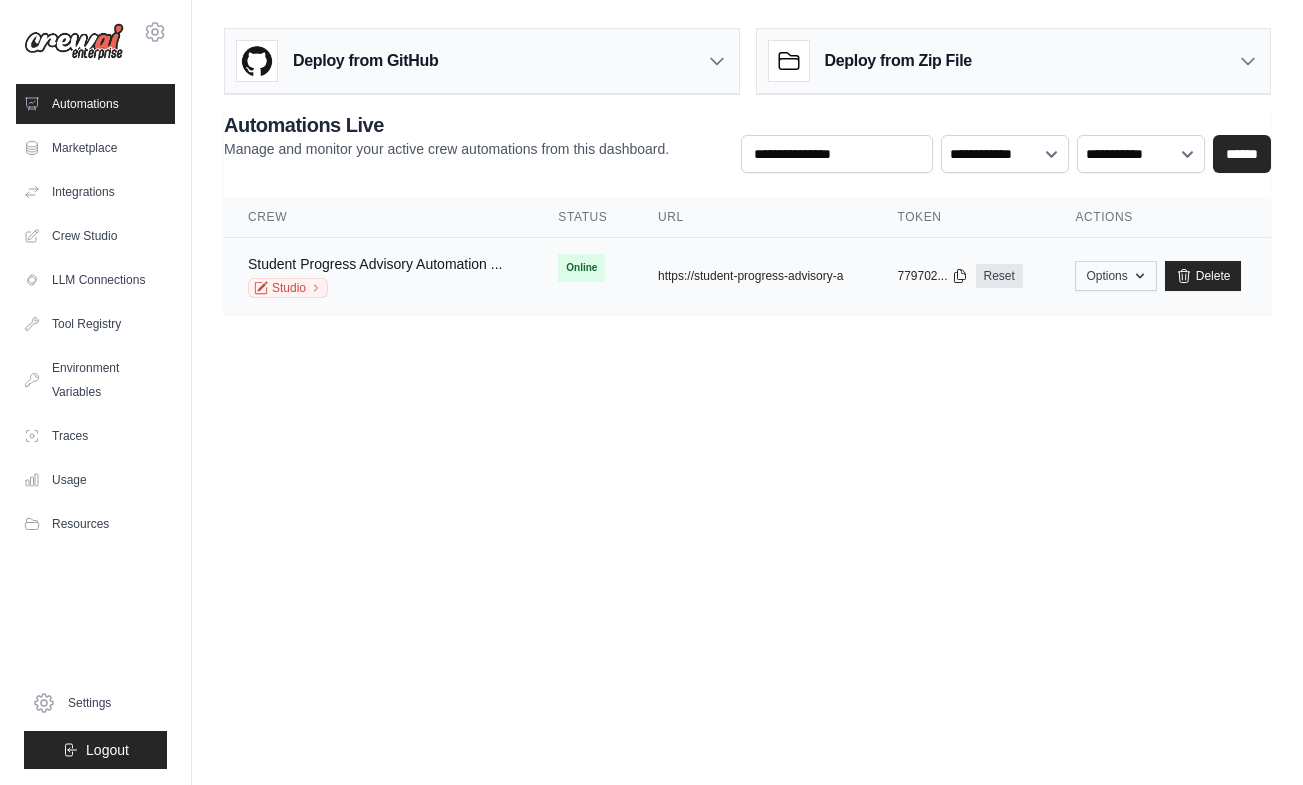 click 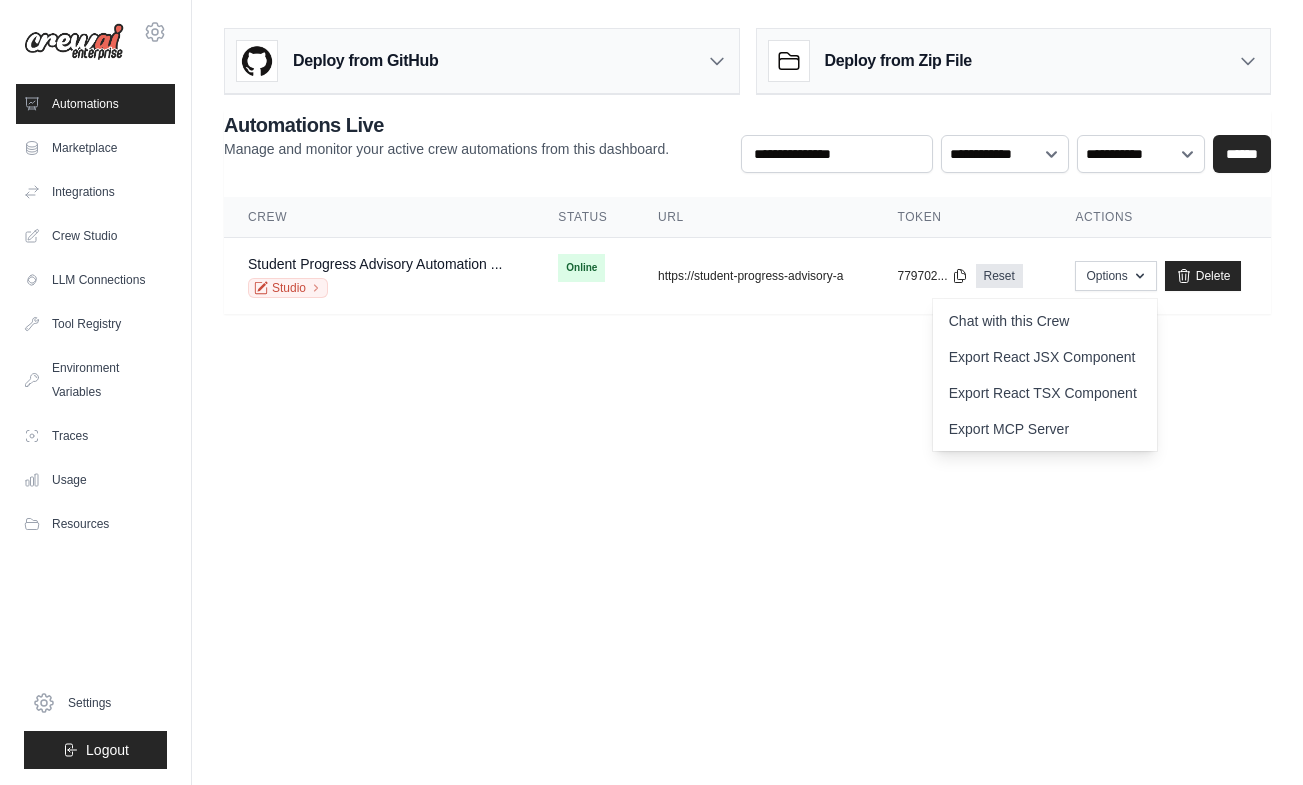 click on "coen@brainworks.co.za
Settings
Automations
Marketplace
Integrations" at bounding box center [651, 392] 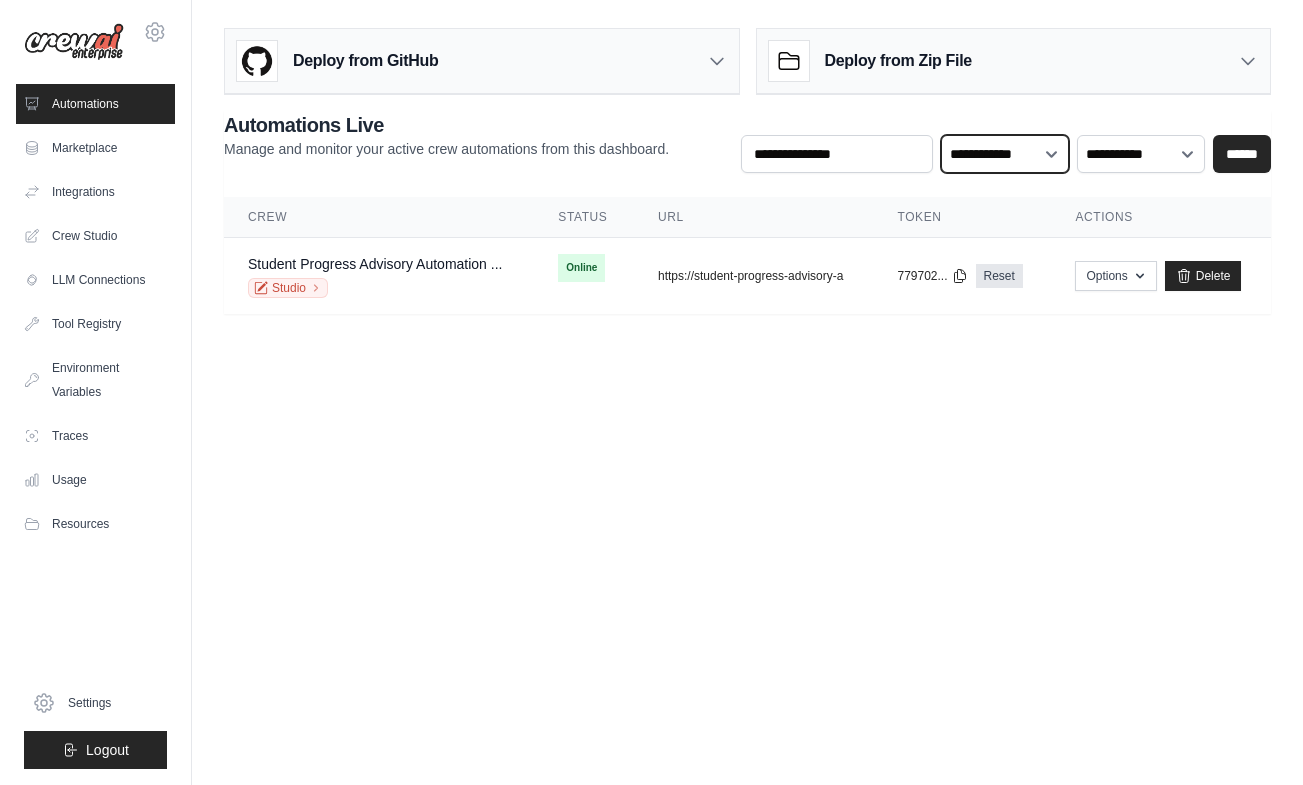 select on "******" 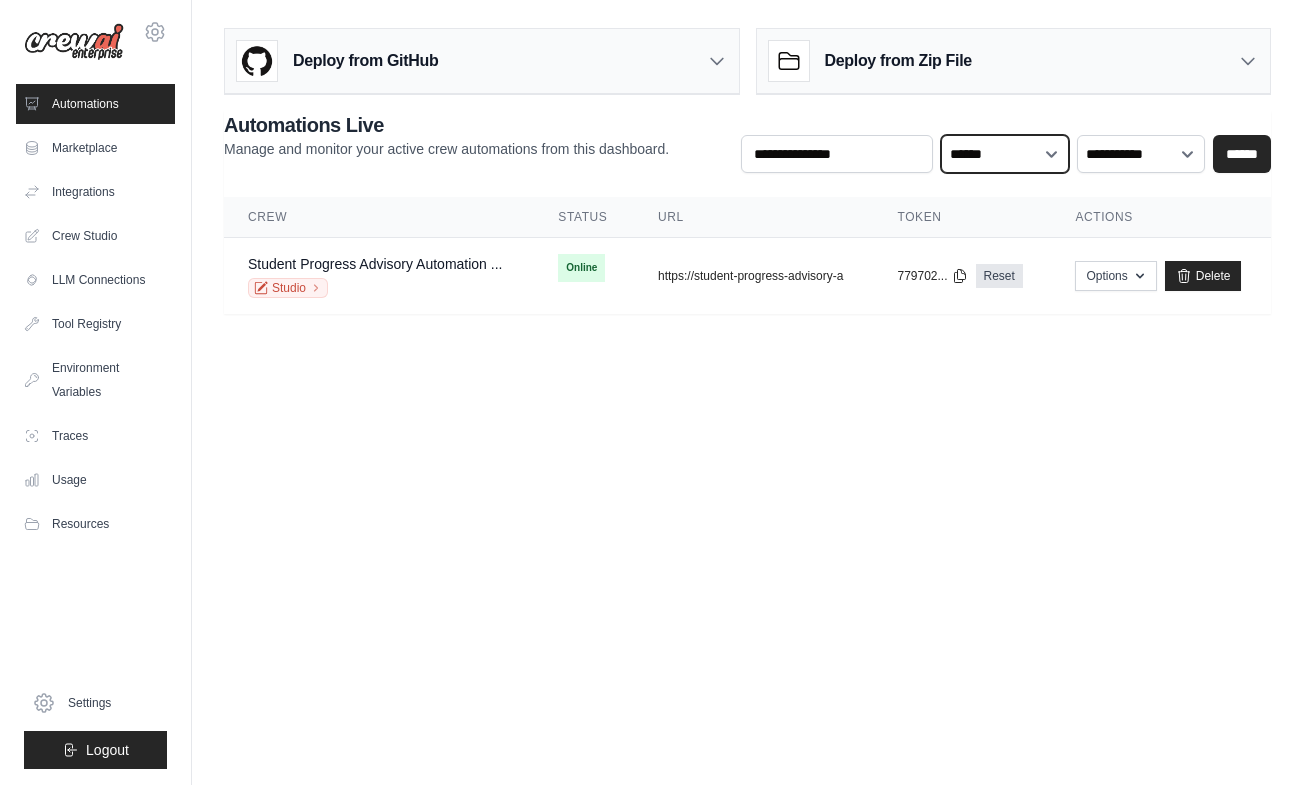select 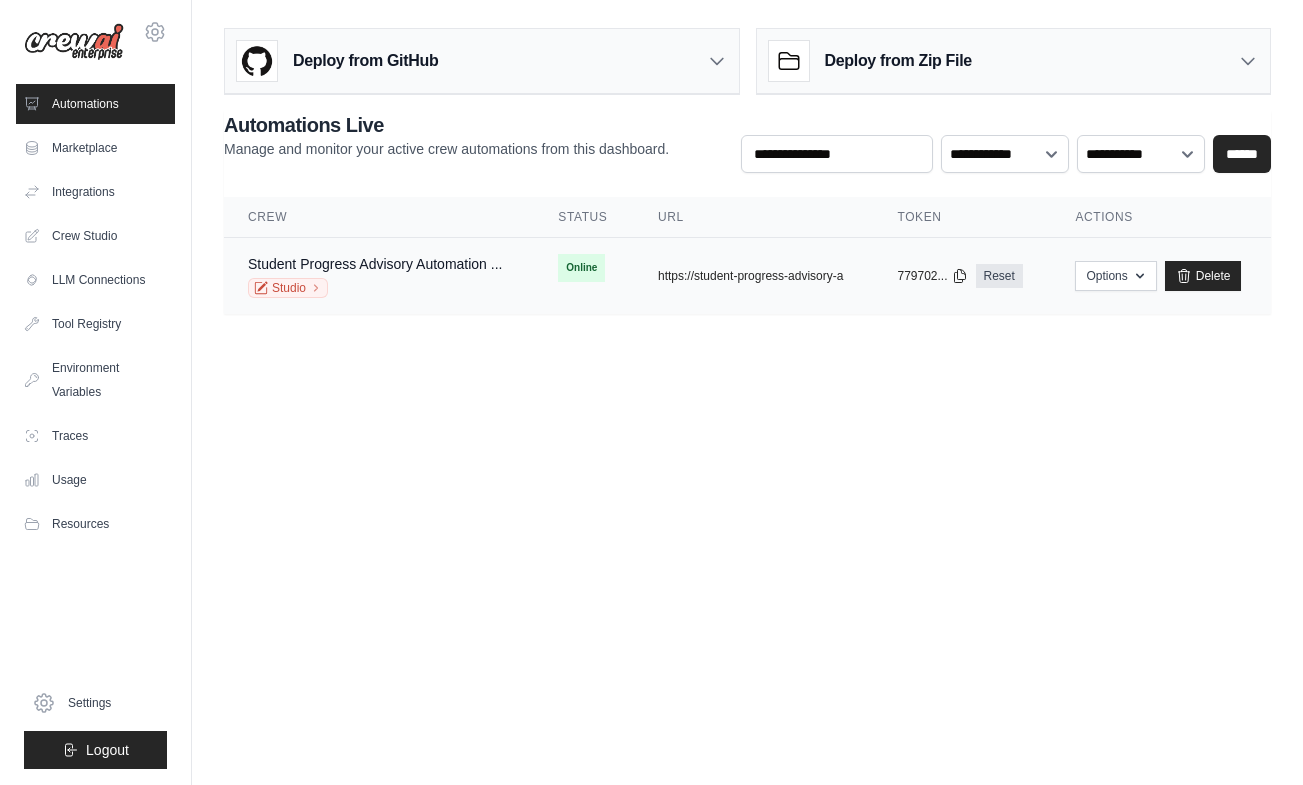 click on "Online" at bounding box center [581, 268] 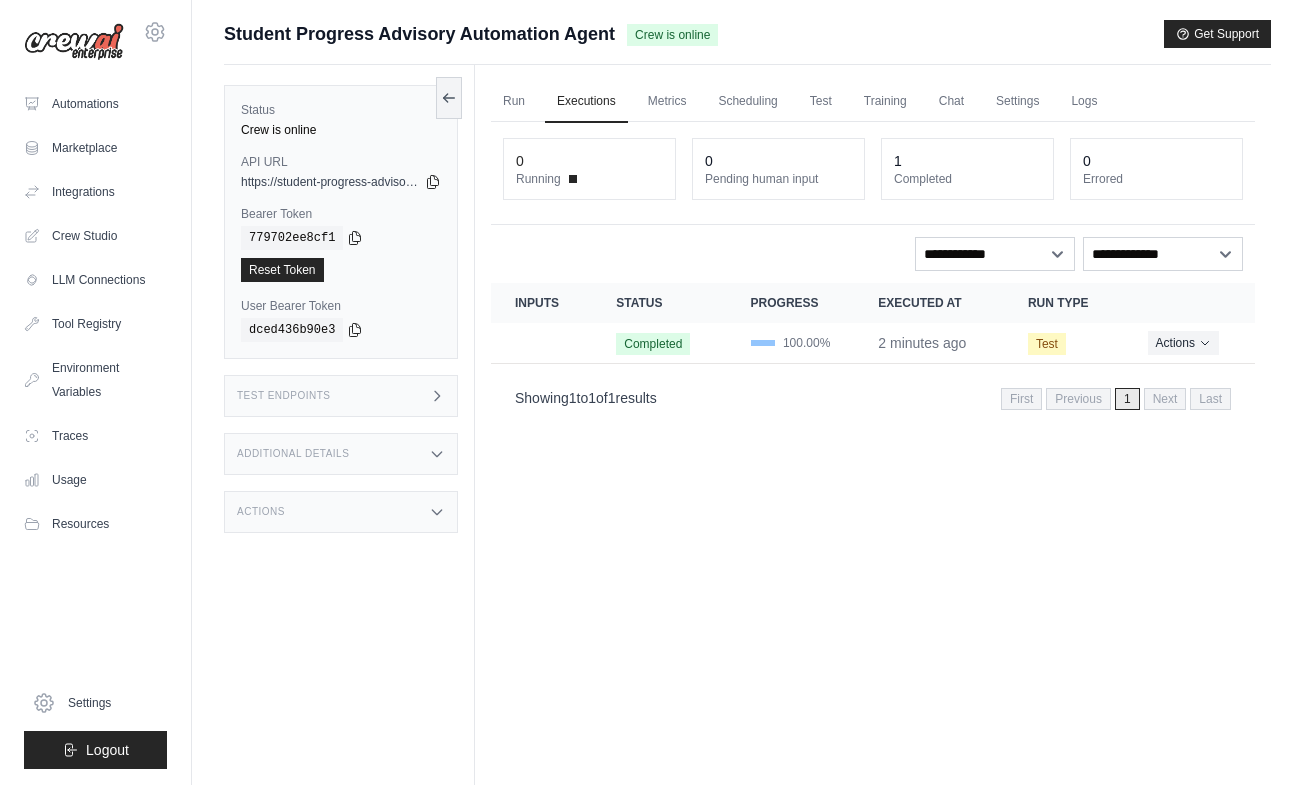 scroll, scrollTop: 0, scrollLeft: 0, axis: both 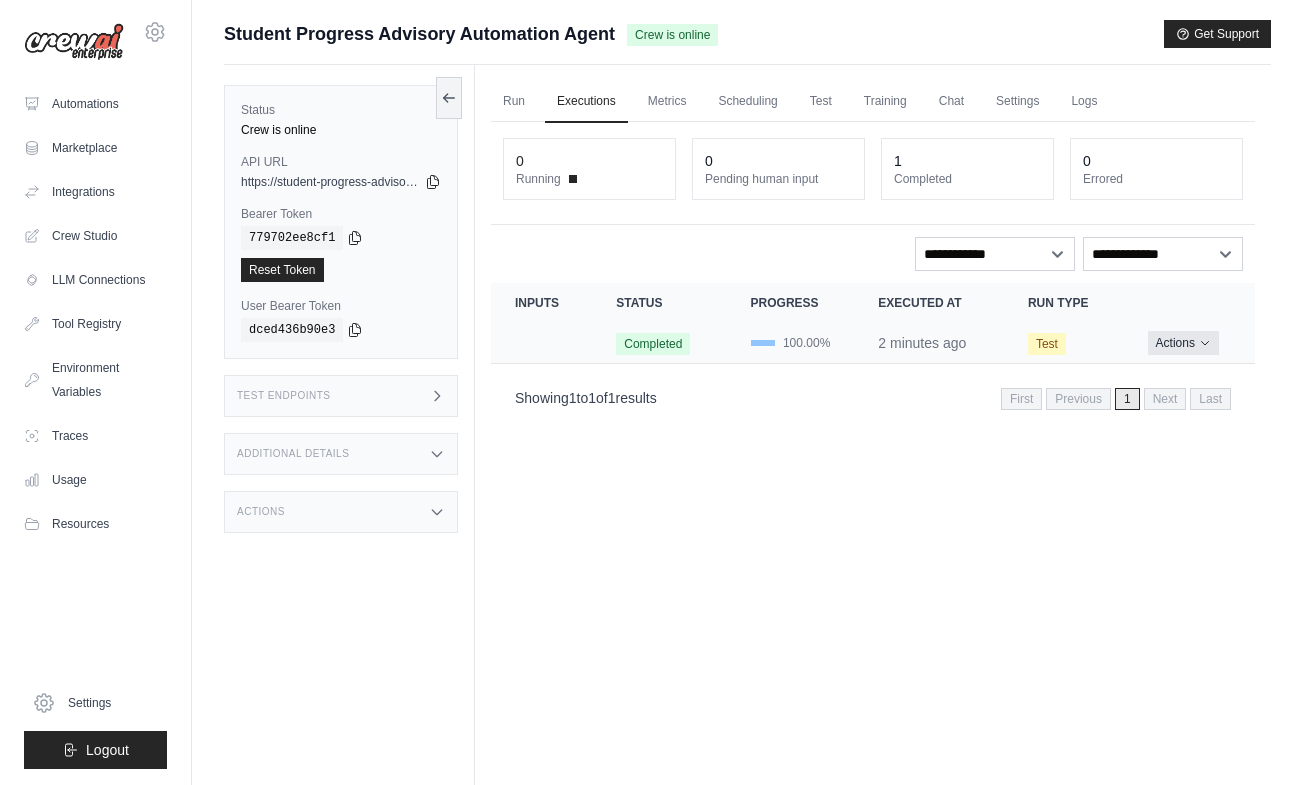 click on "Actions" at bounding box center [1183, 343] 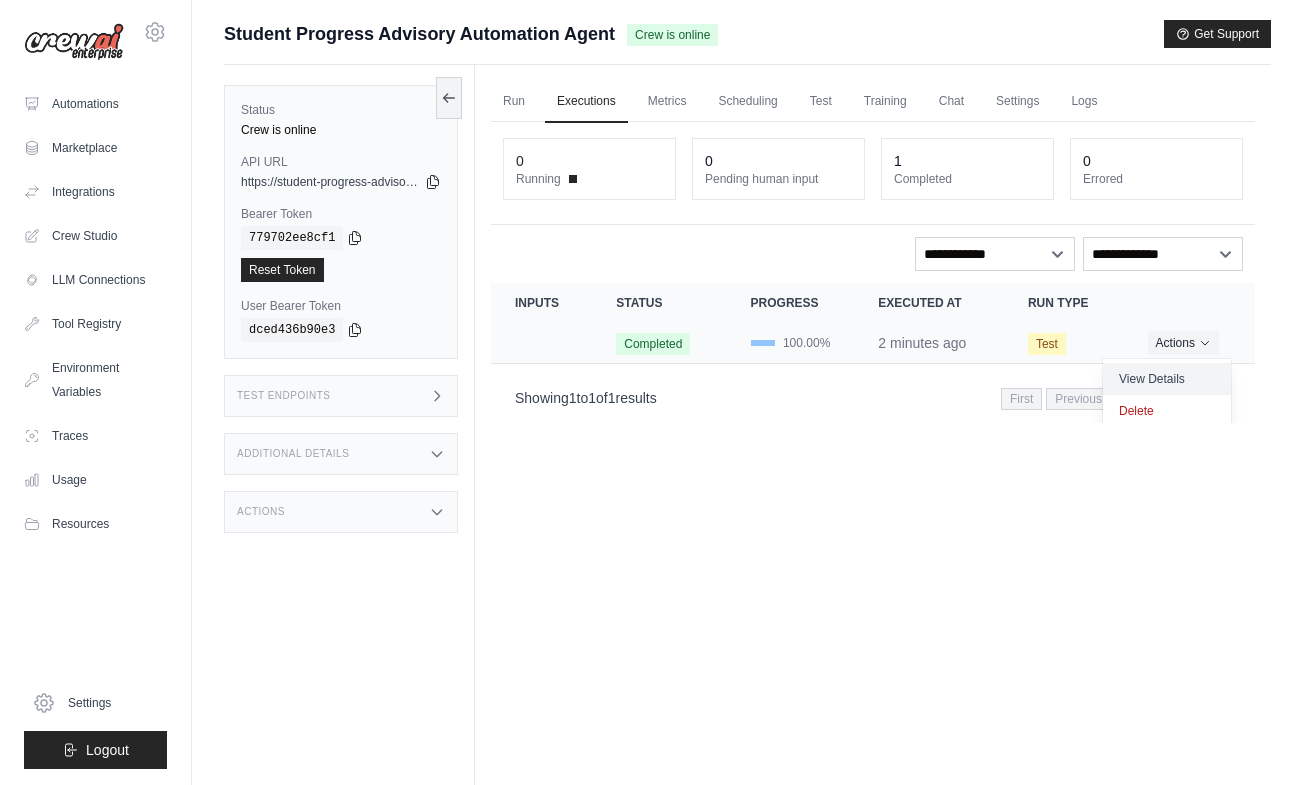 click on "View Details" at bounding box center (1167, 379) 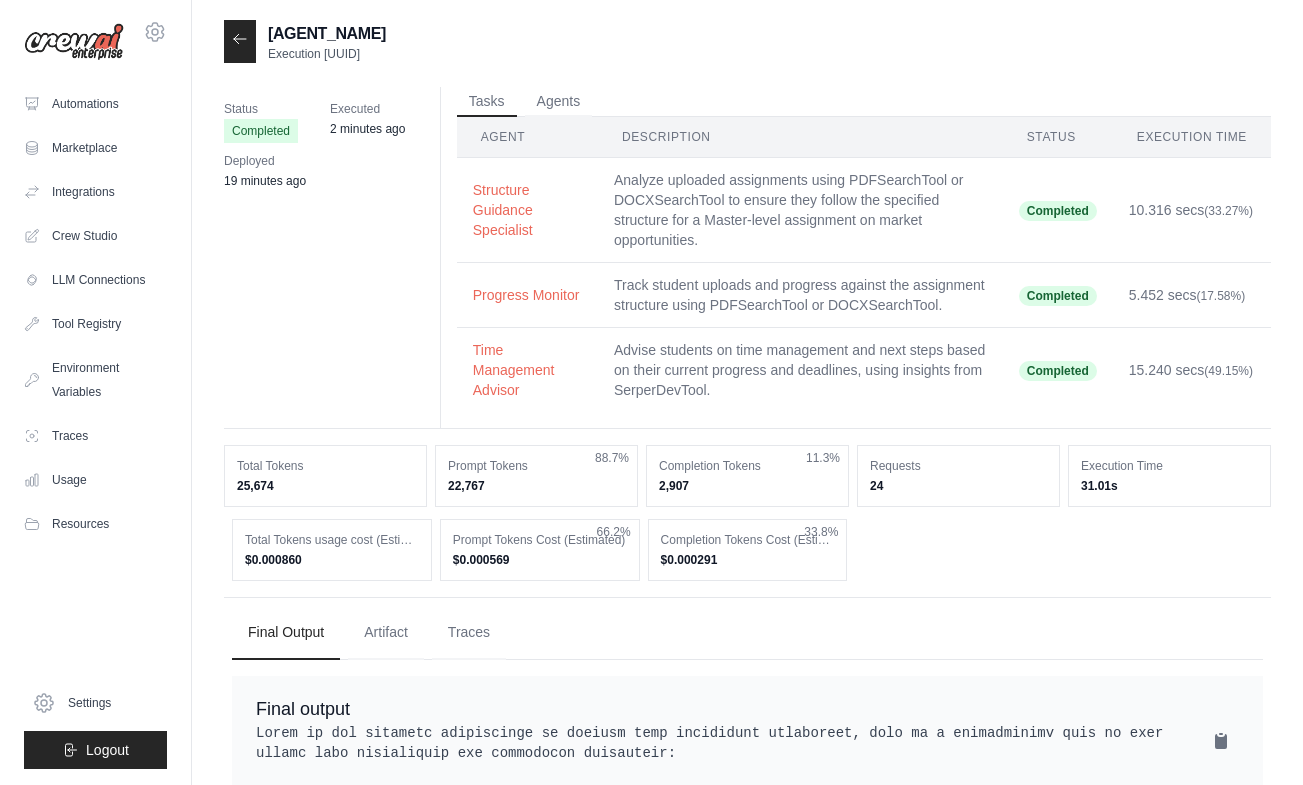 scroll, scrollTop: 0, scrollLeft: 0, axis: both 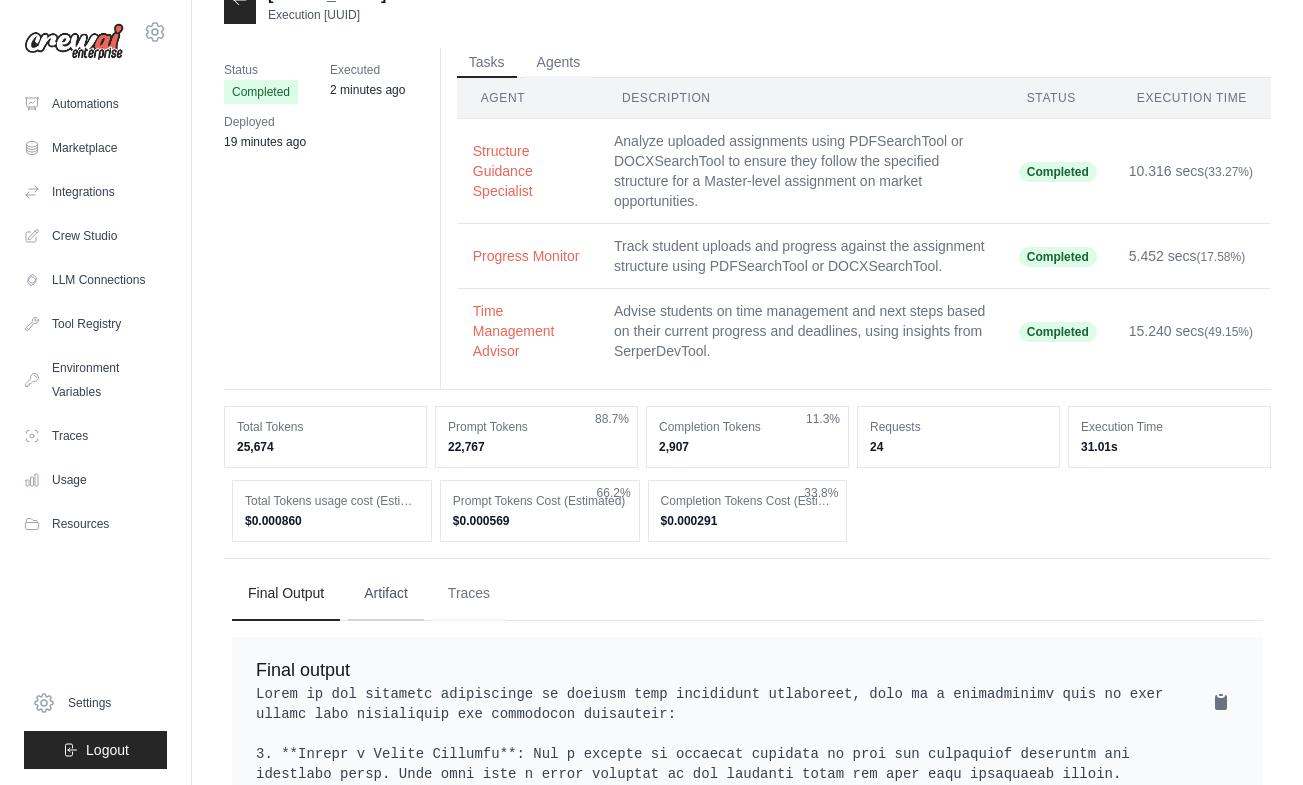 click on "Artifact" at bounding box center [386, 594] 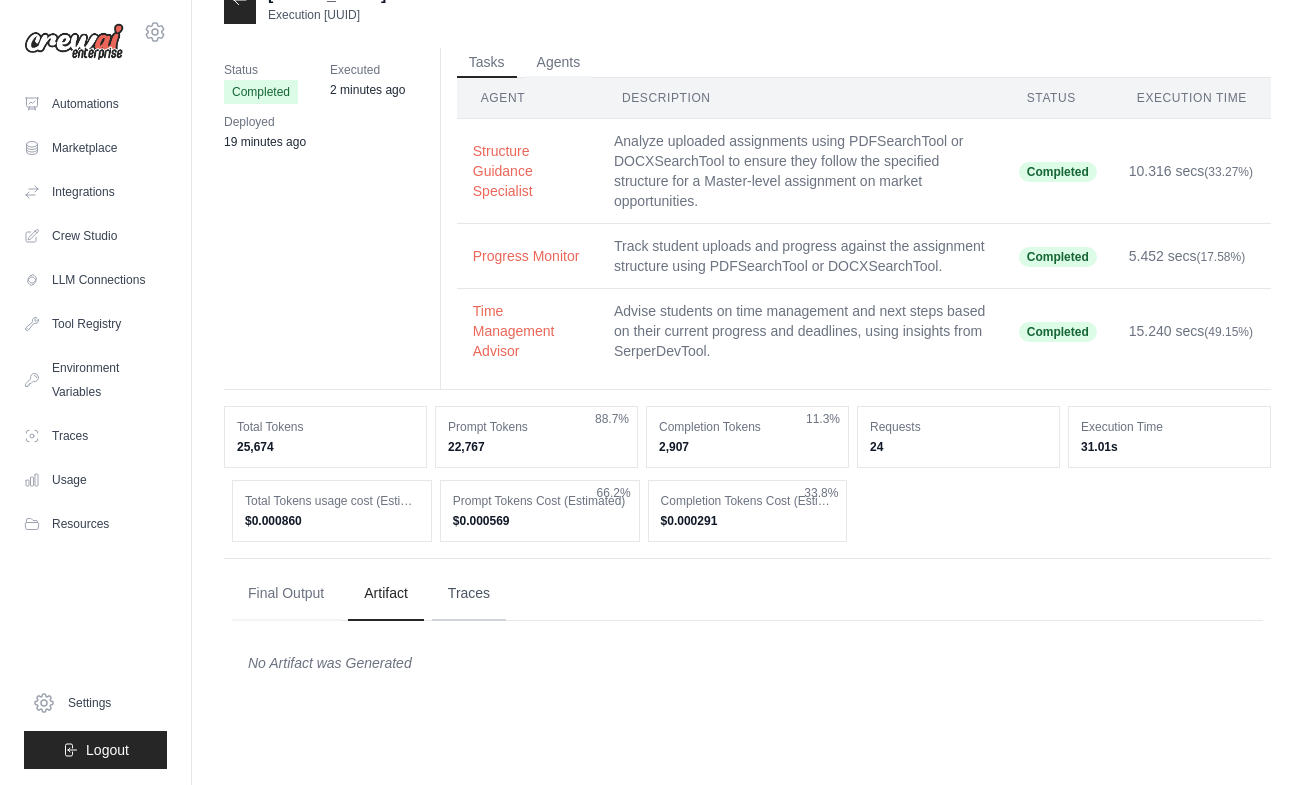 click on "Traces" at bounding box center [469, 594] 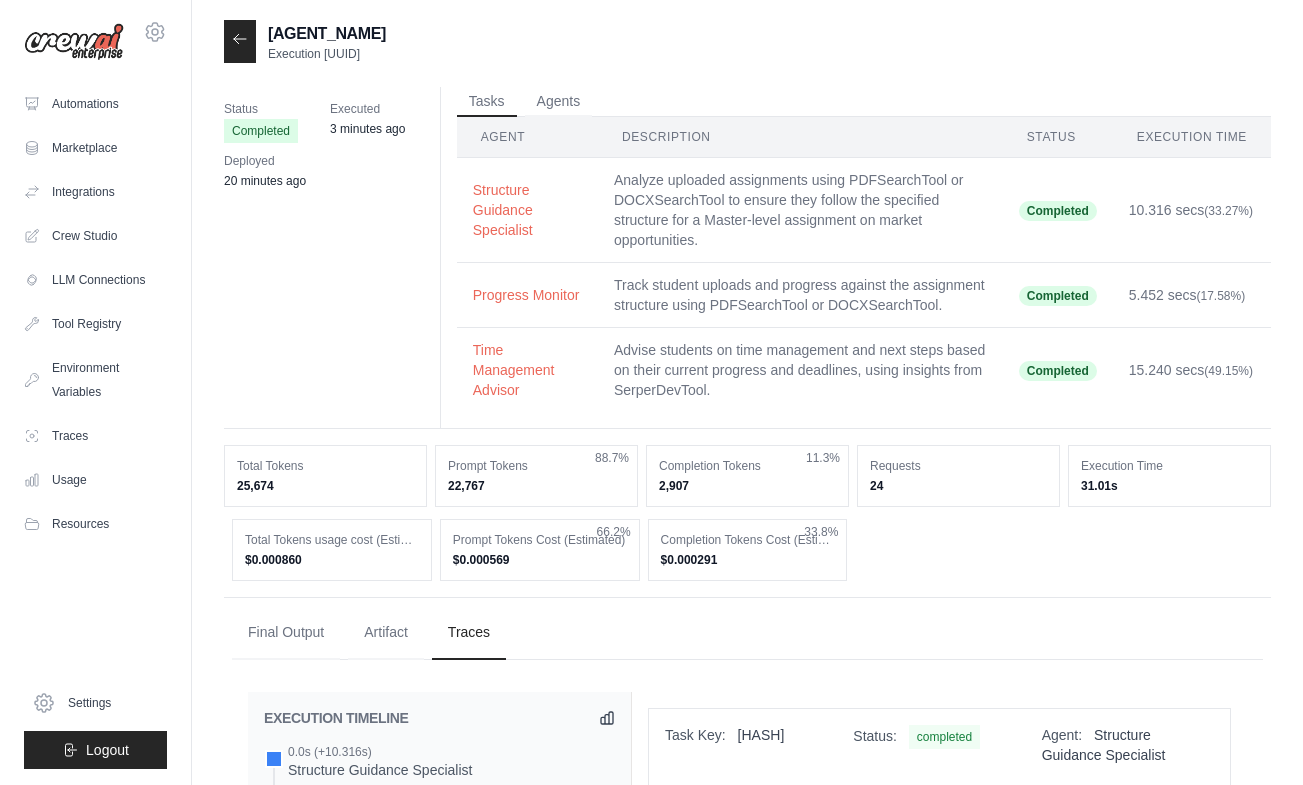 scroll, scrollTop: 0, scrollLeft: 0, axis: both 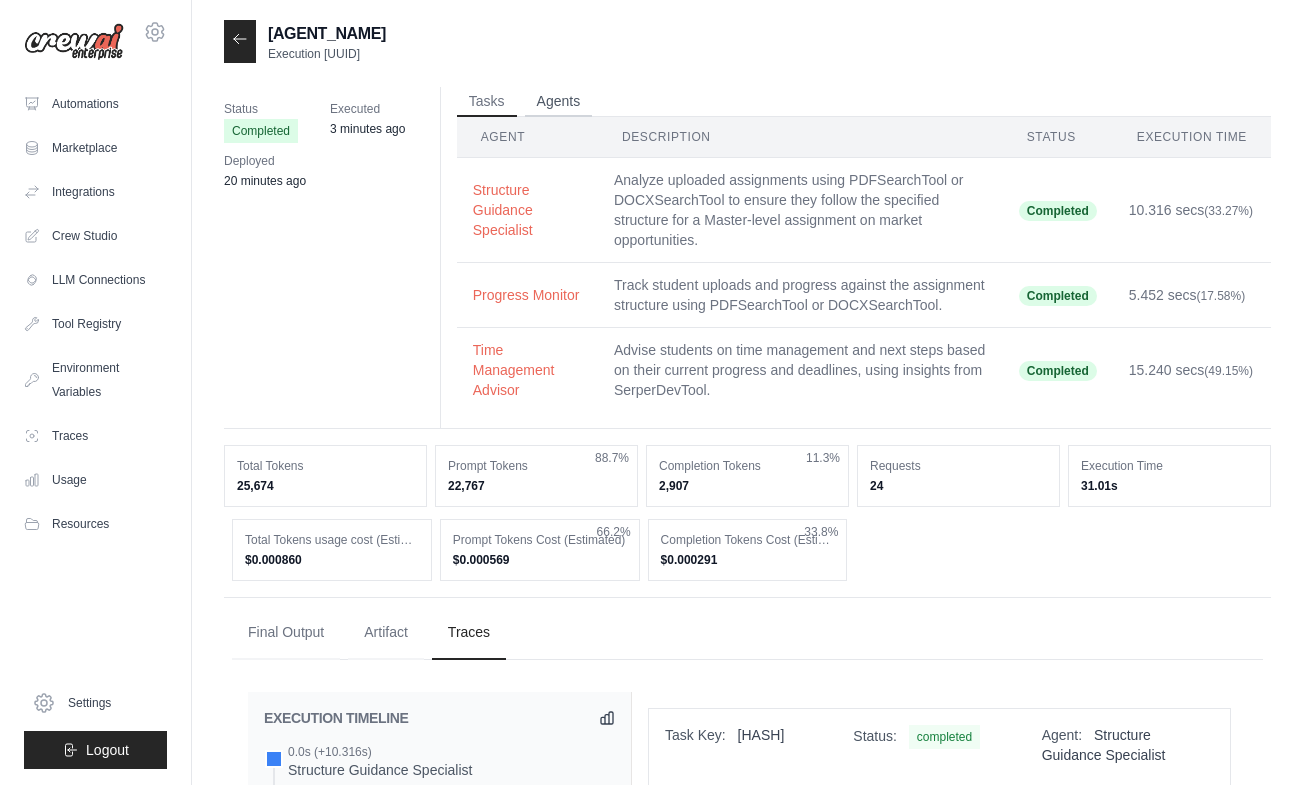 click on "Agents" at bounding box center (559, 102) 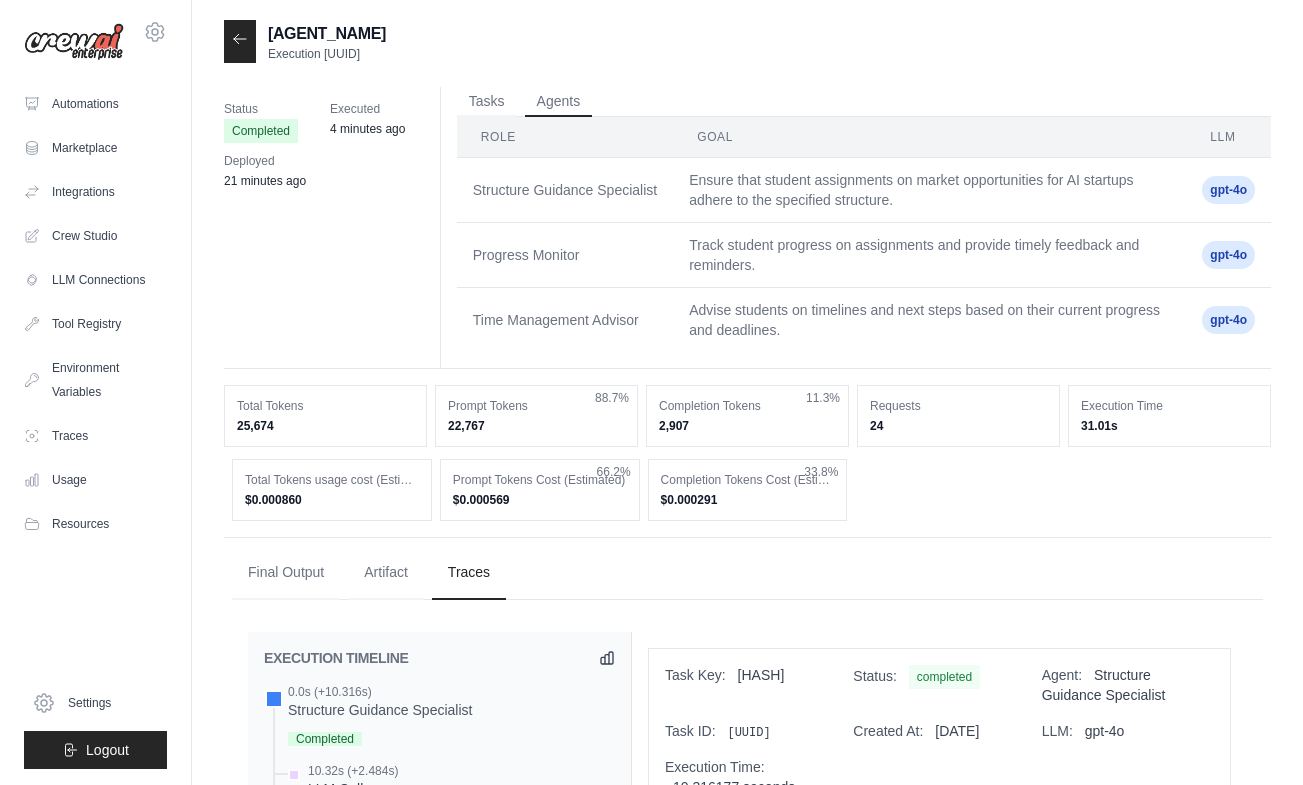 scroll, scrollTop: 0, scrollLeft: 0, axis: both 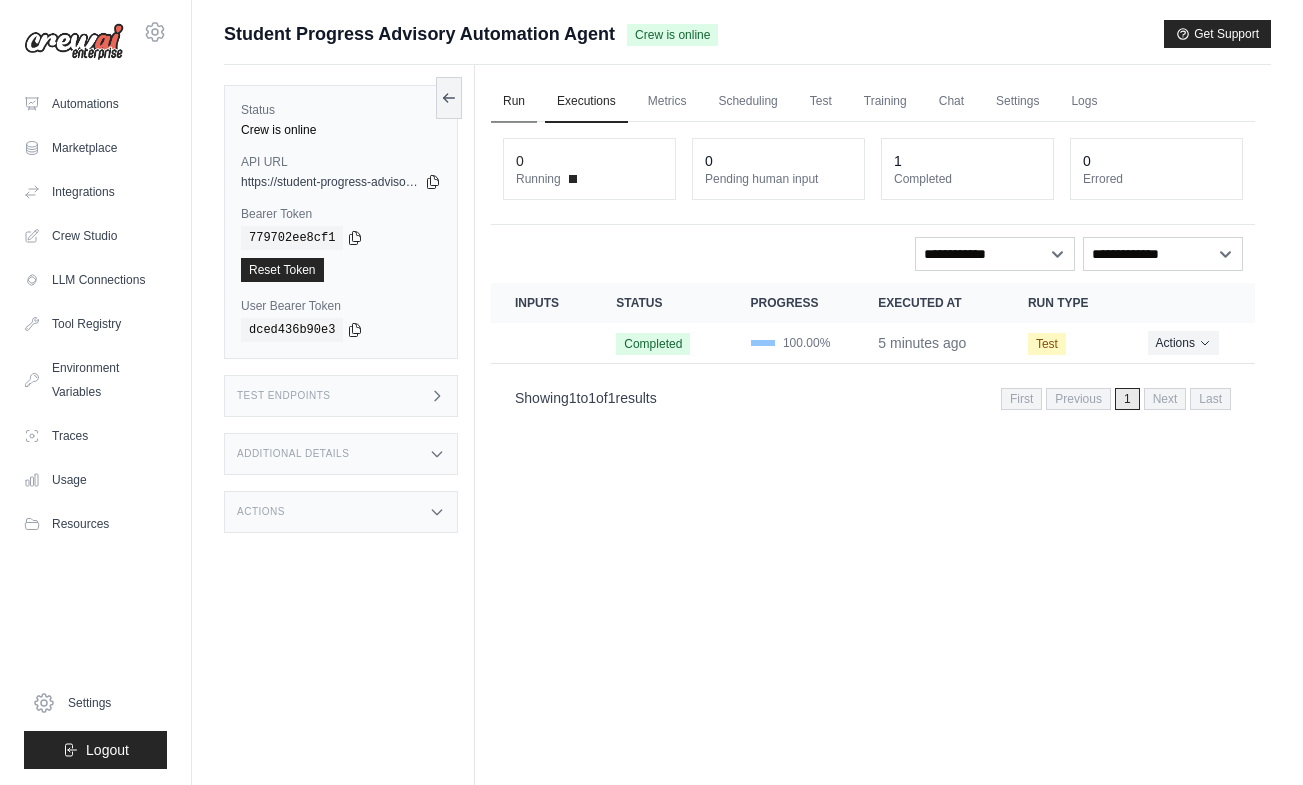 click on "Run" at bounding box center (514, 102) 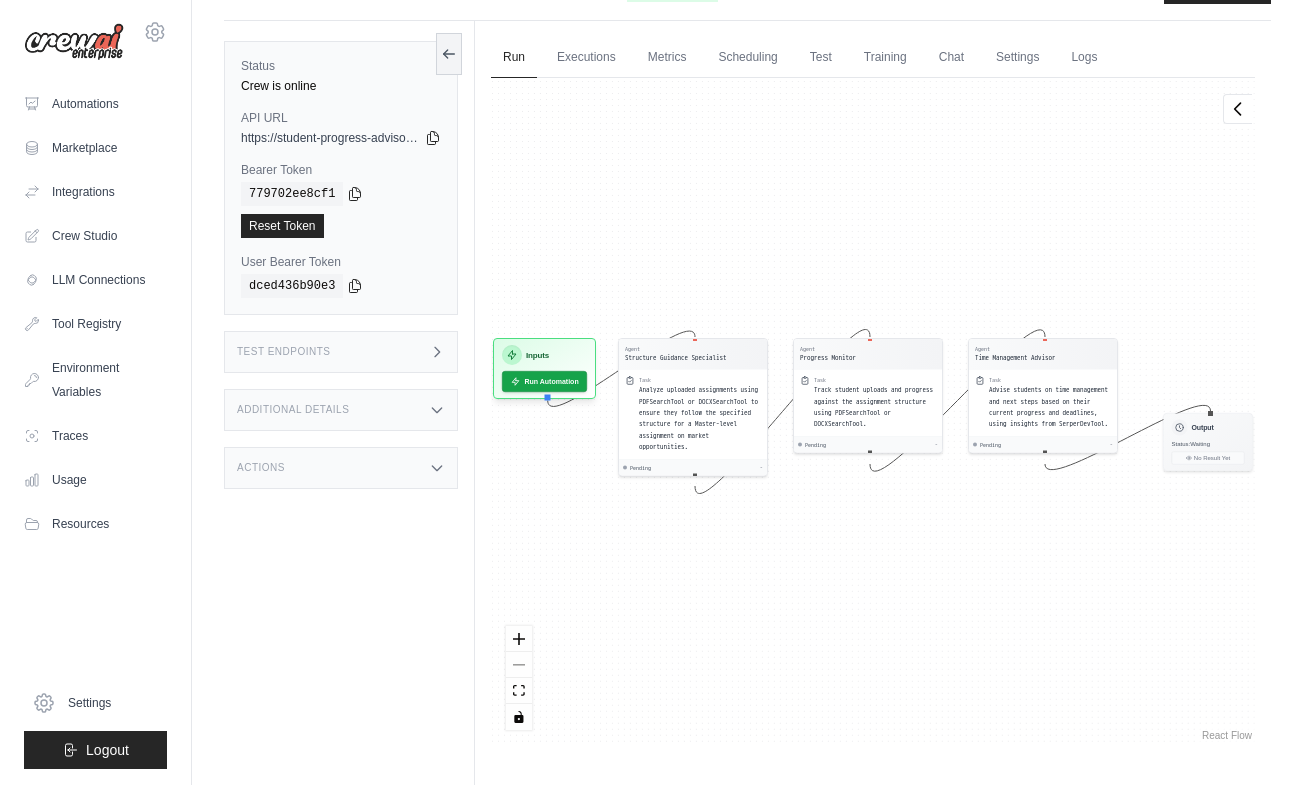 scroll, scrollTop: 51, scrollLeft: 0, axis: vertical 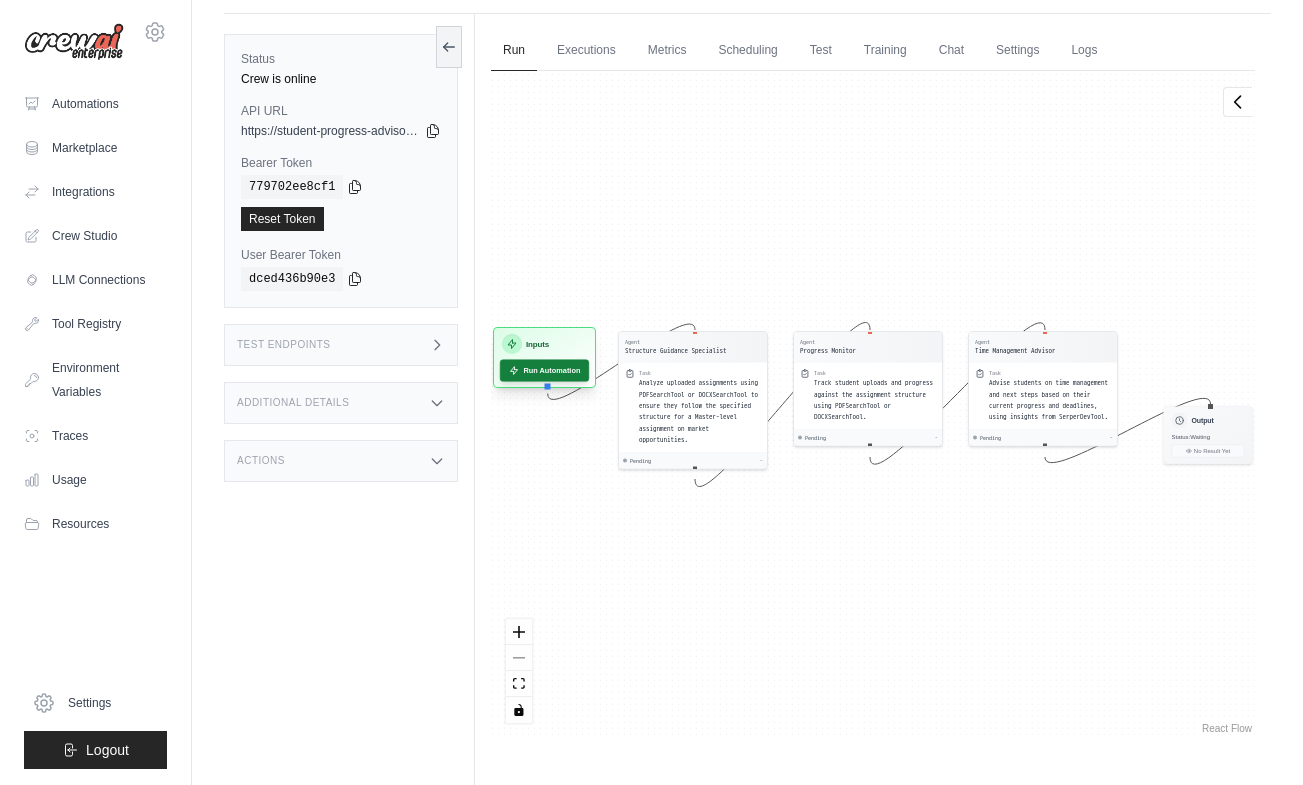 click on "Run Automation" at bounding box center [544, 370] 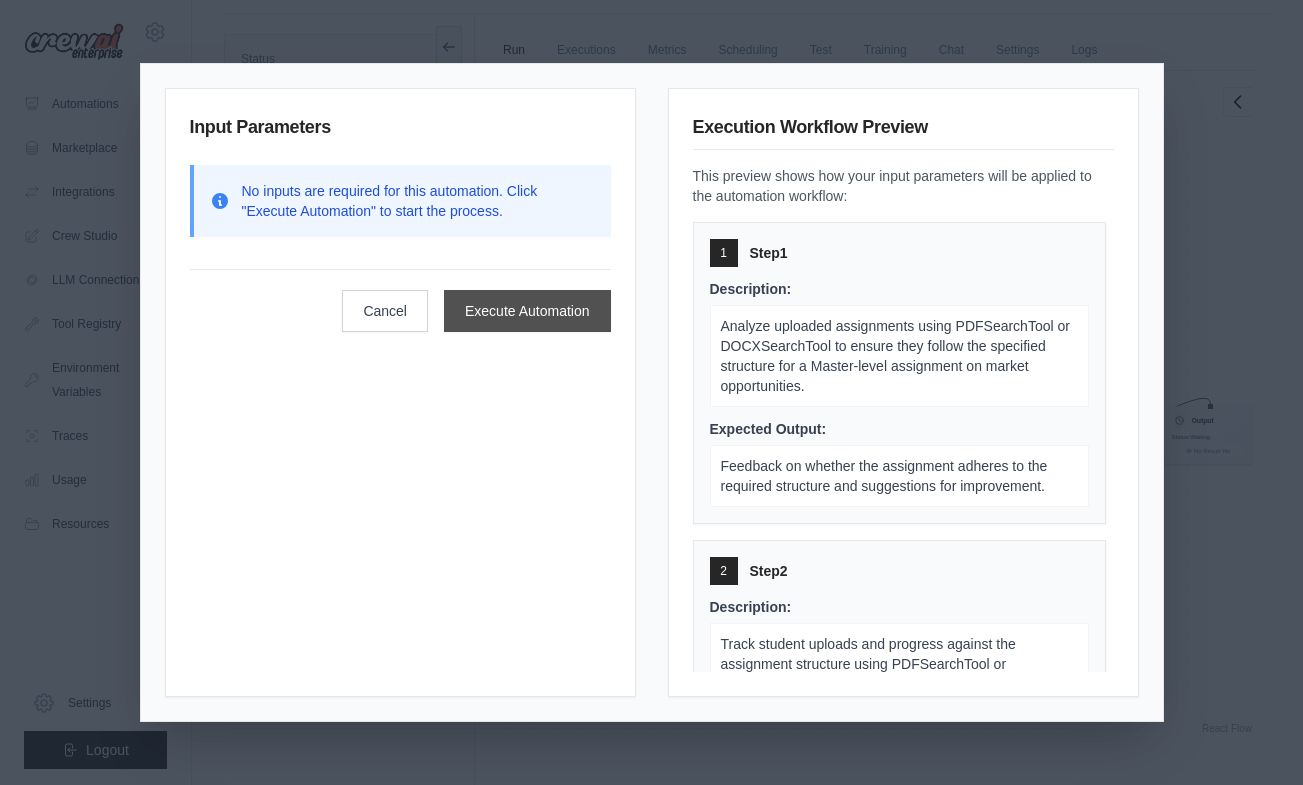 click on "Execute Automation" at bounding box center [527, 311] 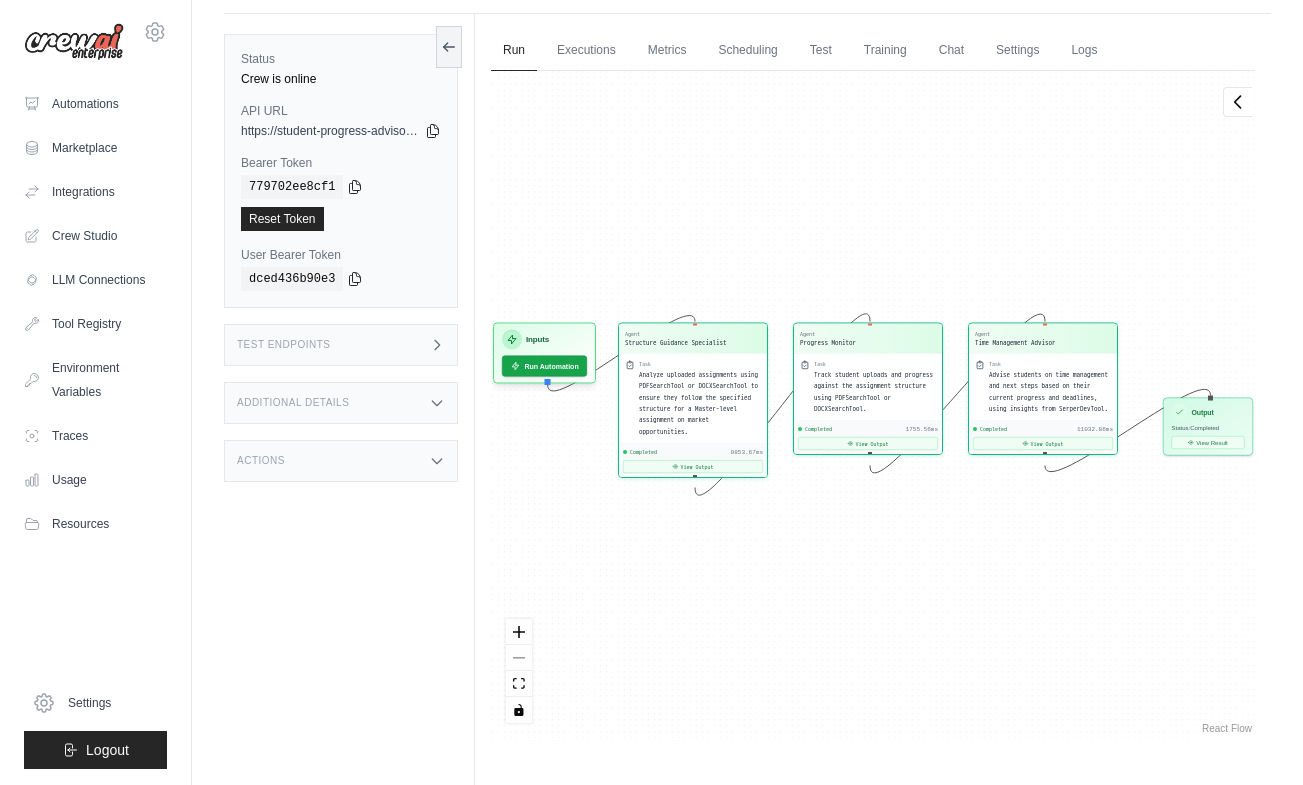 scroll, scrollTop: 2396, scrollLeft: 0, axis: vertical 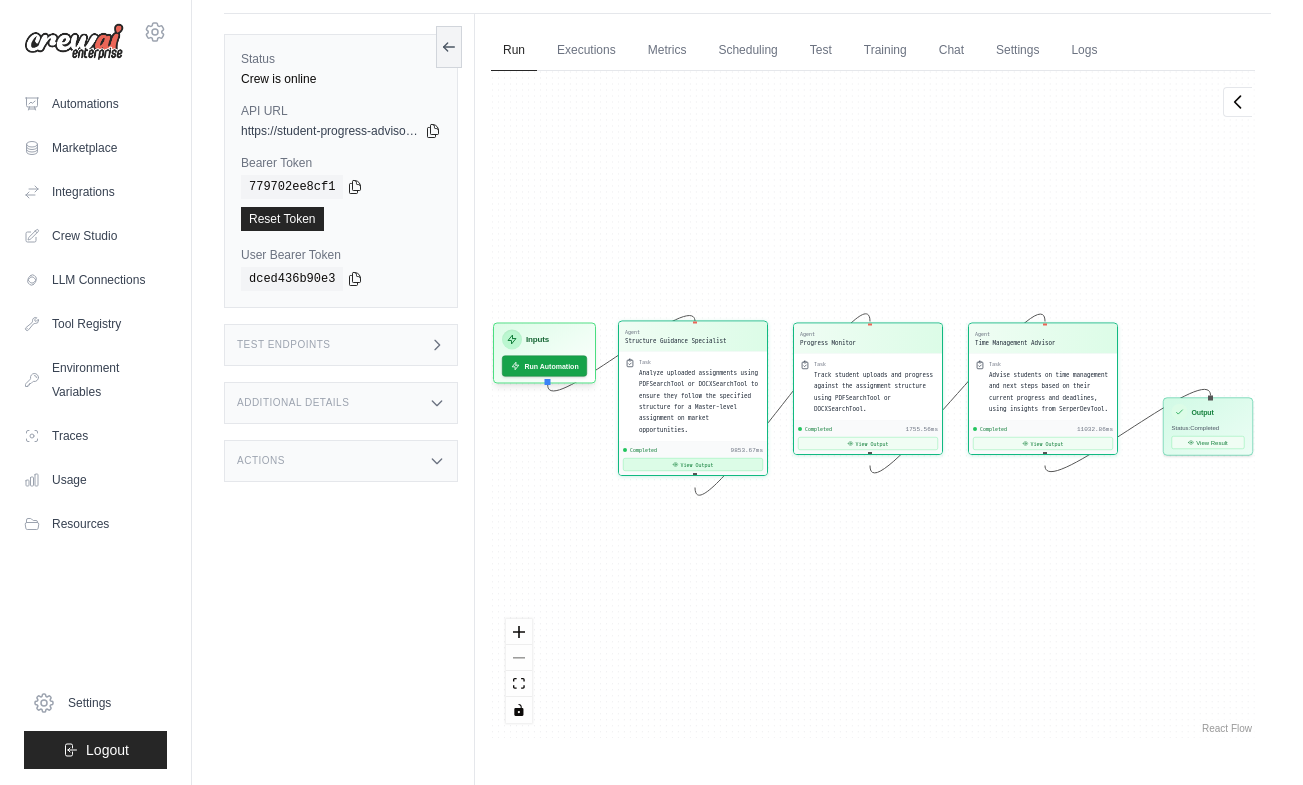 click on "View Output" at bounding box center [693, 464] 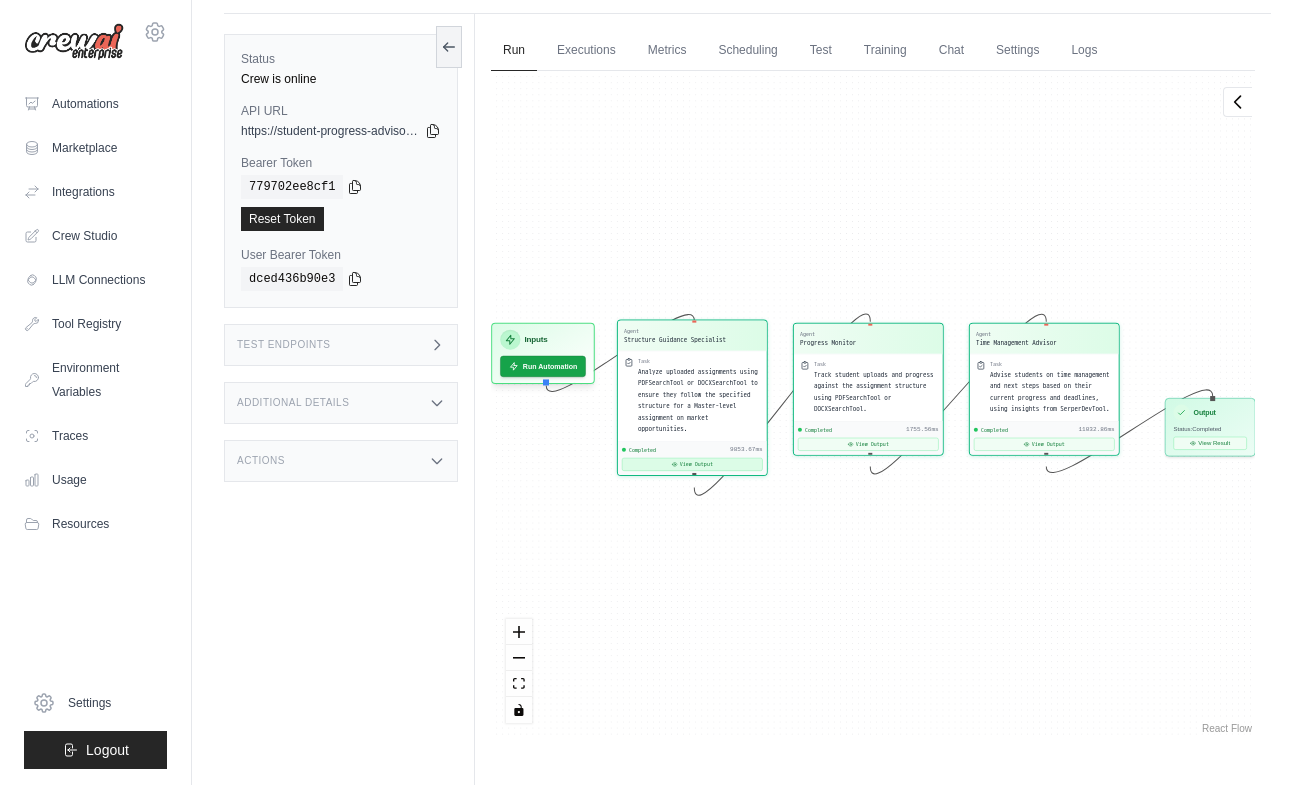 click on "View Output" at bounding box center (692, 464) 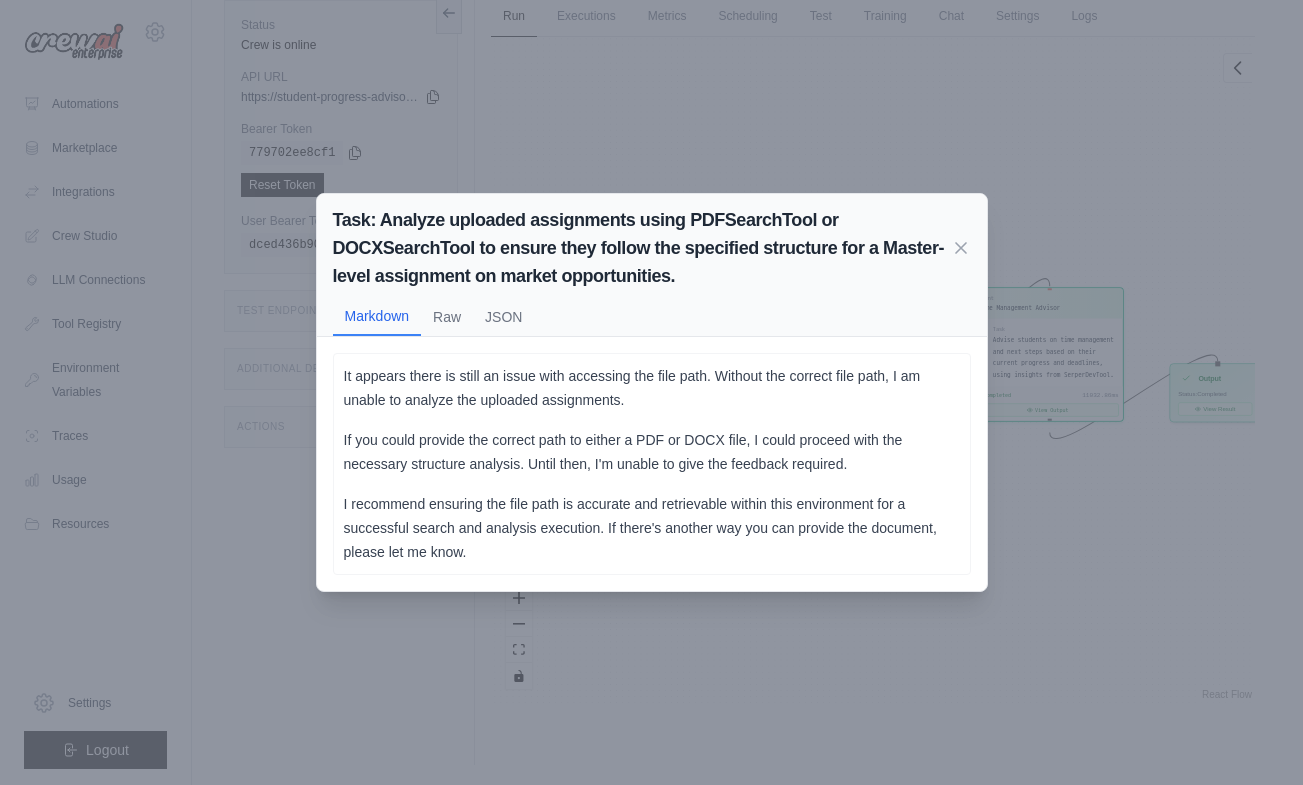 scroll, scrollTop: 85, scrollLeft: 0, axis: vertical 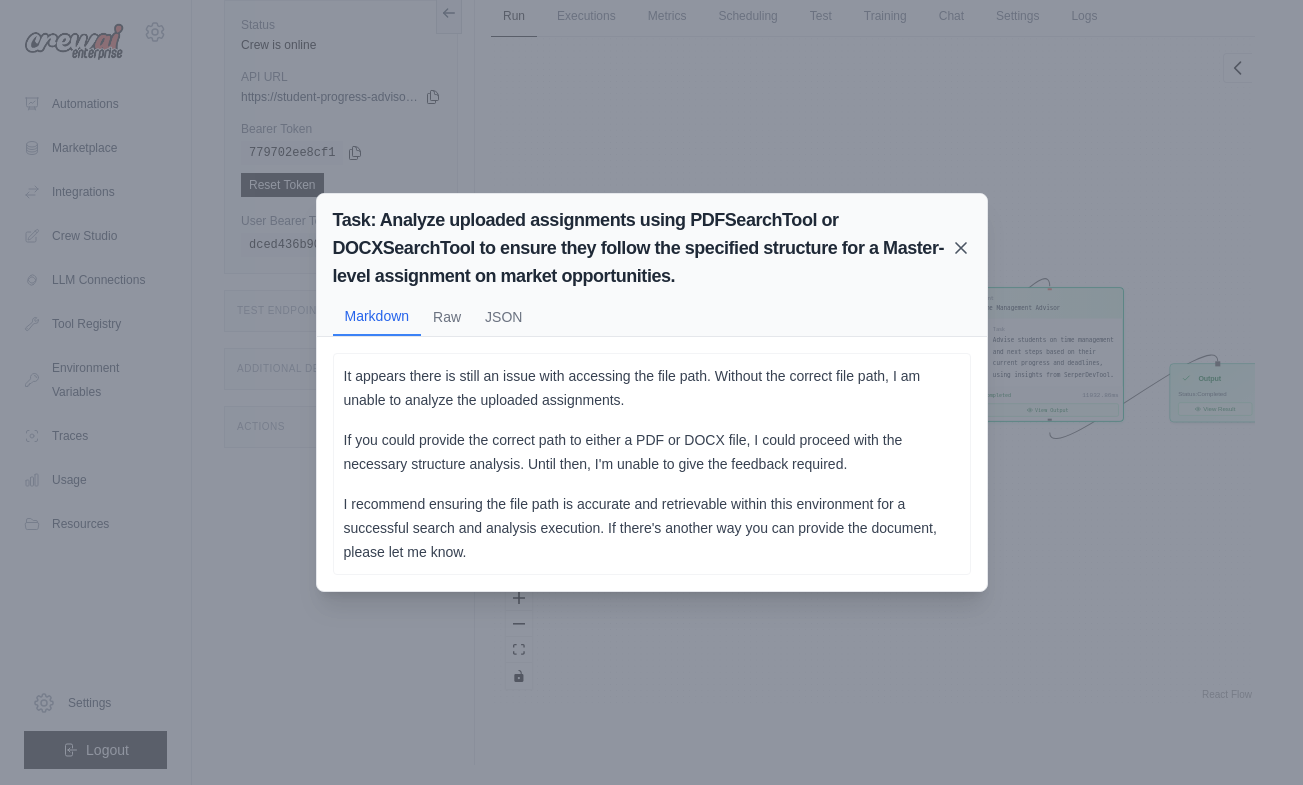click 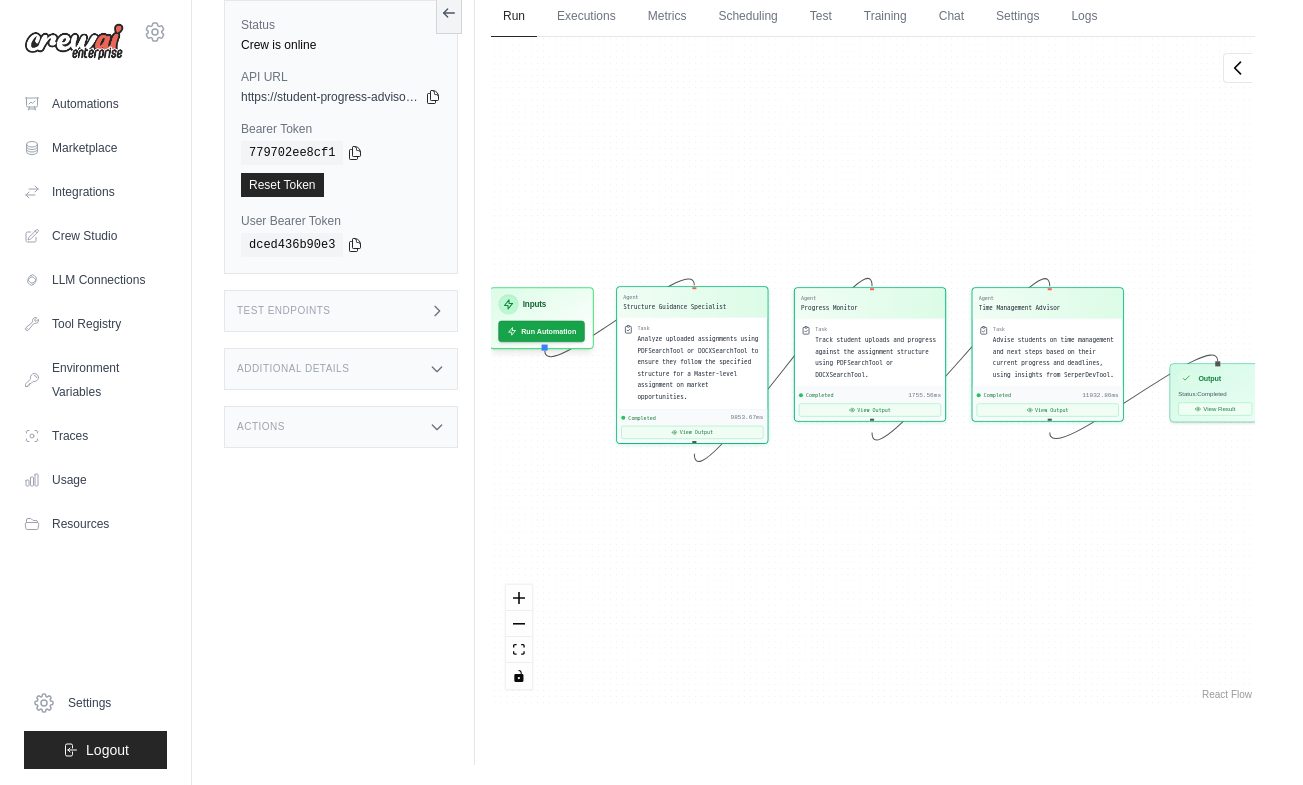 click 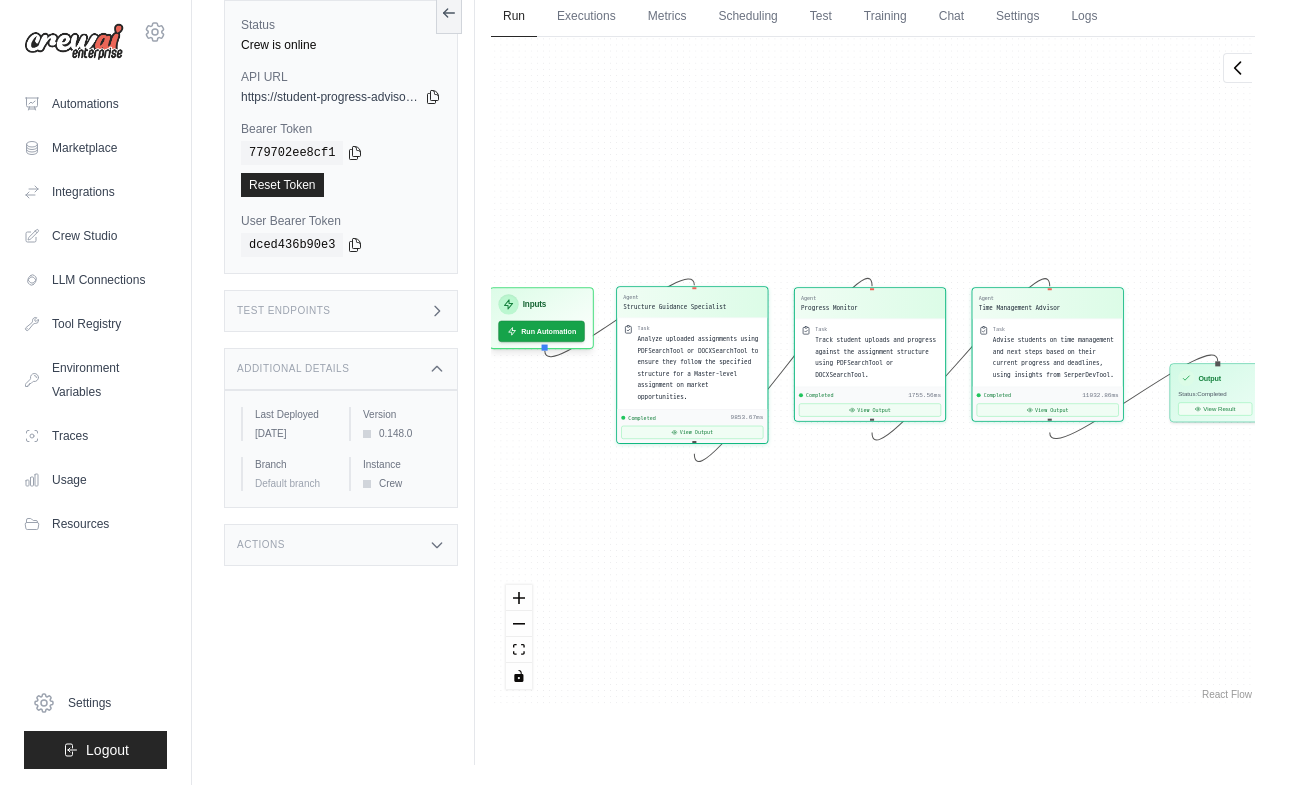 click on "Agent Structure Guidance Specialist Task Analyze uploaded assignments using PDFSearchTool or DOCXSearchTool to ensure they follow the specified structure for a Master-level assignment on market opportunities. Completed 9853.67ms View Output Agent Progress Monitor Task Track student uploads and progress against the assignment structure using PDFSearchTool or DOCXSearchTool. Completed 1755.56ms View Output Agent Time Management Advisor Task Advise students on time management and next steps based on their current progress and deadlines, using insights from SerperDevTool. Completed 11032.86ms View Output Inputs Run Automation Output Status:  Completed View Result" at bounding box center (873, 370) 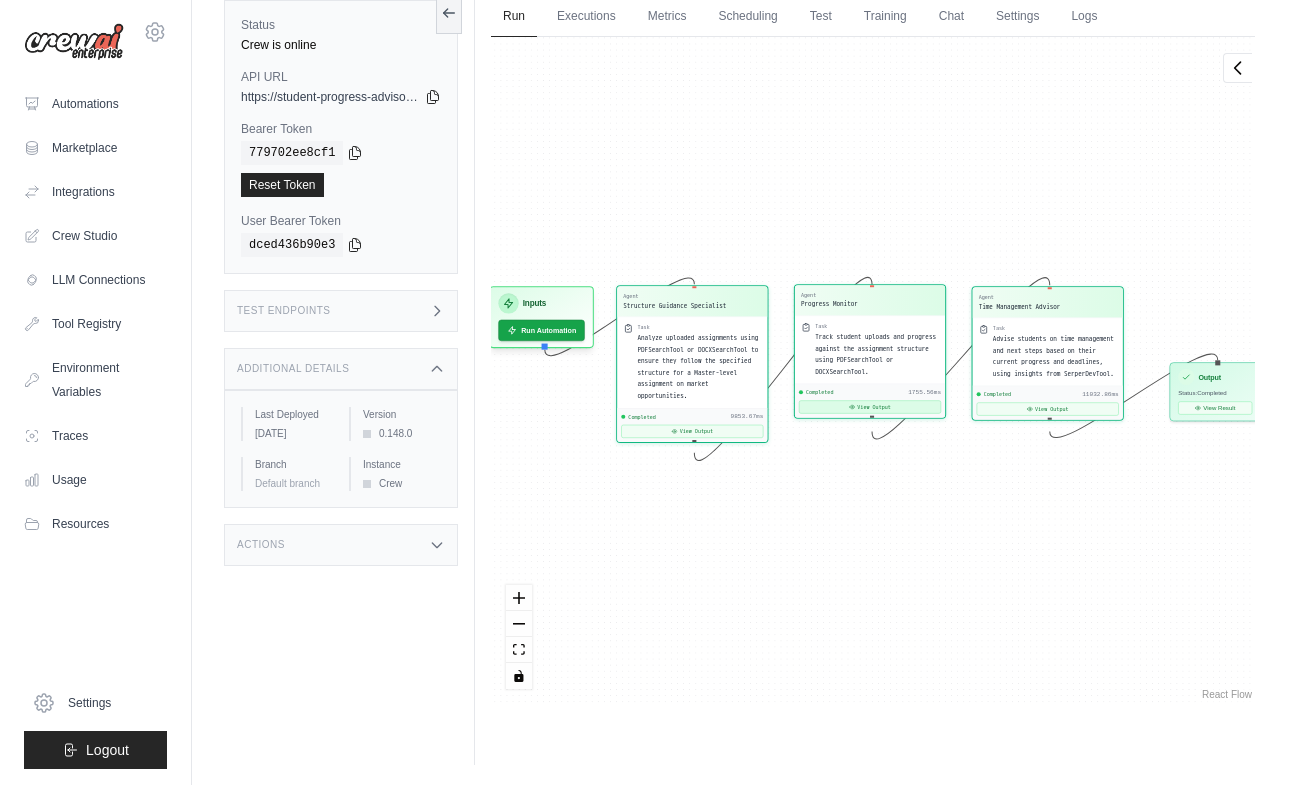click on "View Output" at bounding box center [870, 406] 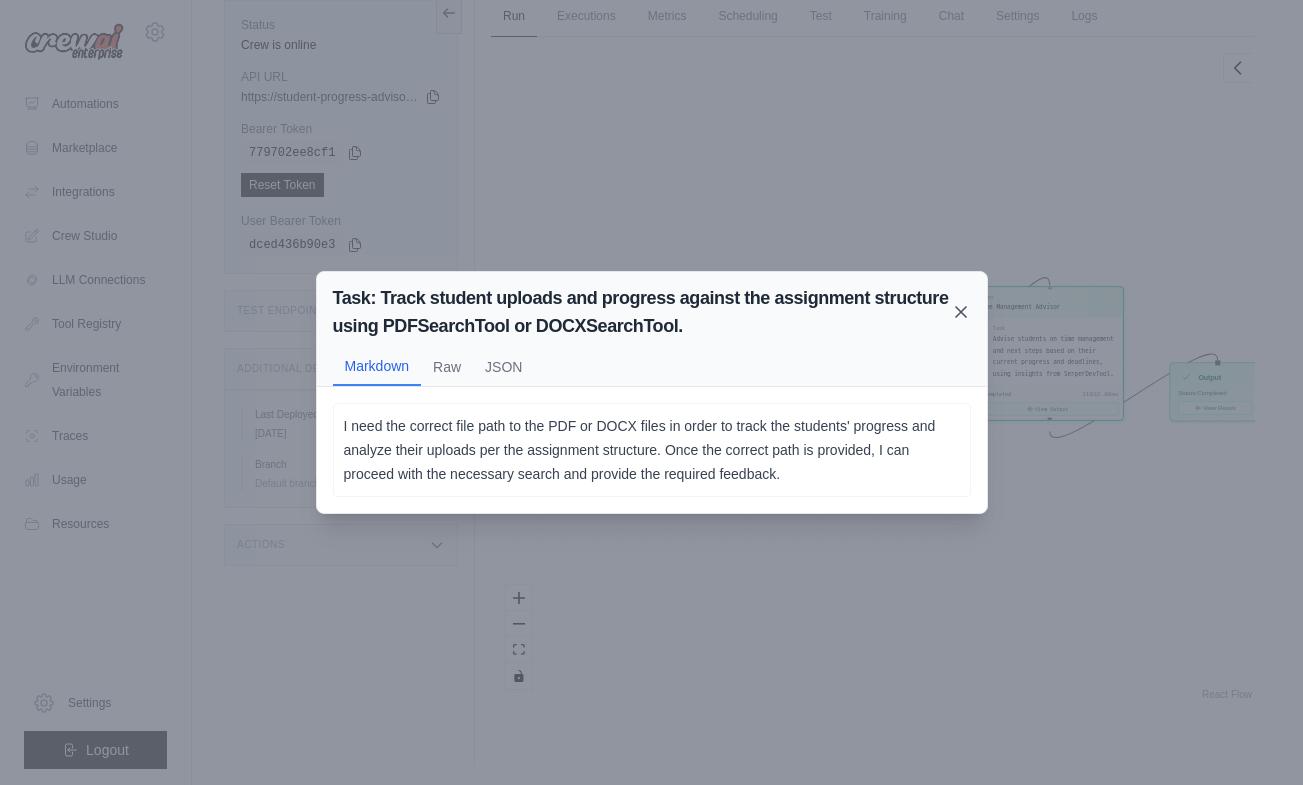 click 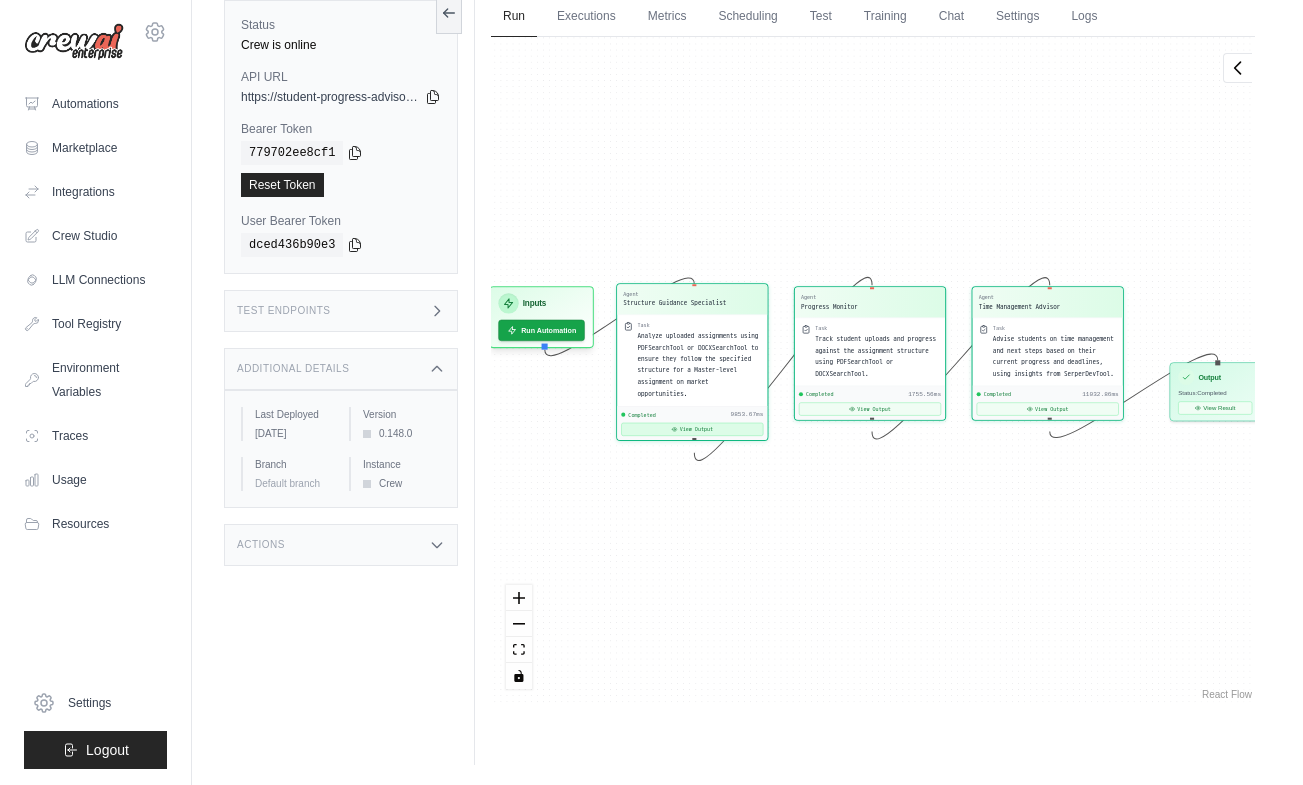 click on "View Output" at bounding box center [692, 429] 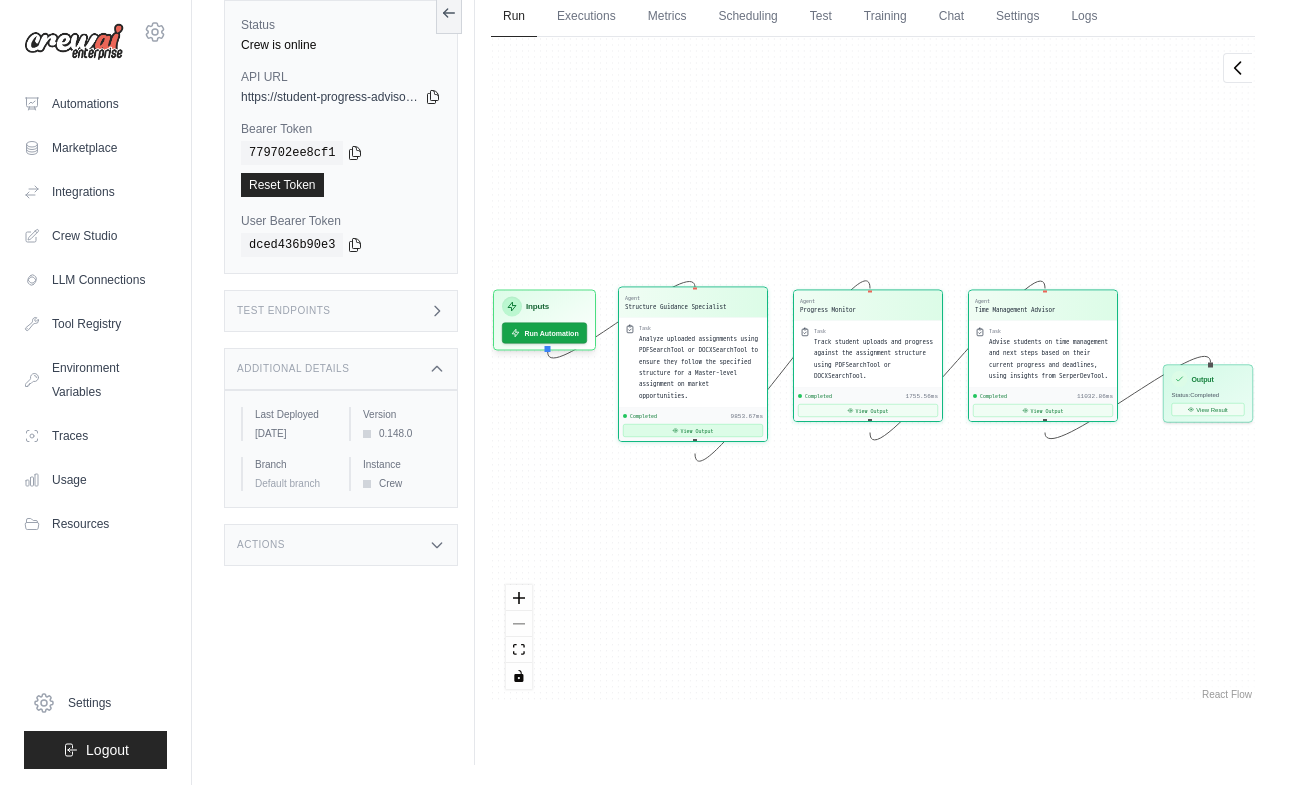click on "View Output" at bounding box center (693, 430) 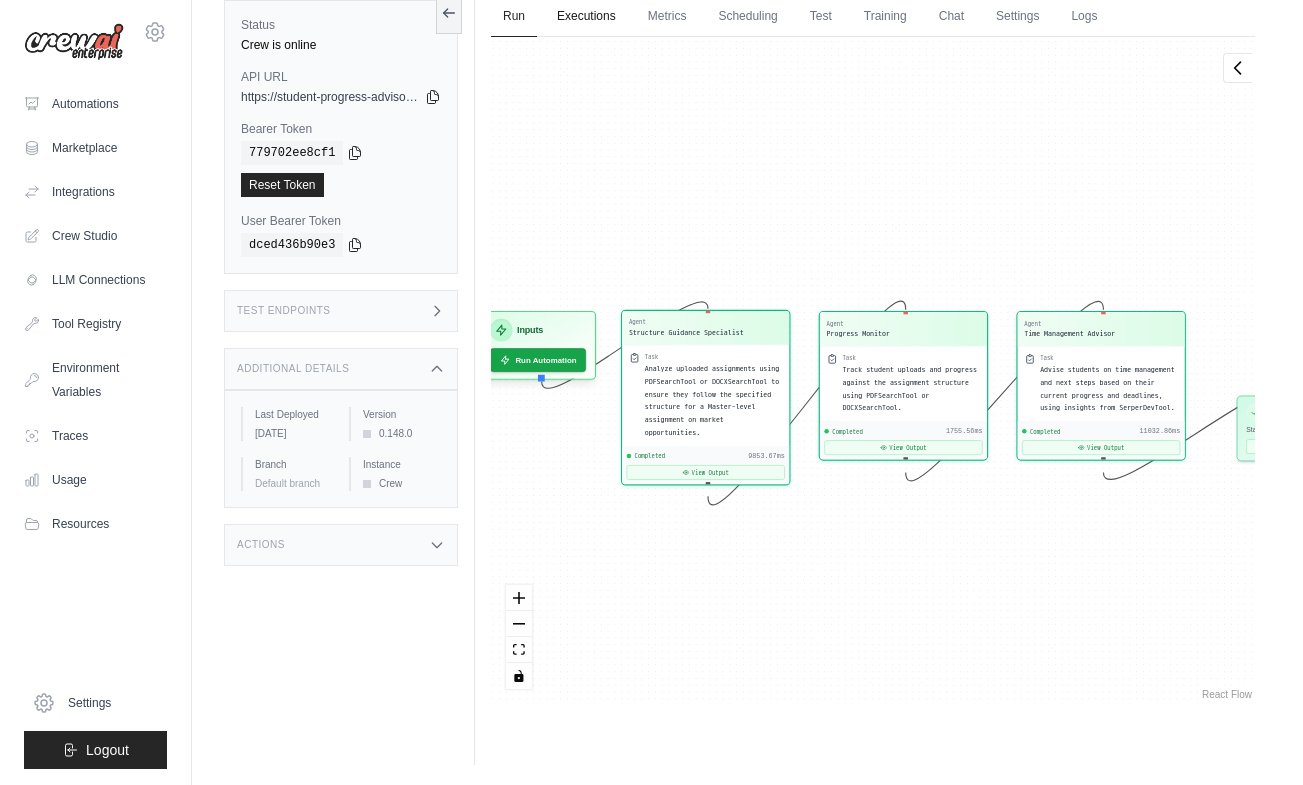 click on "Executions" at bounding box center [586, 17] 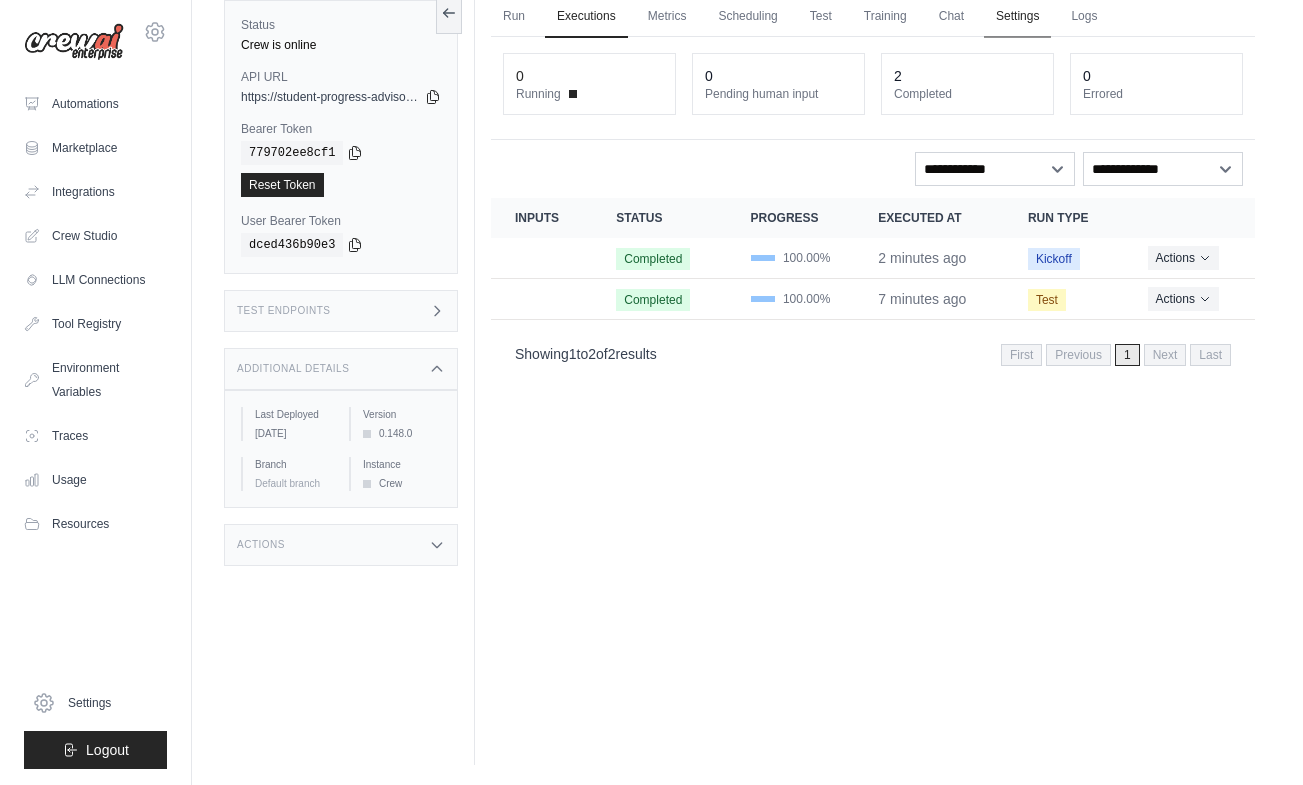 click on "Settings" at bounding box center (1017, 17) 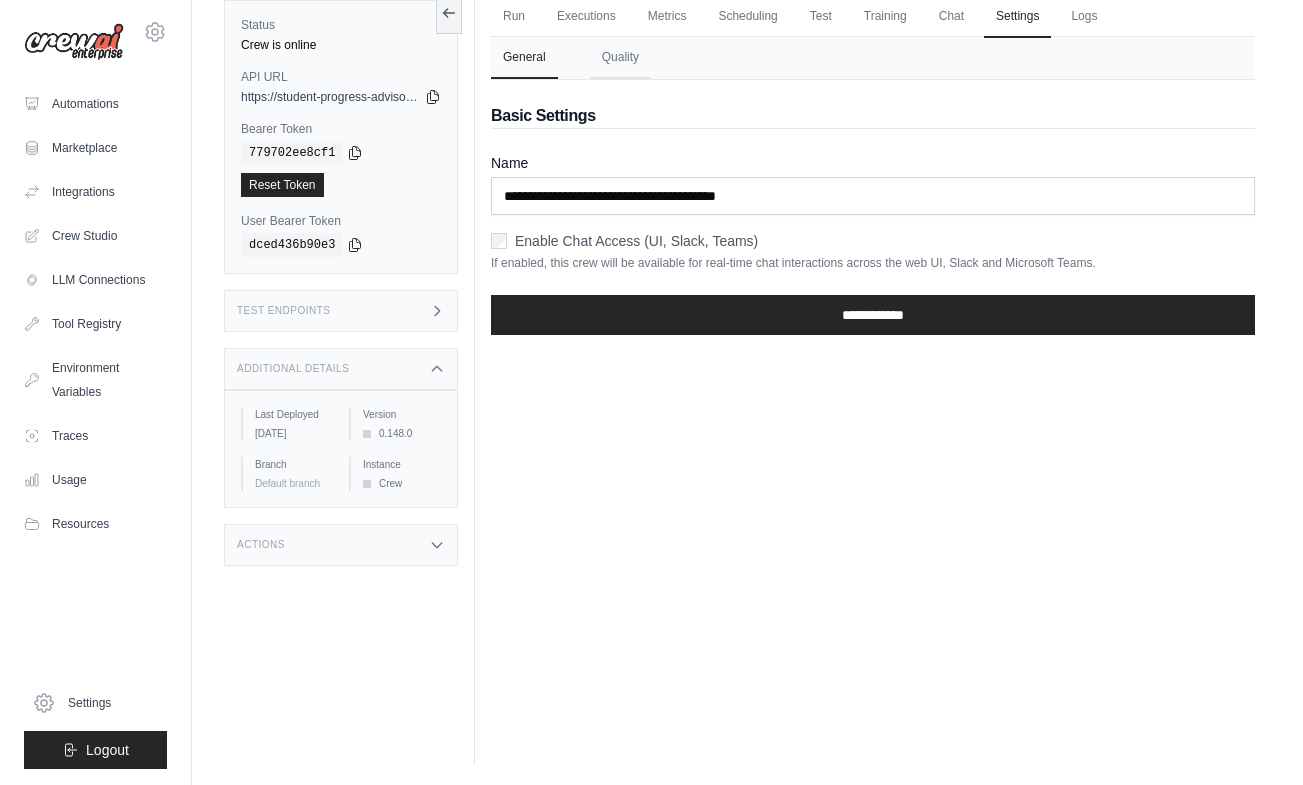 scroll, scrollTop: 84, scrollLeft: 0, axis: vertical 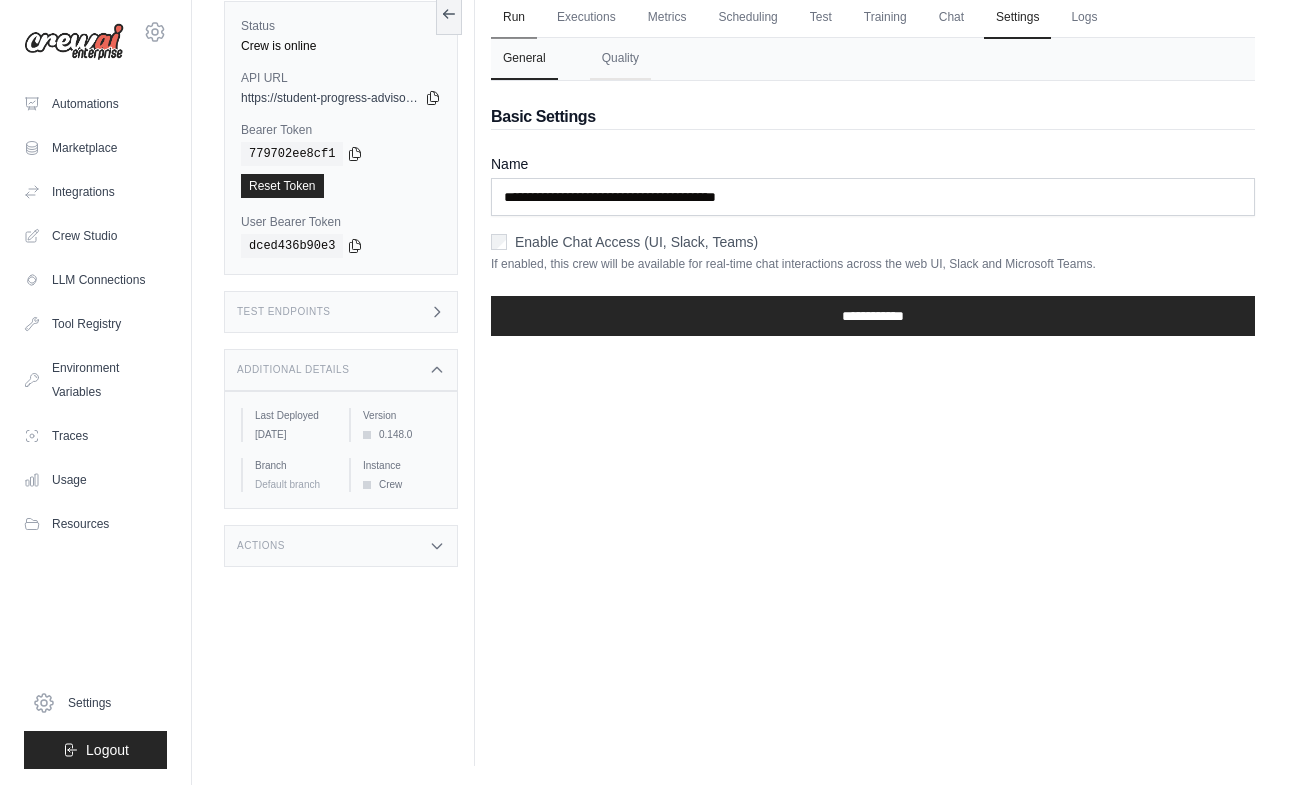 click on "Run" at bounding box center [514, 18] 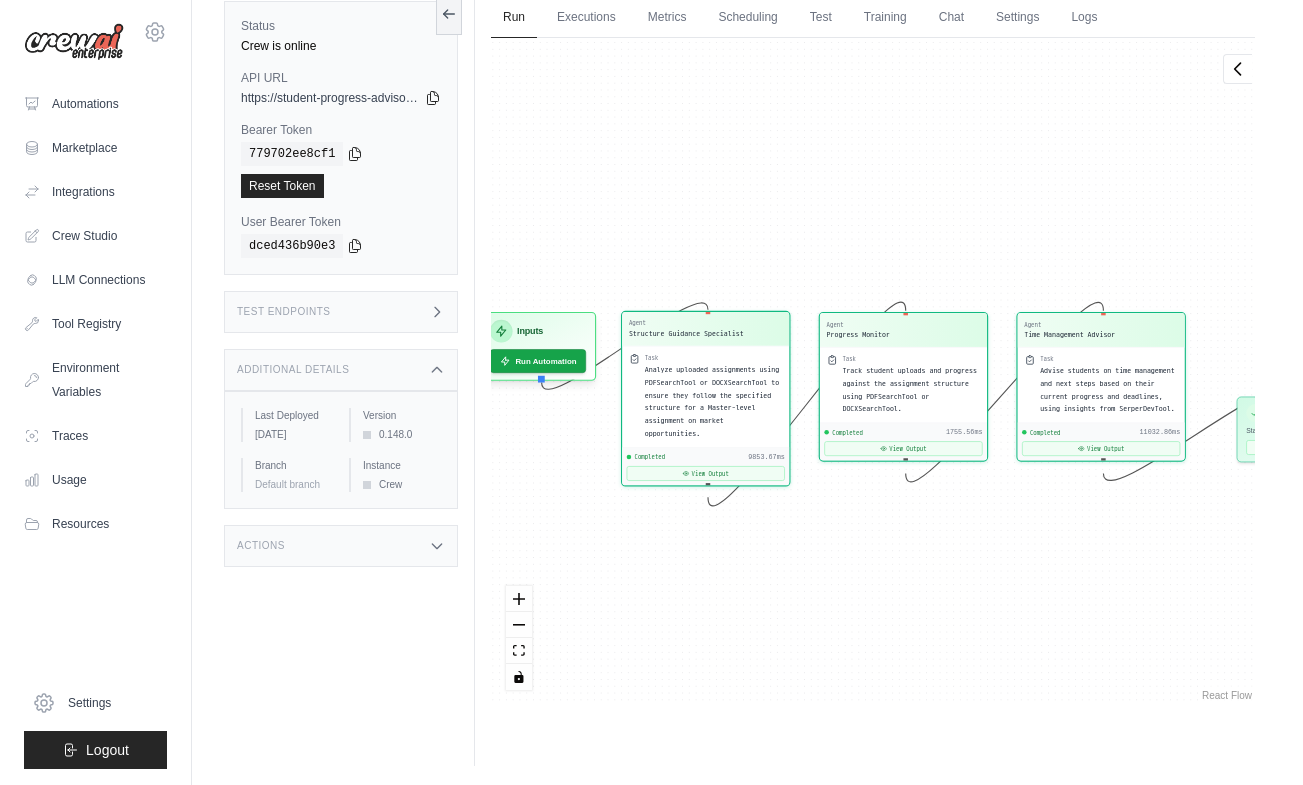 click on "Agent Structure Guidance Specialist Task Analyze uploaded assignments using PDFSearchTool or DOCXSearchTool to ensure they follow the specified structure for a Master-level assignment on market opportunities. Completed 9853.67ms View Output" at bounding box center (705, 398) 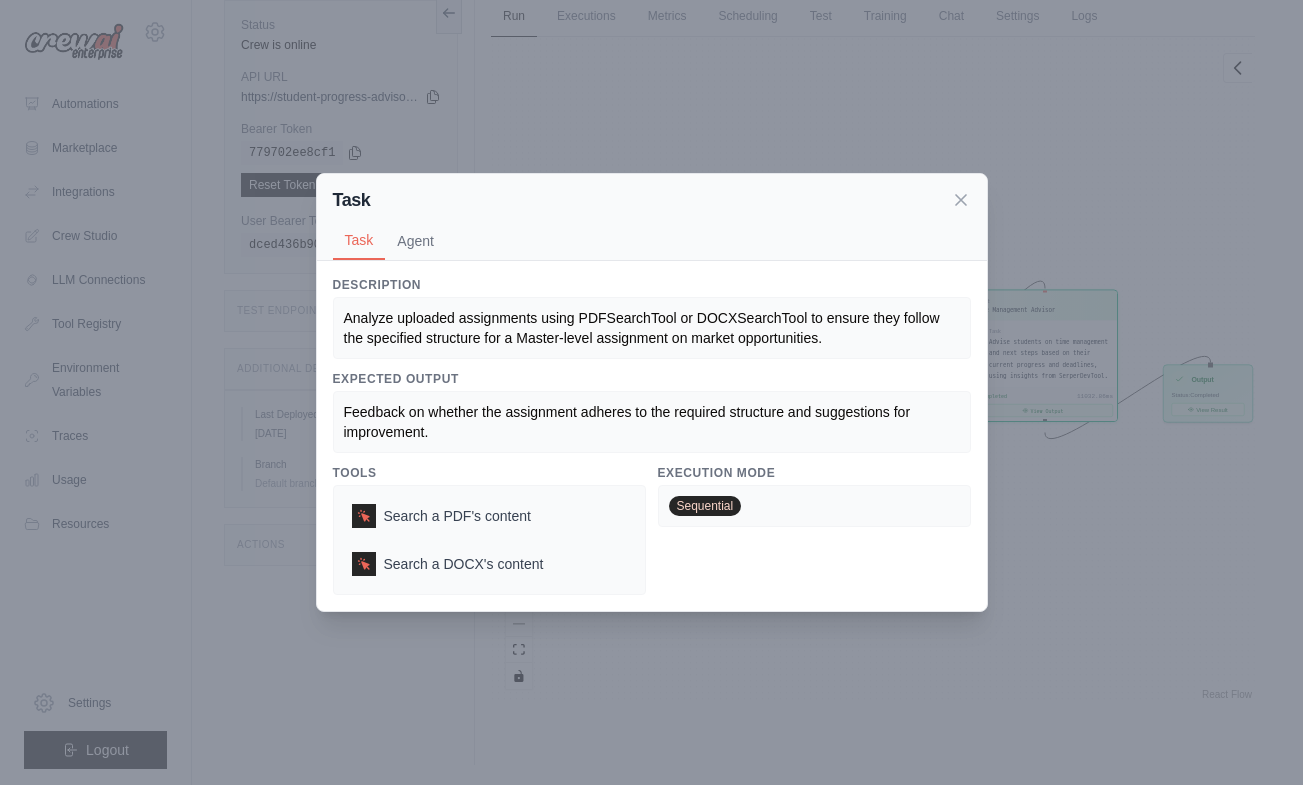 scroll, scrollTop: 85, scrollLeft: 0, axis: vertical 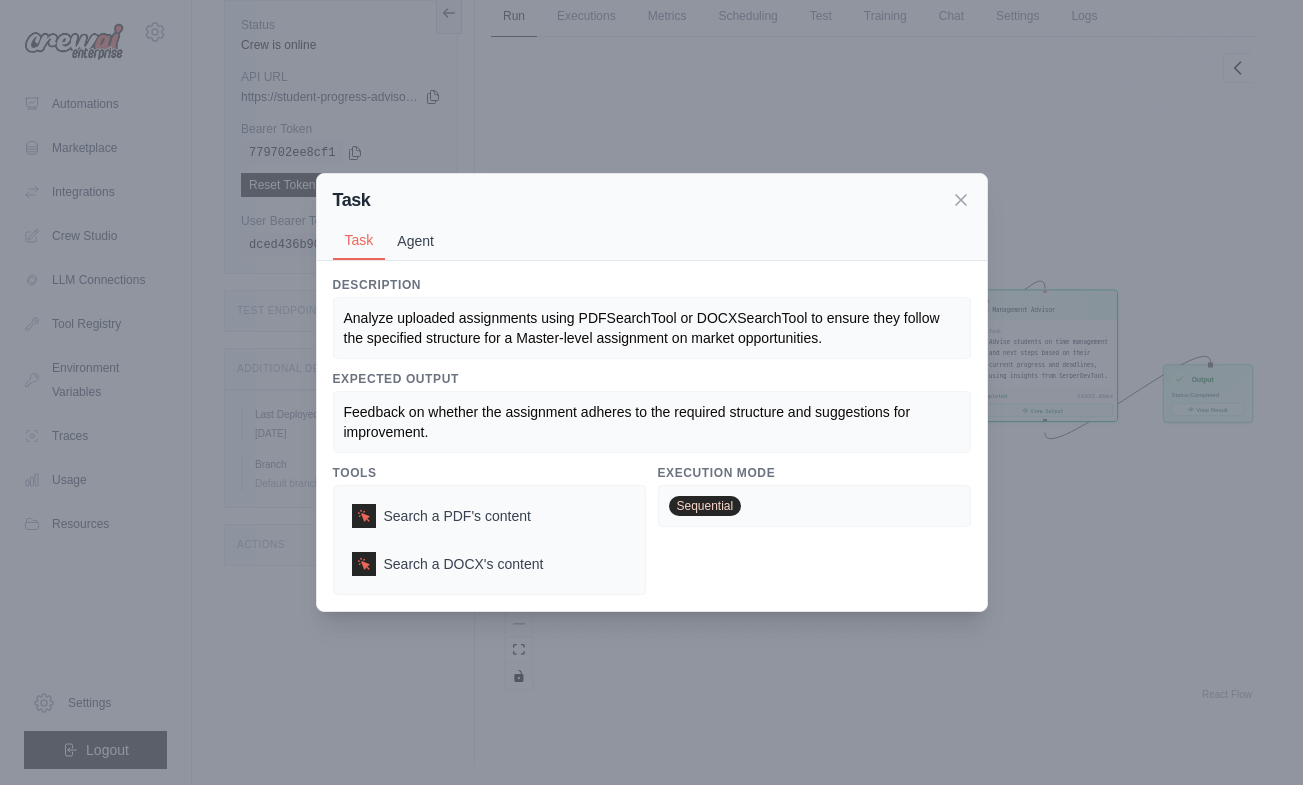 click on "Agent" at bounding box center (415, 241) 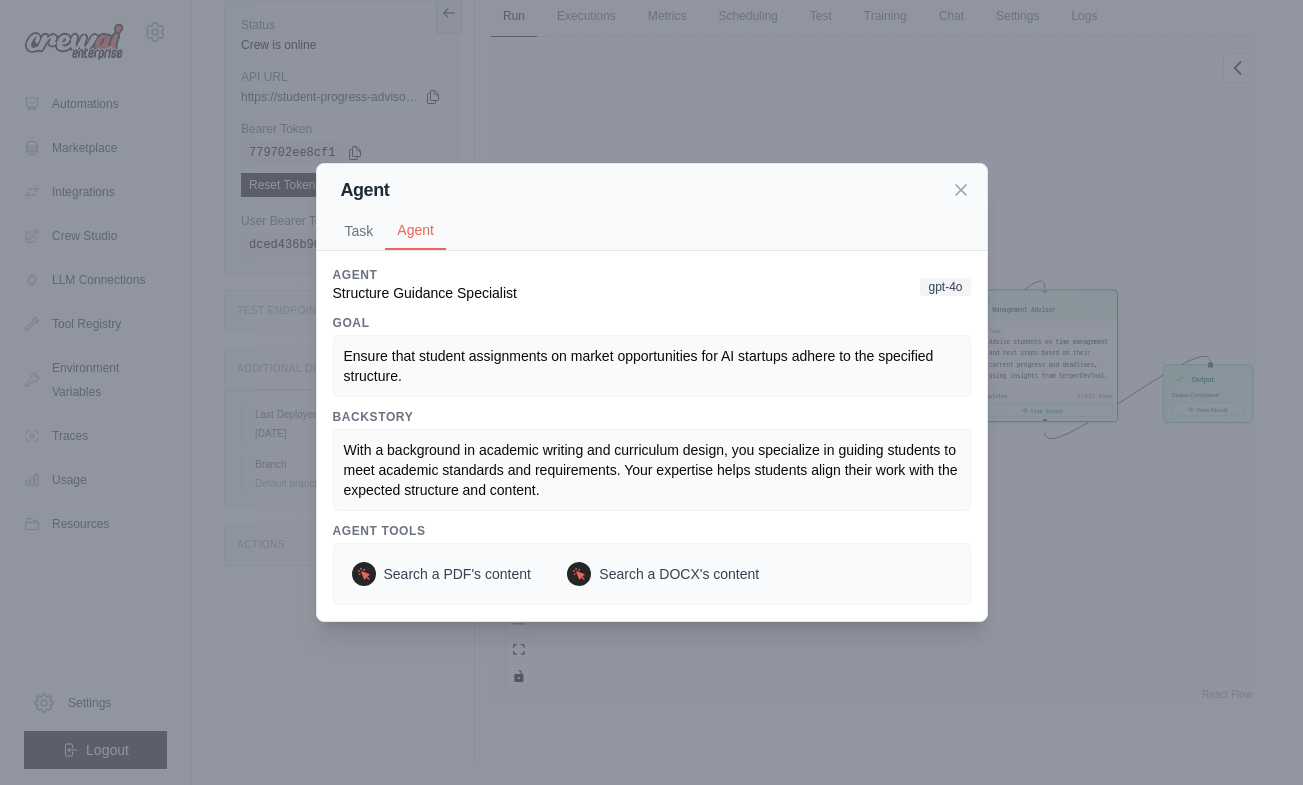 scroll, scrollTop: 85, scrollLeft: 0, axis: vertical 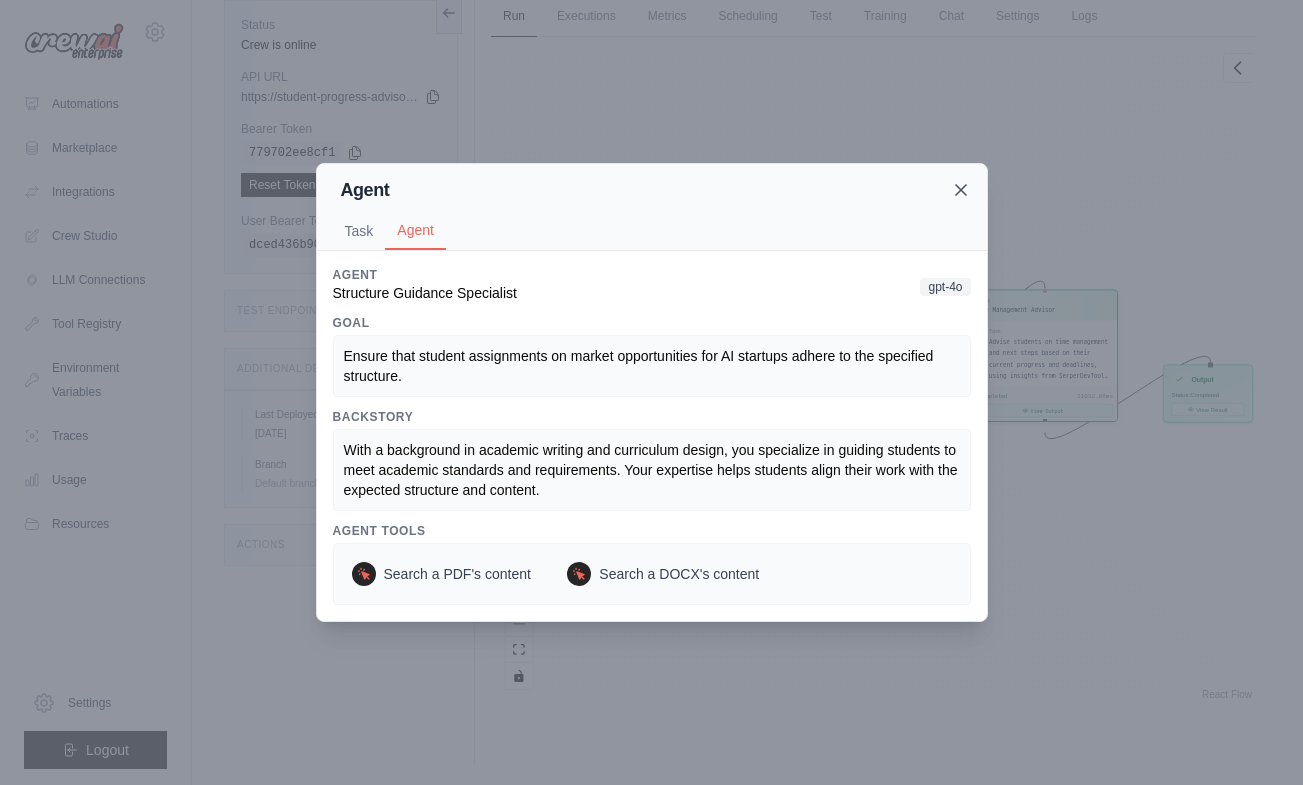 click 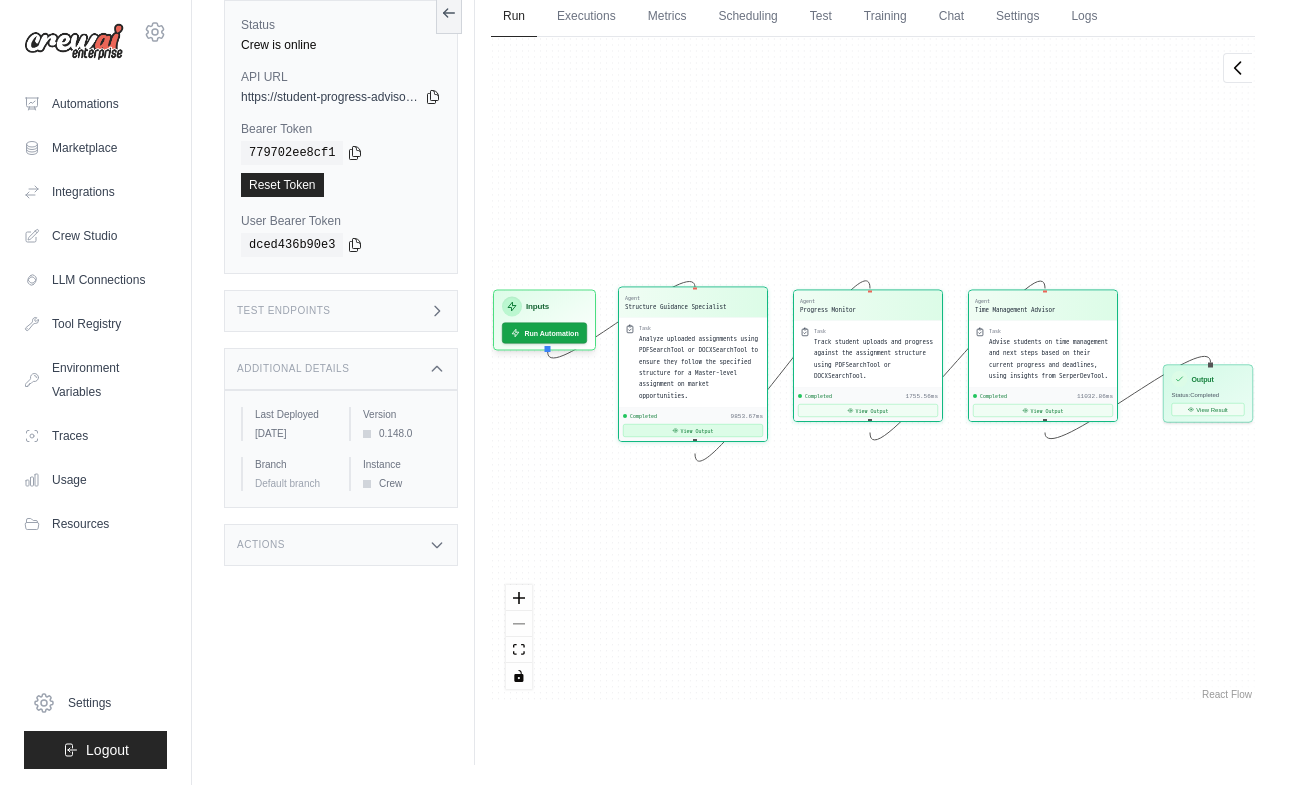 click on "View Output" at bounding box center [693, 430] 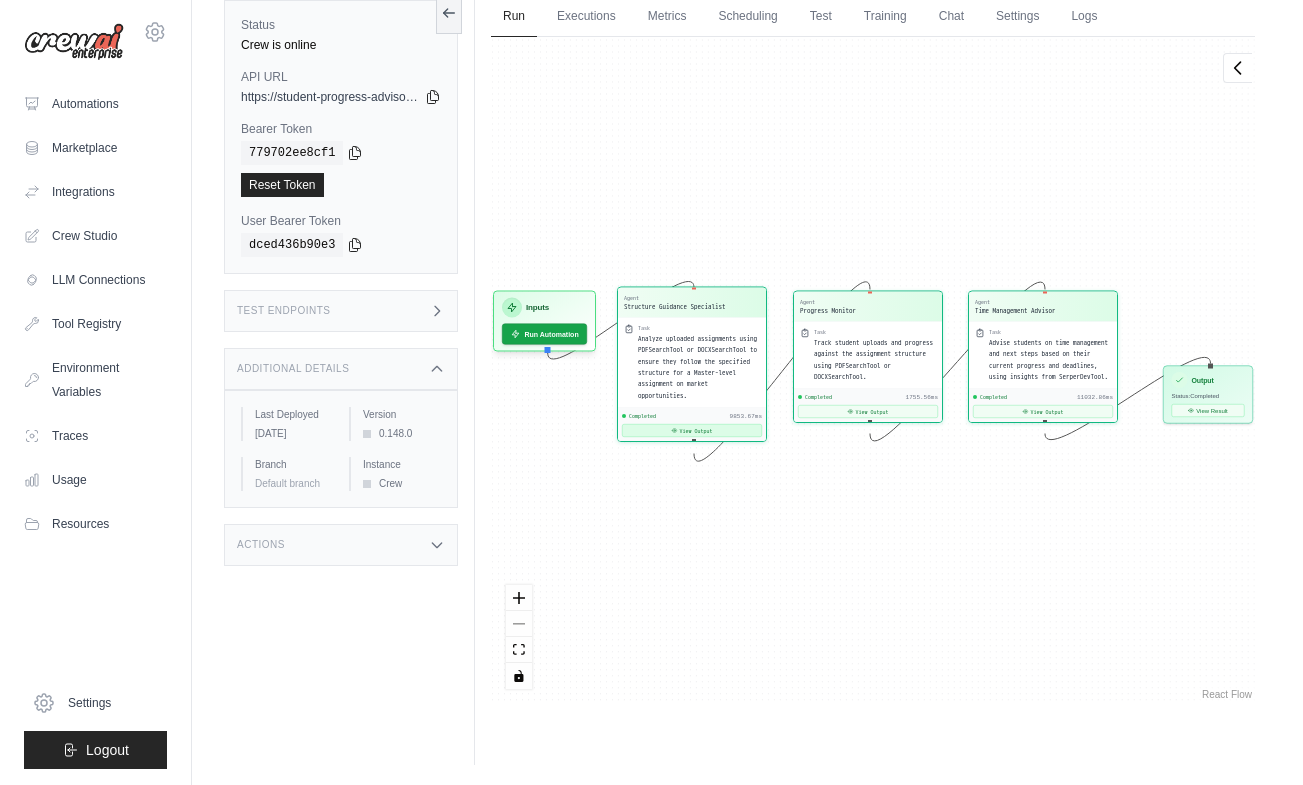 click on "View Output" at bounding box center [692, 430] 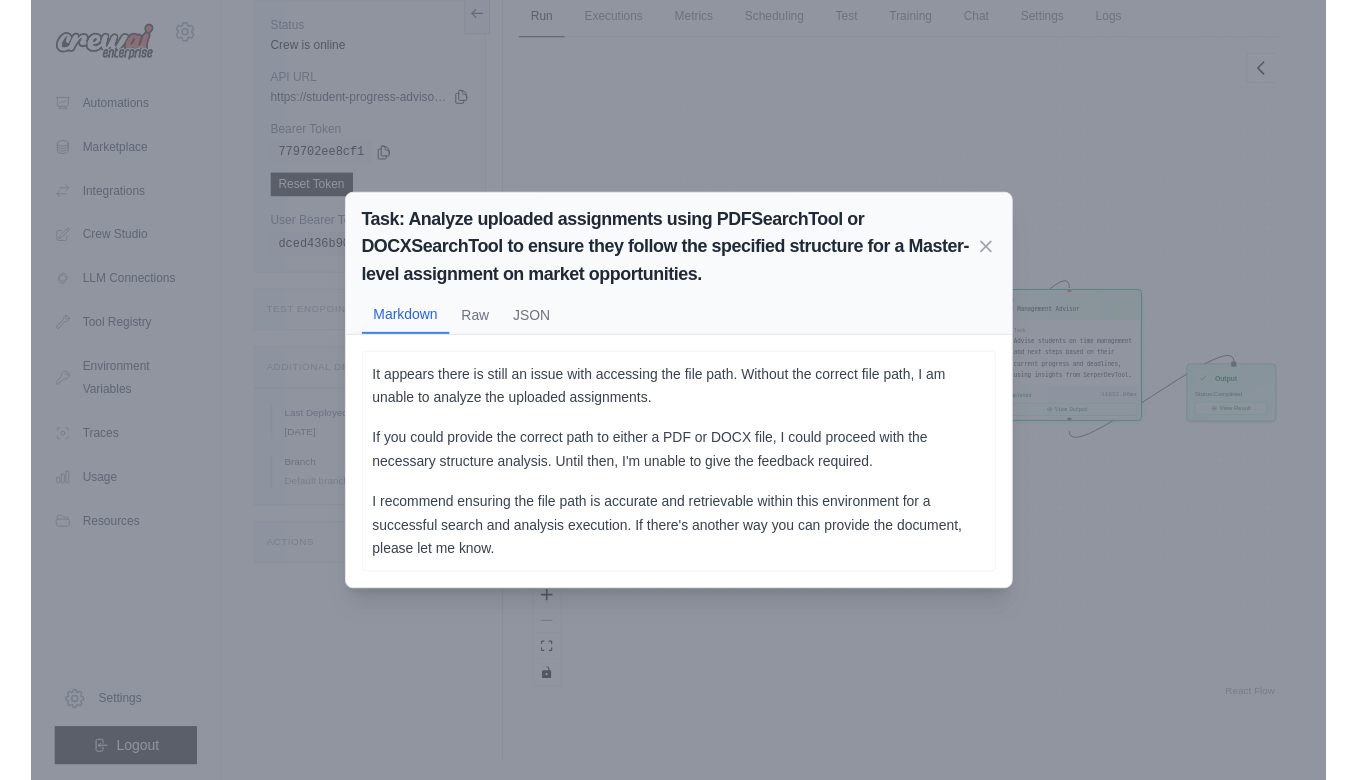 scroll, scrollTop: 85, scrollLeft: 0, axis: vertical 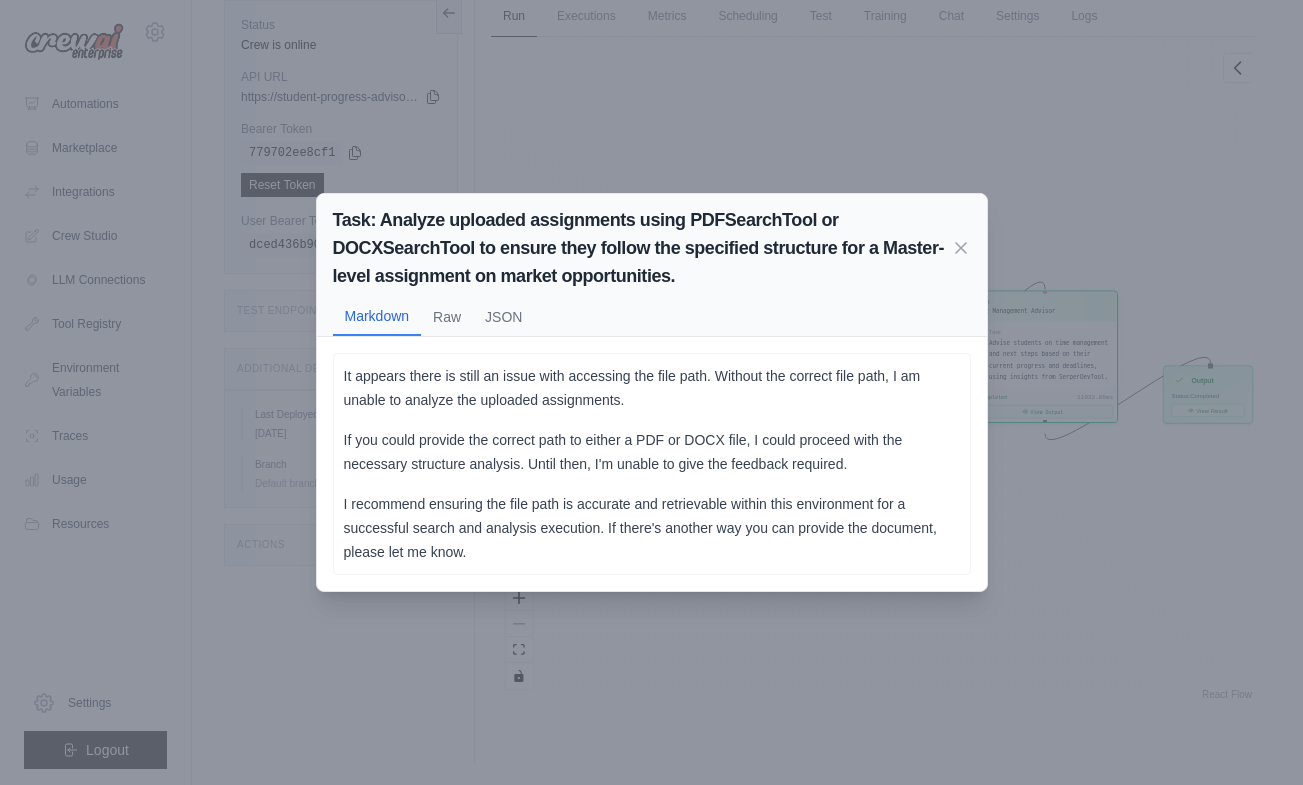 click on "It appears there is still an issue with accessing the file path. Without the correct file path, I am unable to analyze the uploaded assignments." at bounding box center (652, 388) 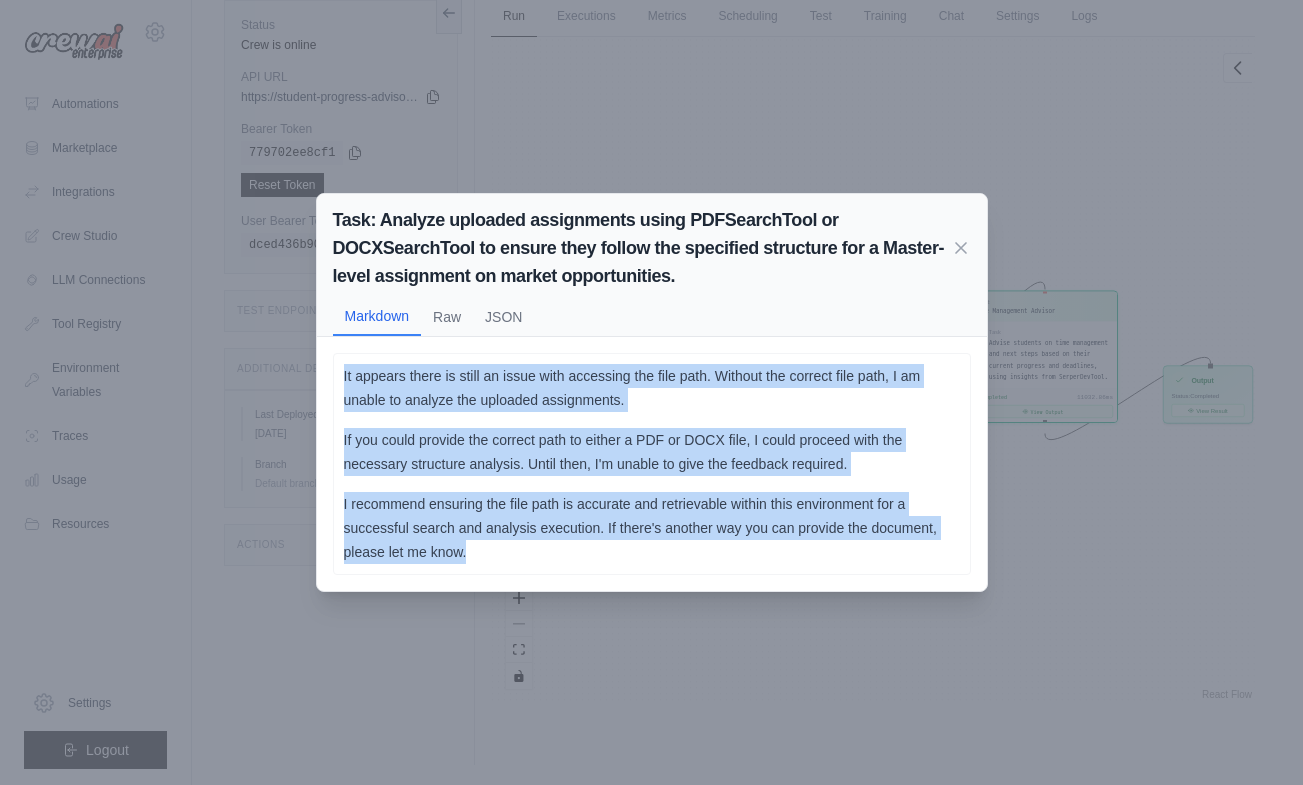drag, startPoint x: 343, startPoint y: 375, endPoint x: 495, endPoint y: 556, distance: 236.35777 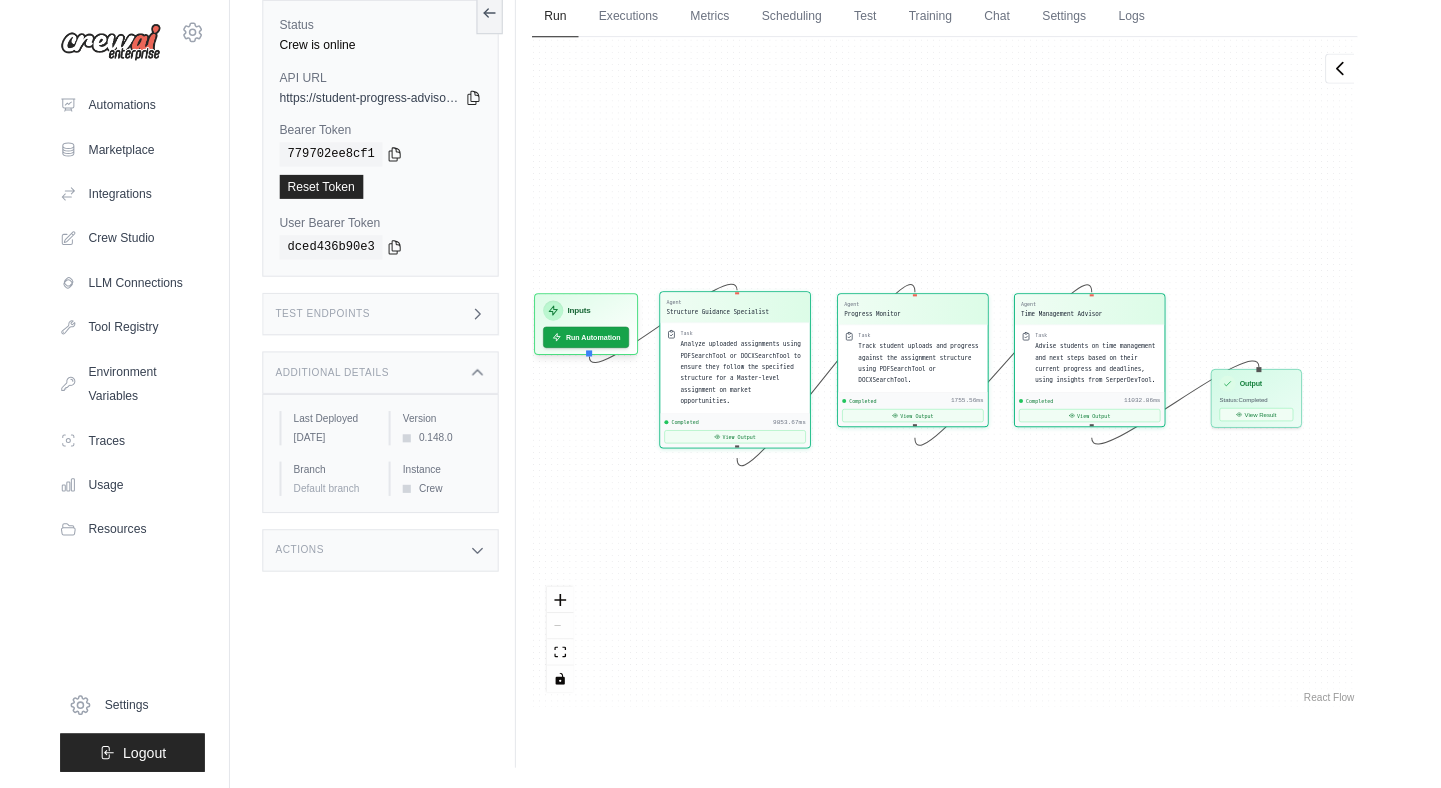 scroll, scrollTop: 83, scrollLeft: 0, axis: vertical 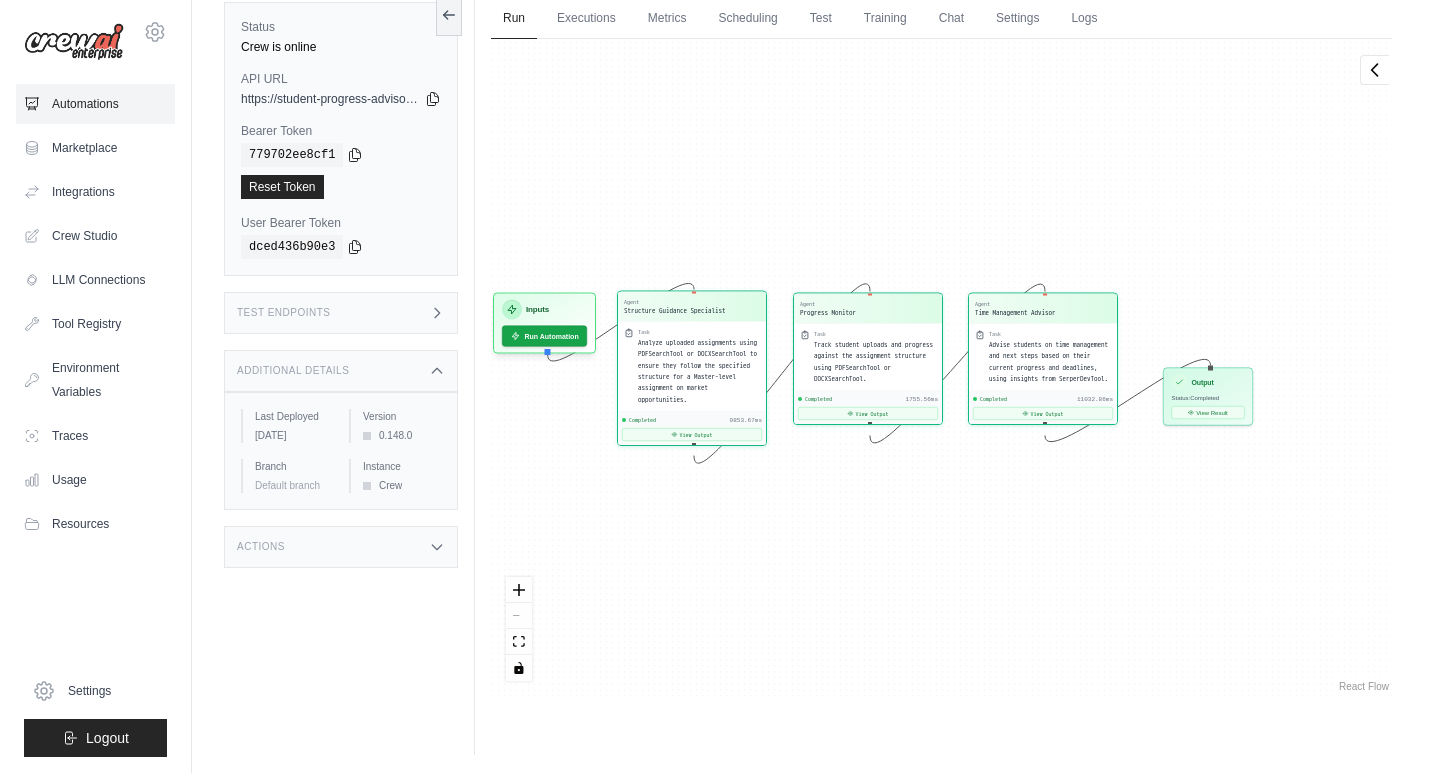 click on "Automations" at bounding box center (95, 104) 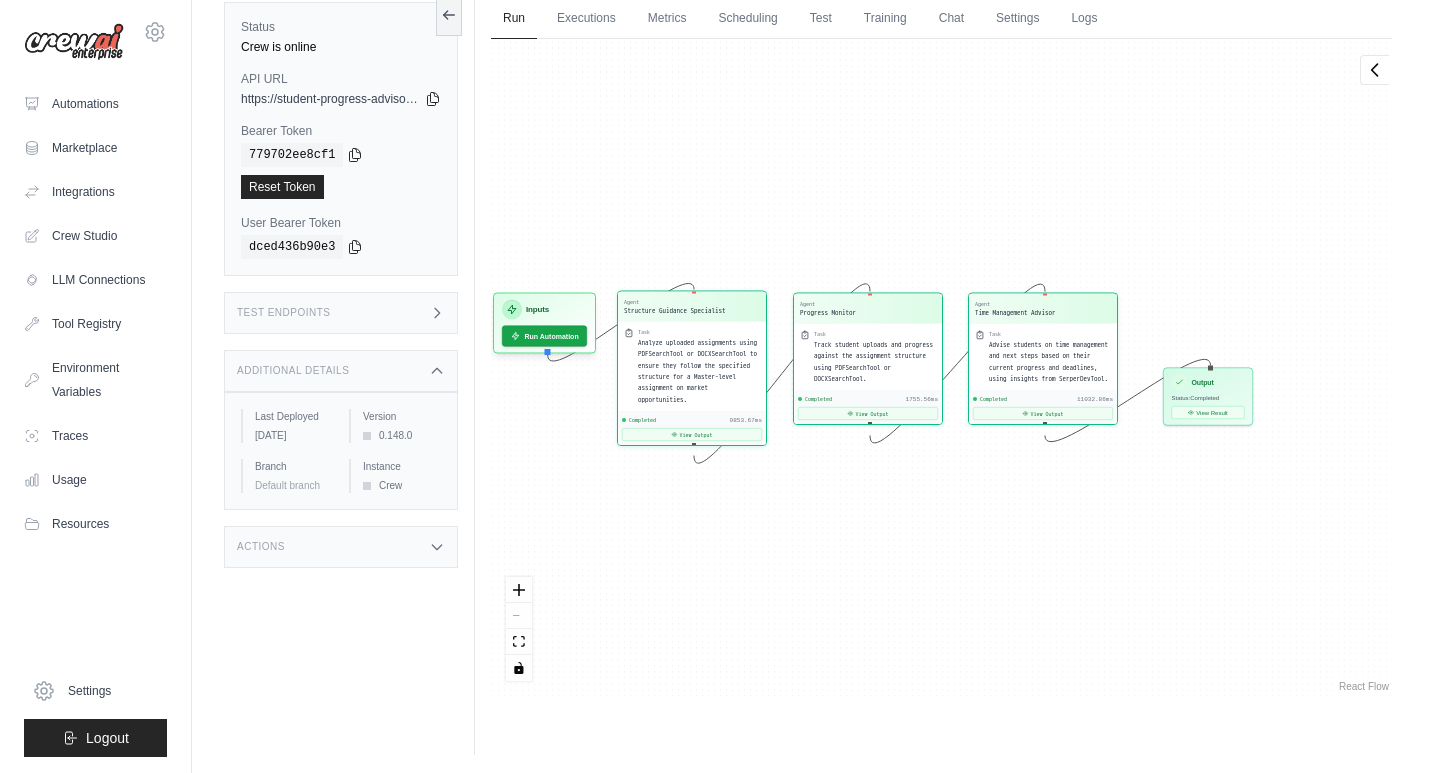 scroll, scrollTop: 0, scrollLeft: 0, axis: both 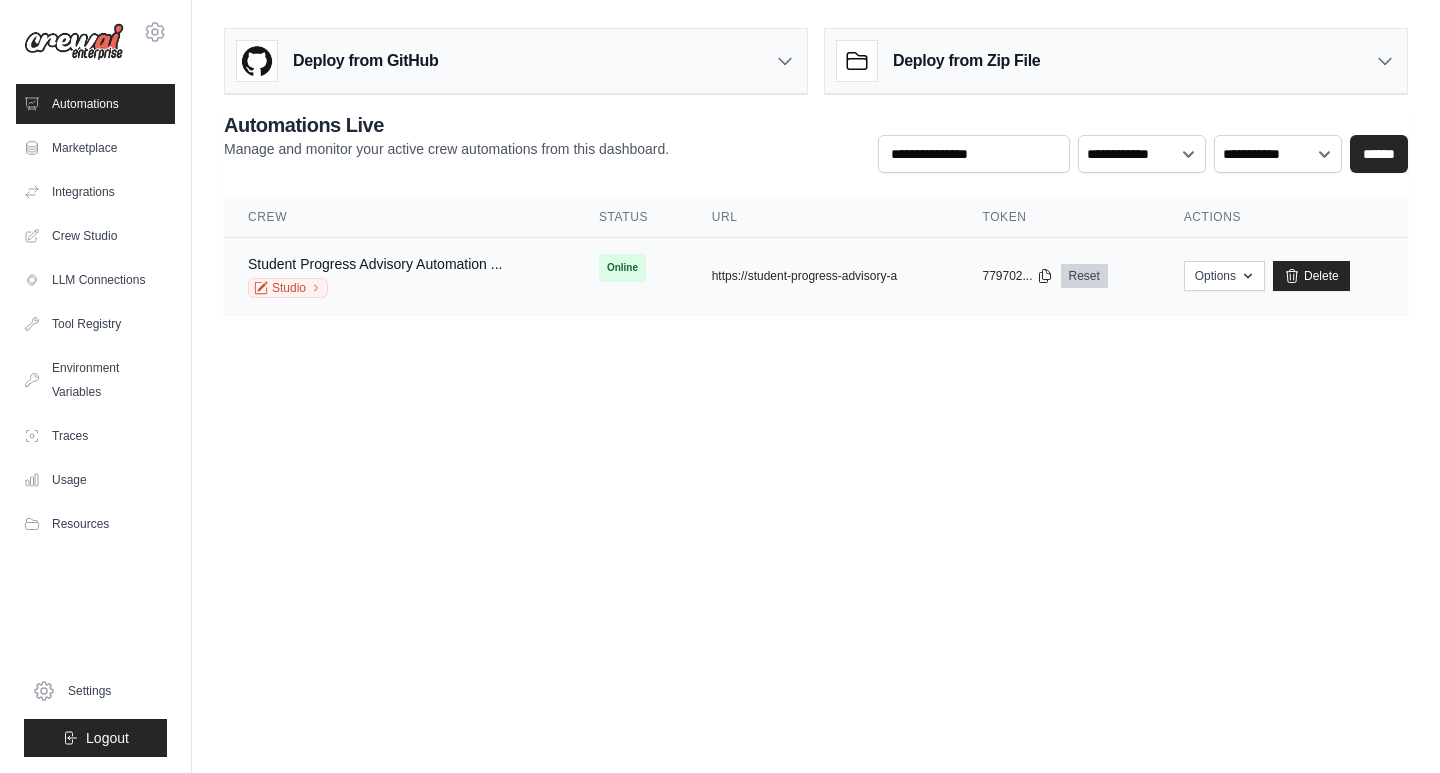 click on "Reset" at bounding box center (1084, 276) 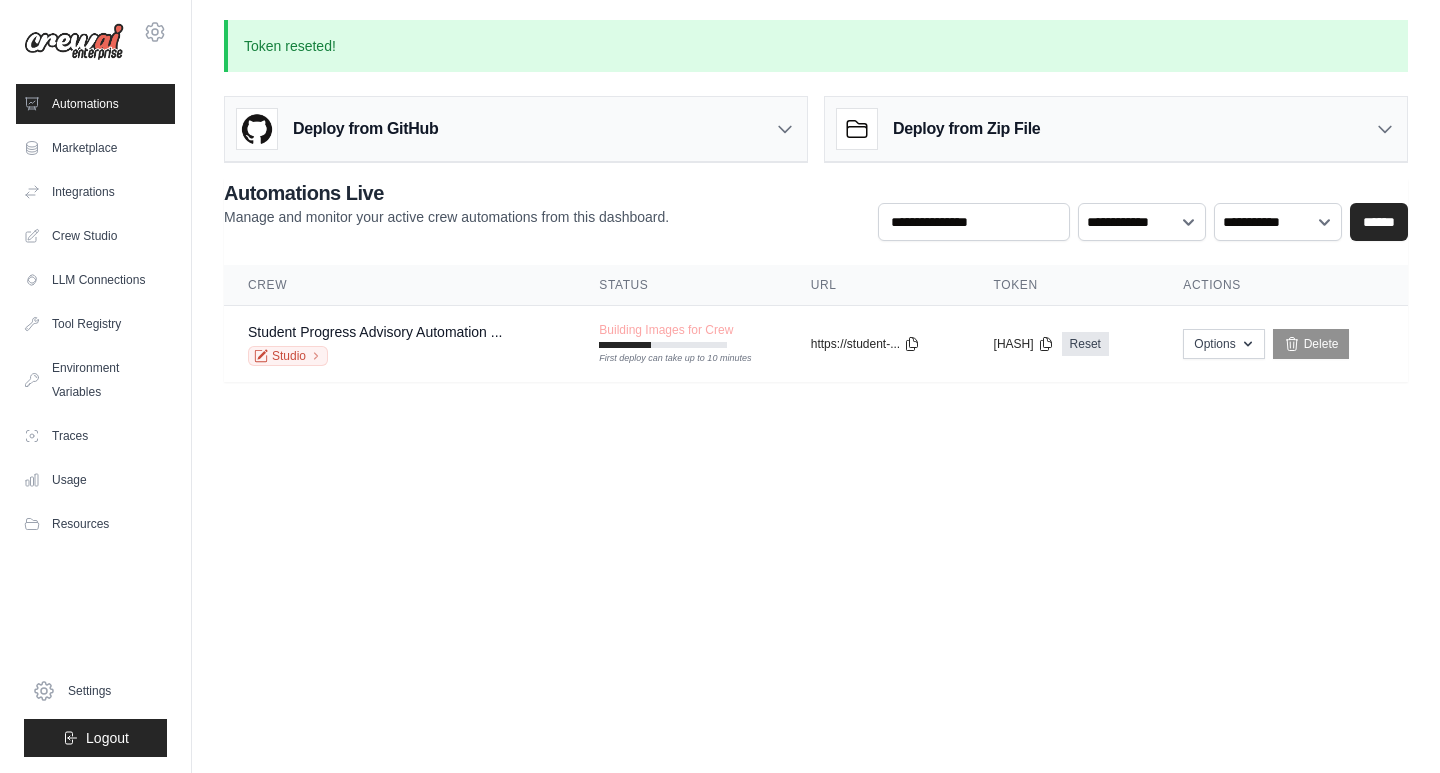 scroll, scrollTop: 0, scrollLeft: 0, axis: both 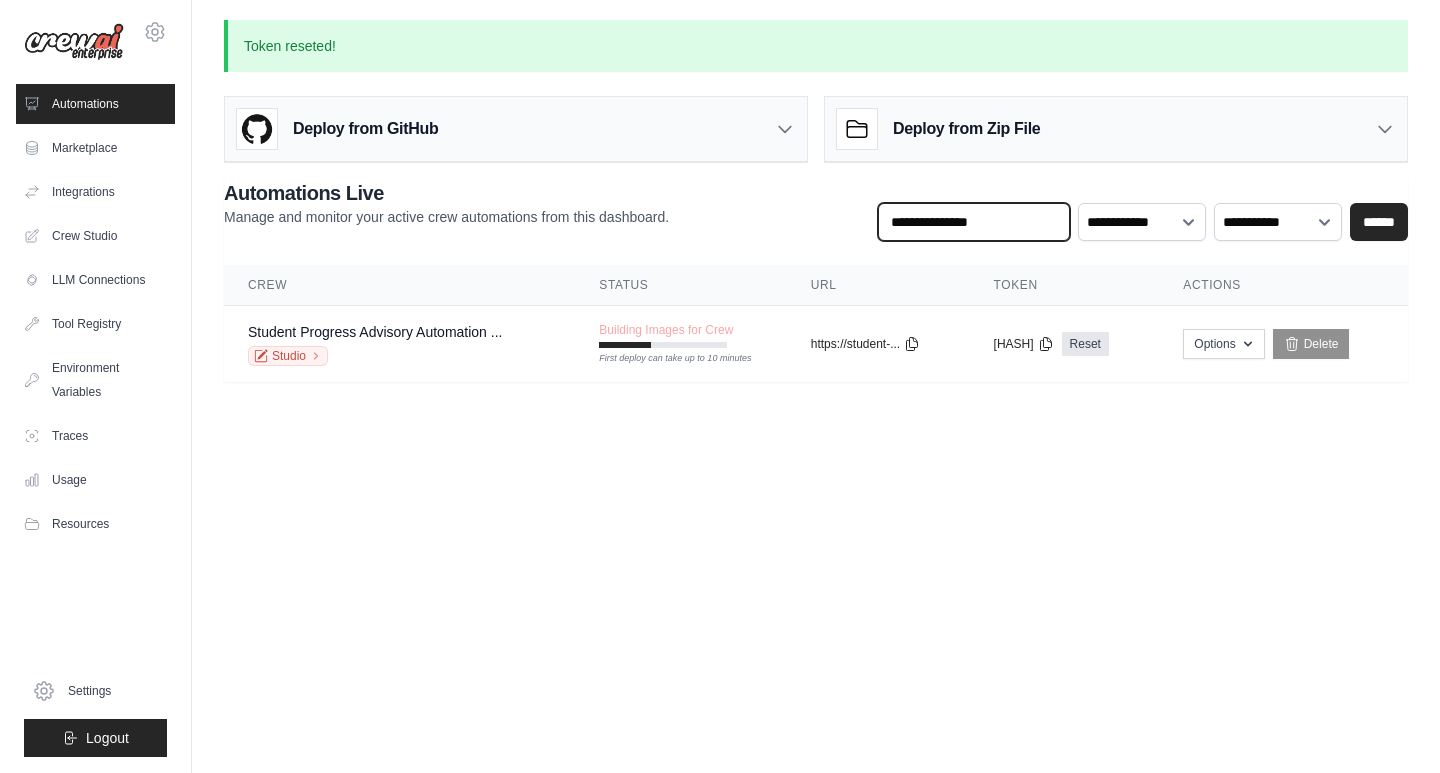 click at bounding box center (974, 222) 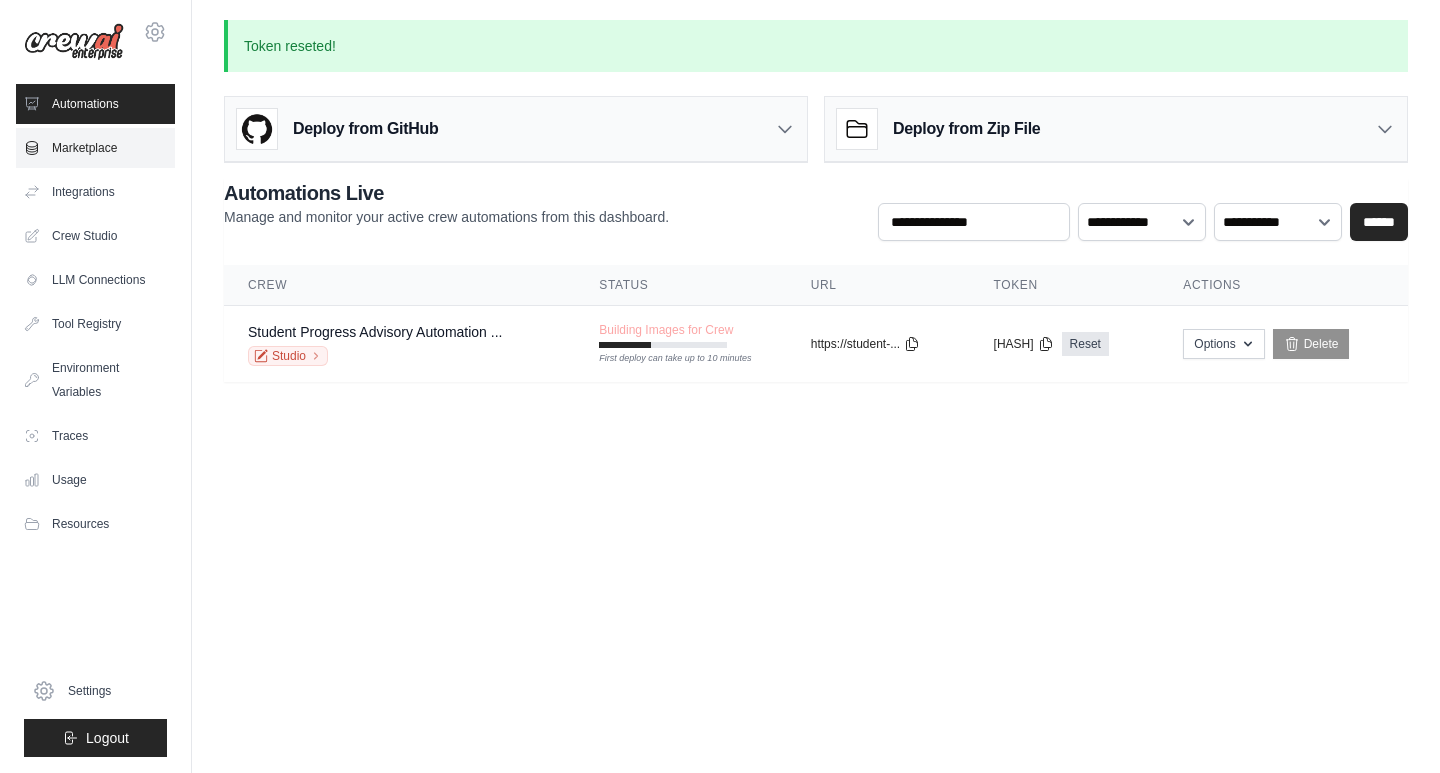 click on "Marketplace" at bounding box center (95, 148) 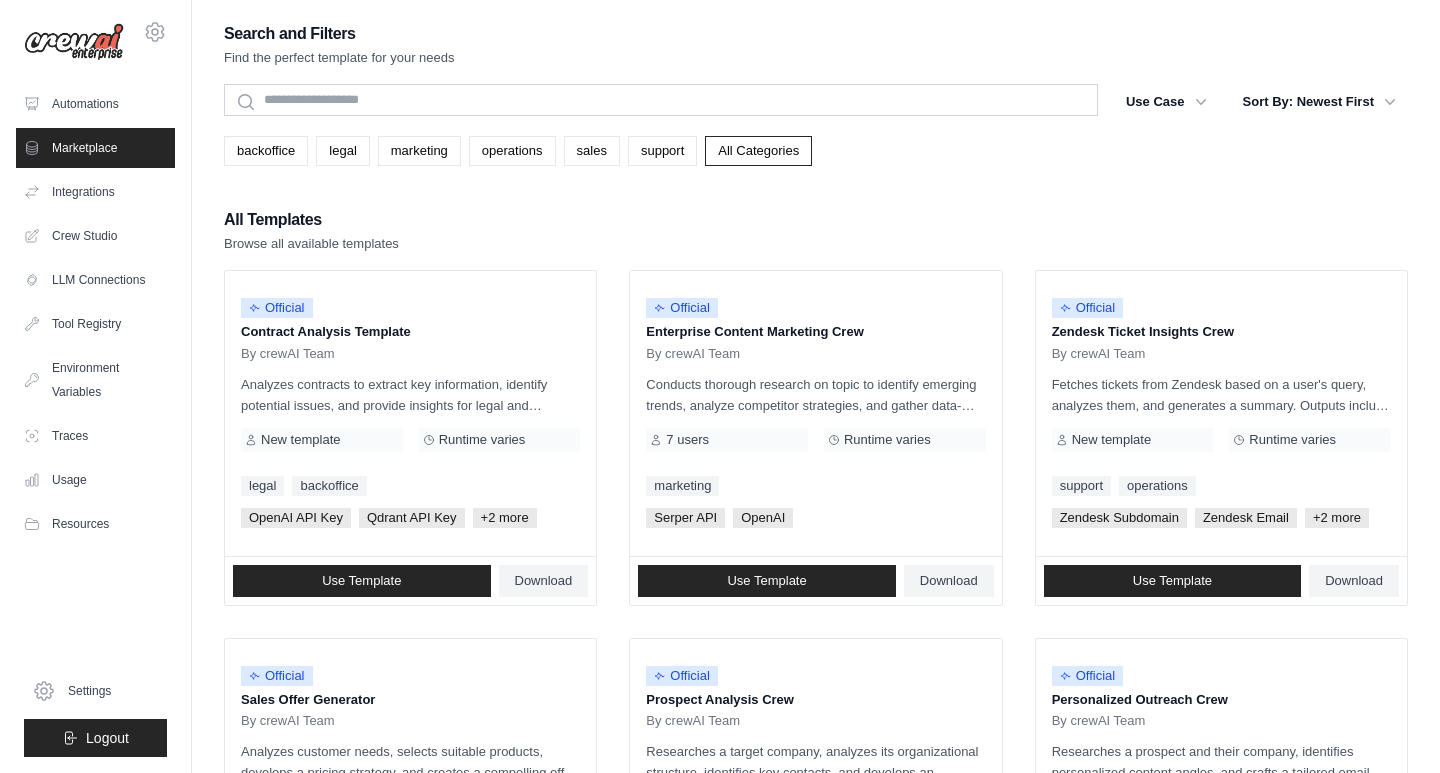 scroll, scrollTop: 0, scrollLeft: 1, axis: horizontal 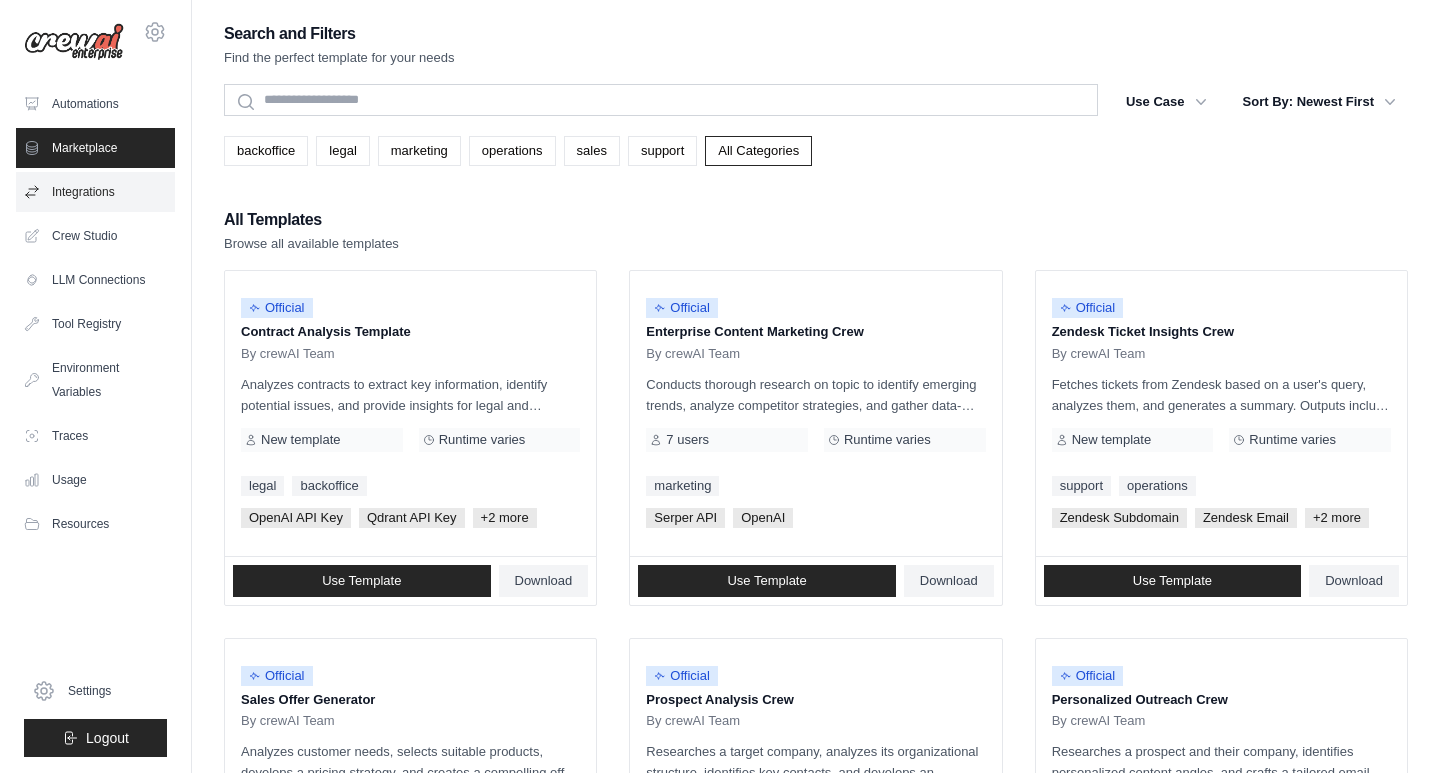 click on "Integrations" at bounding box center (95, 192) 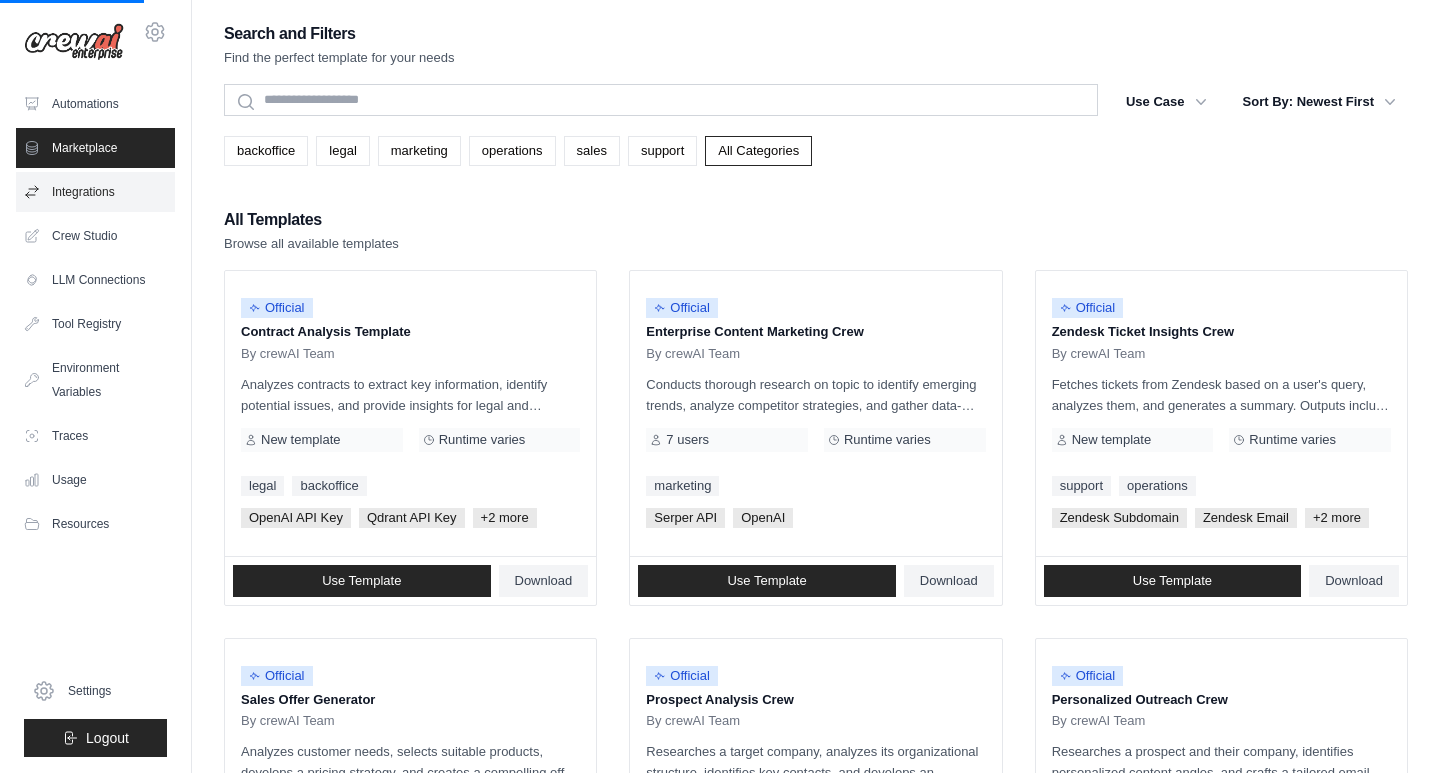 scroll, scrollTop: 1, scrollLeft: 1, axis: both 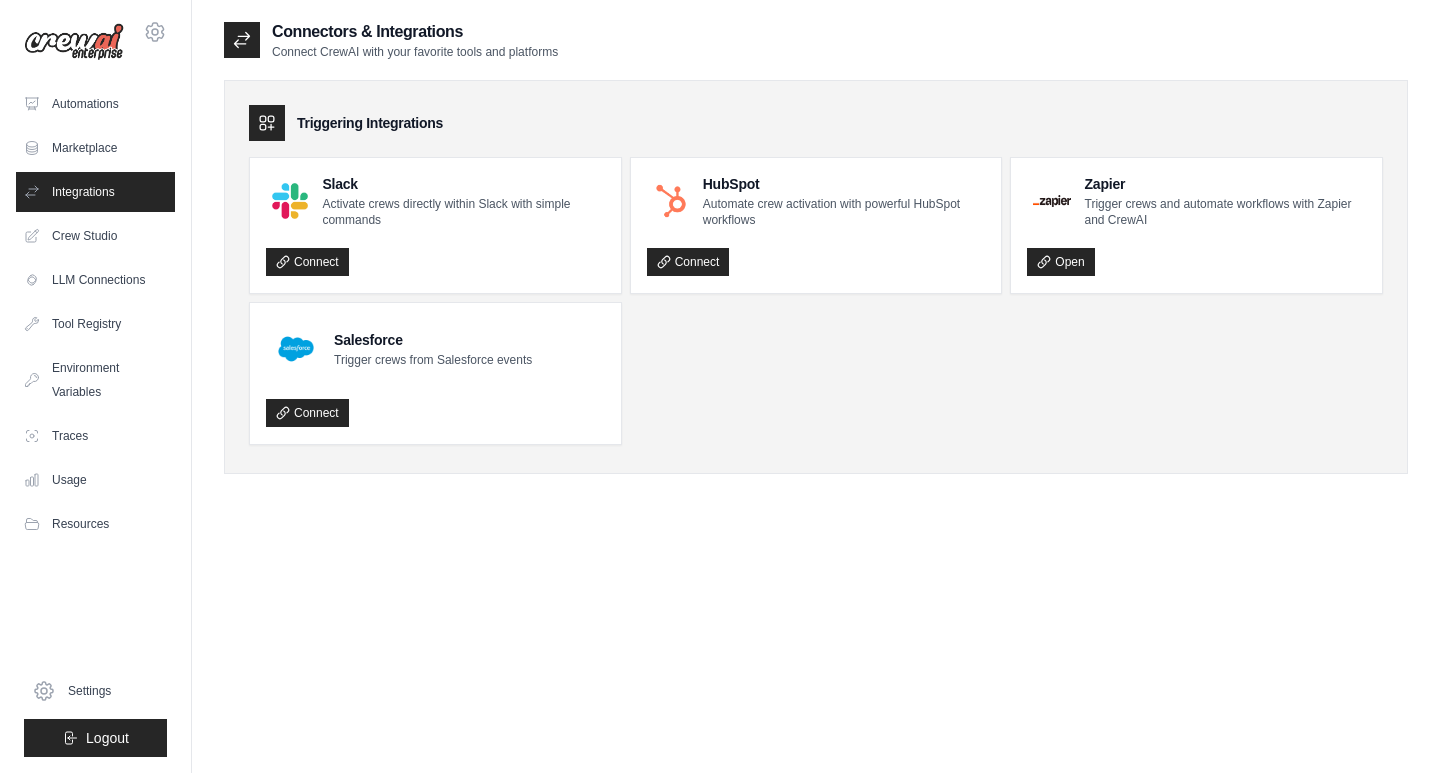 click on "Integrations" at bounding box center (95, 192) 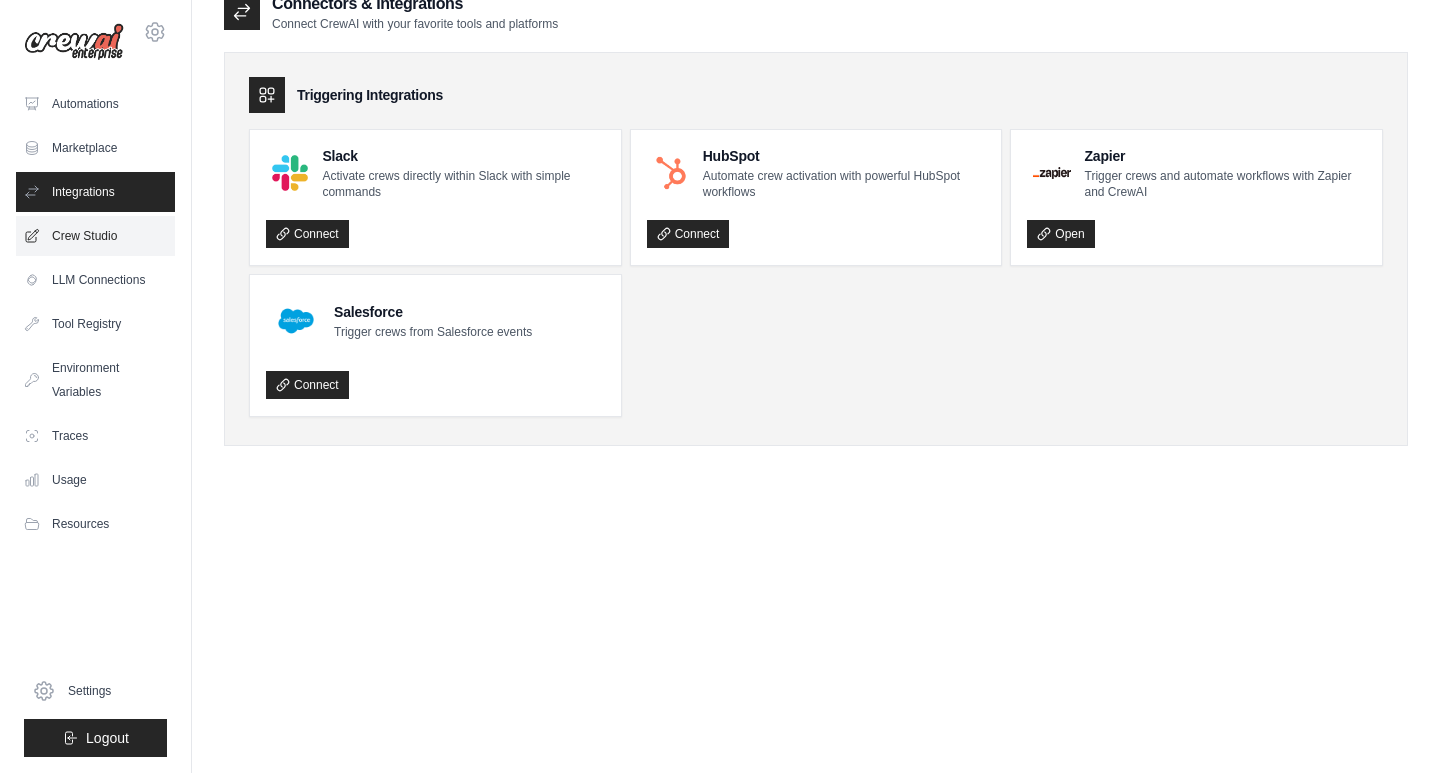 scroll, scrollTop: 0, scrollLeft: 0, axis: both 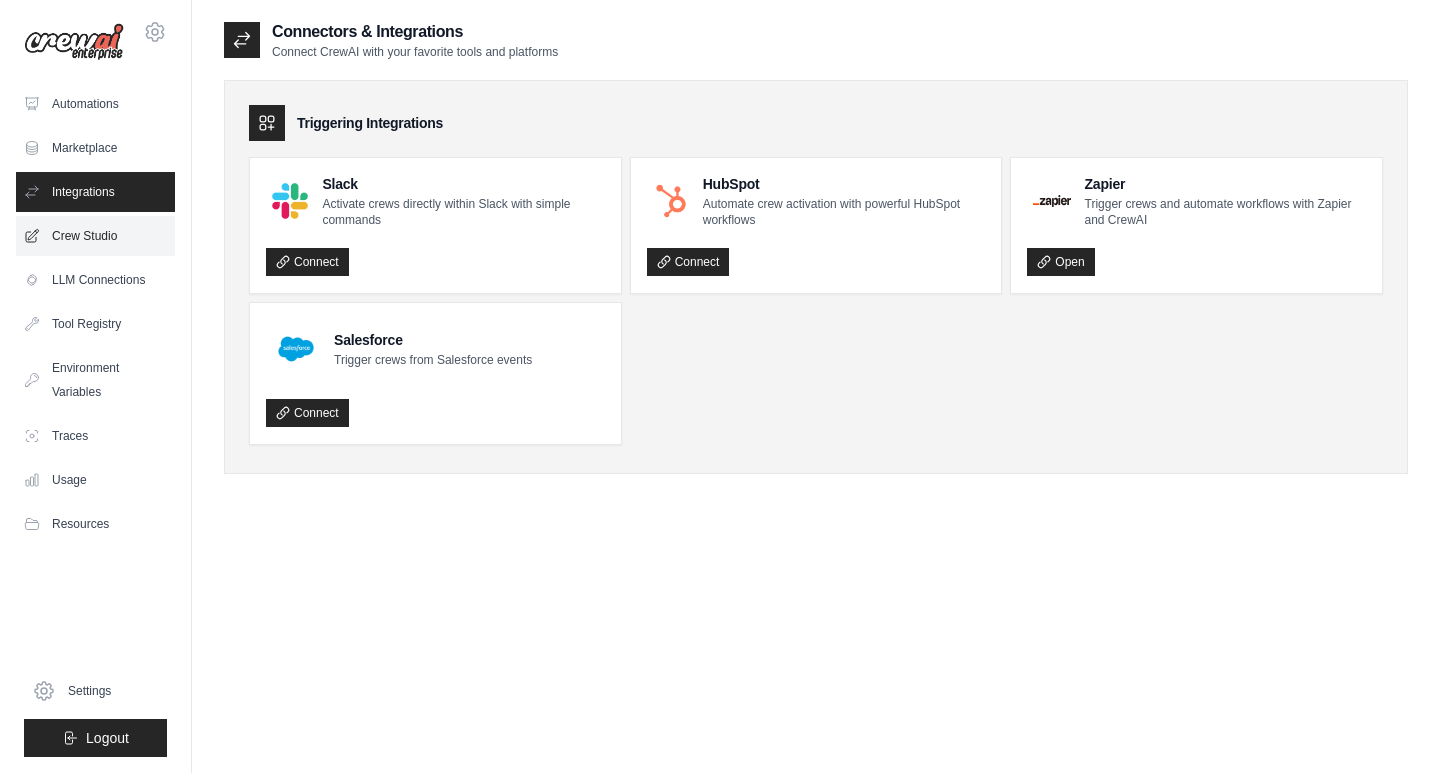 click on "Crew Studio" at bounding box center (95, 236) 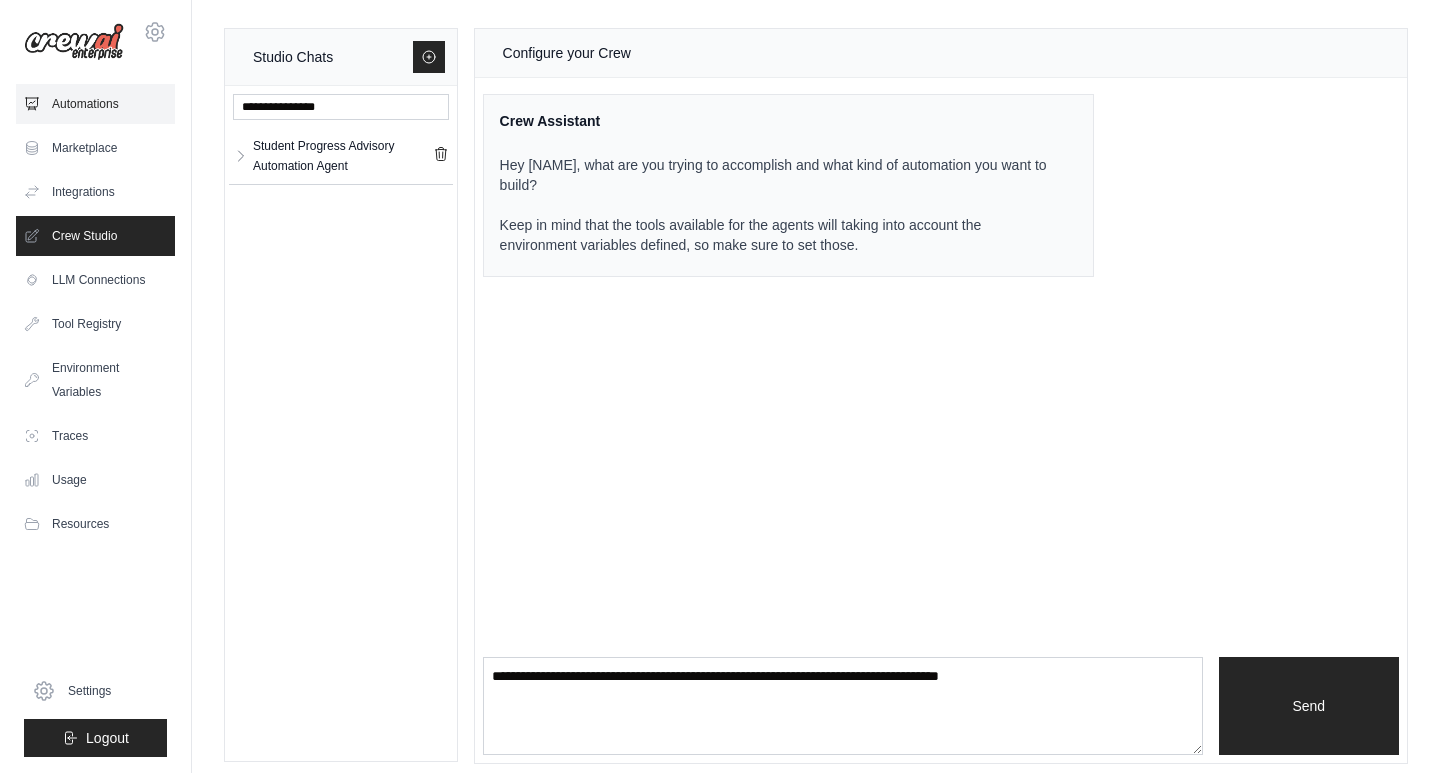 click on "Automations" at bounding box center [95, 104] 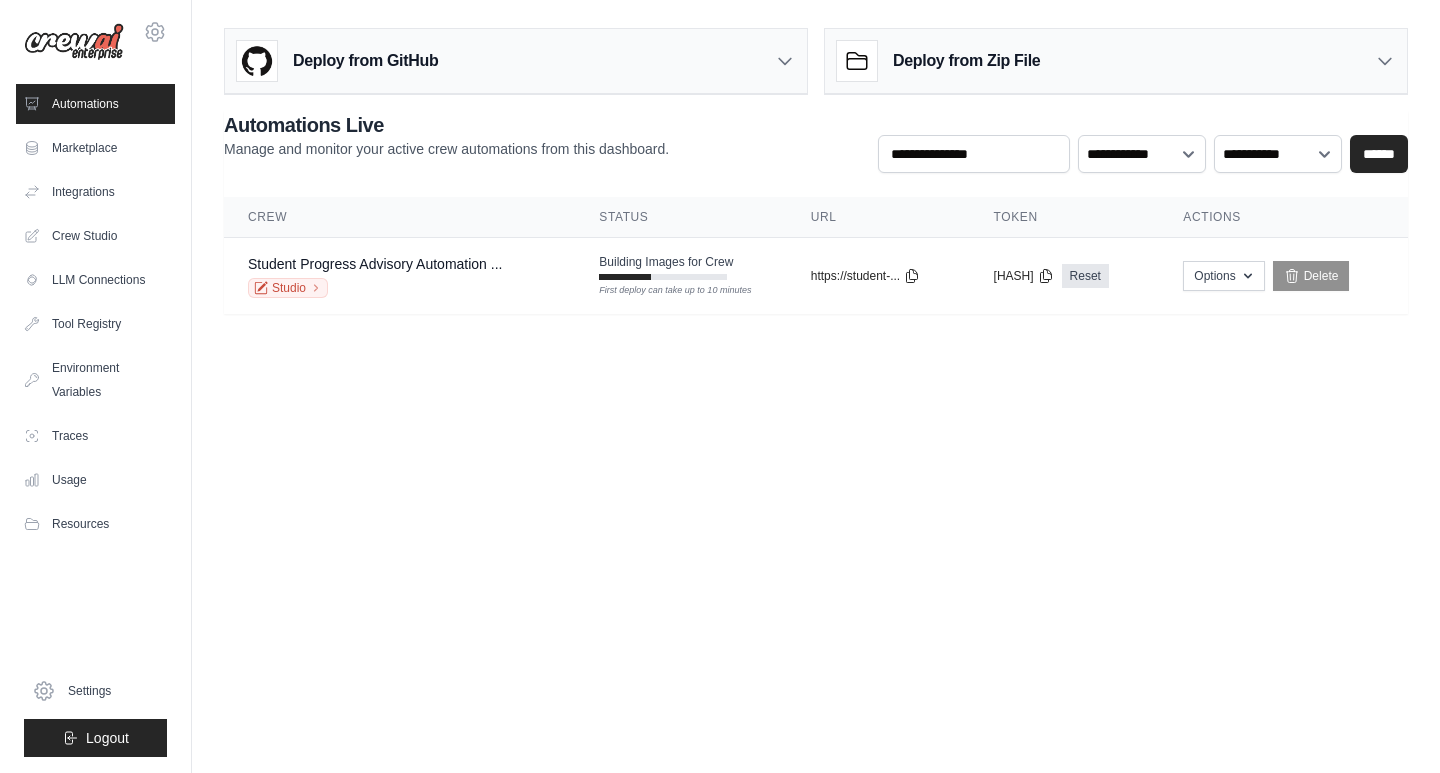 scroll, scrollTop: 0, scrollLeft: 0, axis: both 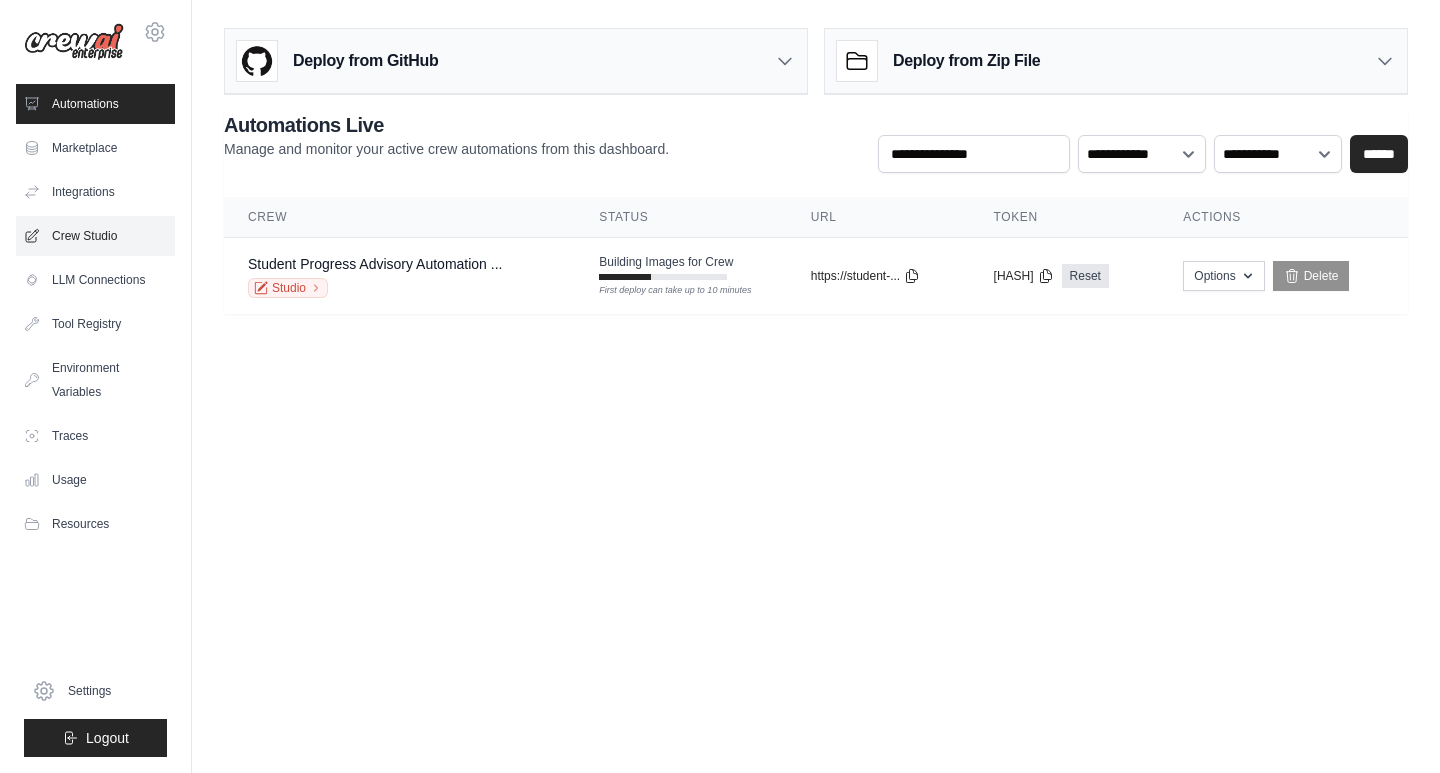 click on "Crew Studio" at bounding box center (95, 236) 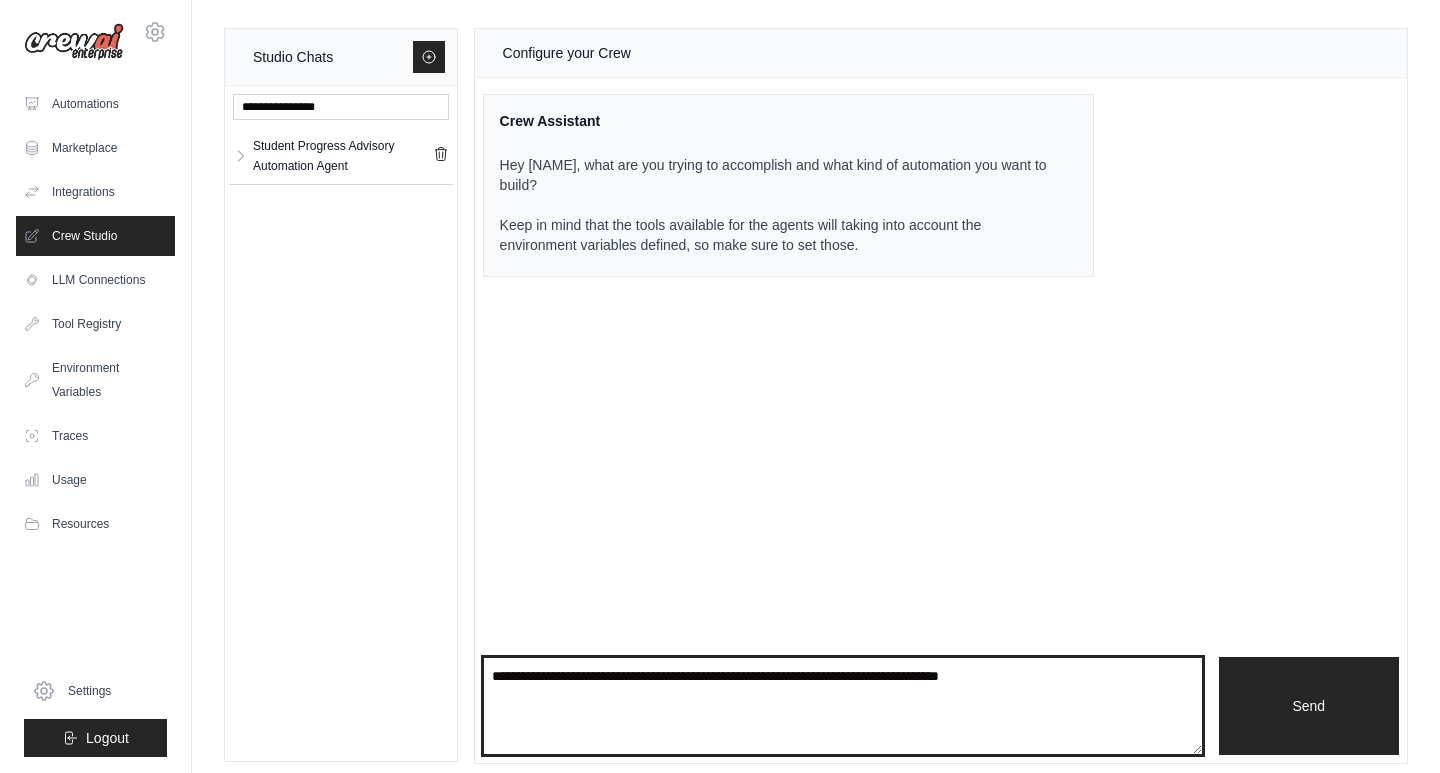 click at bounding box center [843, 706] 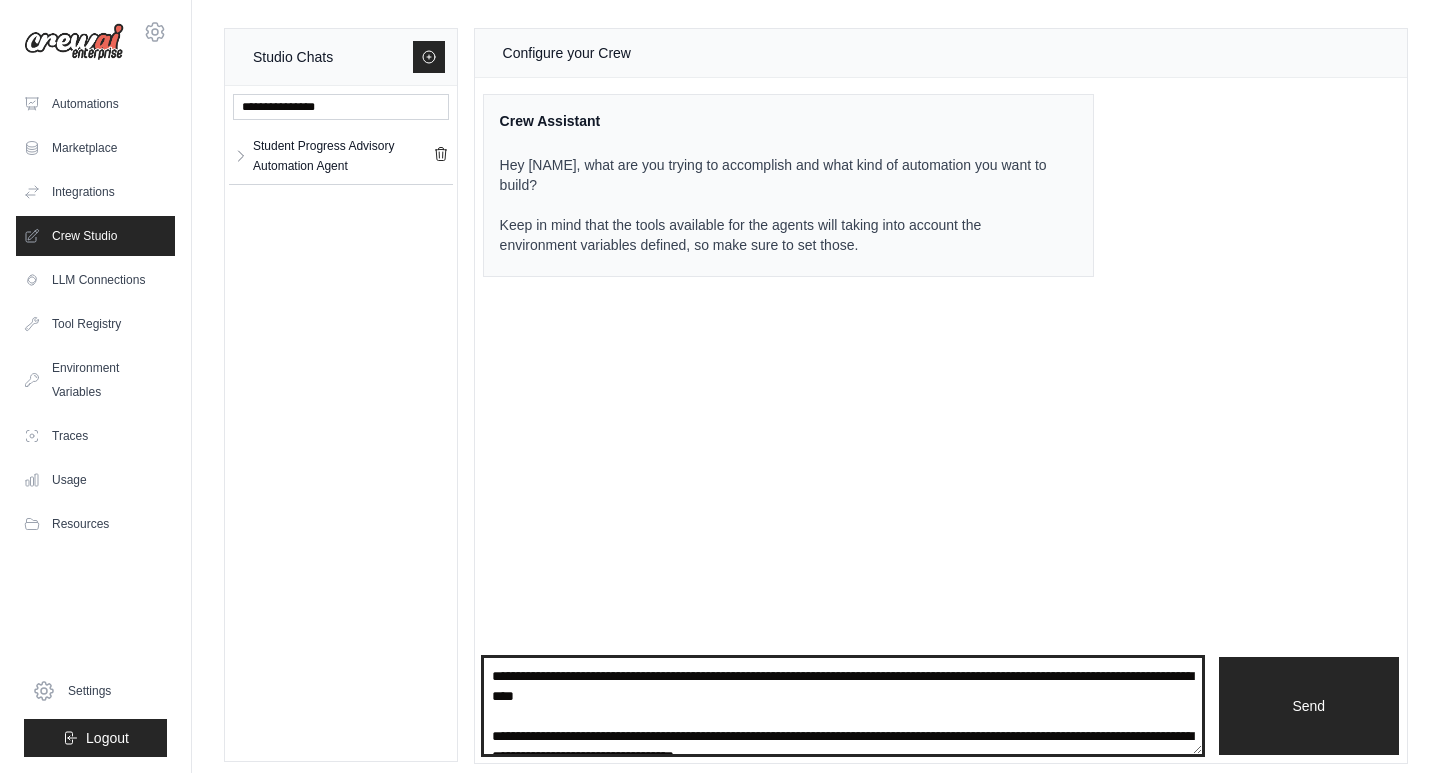 scroll, scrollTop: 80, scrollLeft: 0, axis: vertical 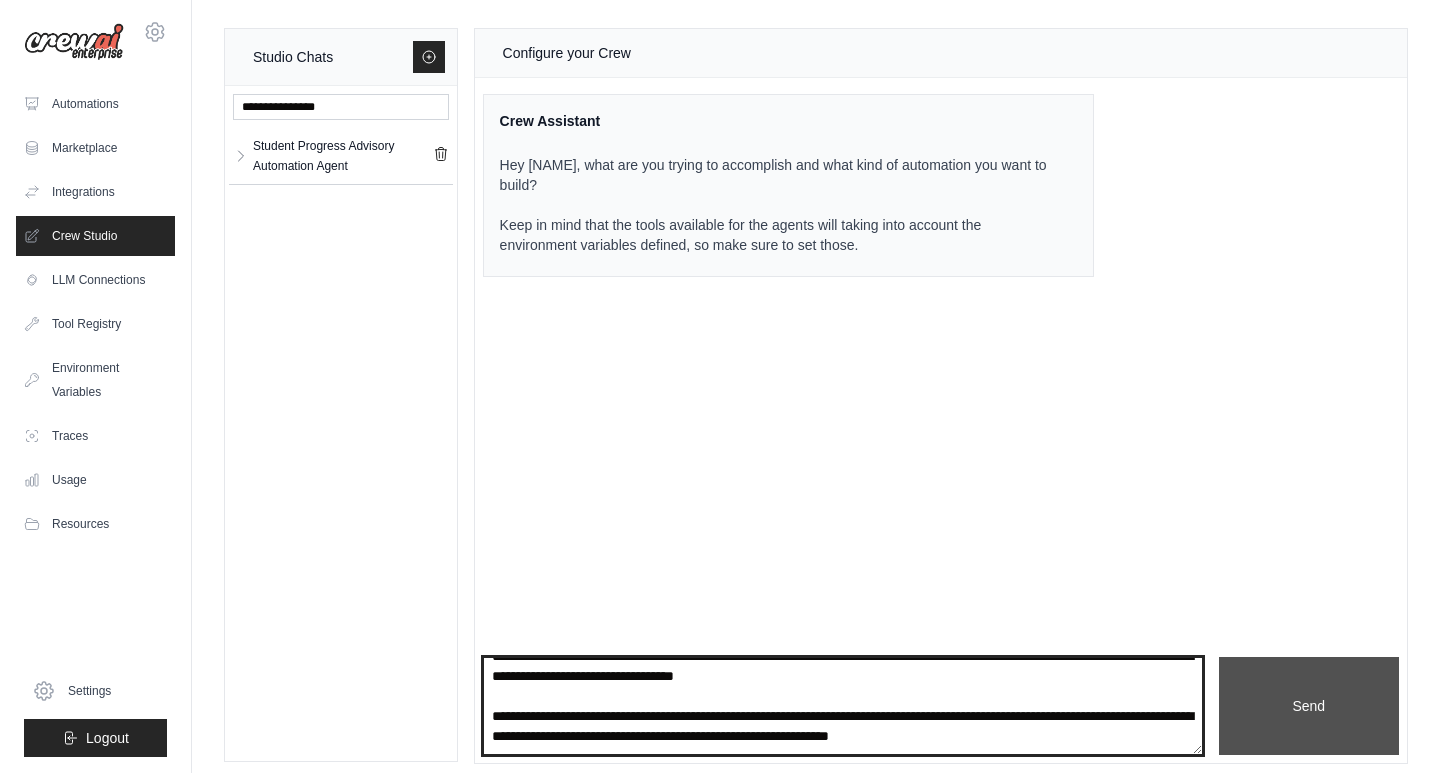 type on "**********" 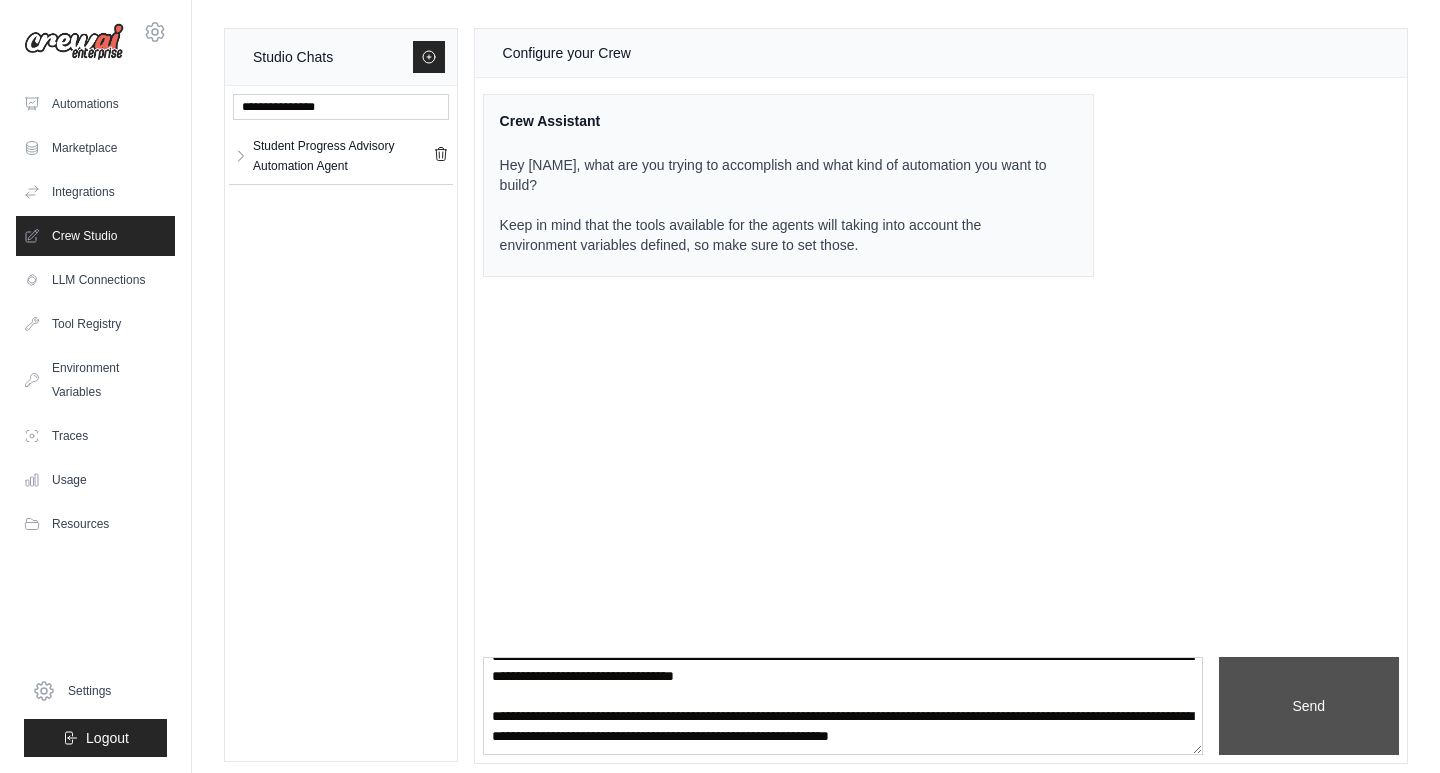 click on "Send" at bounding box center (1309, 706) 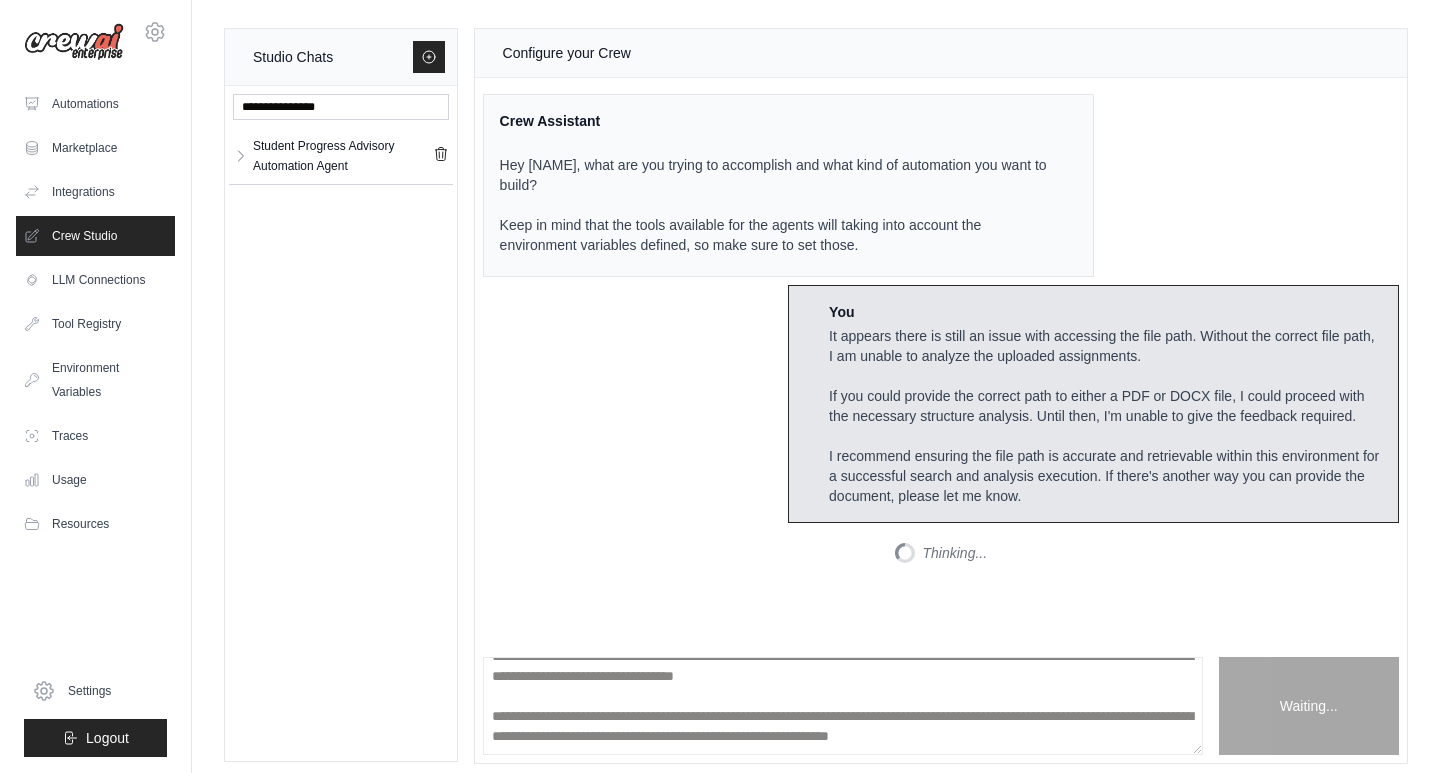 scroll, scrollTop: 0, scrollLeft: 0, axis: both 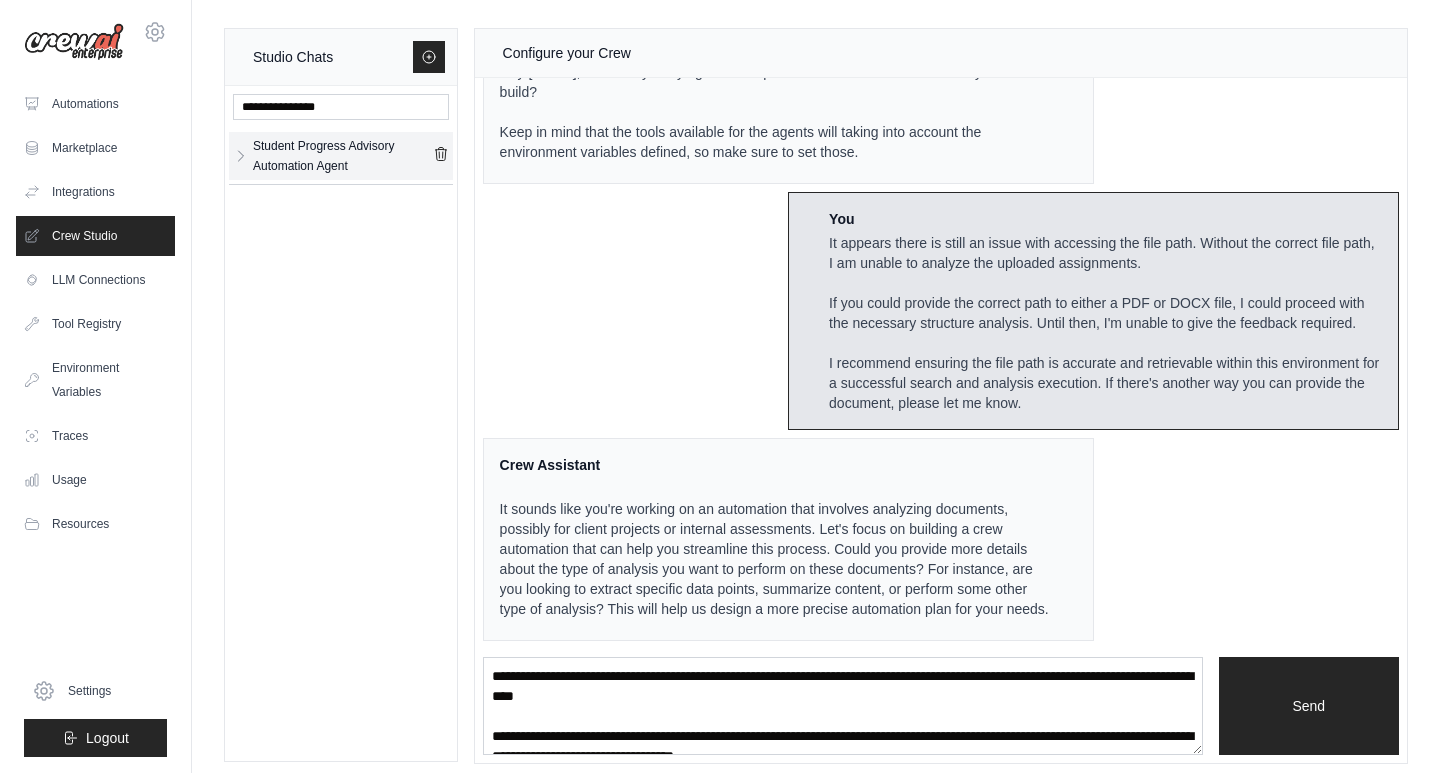 click on "Student Progress Advisory Automation Agent" at bounding box center (343, 156) 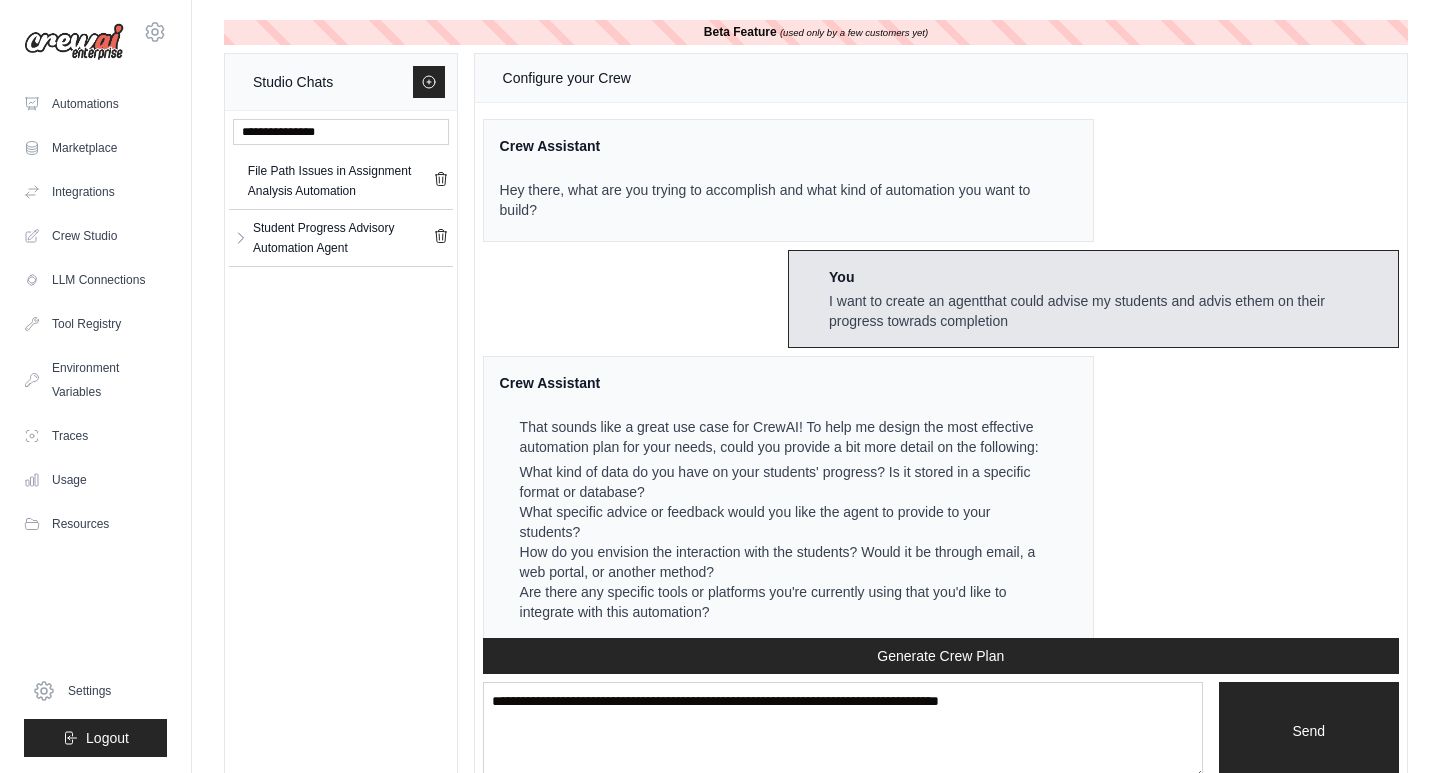 scroll, scrollTop: 4140, scrollLeft: 0, axis: vertical 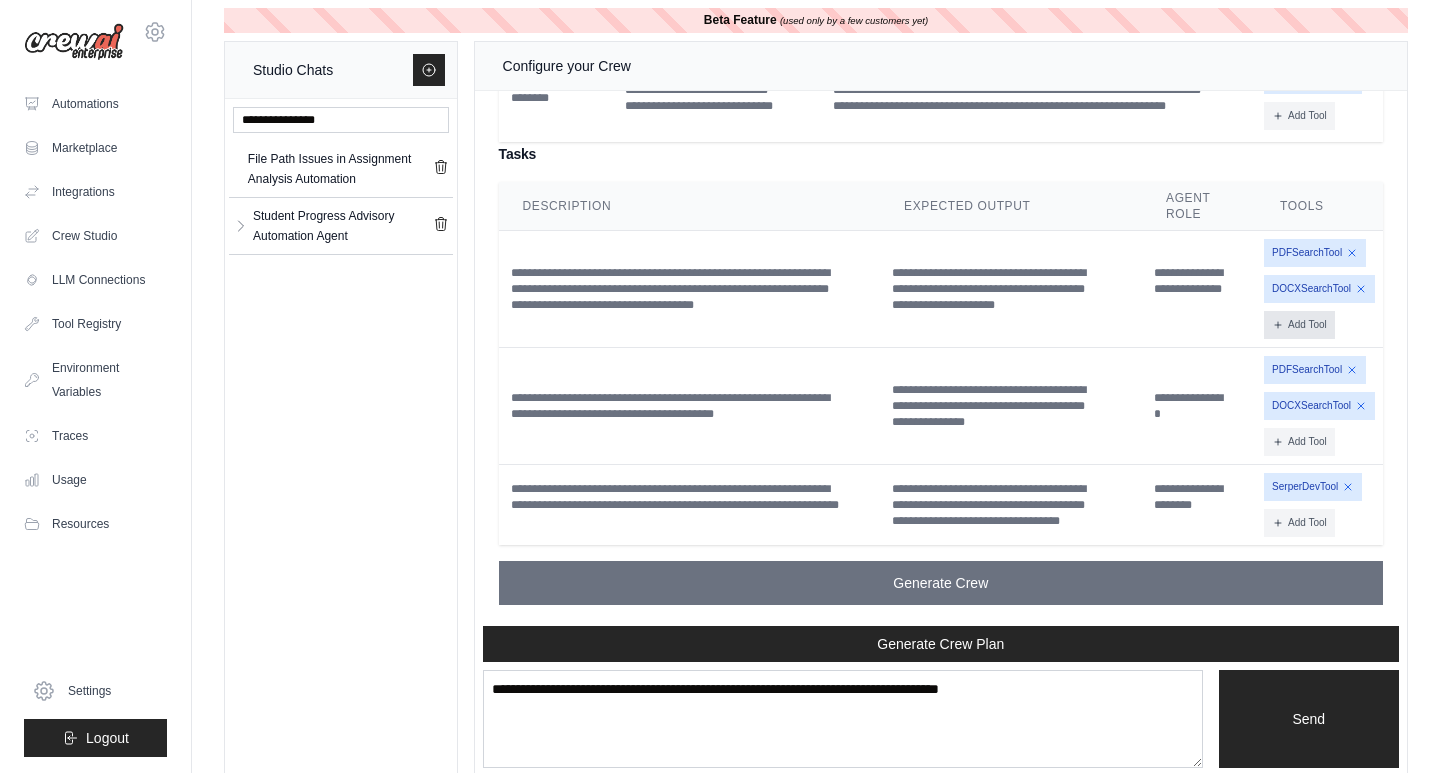 click on "Add Tool" at bounding box center [1299, 325] 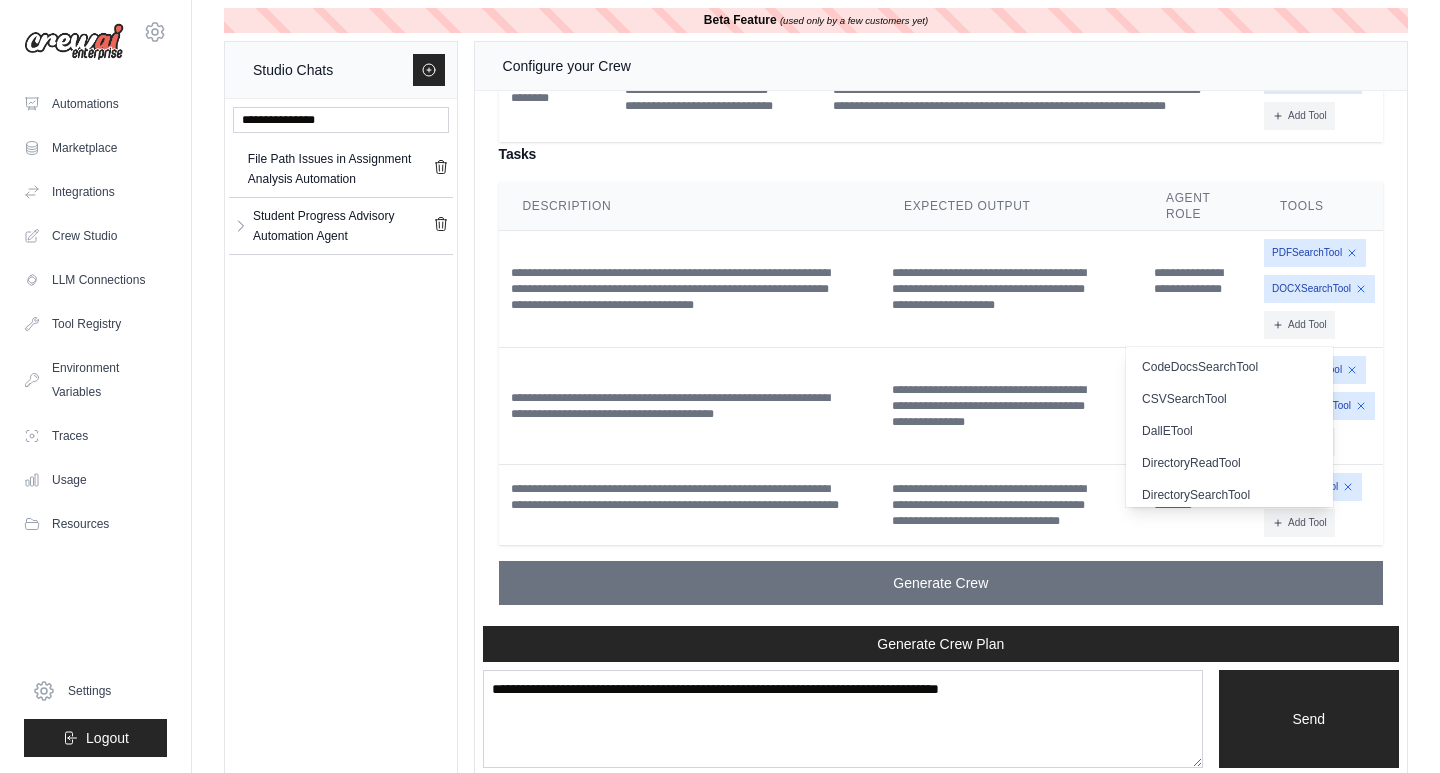 click on "**********" at bounding box center [1011, 289] 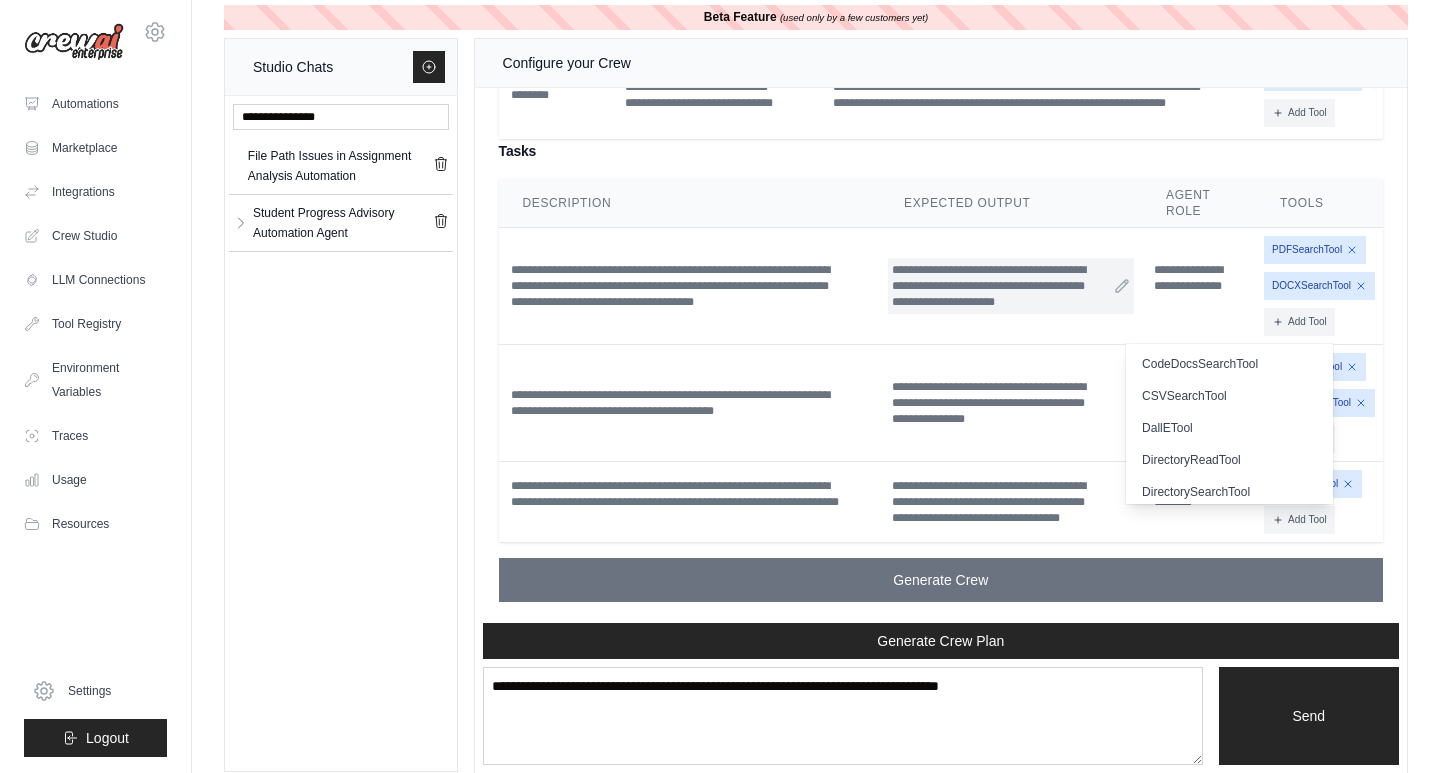 scroll, scrollTop: 15, scrollLeft: 0, axis: vertical 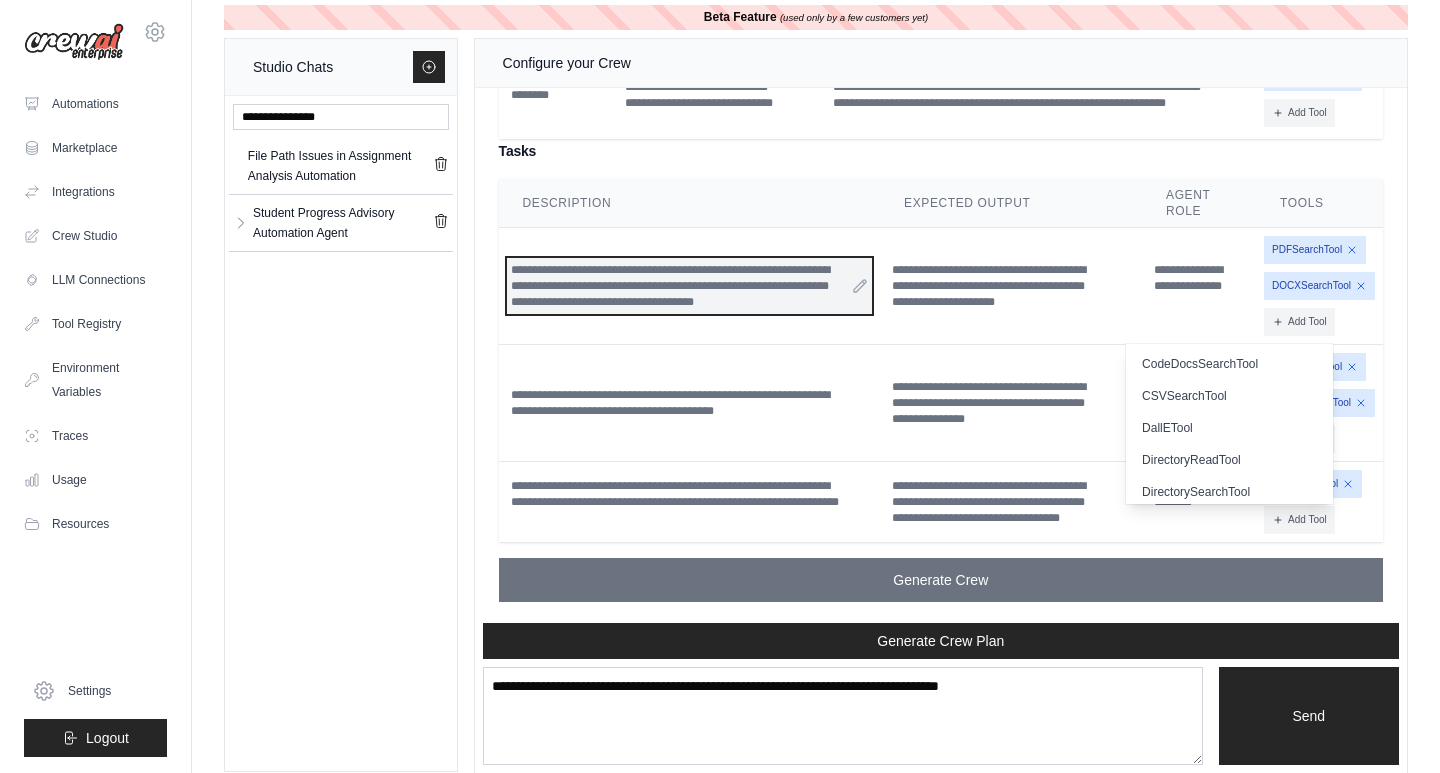 click on "**********" at bounding box center [690, 286] 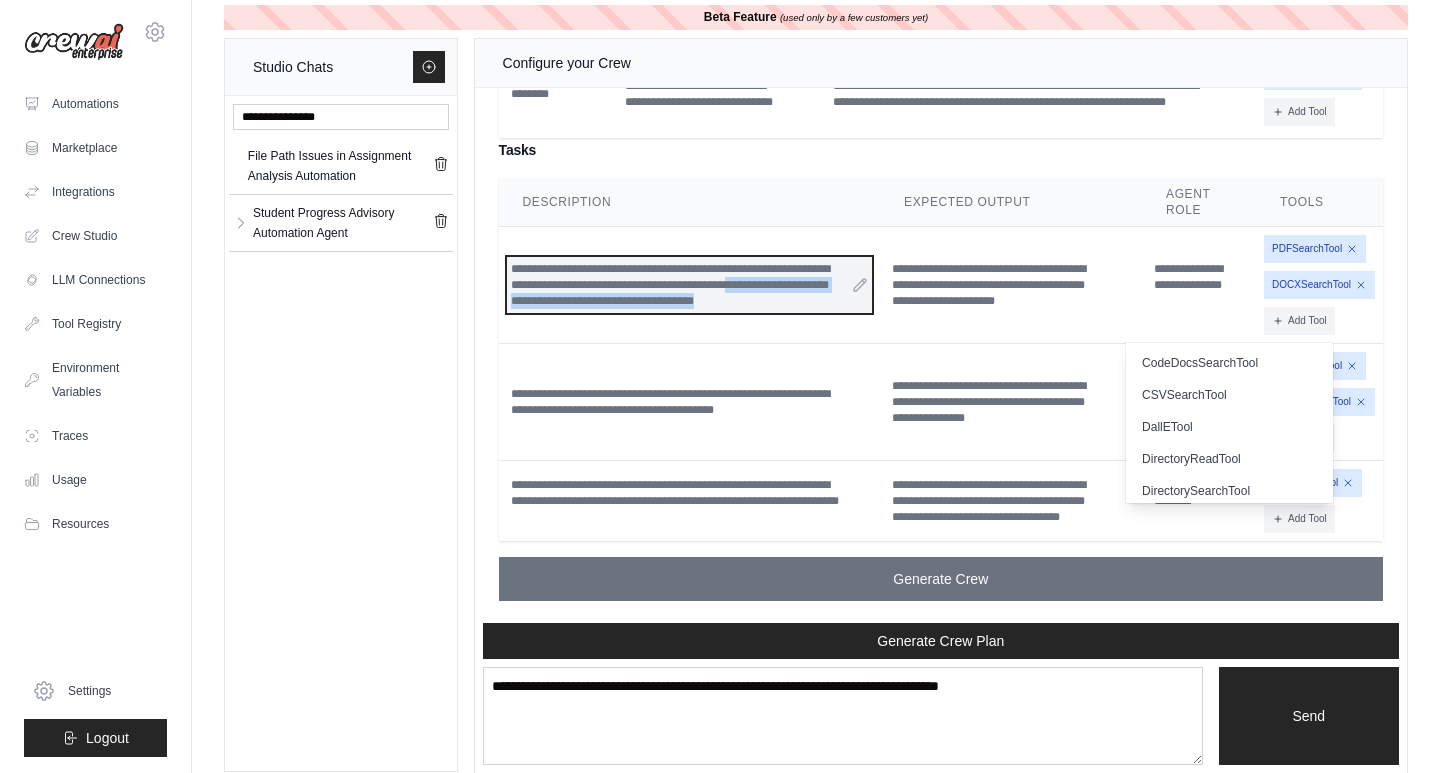 scroll, scrollTop: 4140, scrollLeft: 0, axis: vertical 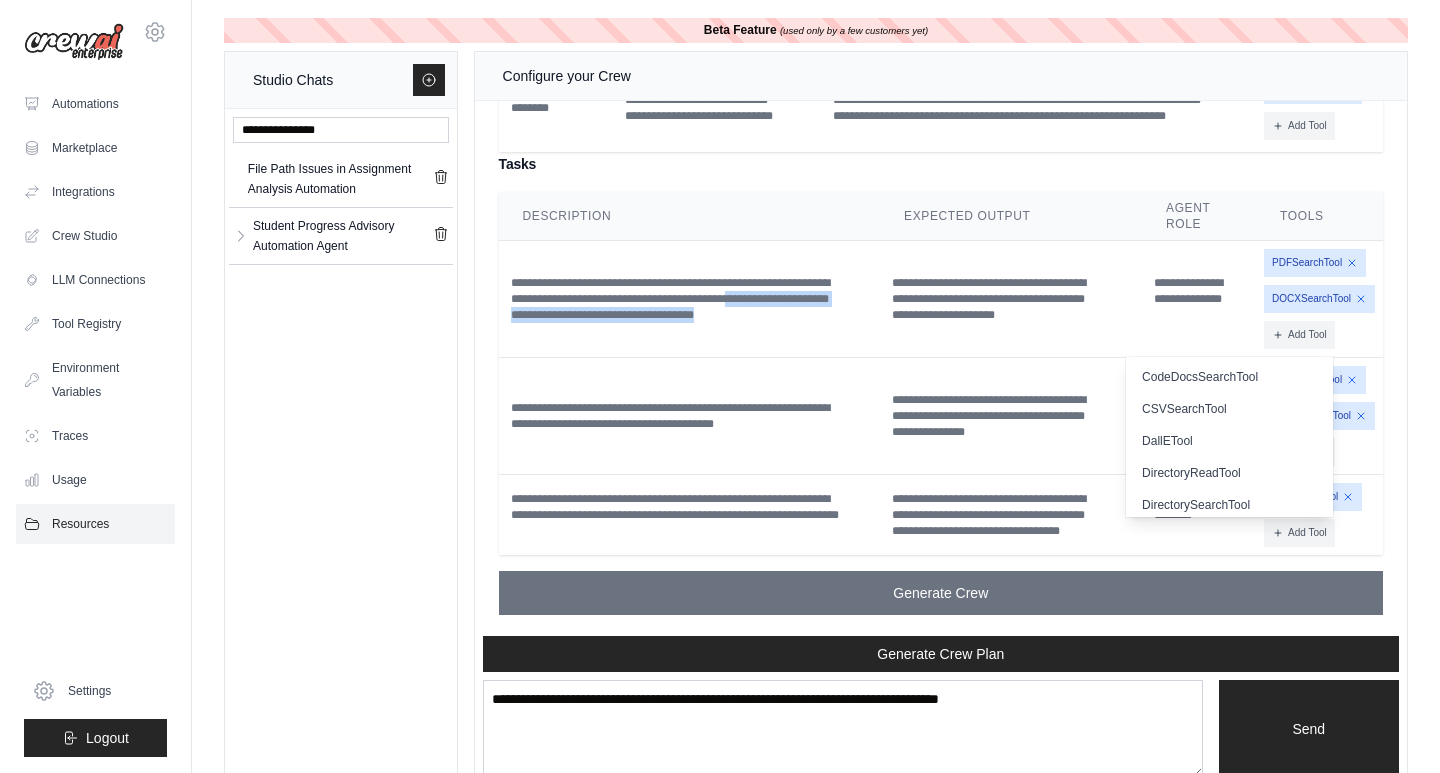 click on "Resources" at bounding box center [95, 524] 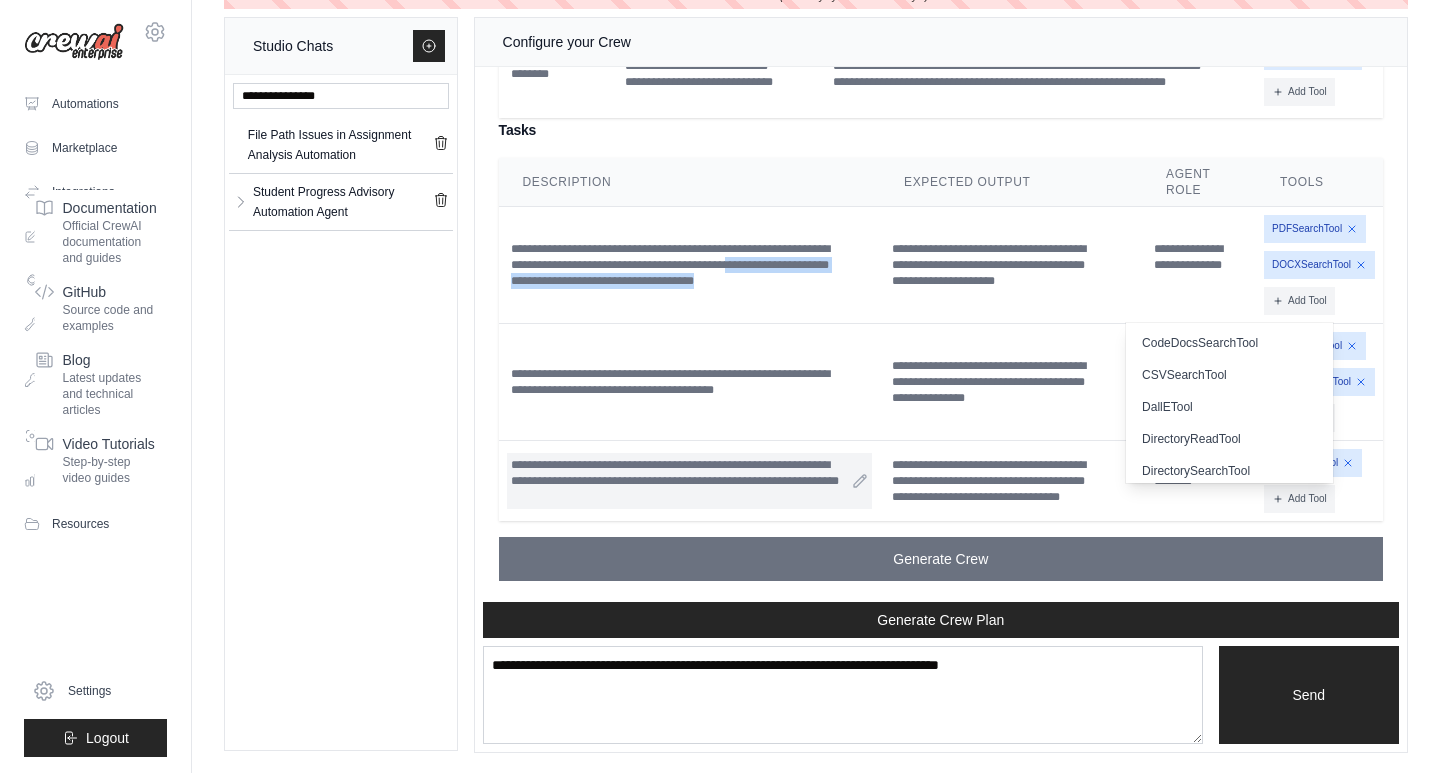 scroll, scrollTop: 36, scrollLeft: 0, axis: vertical 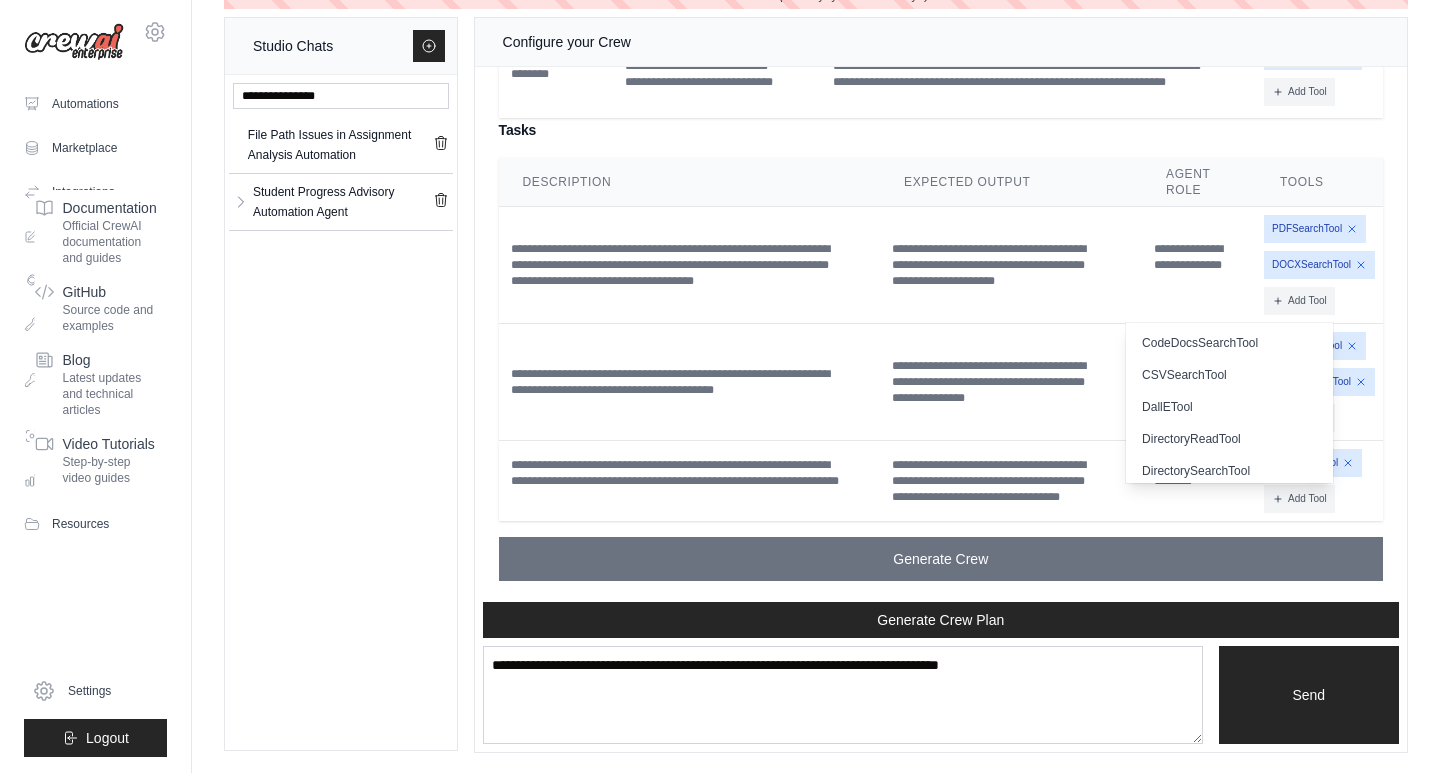click on "**********" at bounding box center (690, 382) 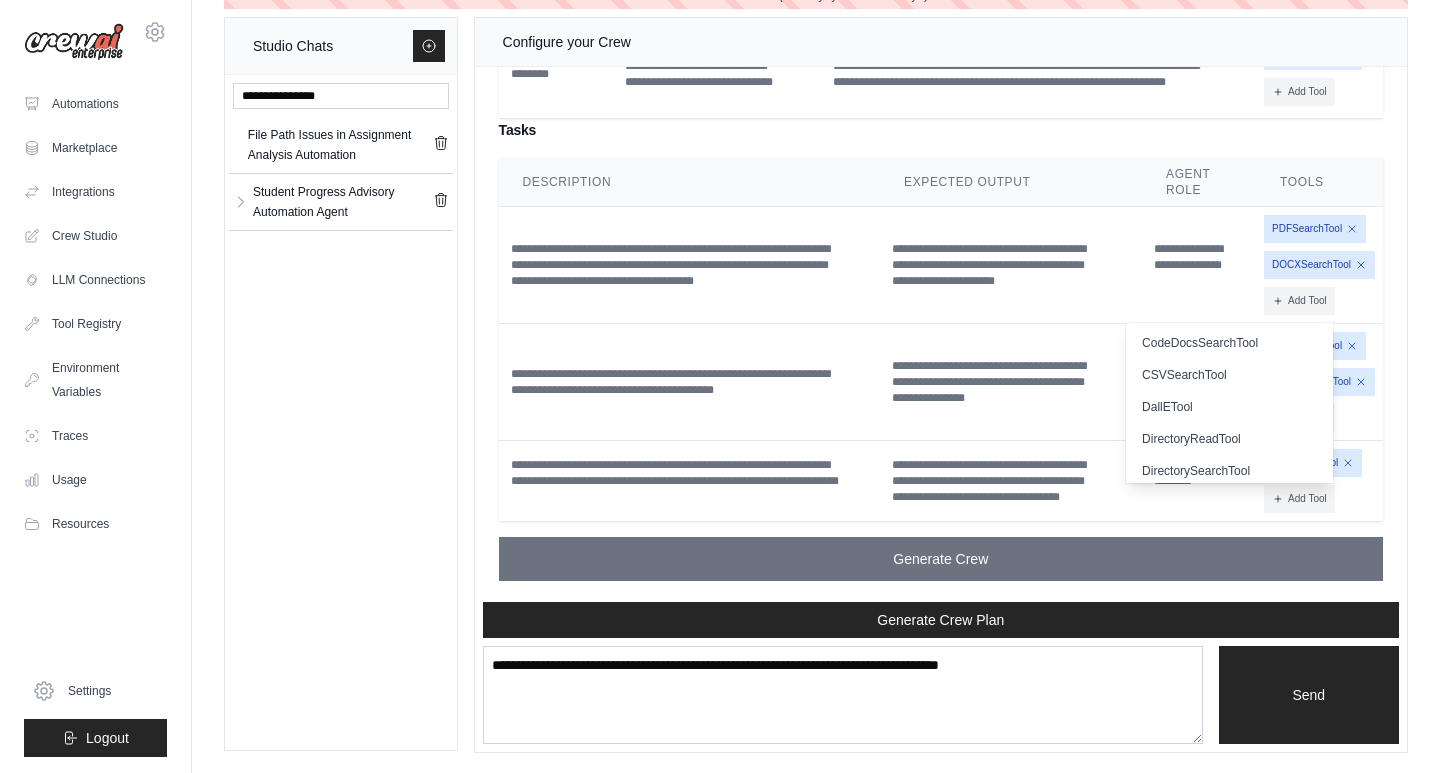 drag, startPoint x: 813, startPoint y: 433, endPoint x: 1075, endPoint y: 412, distance: 262.84024 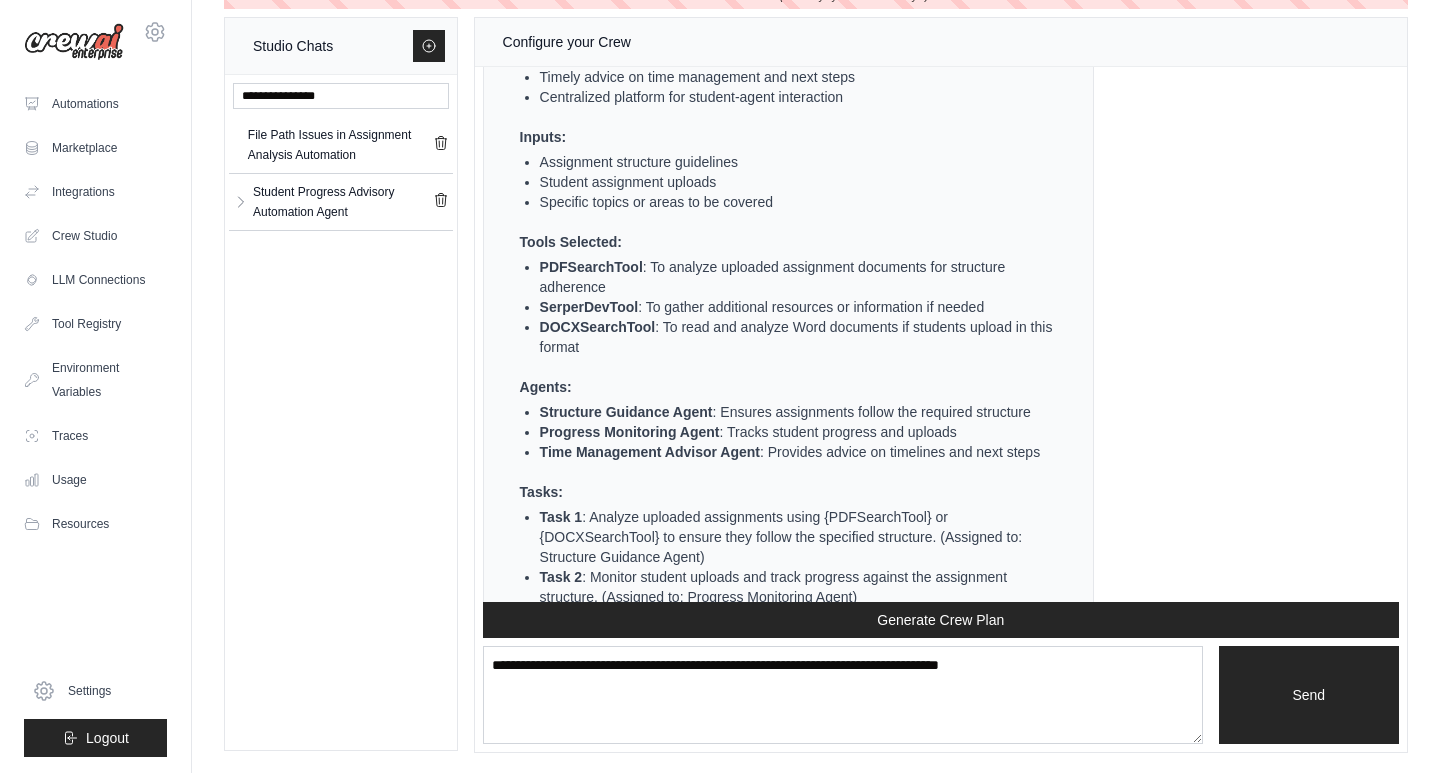 scroll, scrollTop: 2783, scrollLeft: 0, axis: vertical 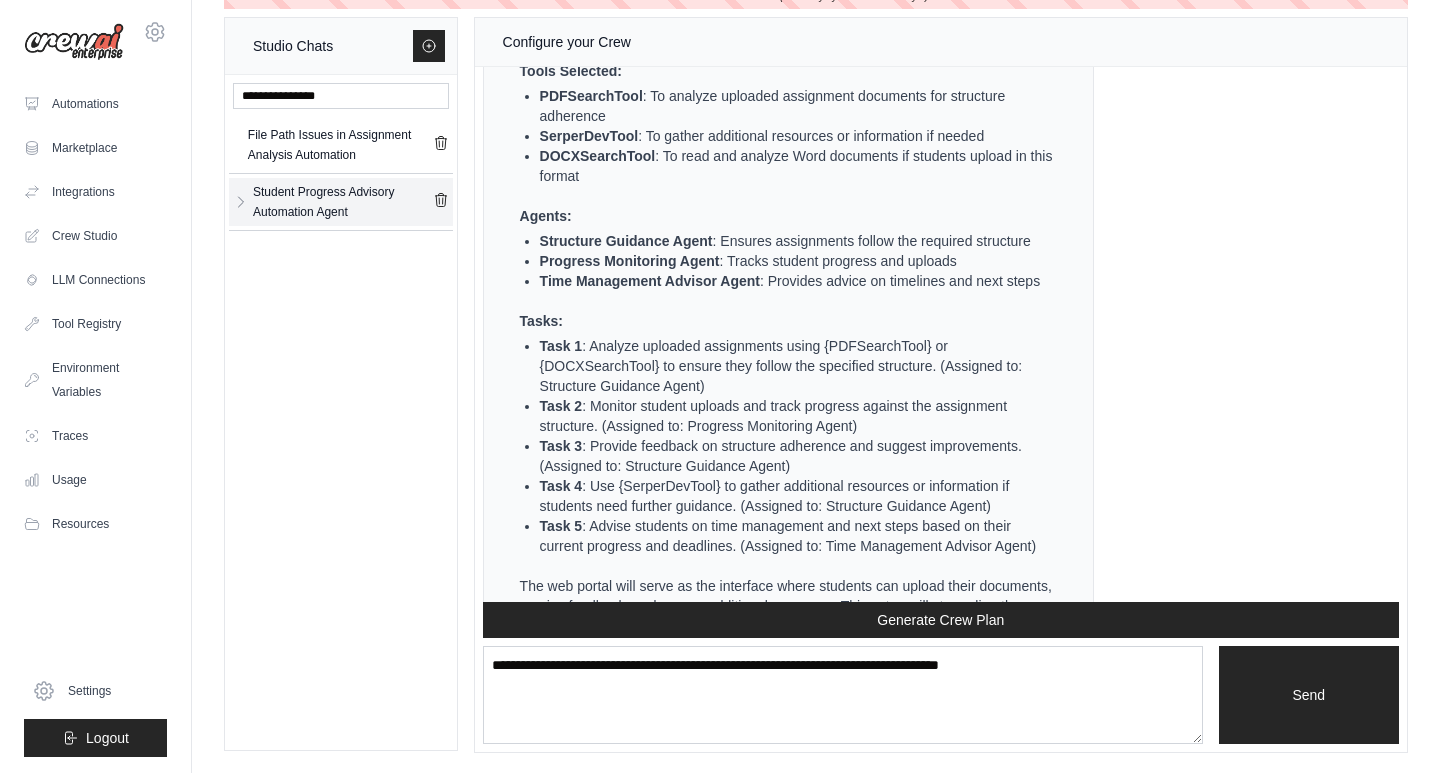 click on "Student Progress Advisory Automation Agent" at bounding box center [343, 202] 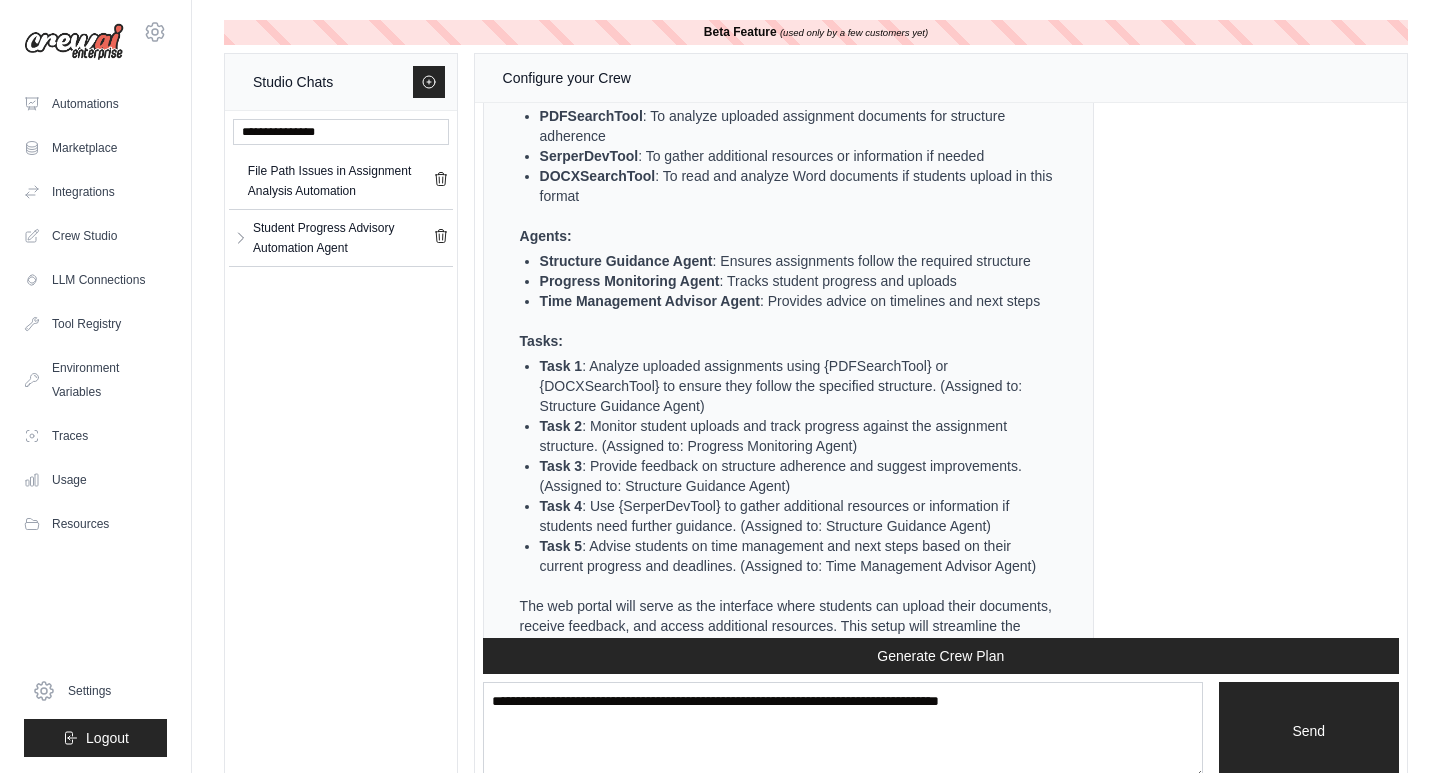 scroll, scrollTop: 2943, scrollLeft: 0, axis: vertical 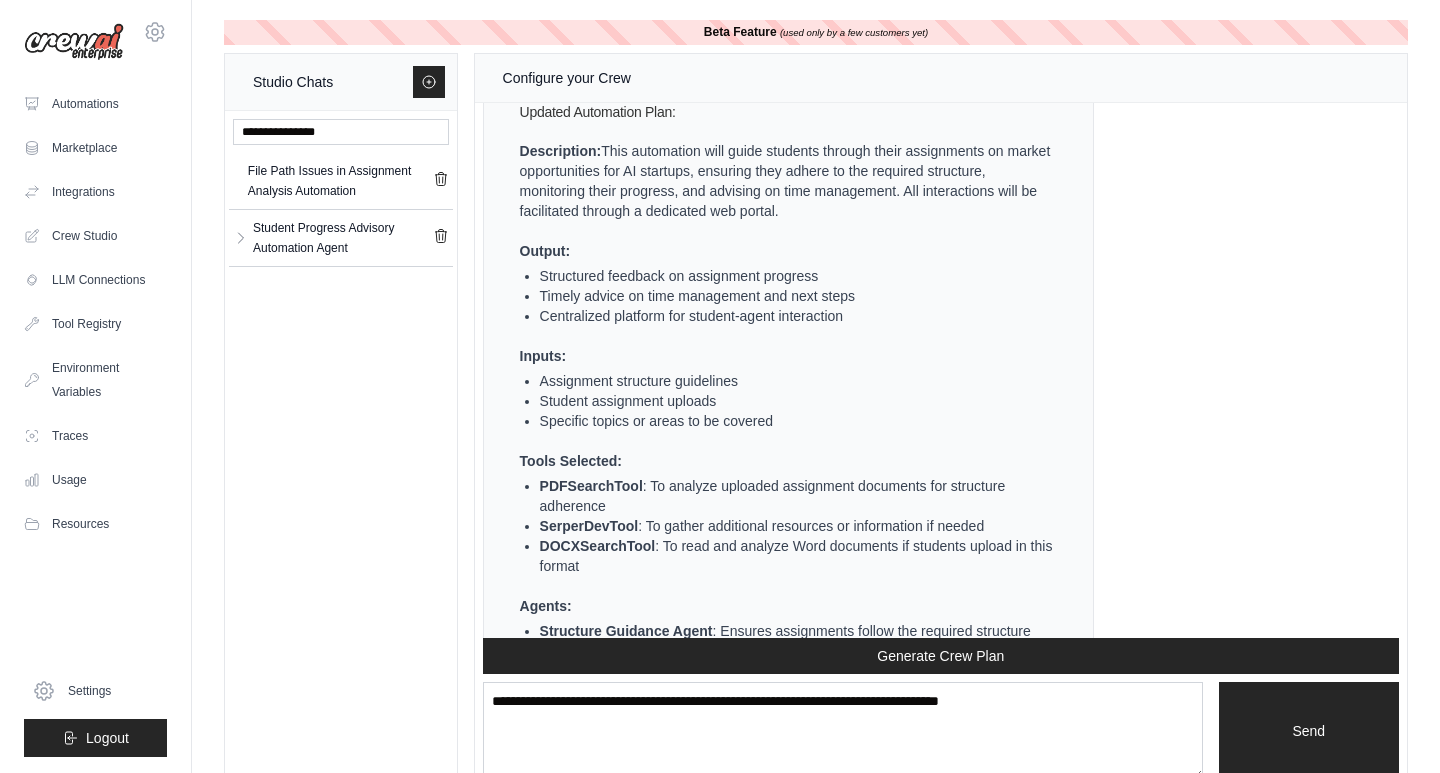 click on "Fantastic! A web portal will provide a centralized and user-friendly platform for students to interact with the agent, upload their assignments, and receive feedback. Let's refine the automation plan with this in mind.
Updated Automation Plan:
Description:
This automation will guide students through their assignments on market opportunities for AI startups, ensuring they adhere to the required structure, monitoring their progress, and advising on time management. All interactions will be facilitated through a dedicated web portal.
Output:
Structured feedback on assignment progress Timely advice on time management and next steps Centralized platform for student-agent interaction
Inputs:
Assignment structure guidelines Student assignment uploads Specific topics or areas to be covered
Tools Selected:
PDFSearchTool : To analyze uploaded assignment documents for structure adherence SerperDevTool : To gather additional resources or information if needed DOCXSearchTool
Agents:" at bounding box center (776, 572) 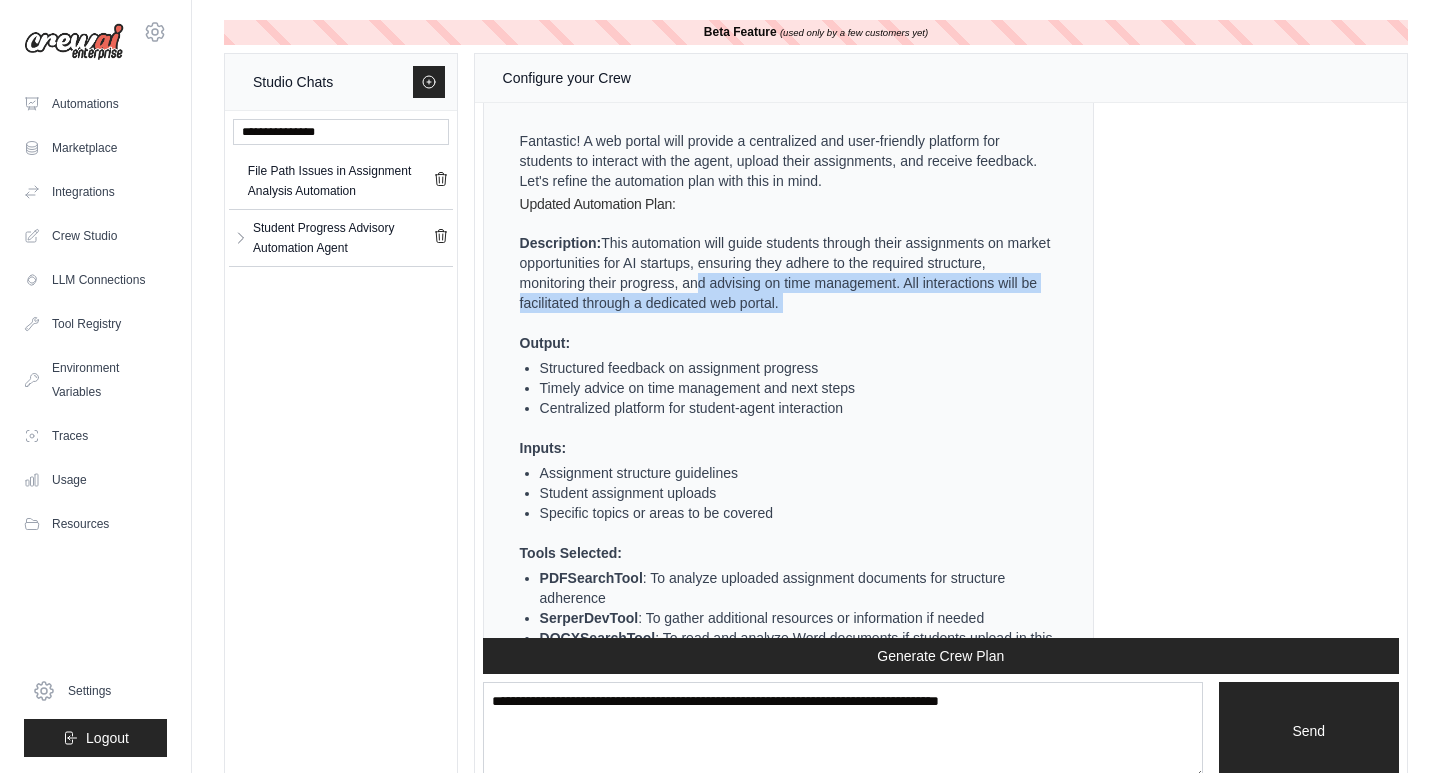 scroll, scrollTop: 2445, scrollLeft: 0, axis: vertical 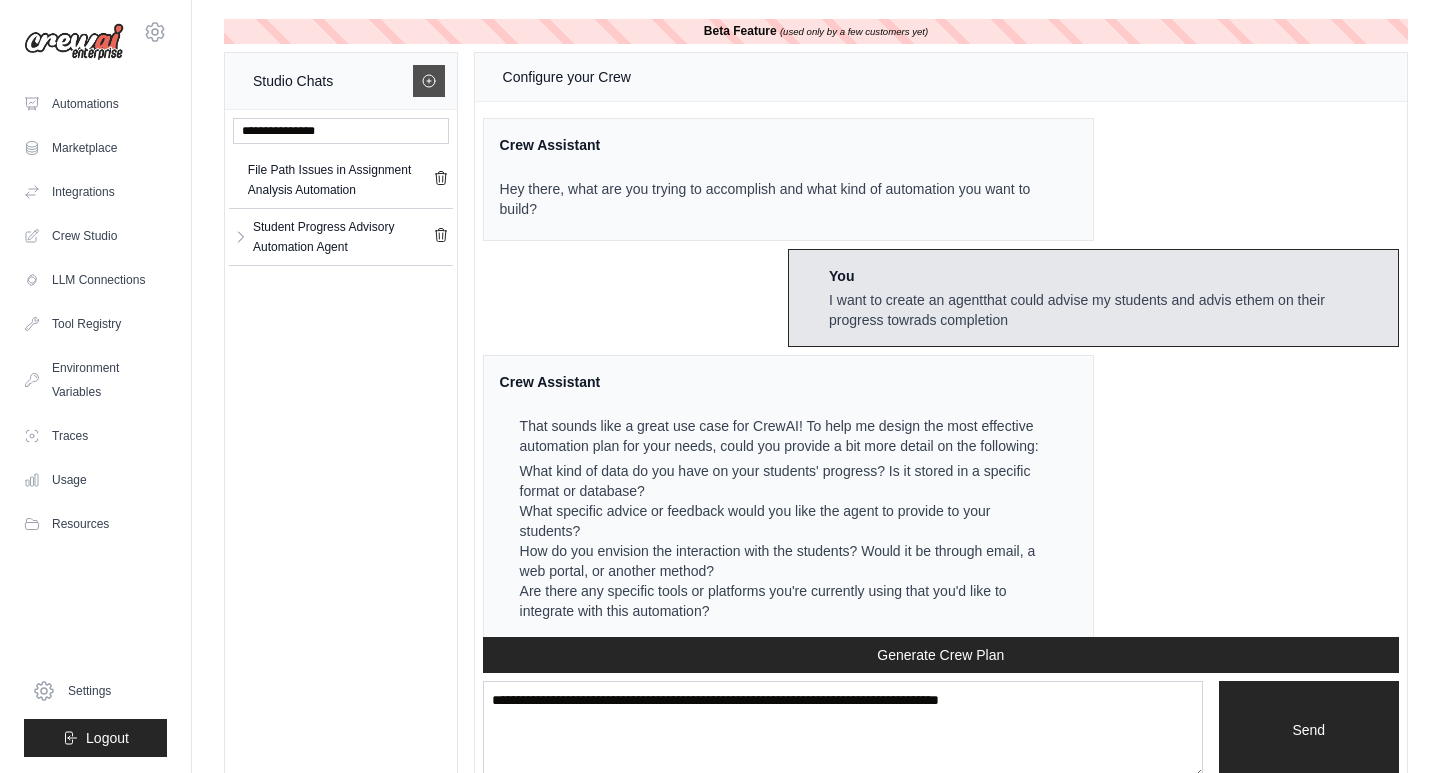 click 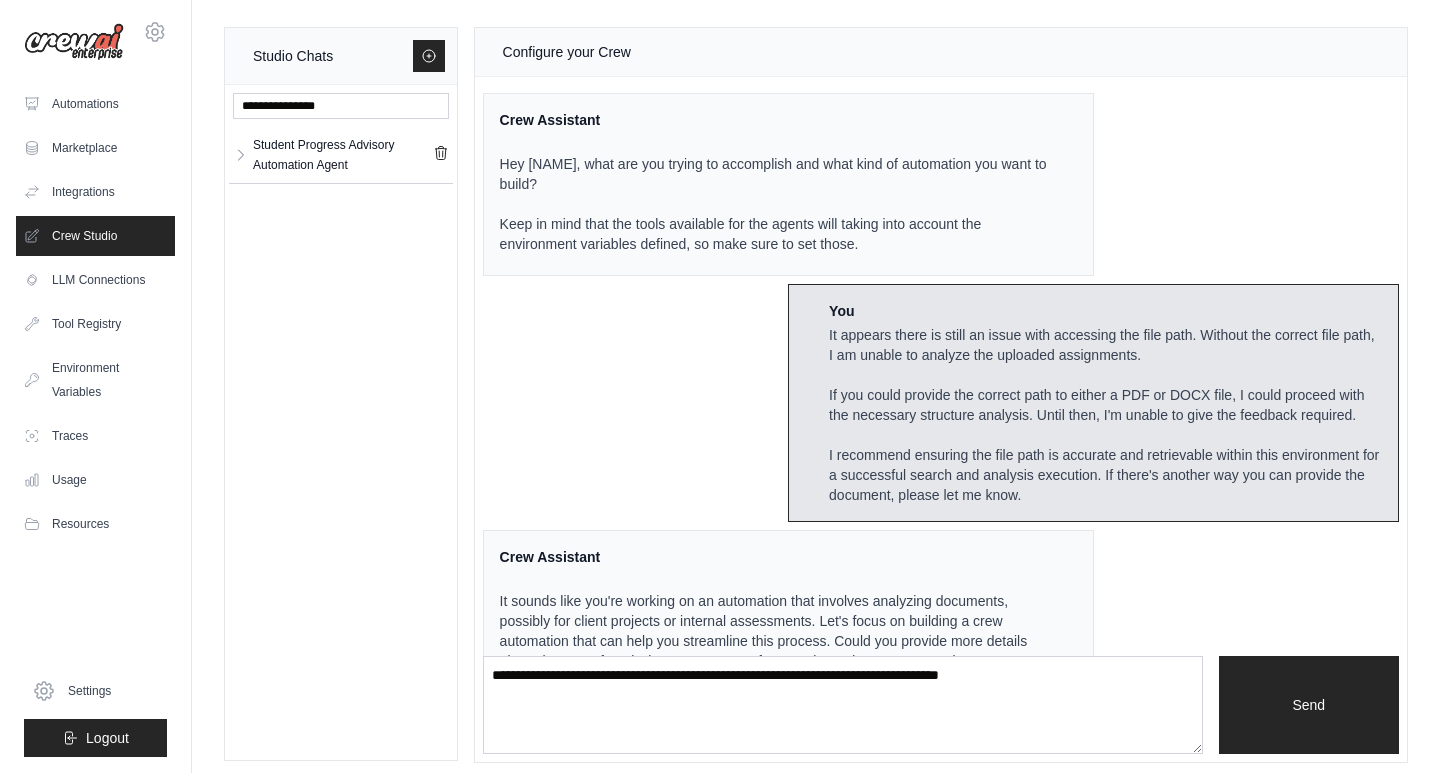 scroll, scrollTop: 0, scrollLeft: 0, axis: both 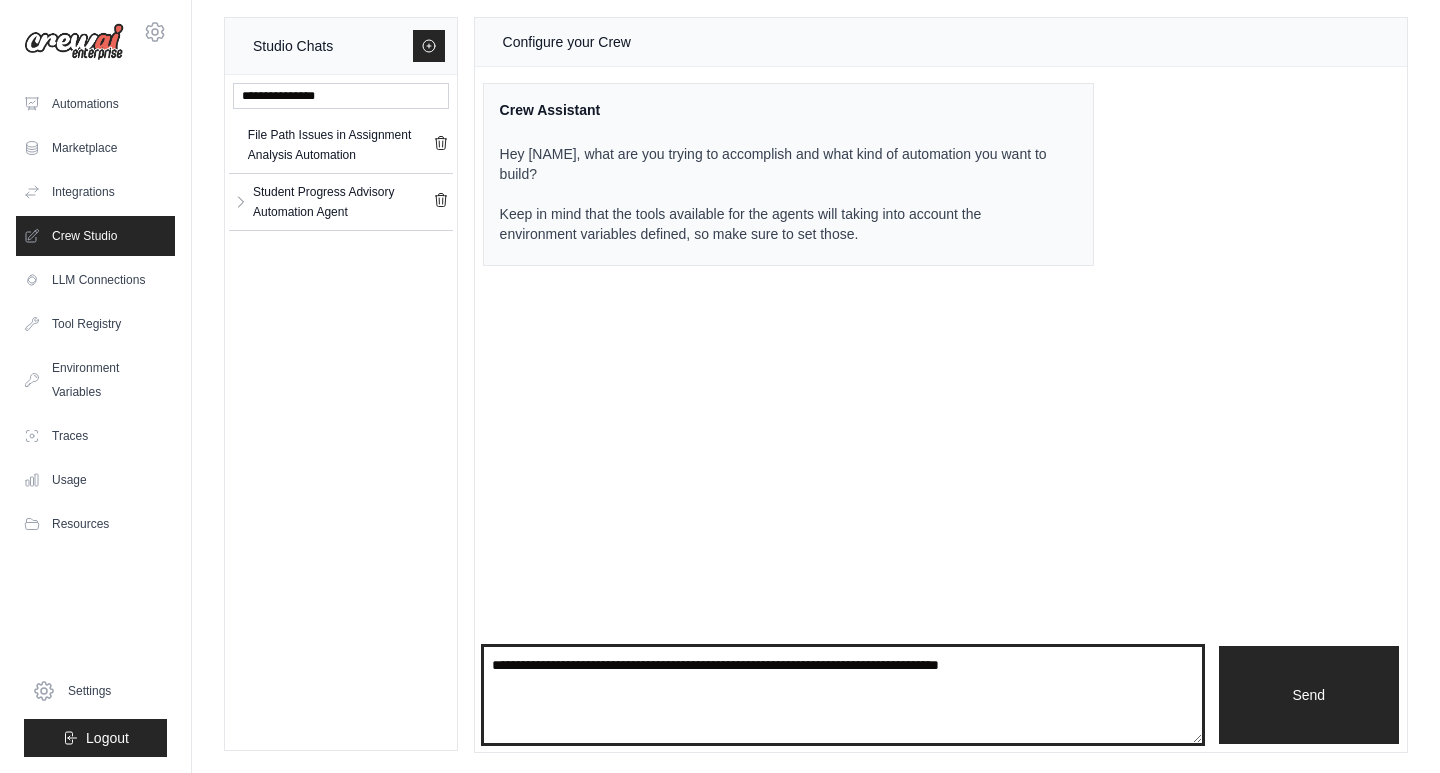 click at bounding box center [843, 695] 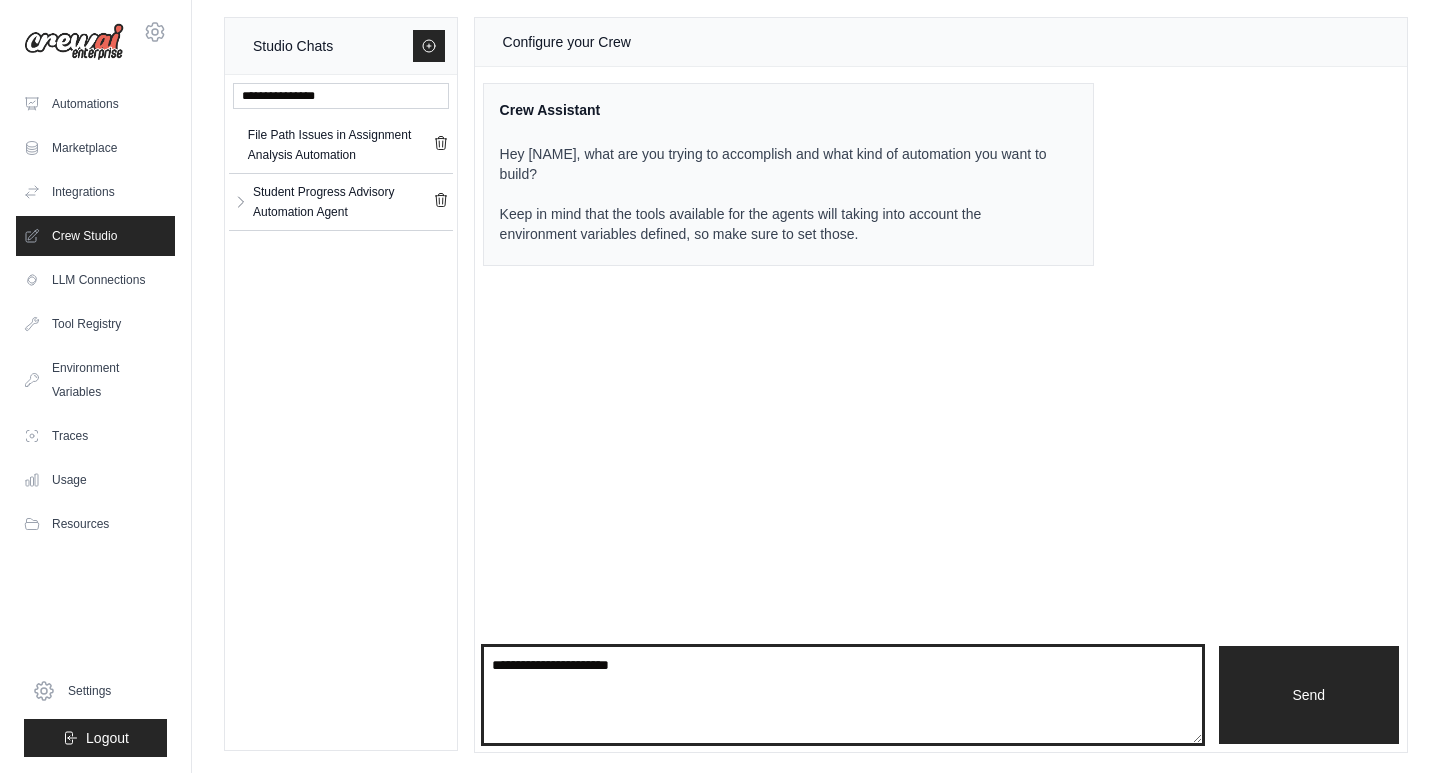 paste on "**********" 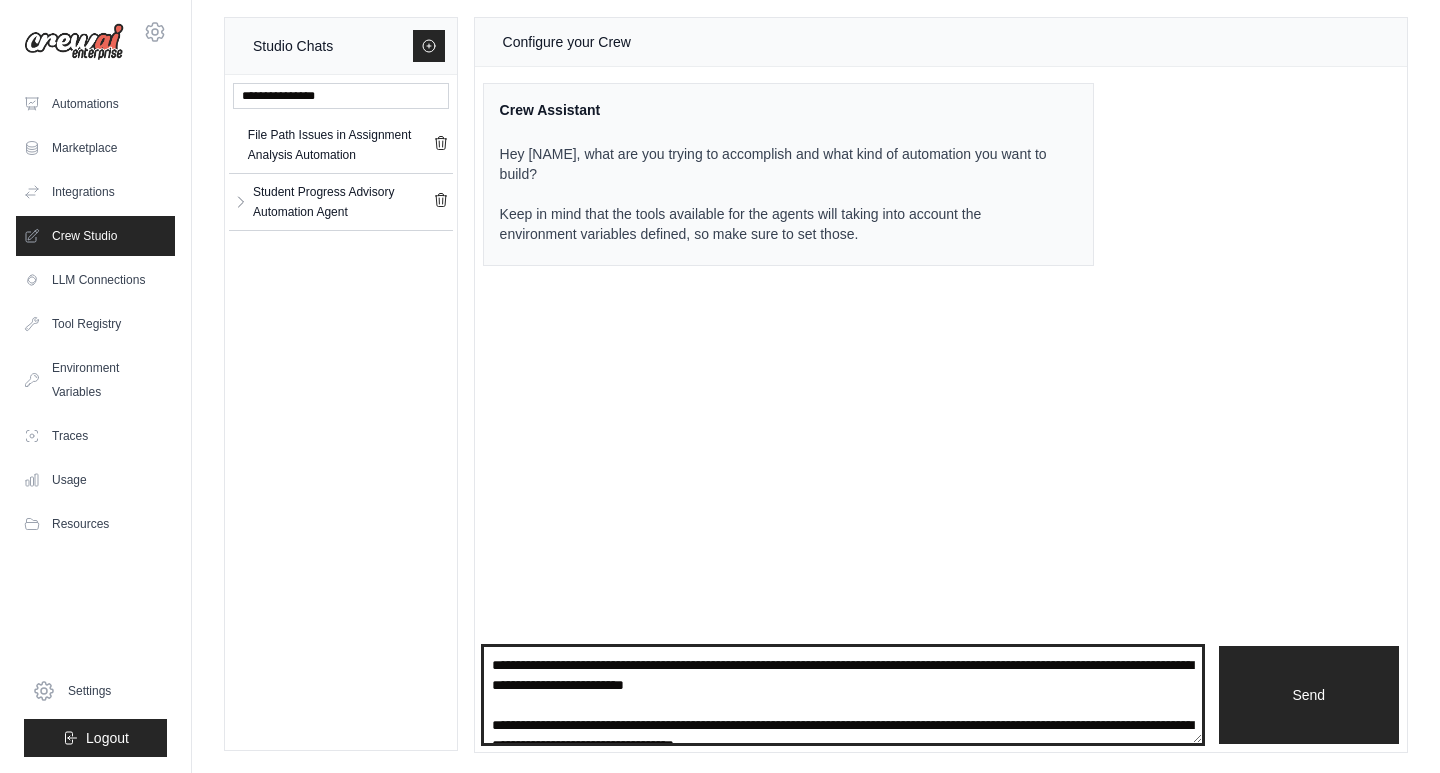 scroll, scrollTop: 80, scrollLeft: 0, axis: vertical 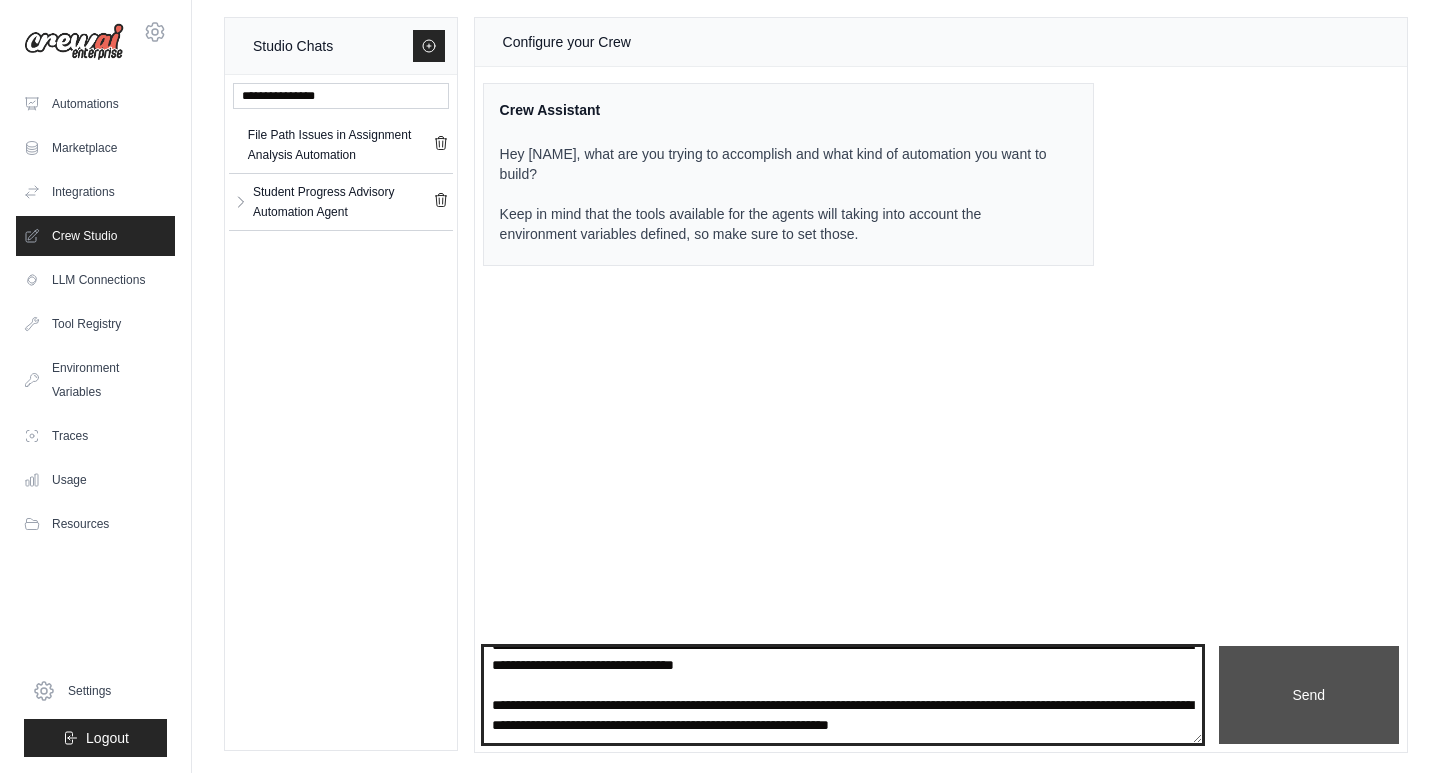 type on "**********" 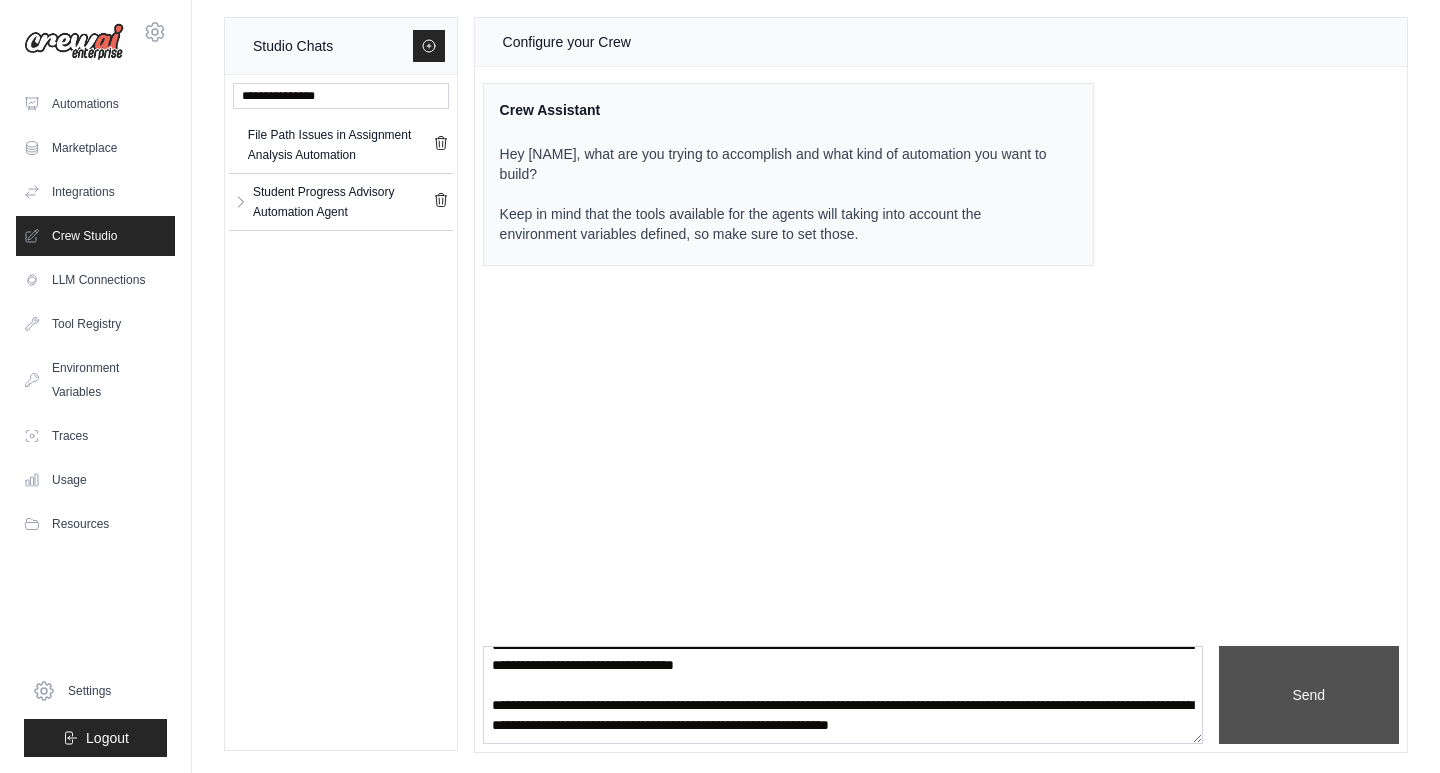 click on "Send" at bounding box center (1309, 695) 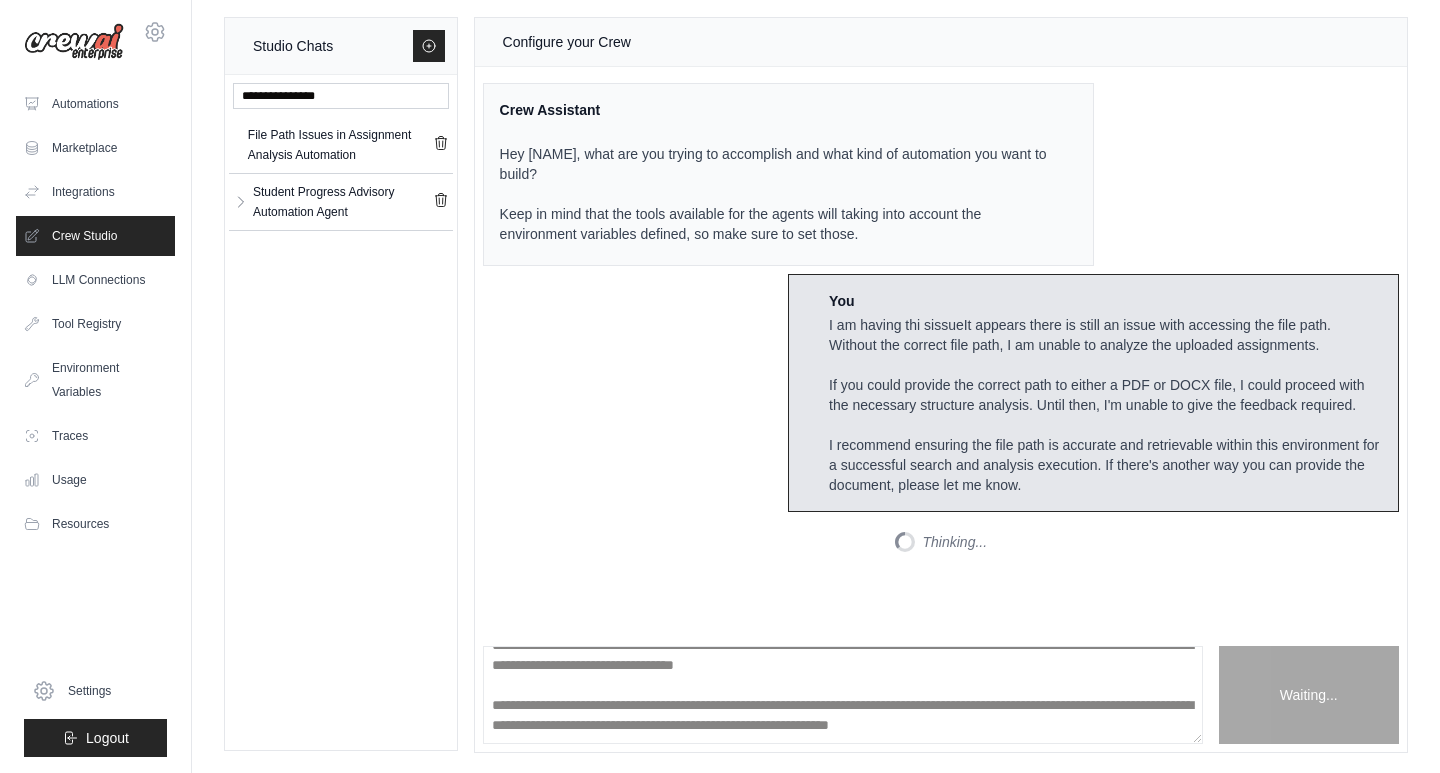 scroll, scrollTop: 0, scrollLeft: 0, axis: both 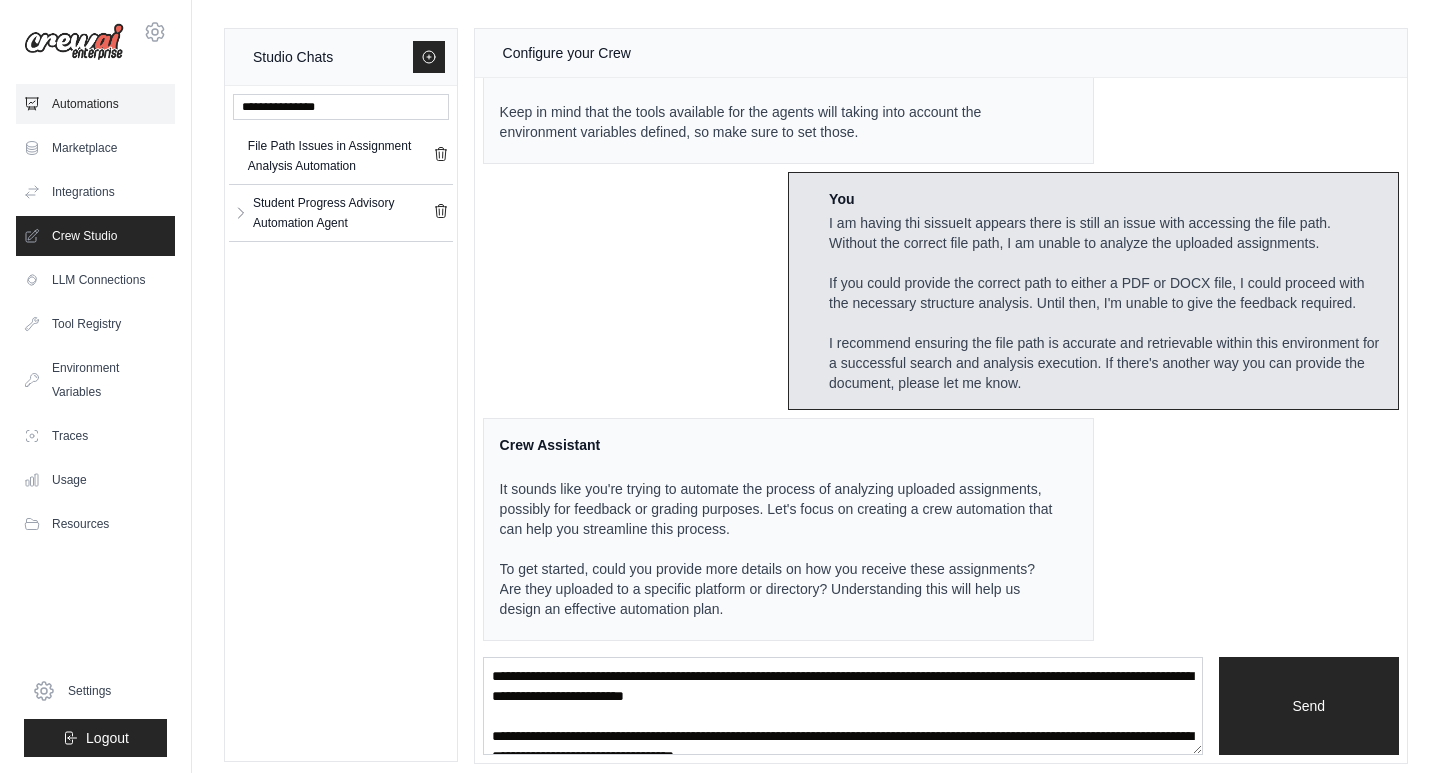 click on "Automations" at bounding box center [95, 104] 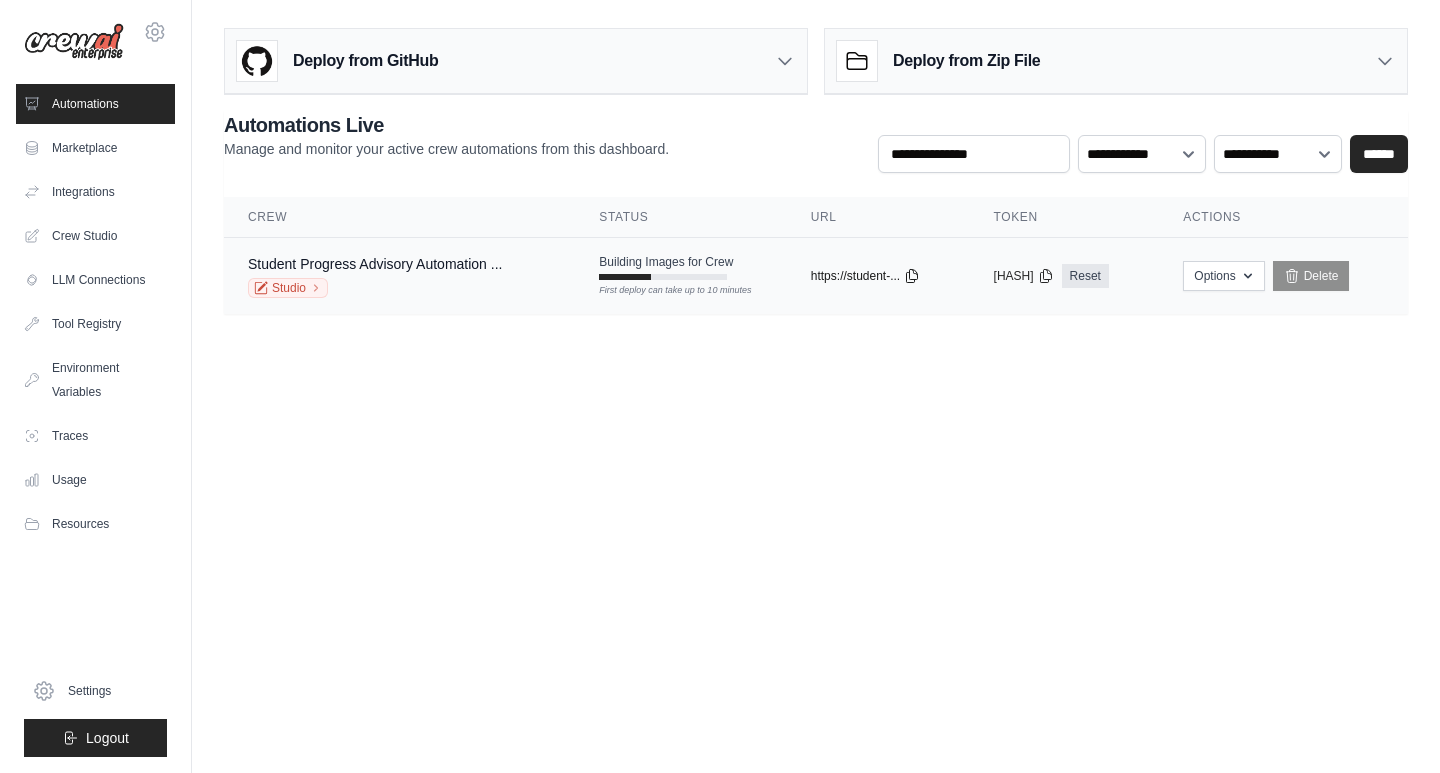 click 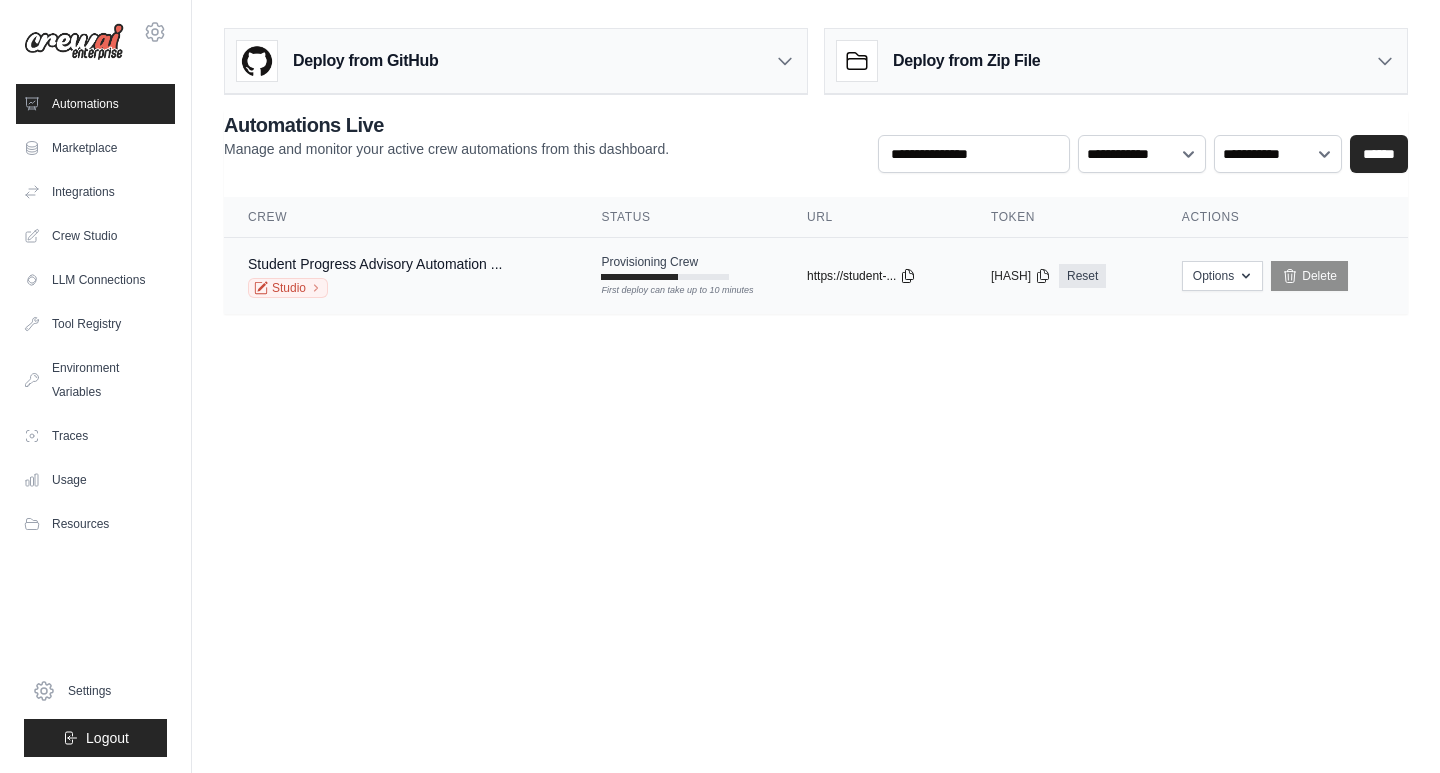 click on "https://student-..." at bounding box center [861, 276] 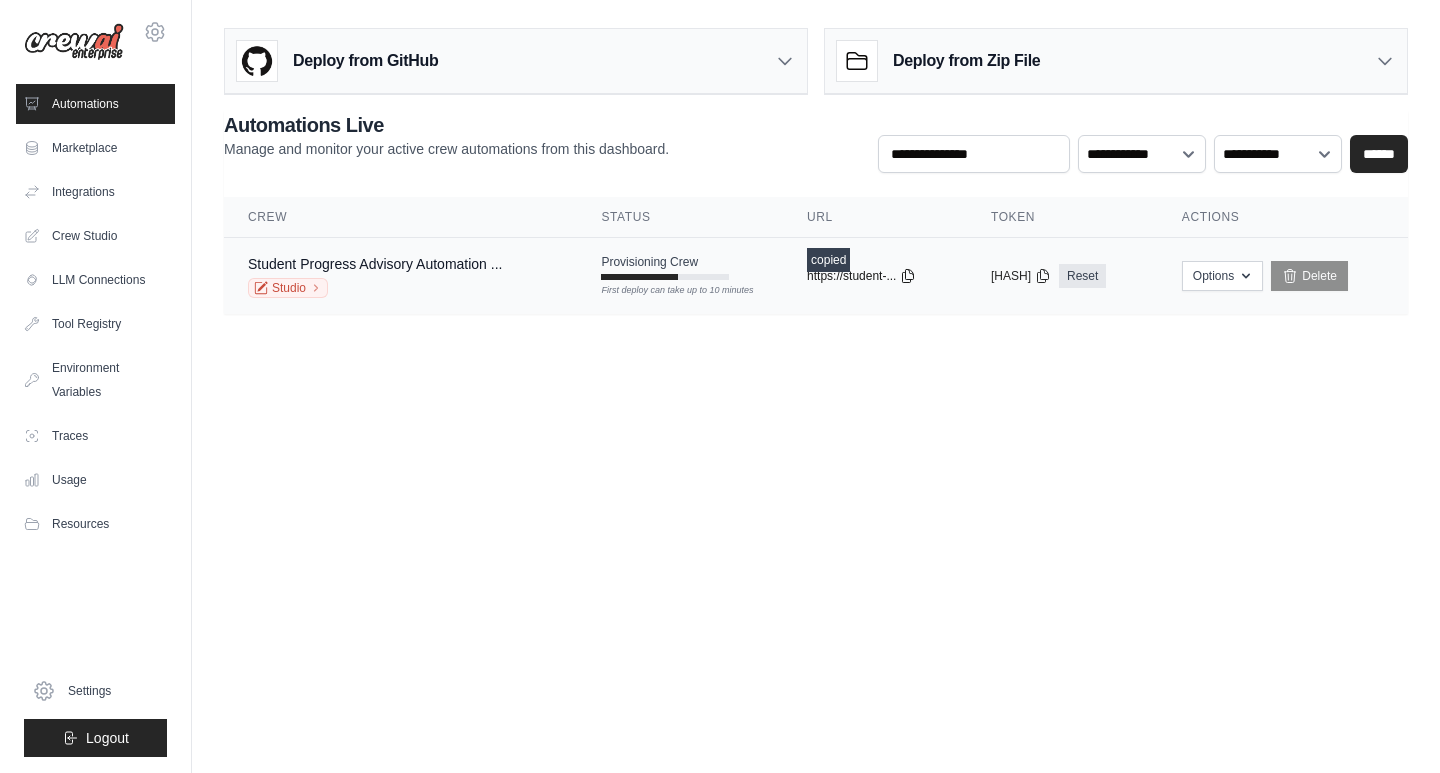 click on "https://student-..." at bounding box center (861, 276) 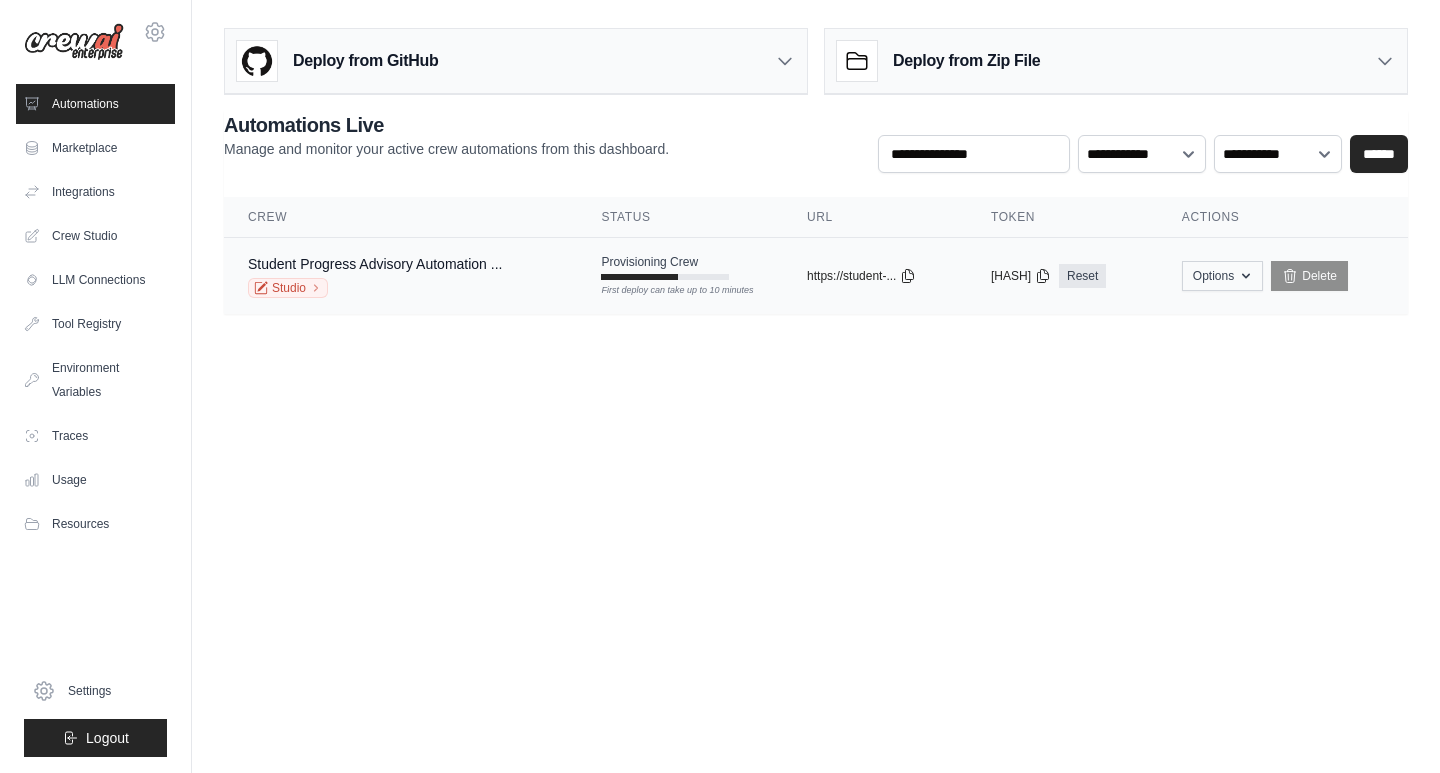 click 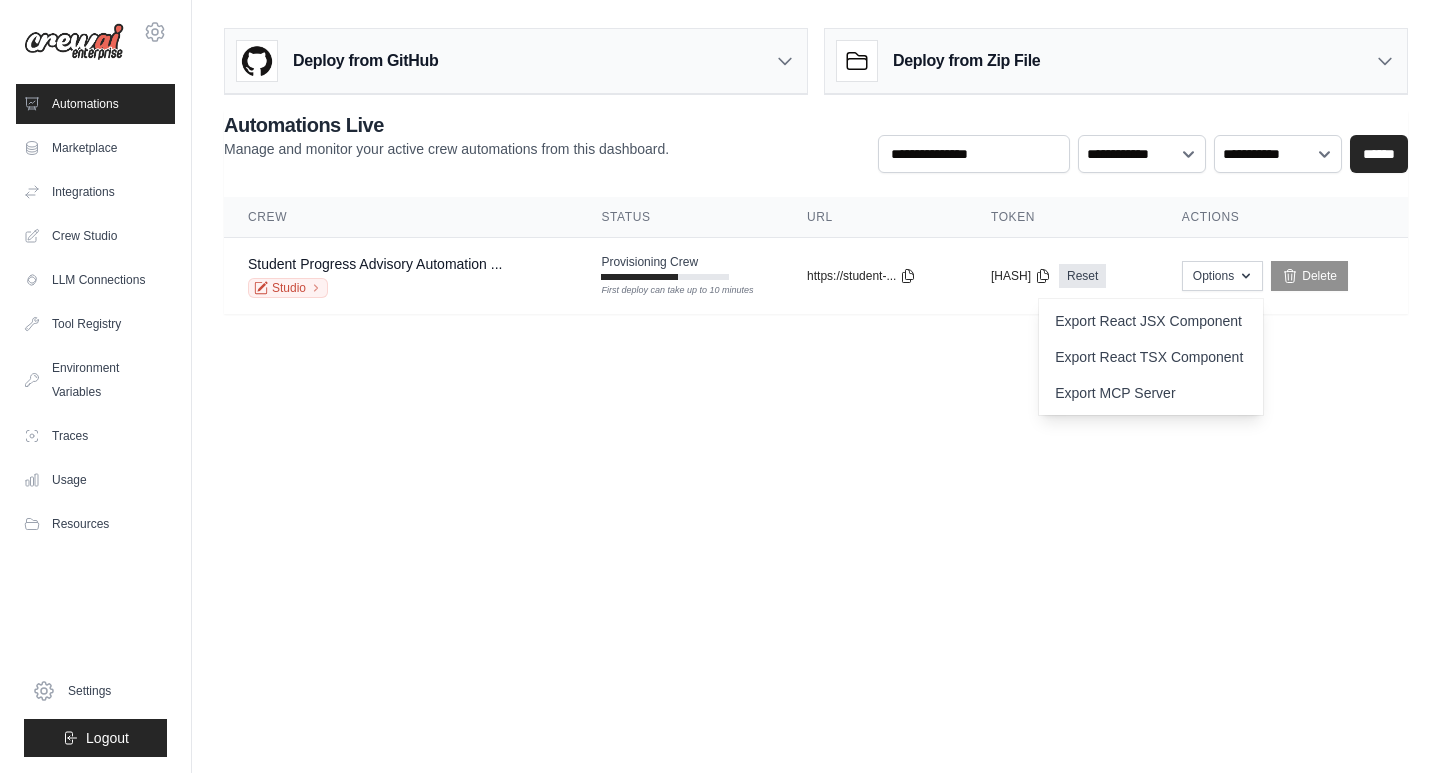 click on "Deploy from GitHub
Deploy your project directly from GitHub. Select a repository and
branch to get started.
Changes will be automatically synchronized with your deployment.
Configure GitHub
Deploy from Zip File
Choose file" at bounding box center (816, 179) 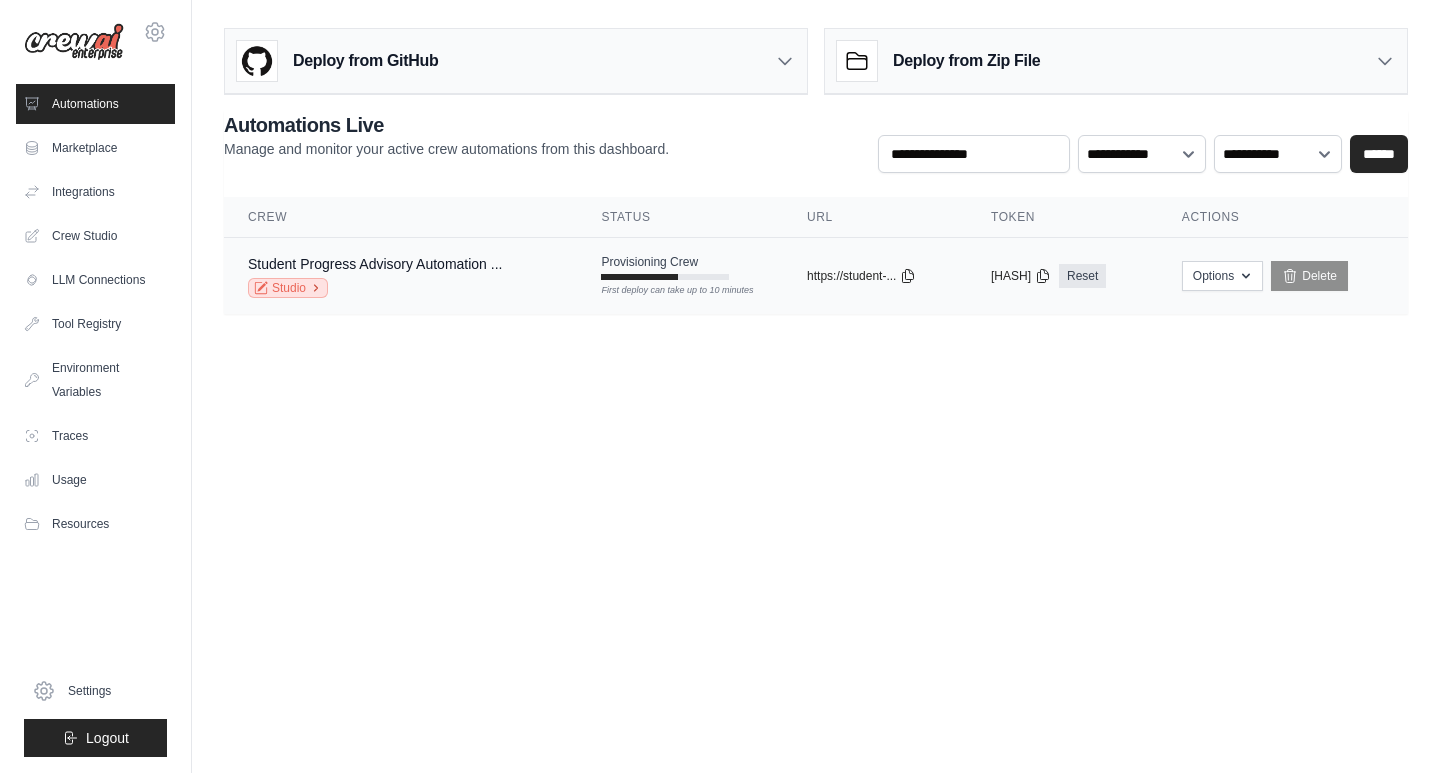 click on "Studio" at bounding box center [288, 288] 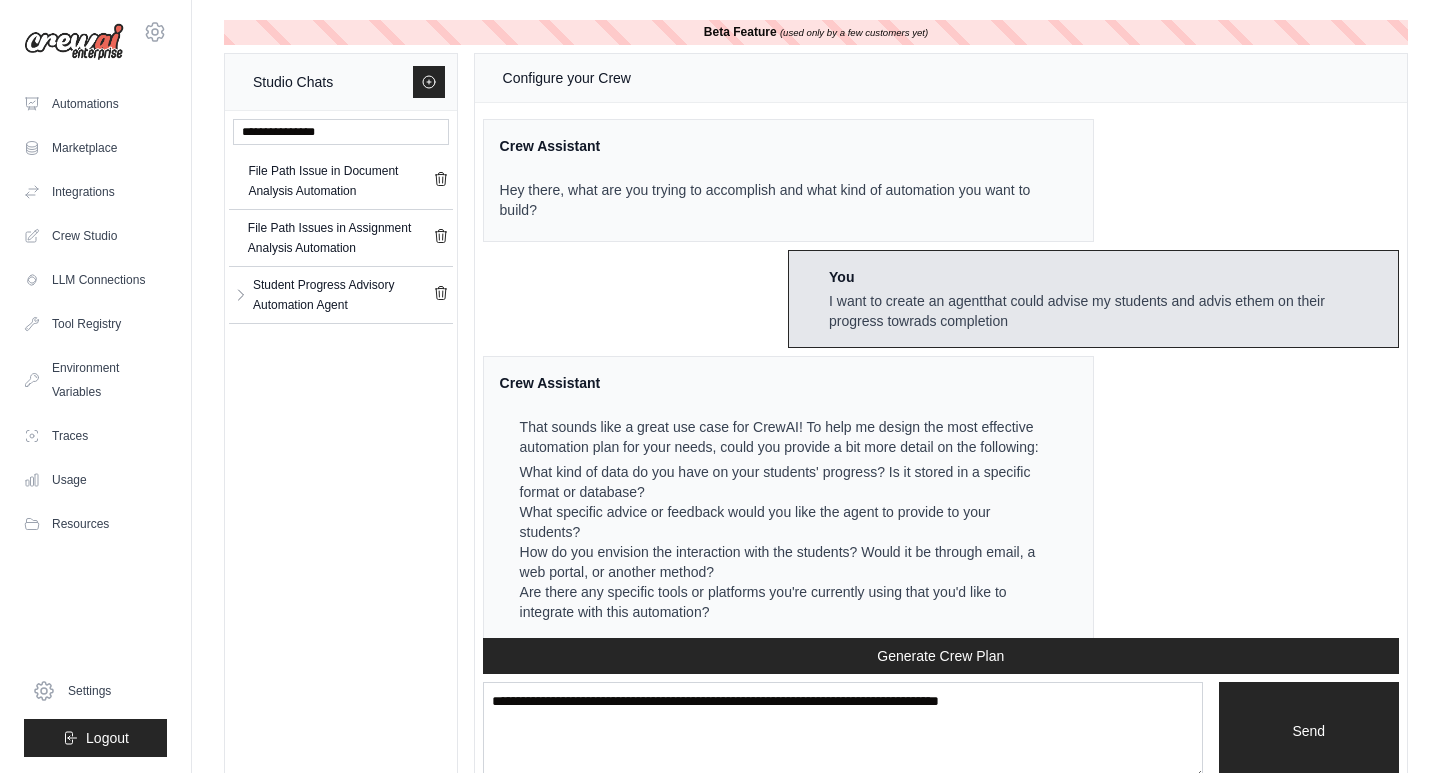 scroll, scrollTop: 4140, scrollLeft: 0, axis: vertical 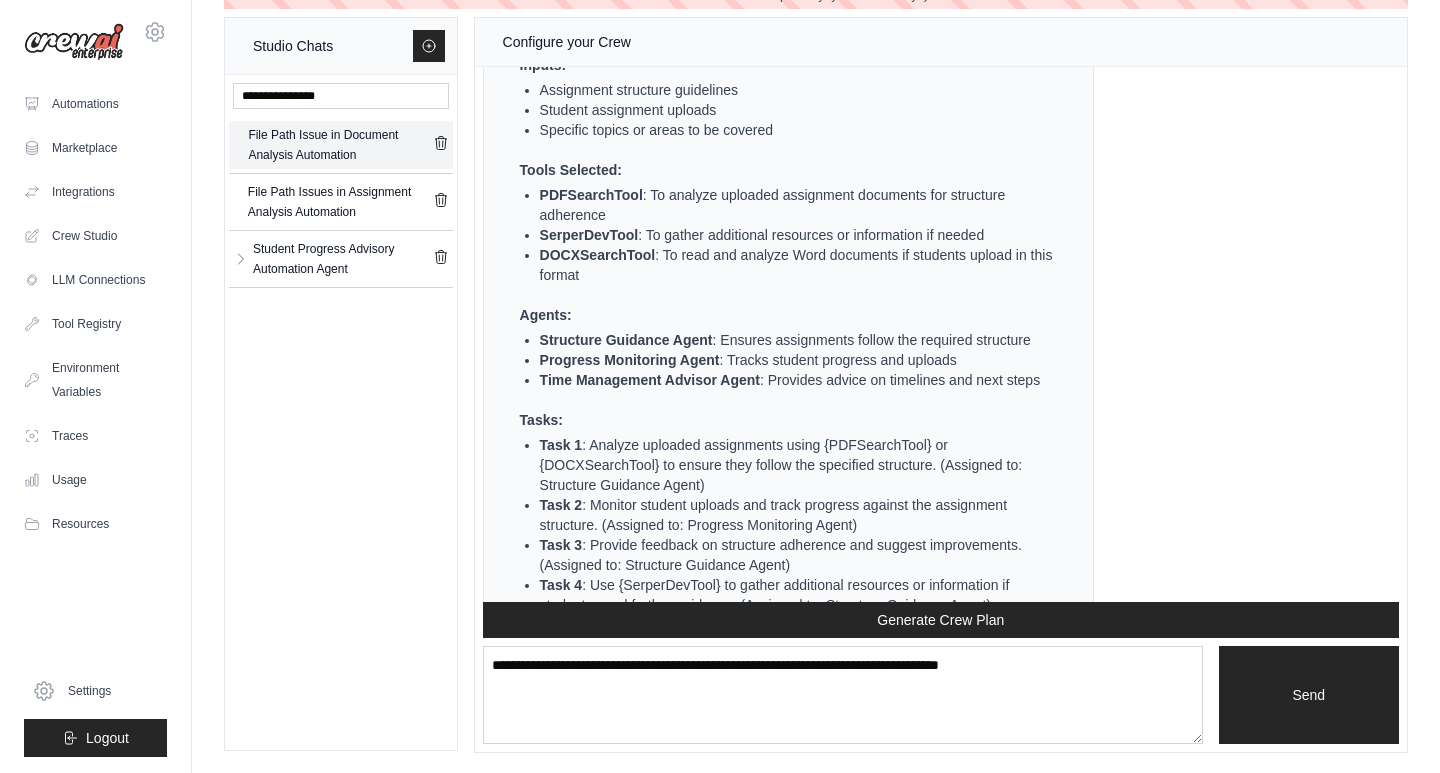 click on "File Path Issue in Document Analysis Automation" at bounding box center (340, 145) 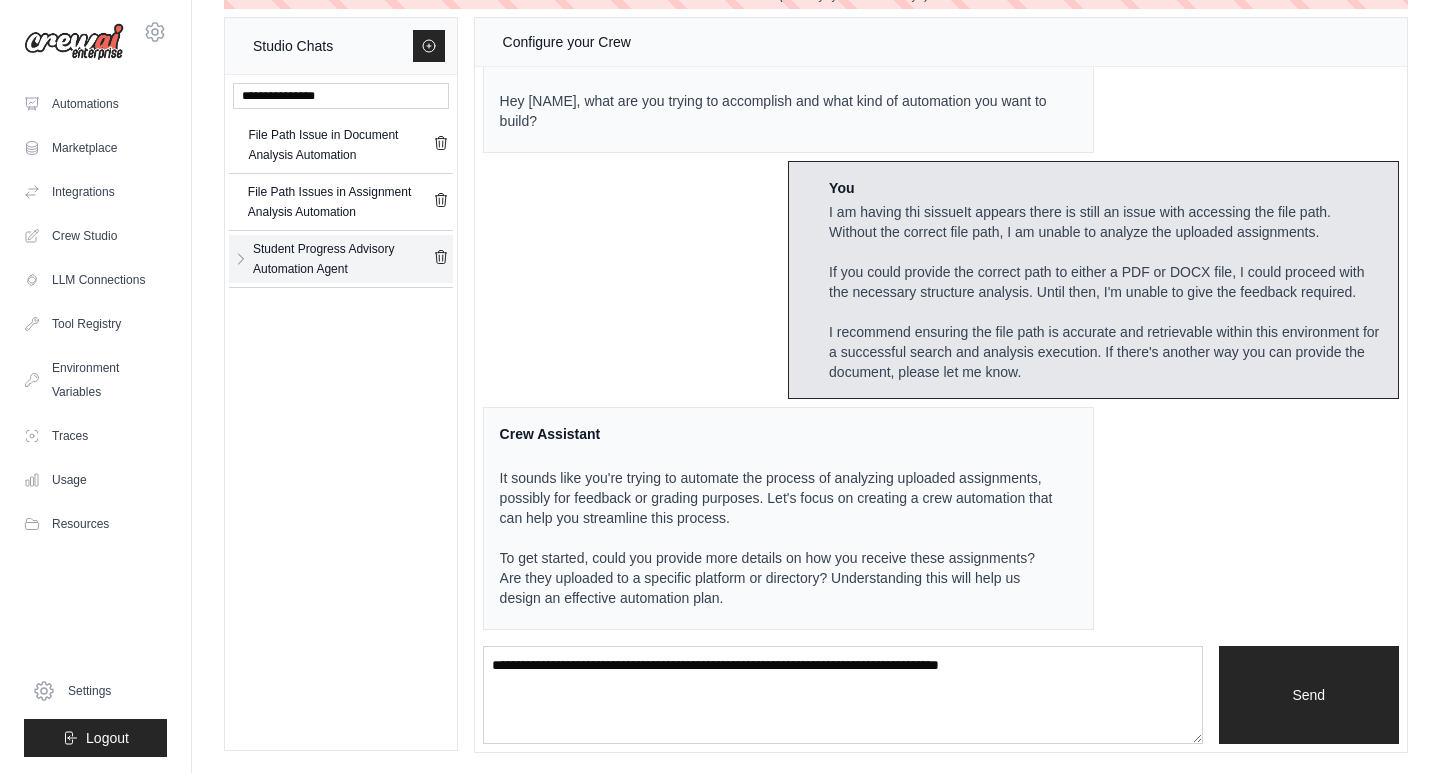 click on "Student Progress Advisory Automation Agent" at bounding box center (343, 259) 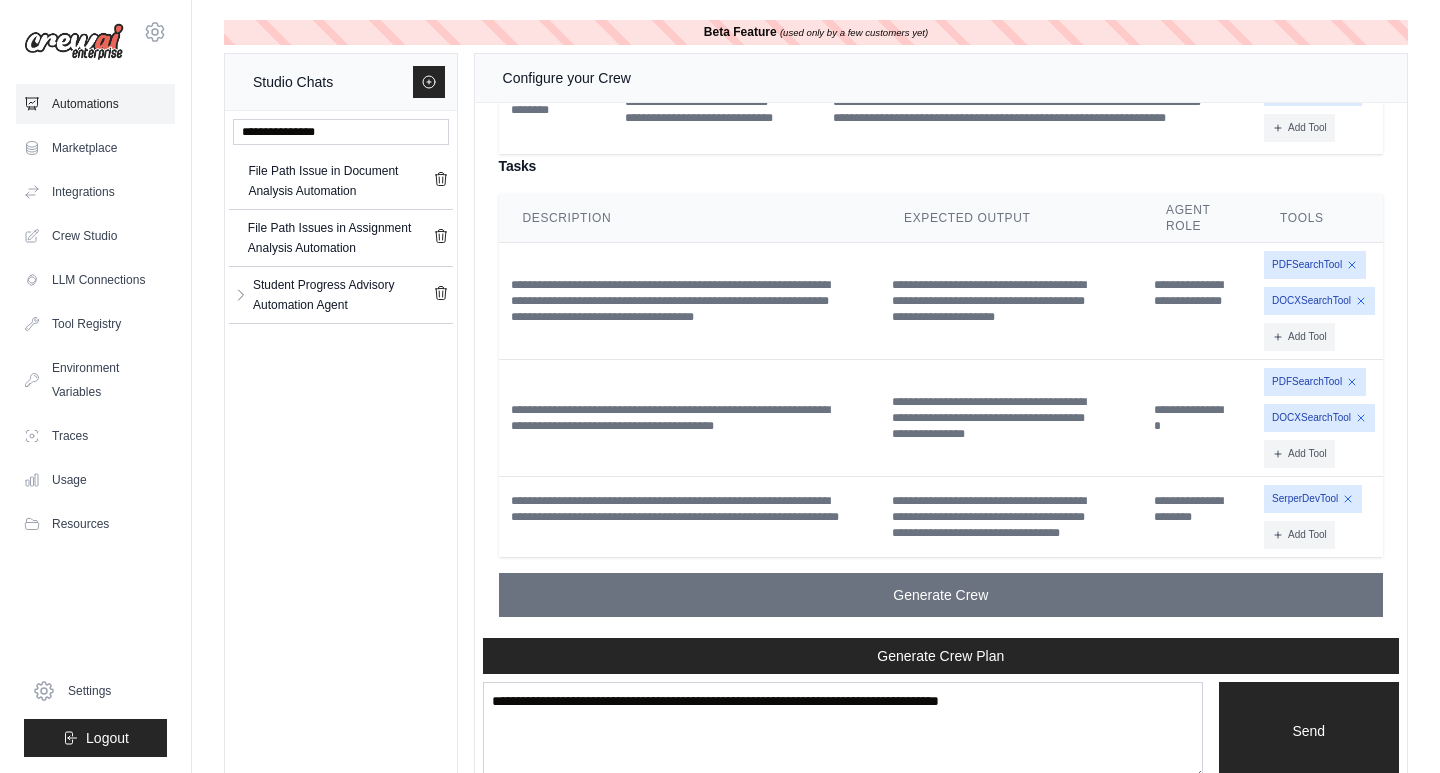 click on "Automations" at bounding box center (95, 104) 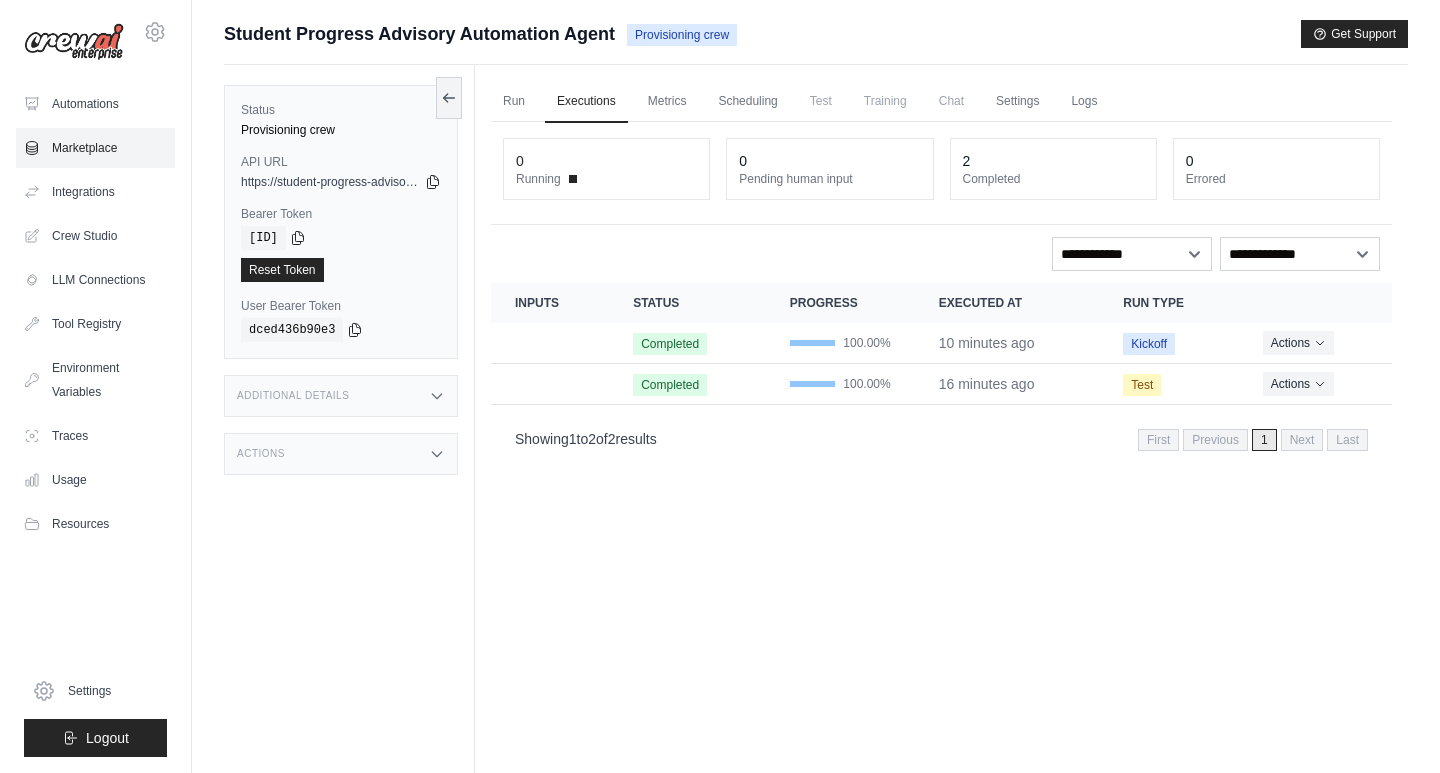 scroll, scrollTop: 0, scrollLeft: 0, axis: both 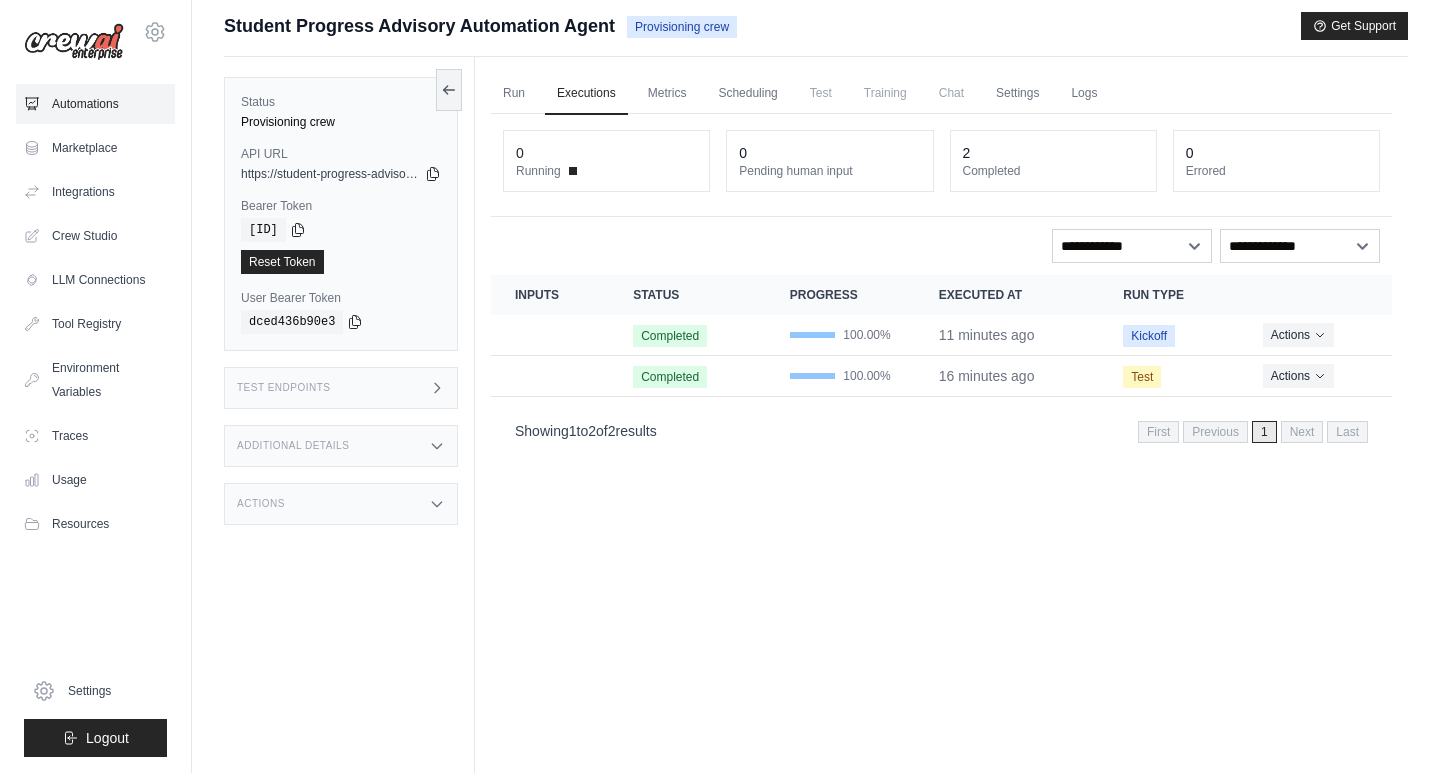 click on "Automations" at bounding box center (95, 104) 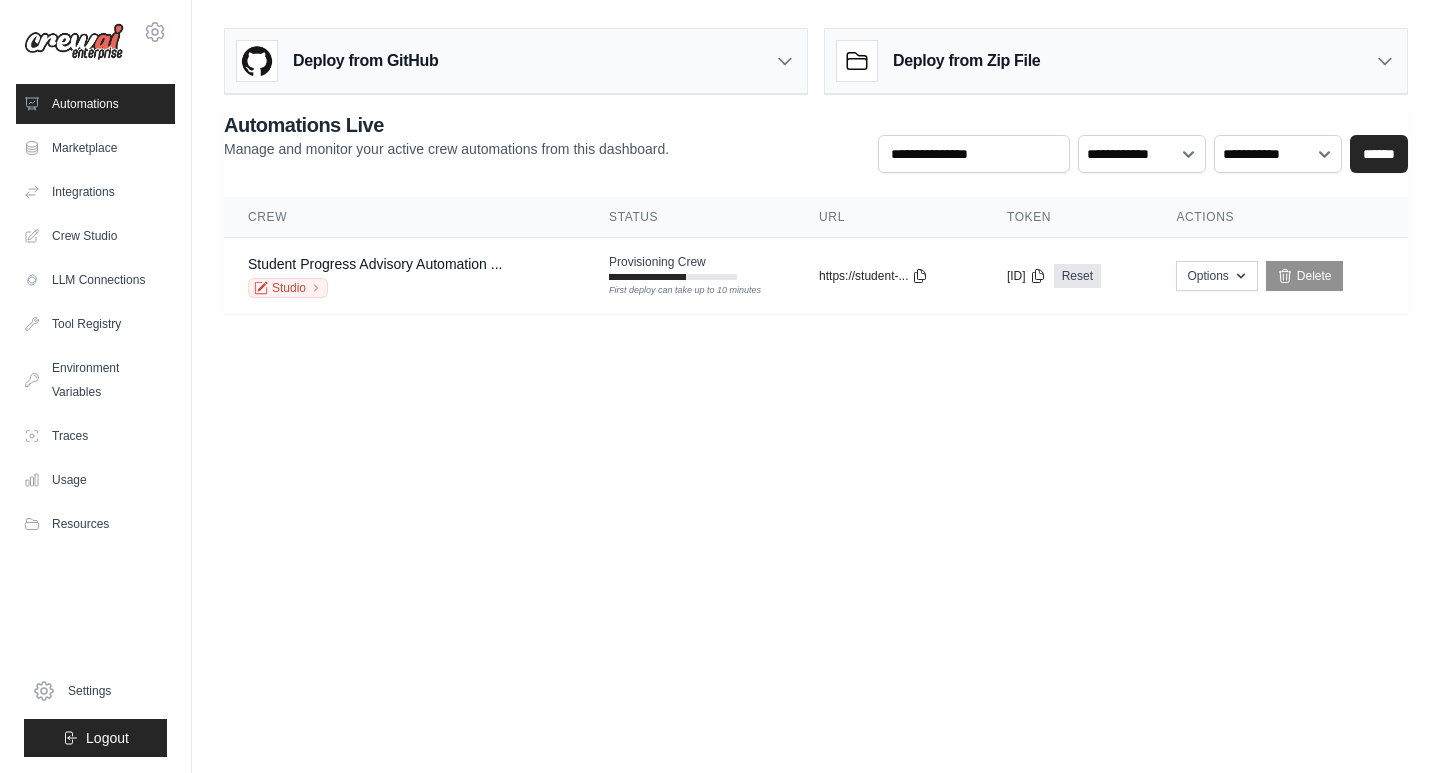 scroll, scrollTop: 0, scrollLeft: 0, axis: both 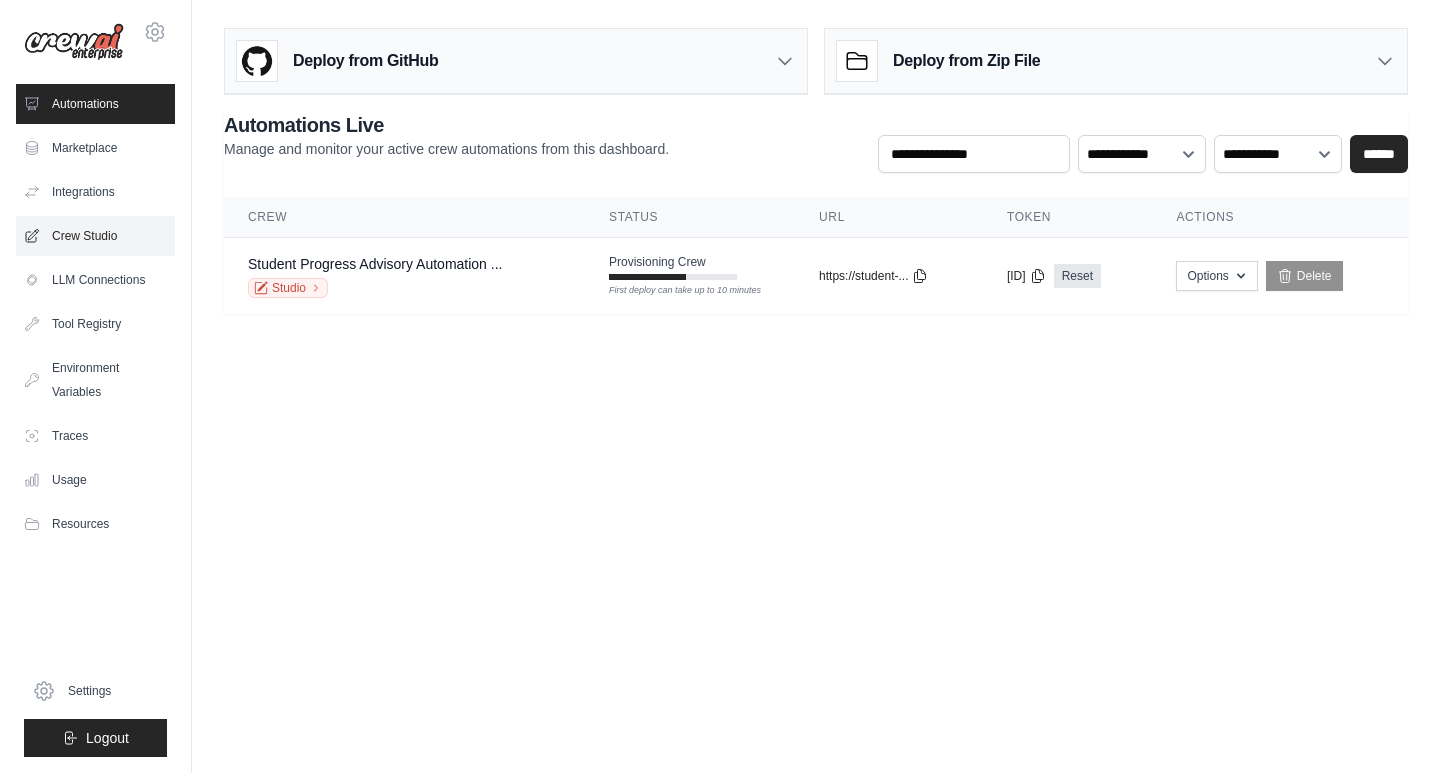 click on "Crew Studio" at bounding box center (95, 236) 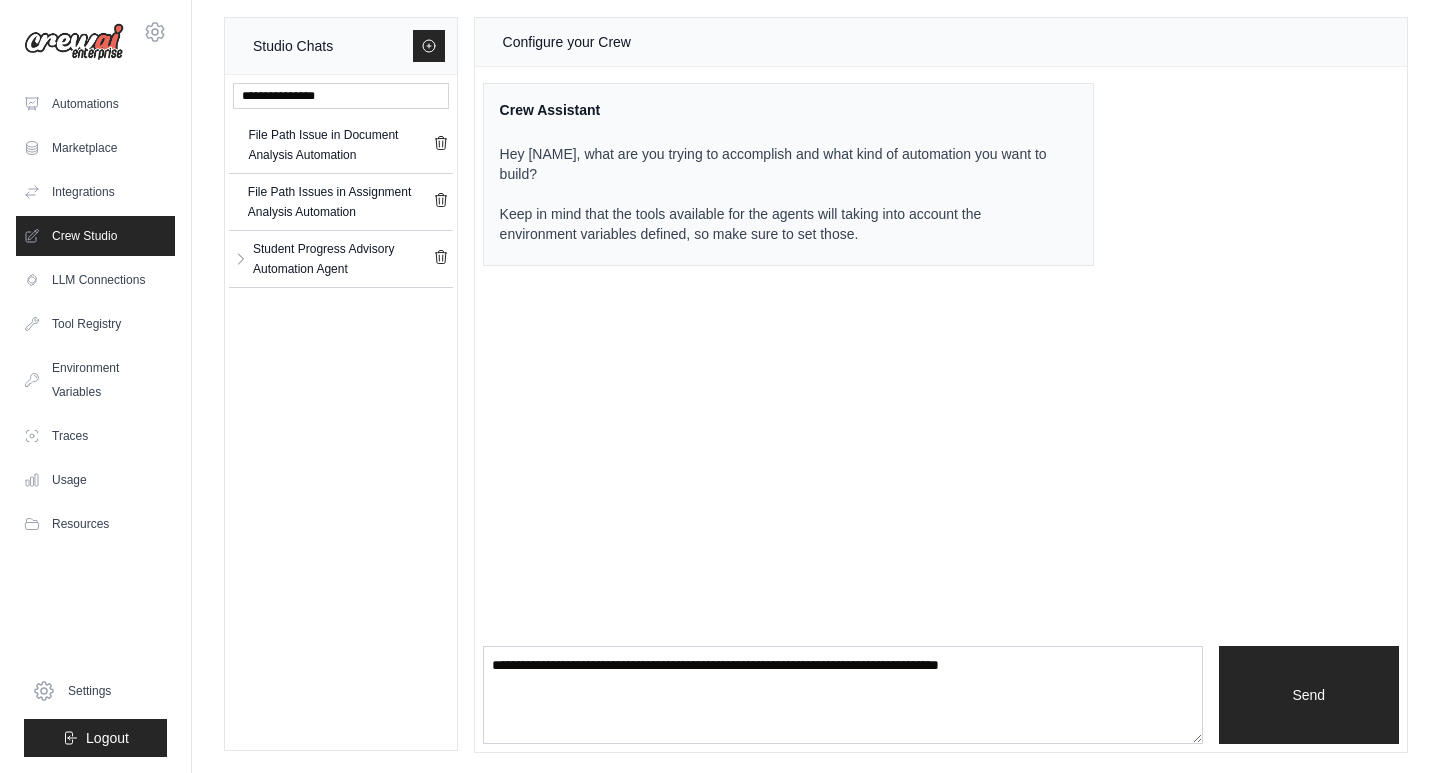 scroll, scrollTop: 11, scrollLeft: 0, axis: vertical 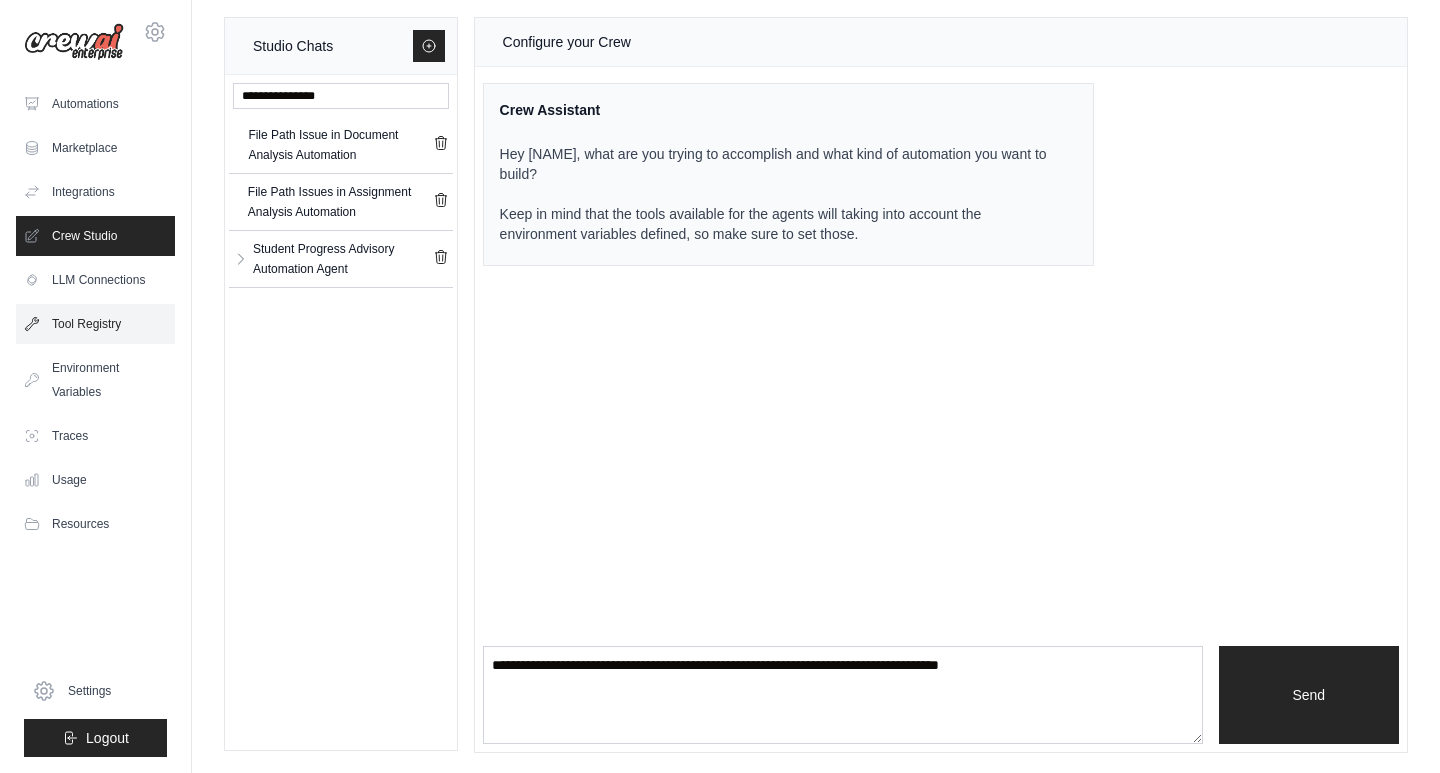 click on "Tool Registry" at bounding box center [95, 324] 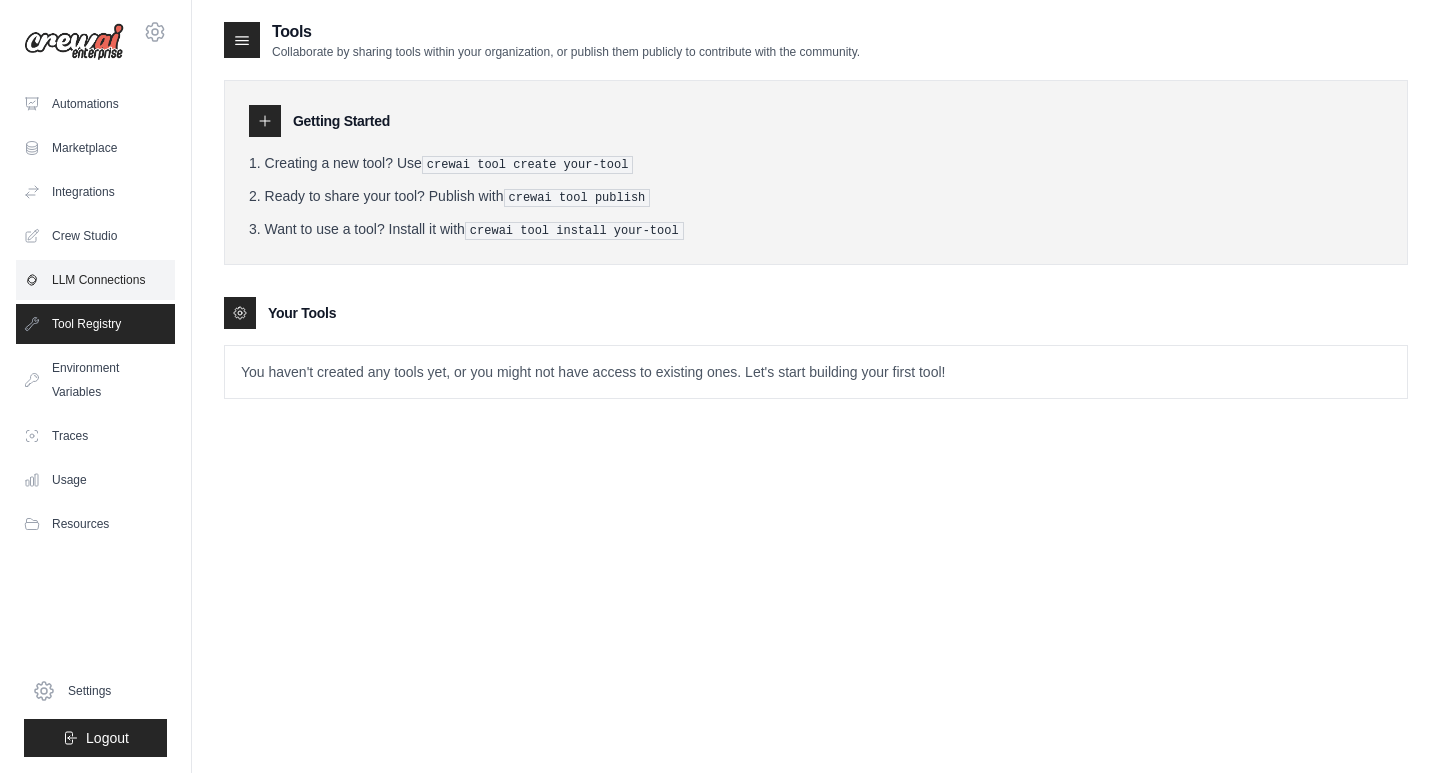 scroll, scrollTop: 0, scrollLeft: 0, axis: both 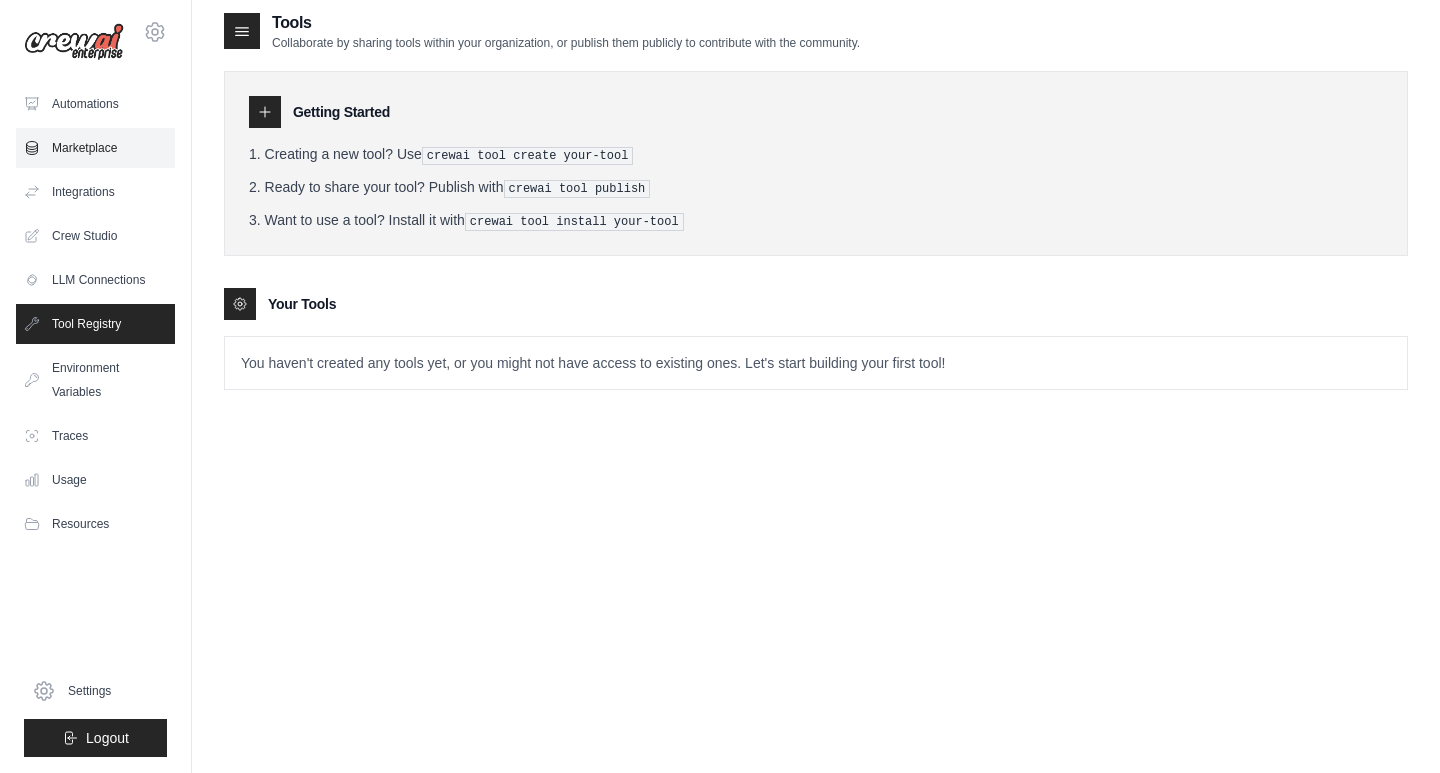 click on "Marketplace" at bounding box center (95, 148) 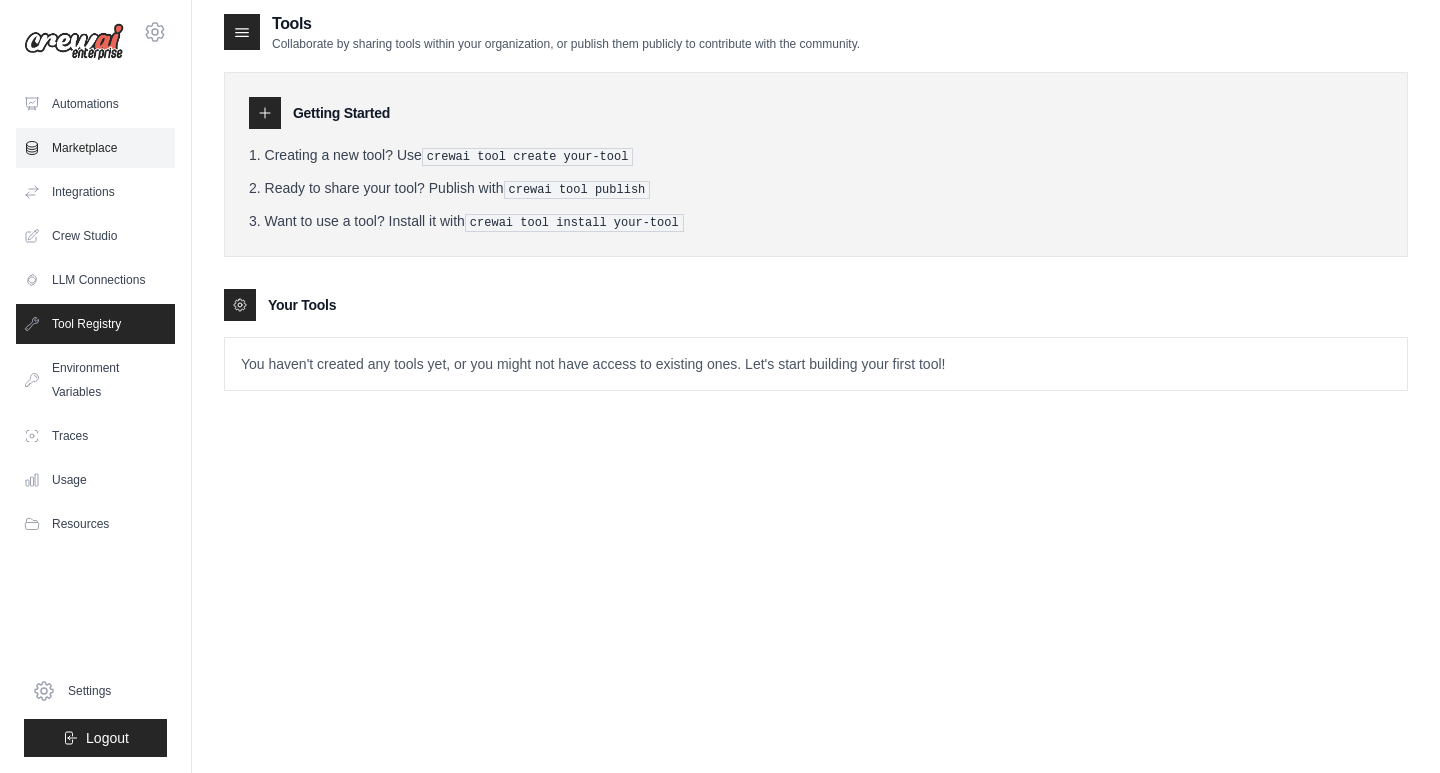 scroll, scrollTop: 18, scrollLeft: 0, axis: vertical 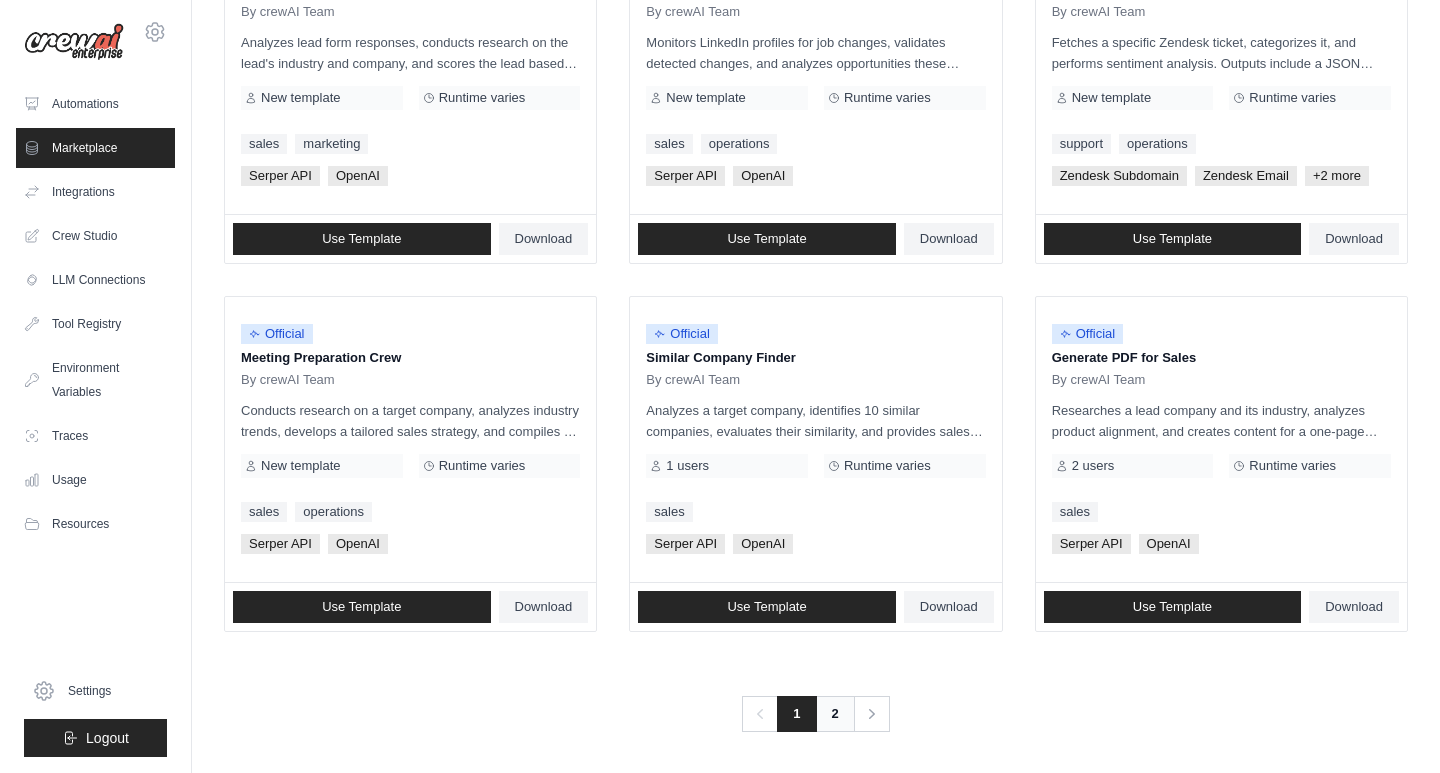 click on "2" at bounding box center [835, 714] 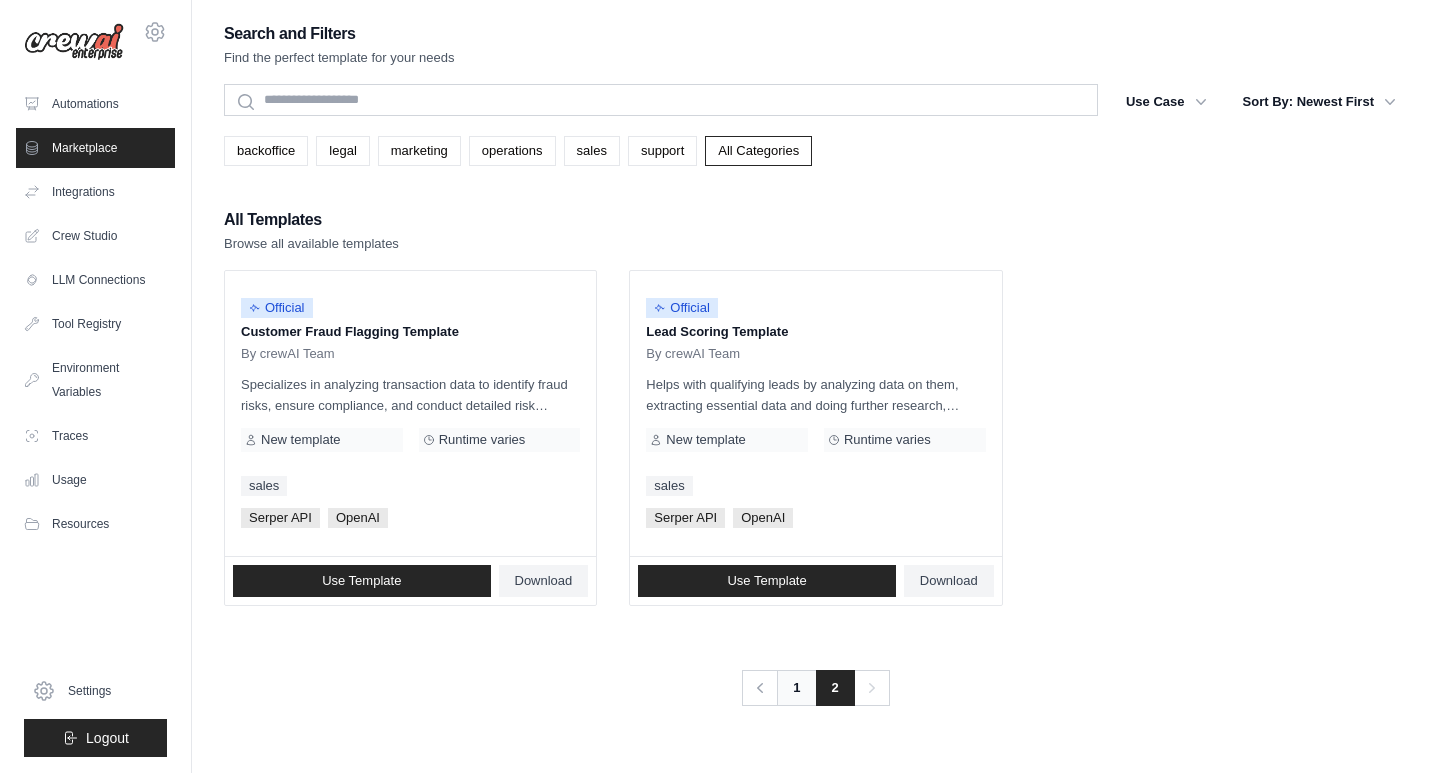 click on "1" at bounding box center (796, 688) 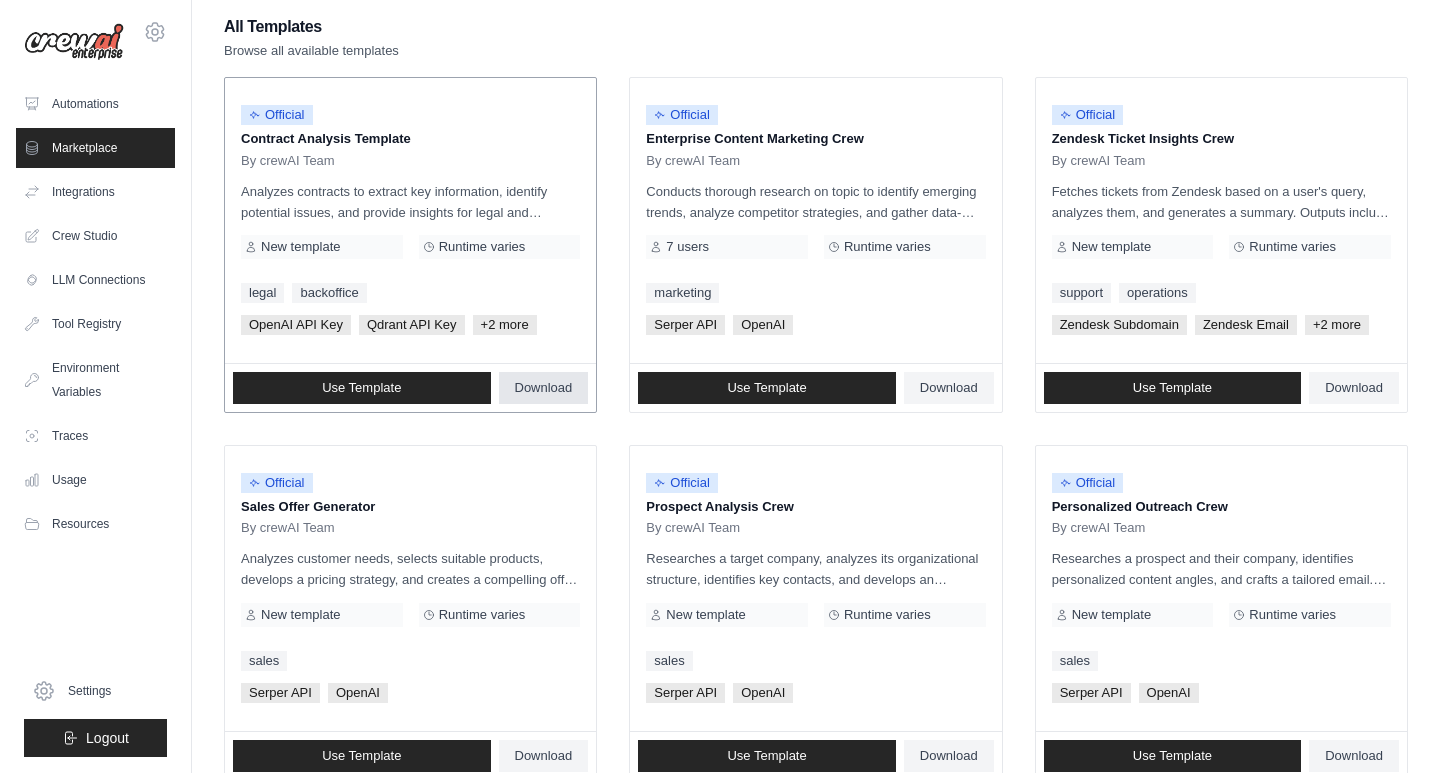 click on "Download" at bounding box center (544, 388) 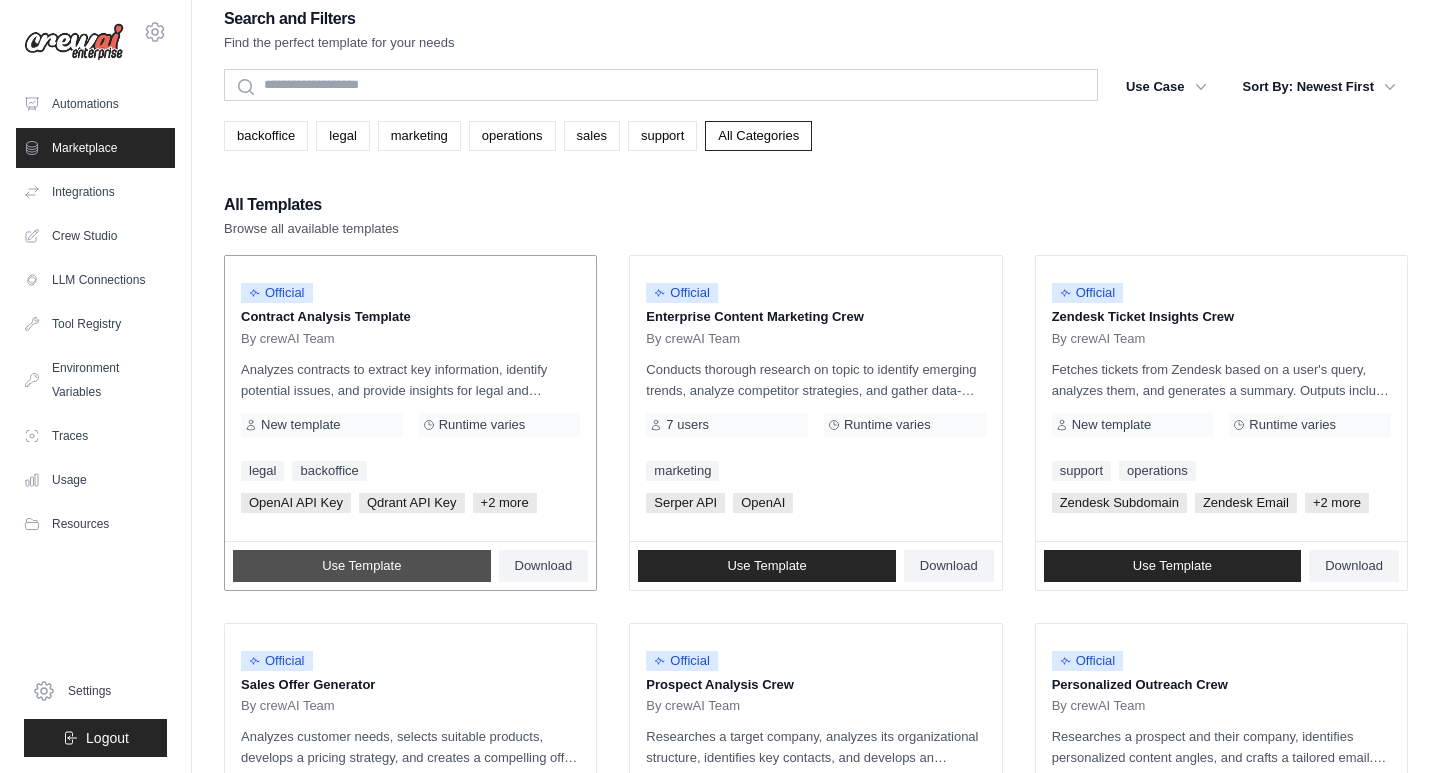 click on "Use Template" at bounding box center [361, 566] 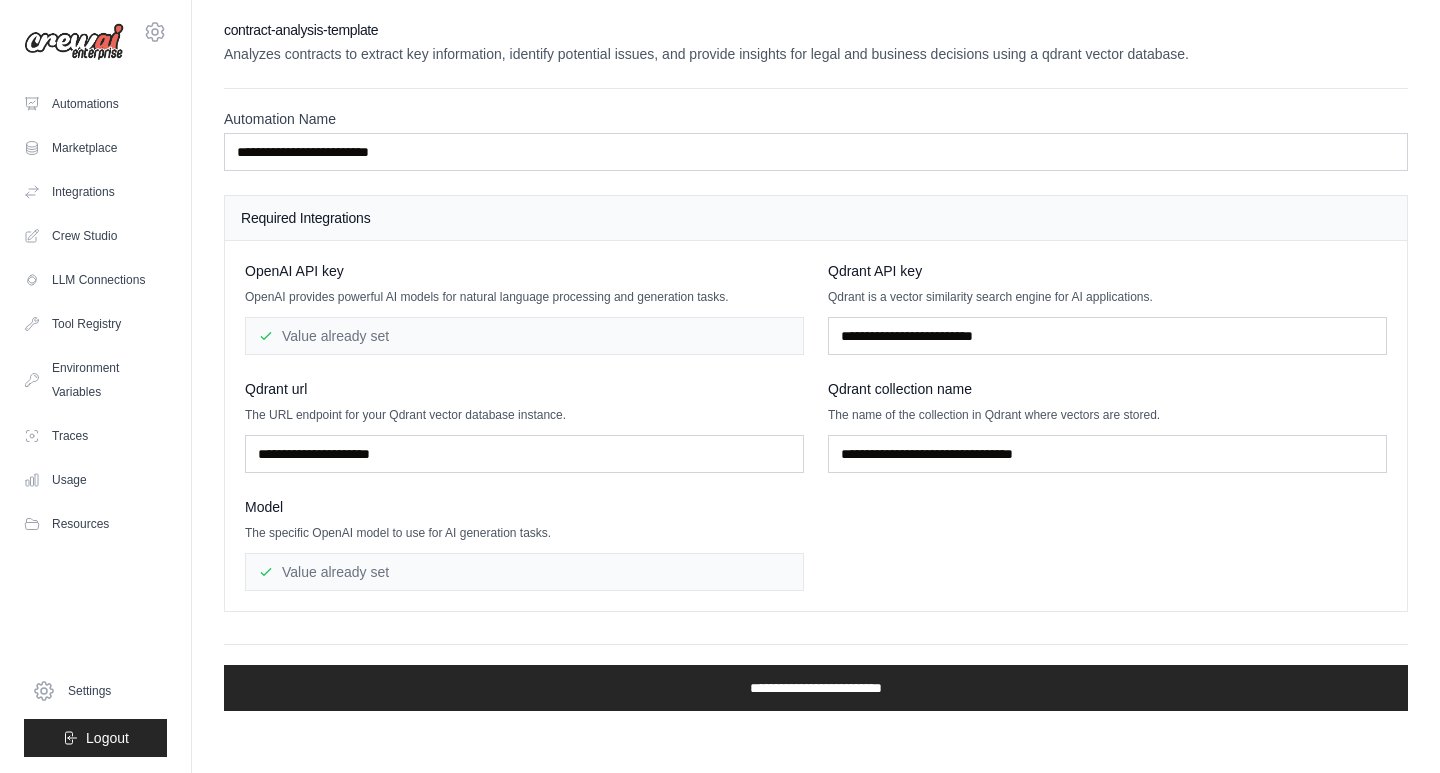scroll, scrollTop: 0, scrollLeft: 0, axis: both 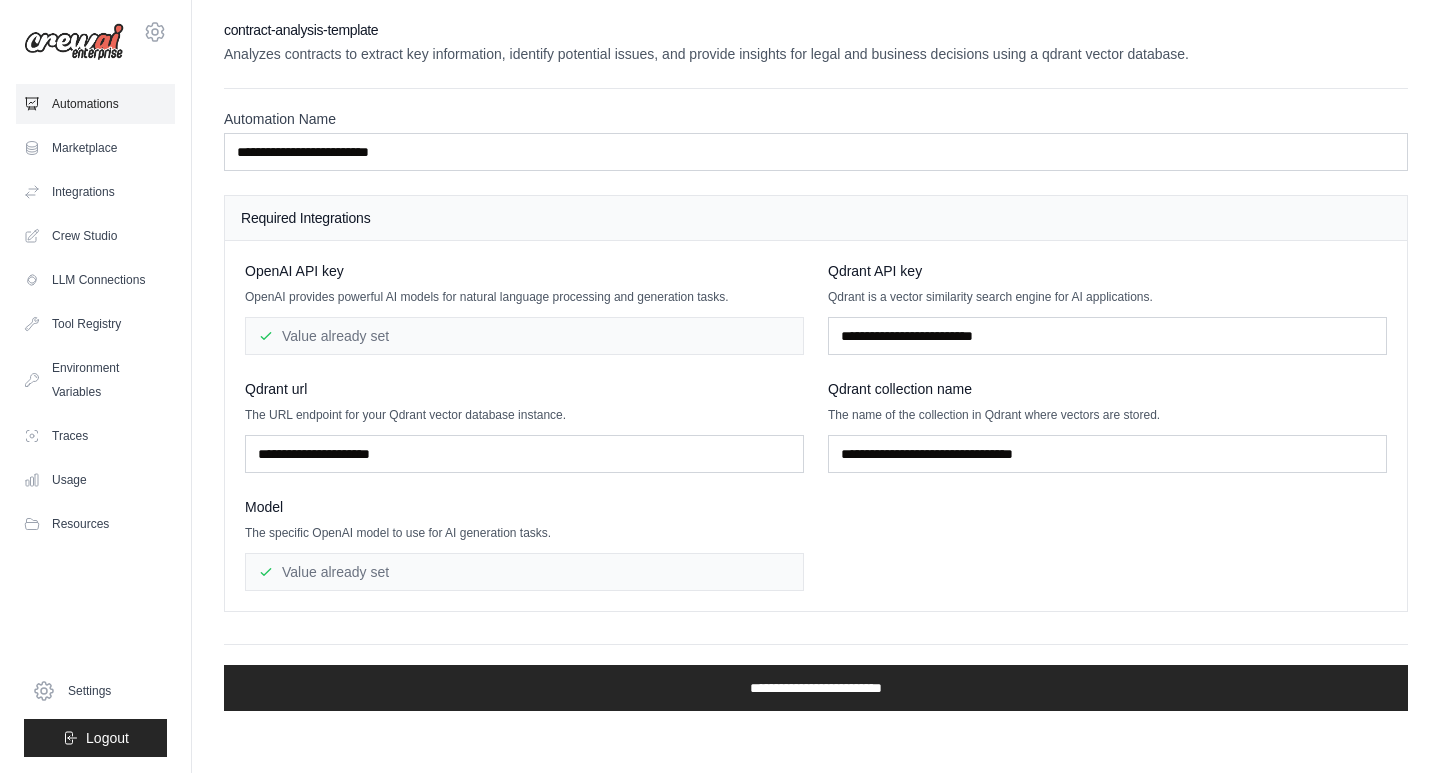 click on "Automations" at bounding box center [95, 104] 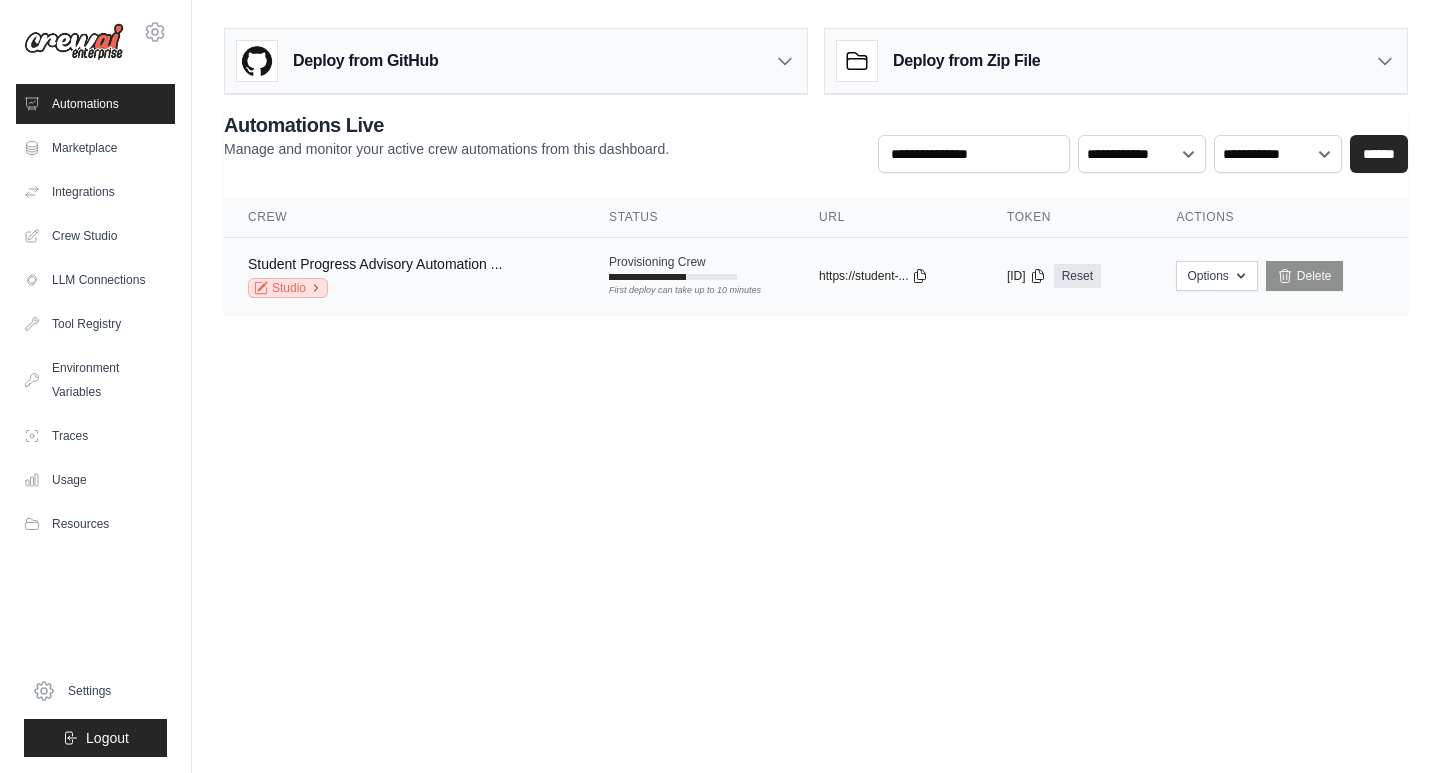 click on "Studio" at bounding box center (288, 288) 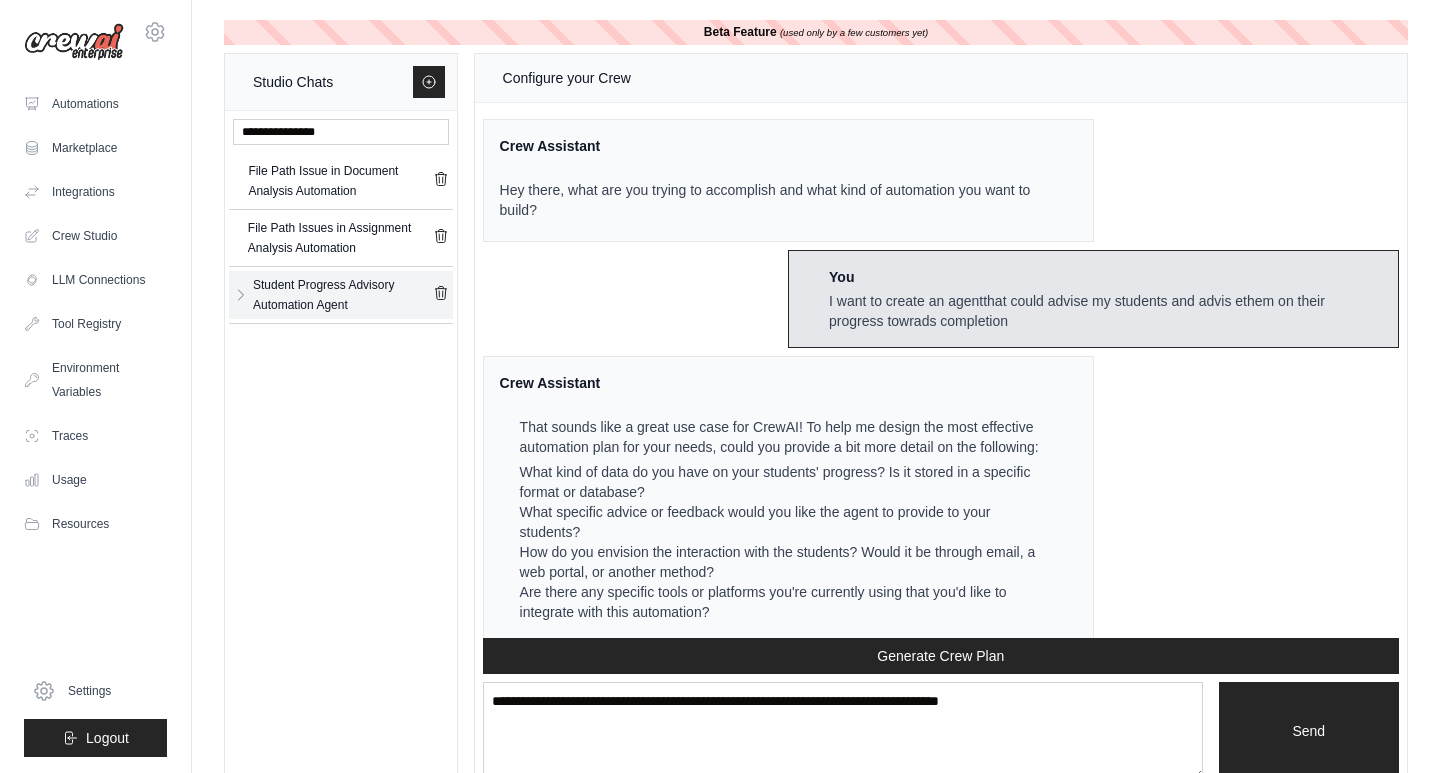 scroll, scrollTop: 4140, scrollLeft: 0, axis: vertical 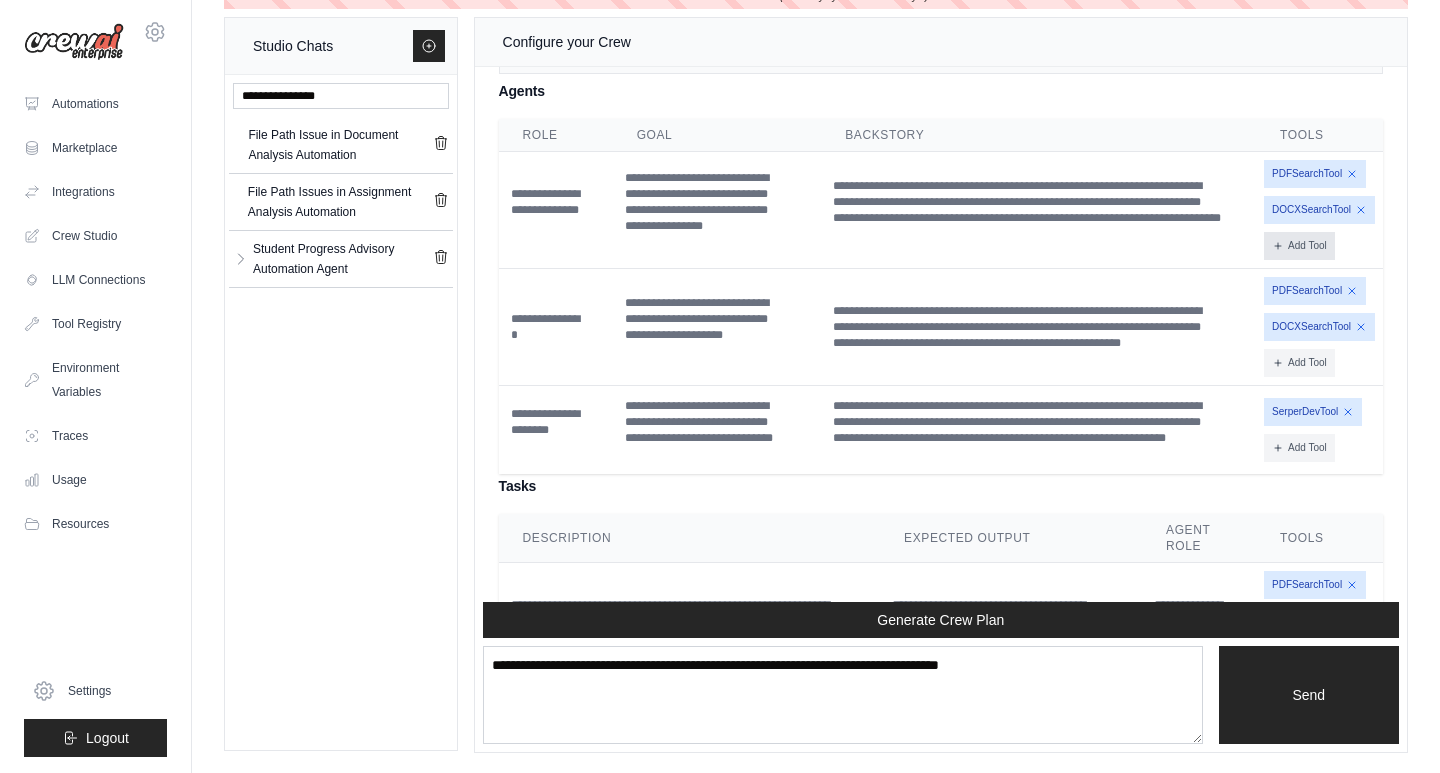 click on "Add Tool" at bounding box center (1299, 246) 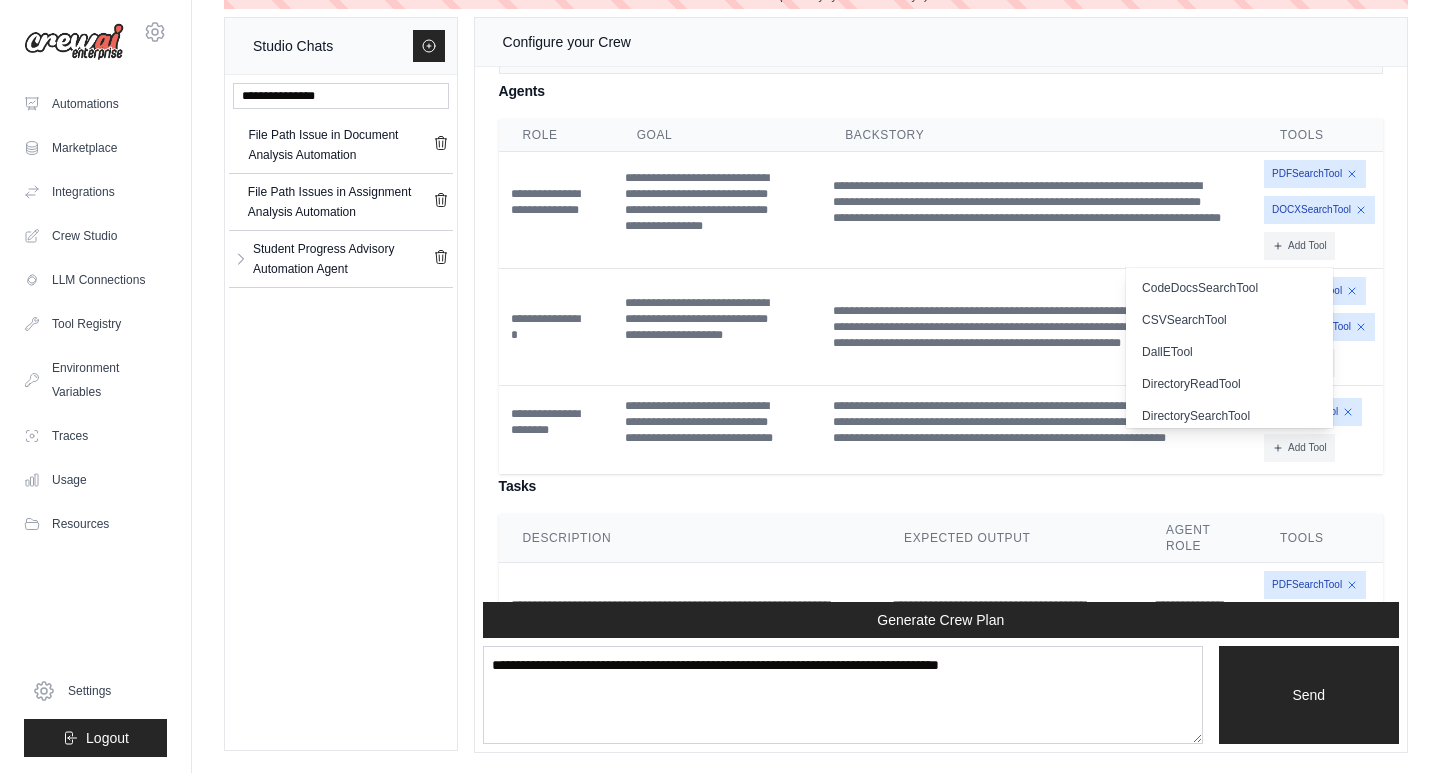 click on "DirectorySearchTool" at bounding box center (1229, 416) 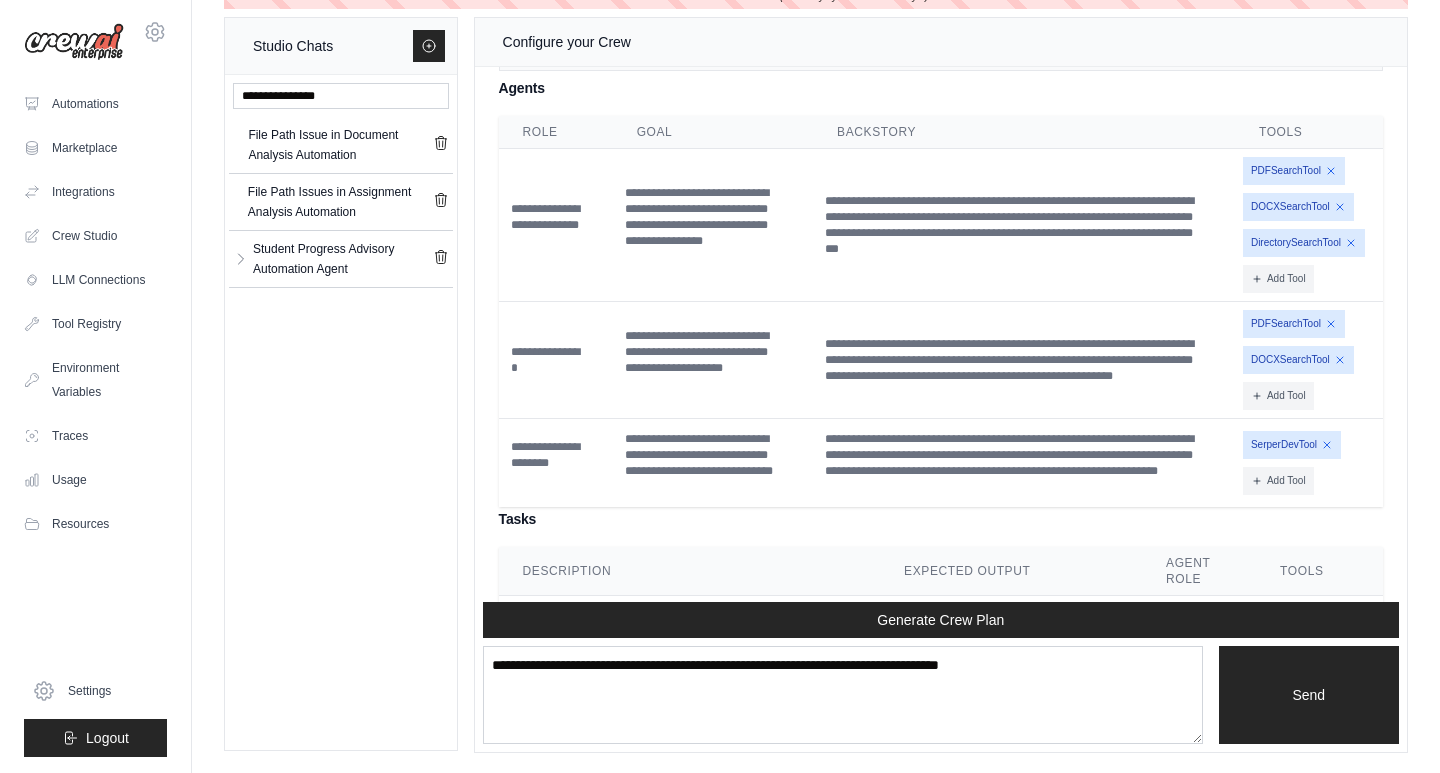 scroll, scrollTop: 3785, scrollLeft: 0, axis: vertical 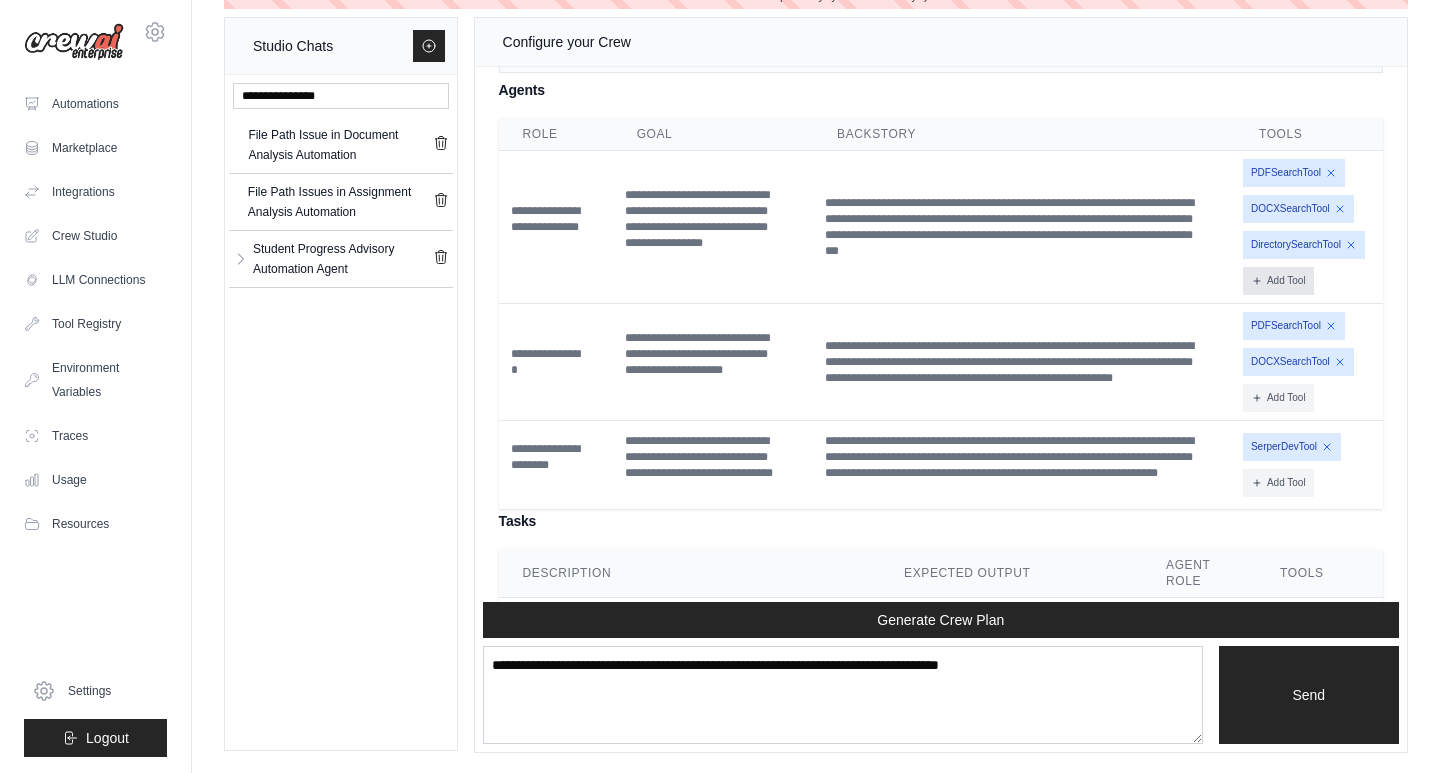 click on "Add Tool" at bounding box center [1278, 281] 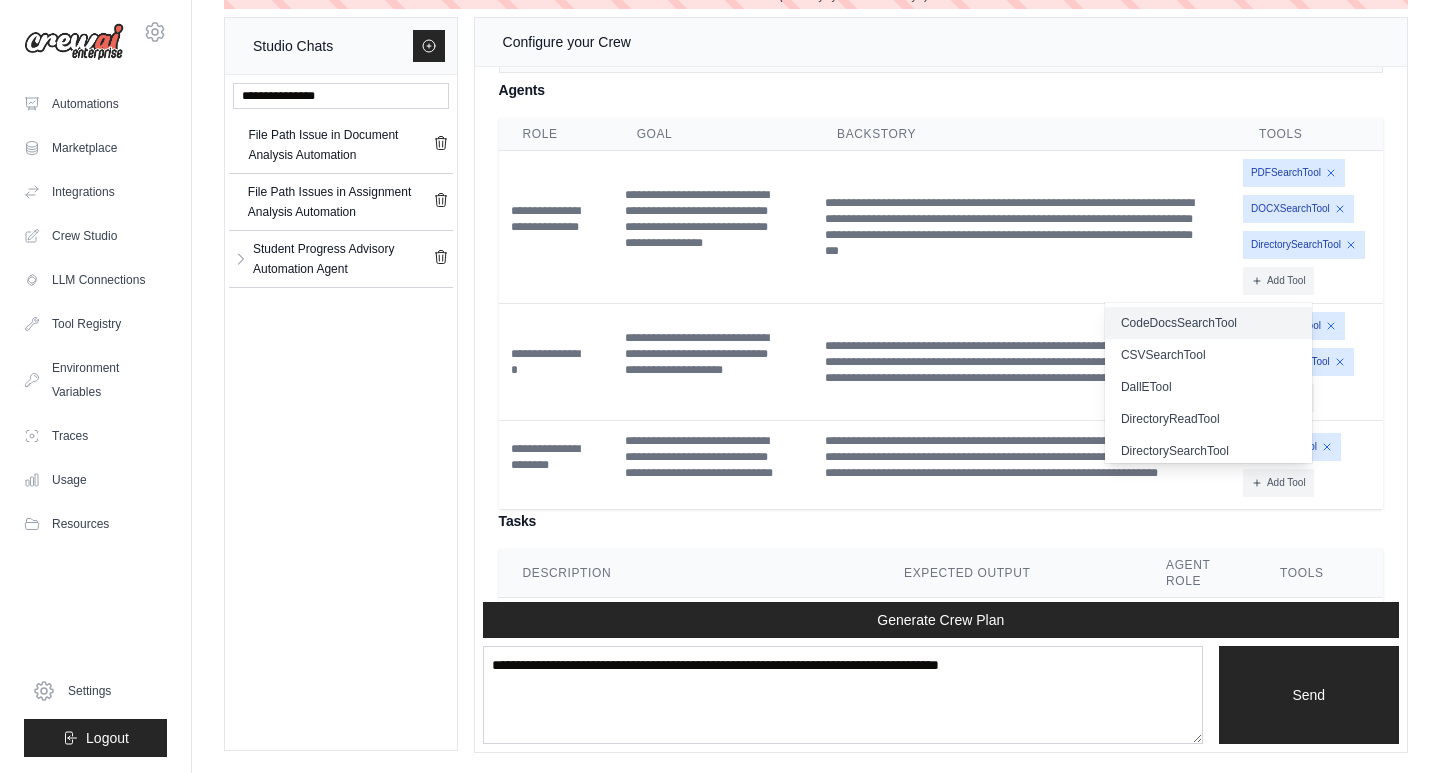 click on "CodeDocsSearchTool" at bounding box center (1208, 323) 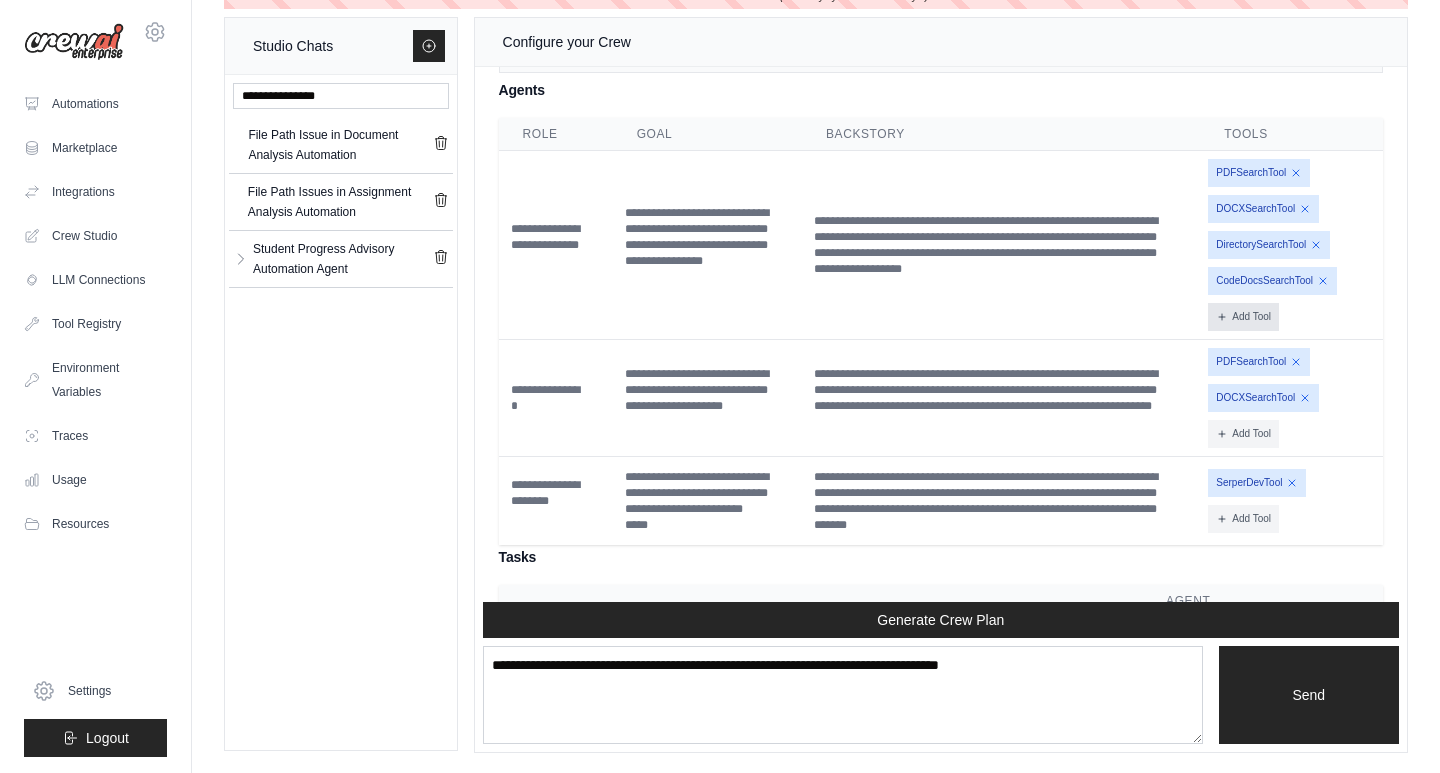 click on "Add Tool" at bounding box center [1243, 317] 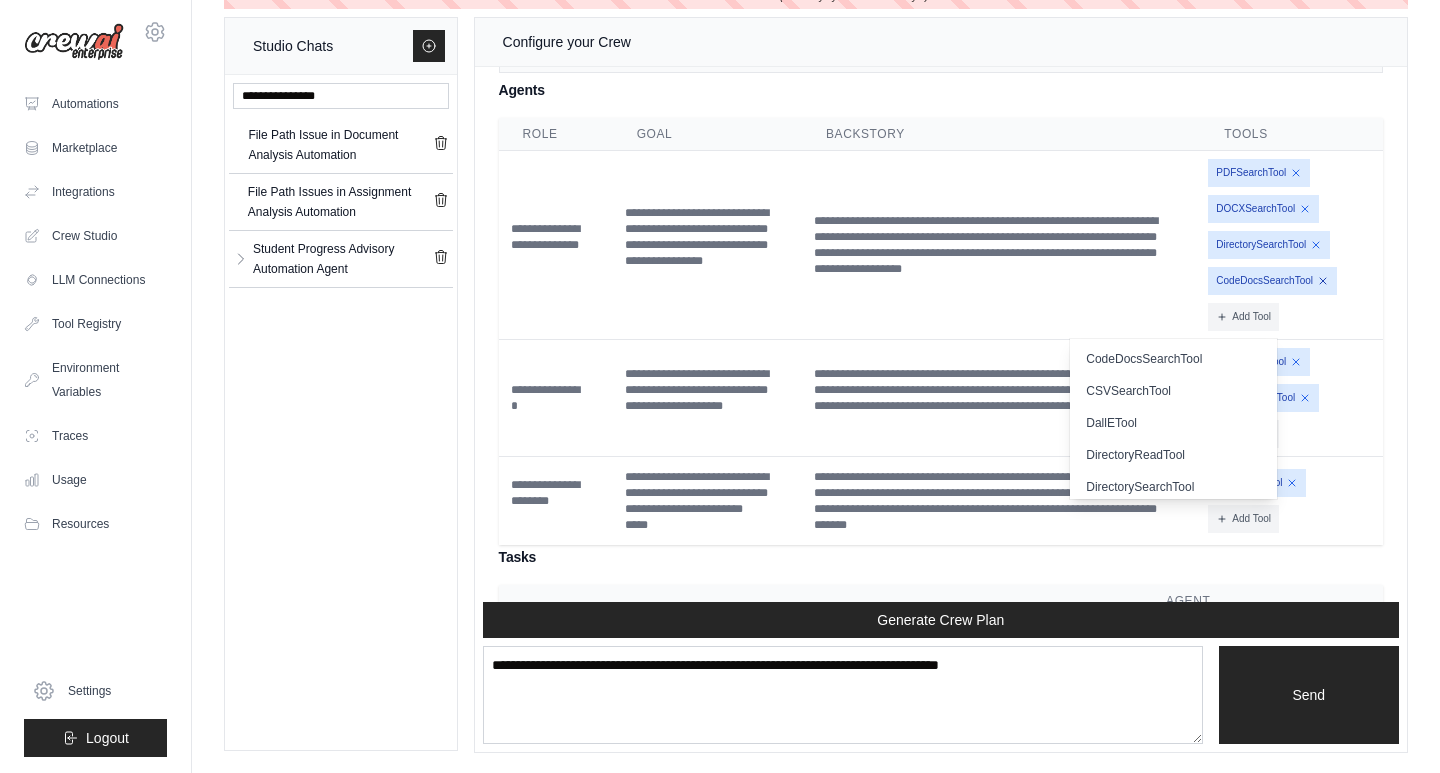 click 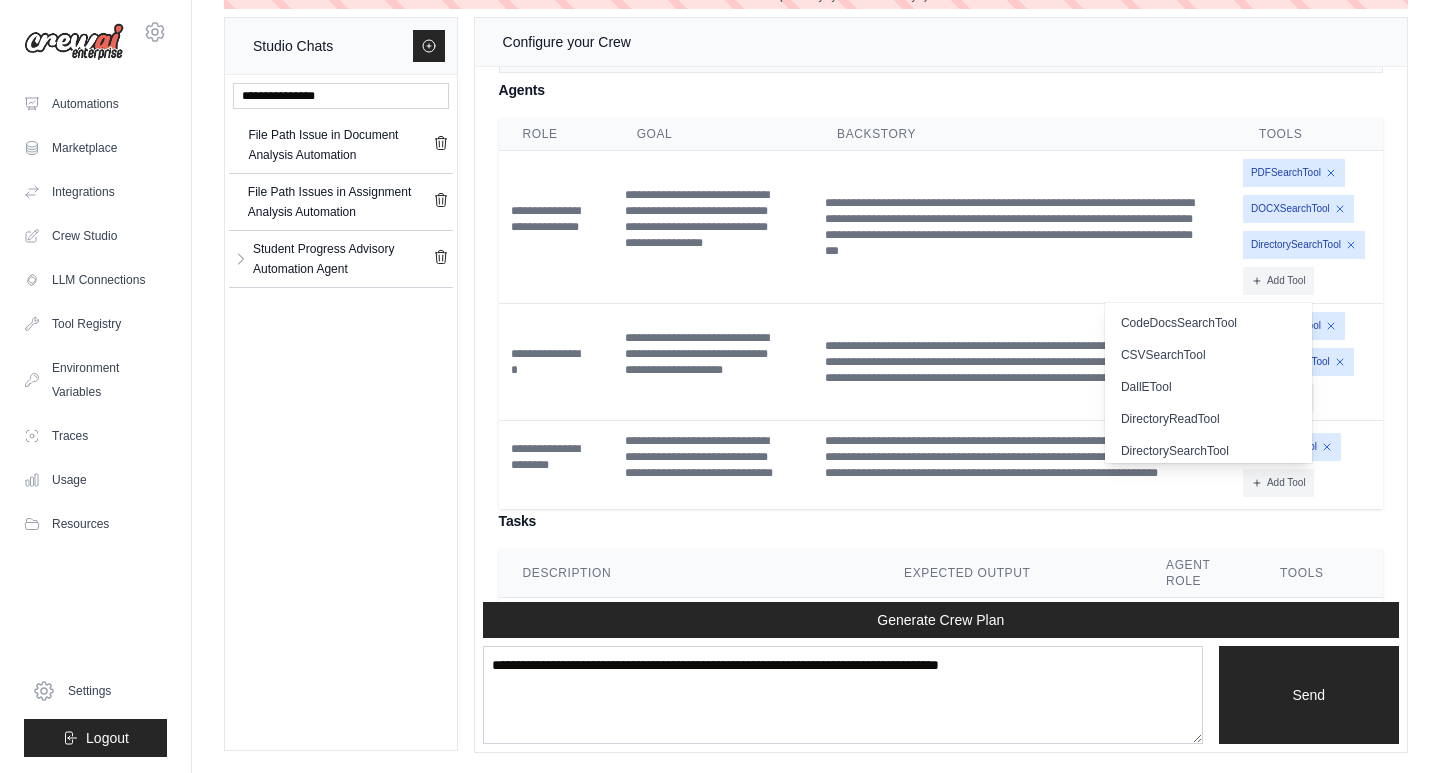 click 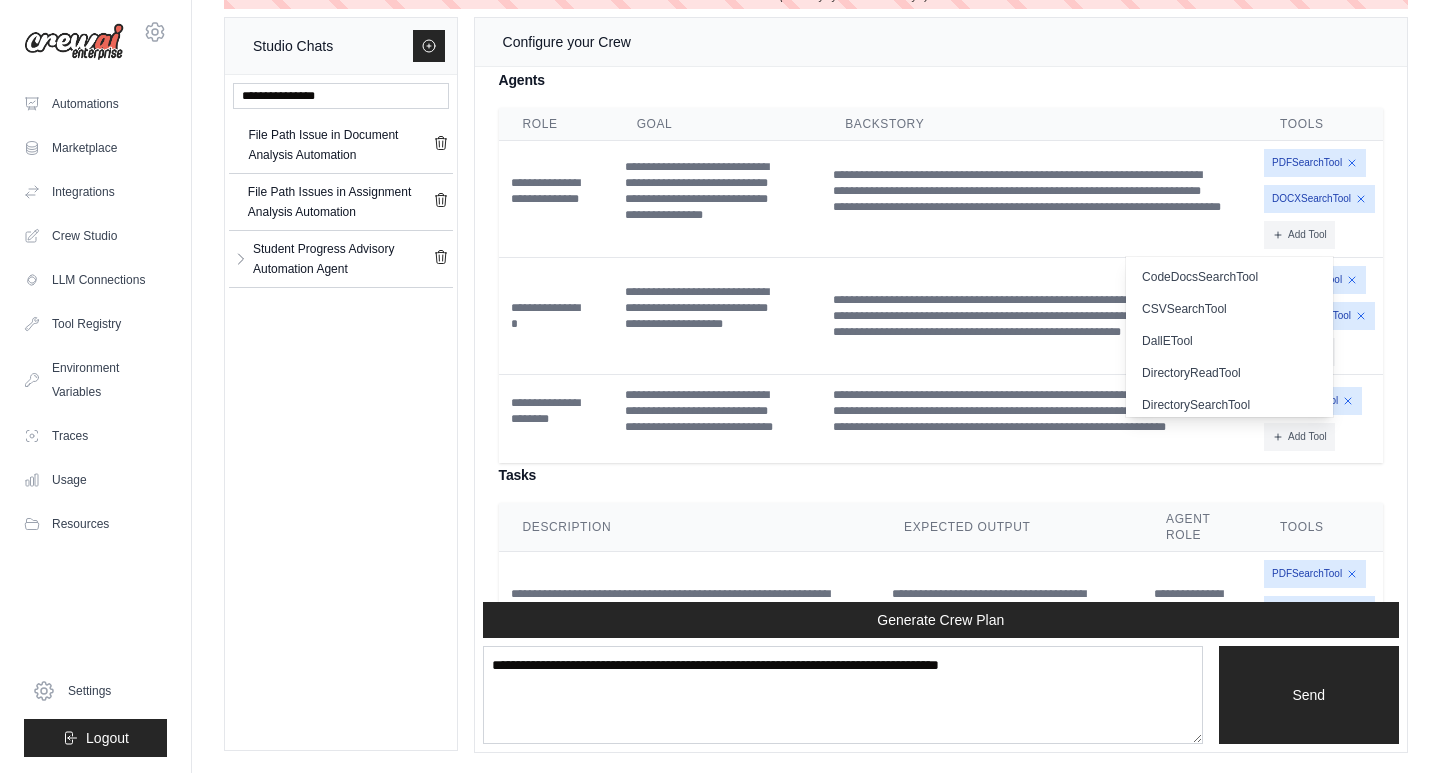 scroll, scrollTop: 3804, scrollLeft: 0, axis: vertical 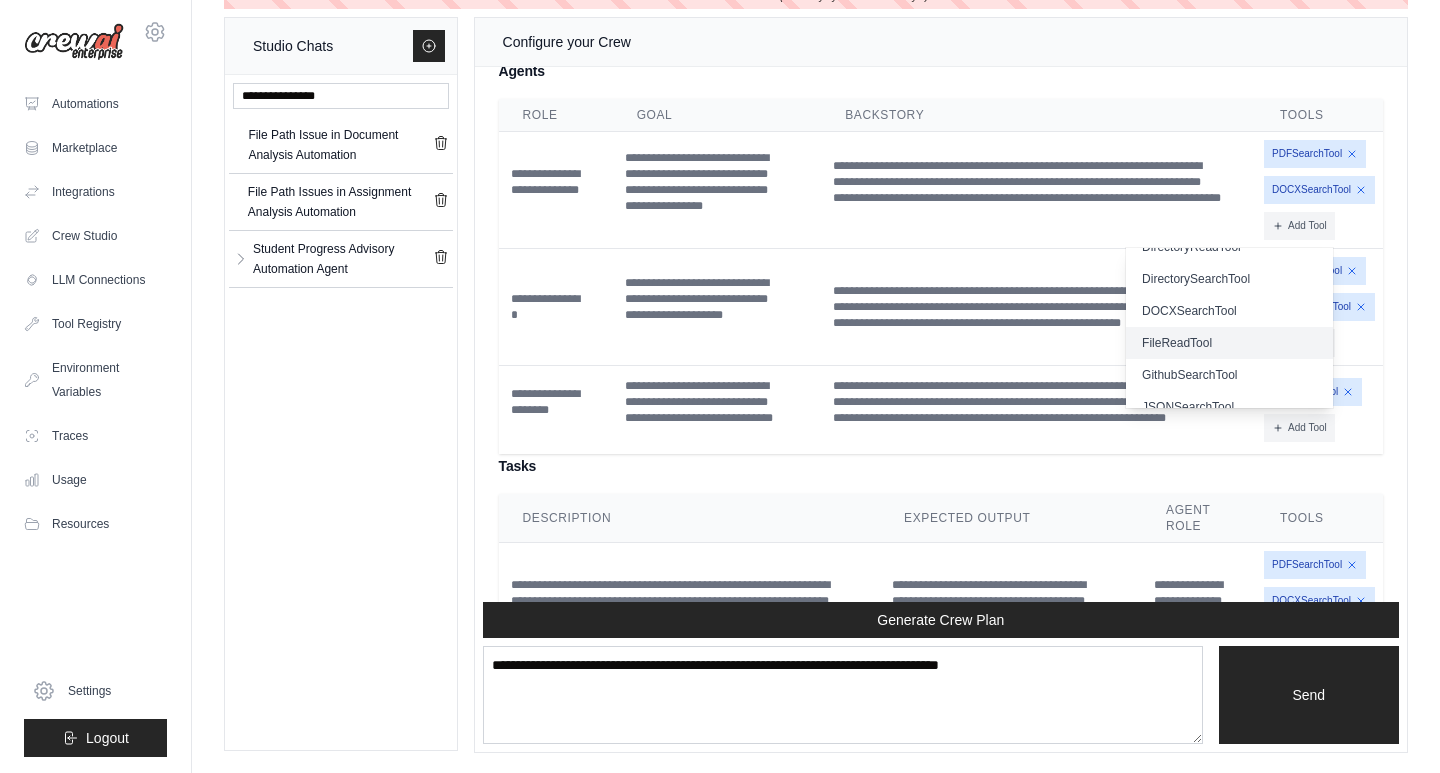 click on "FileReadTool" at bounding box center [1229, 343] 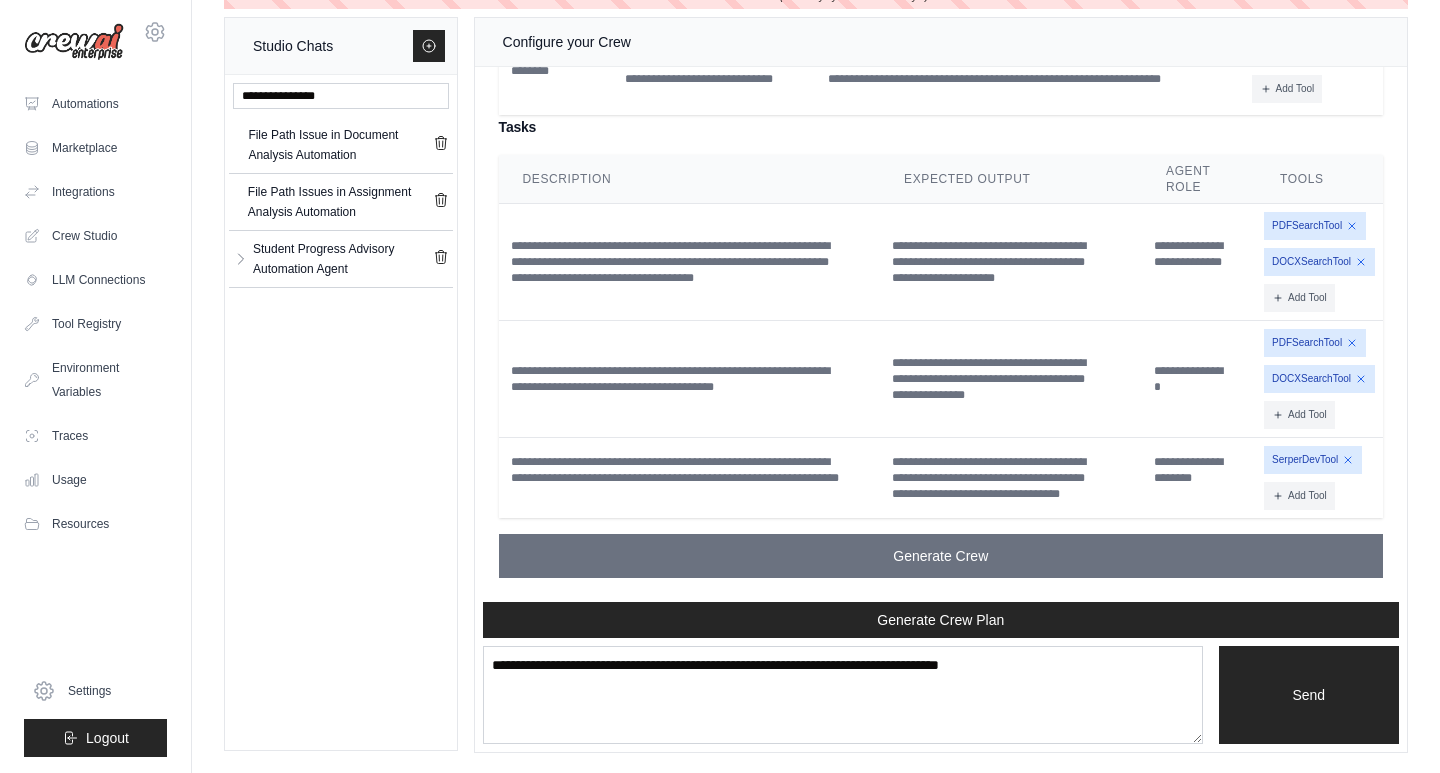 scroll, scrollTop: 4176, scrollLeft: 0, axis: vertical 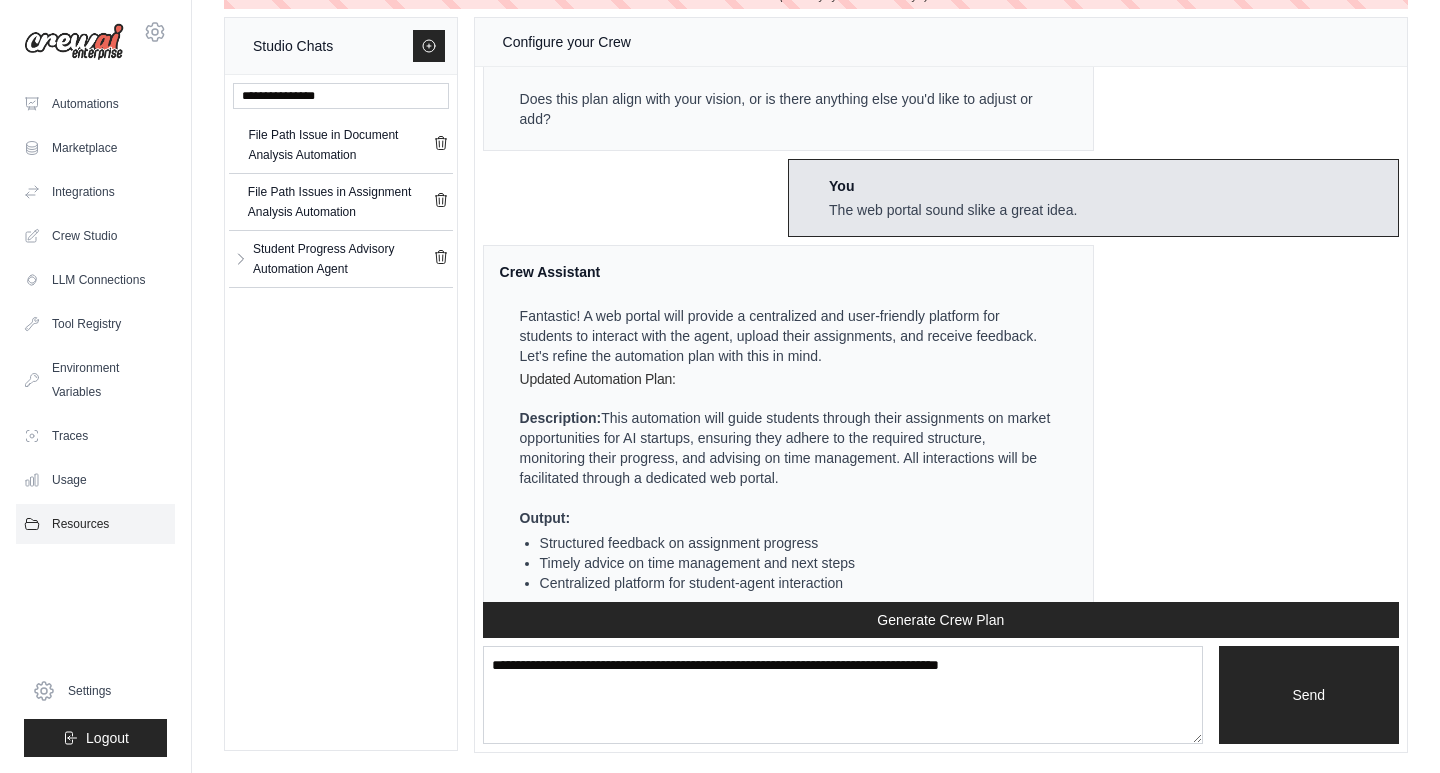 click on "Resources" at bounding box center [95, 524] 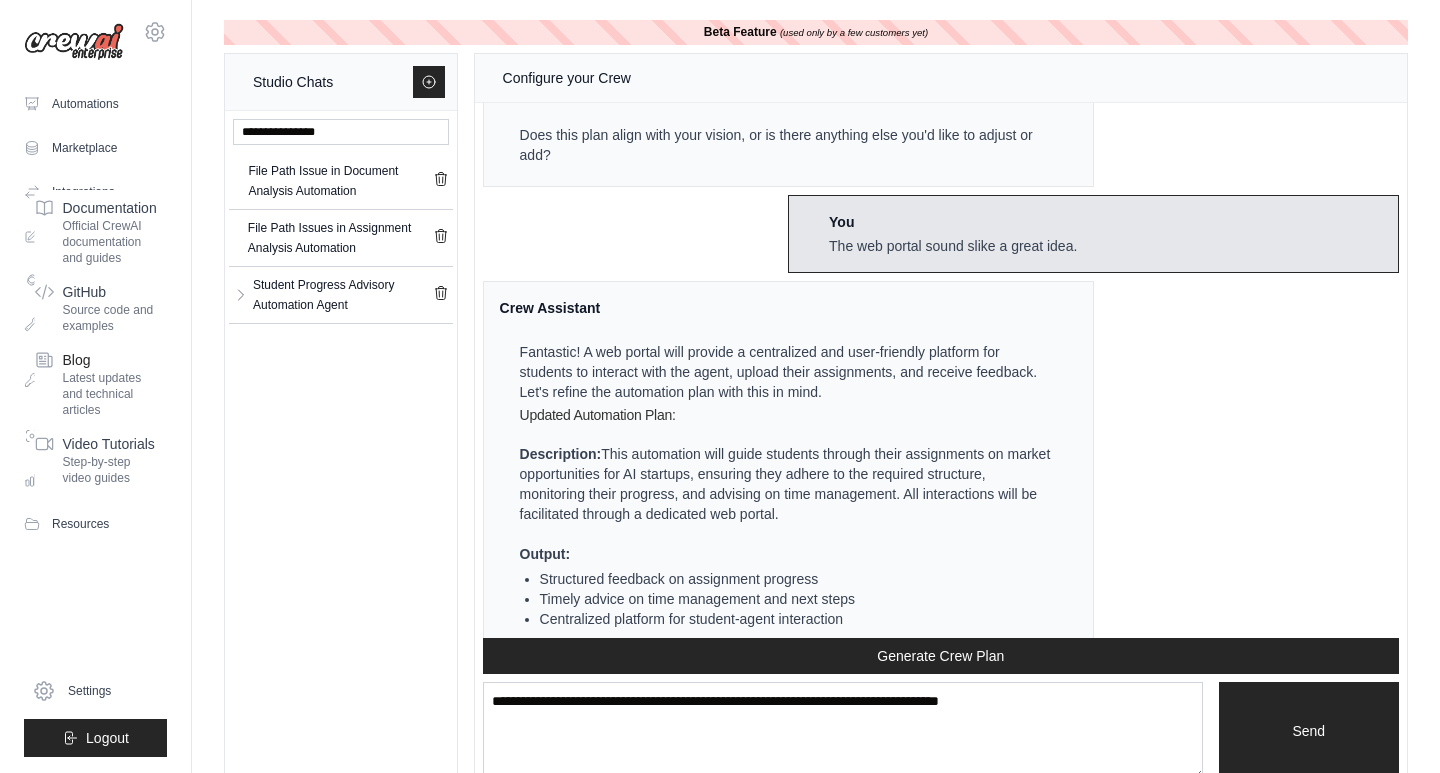 scroll, scrollTop: 0, scrollLeft: 0, axis: both 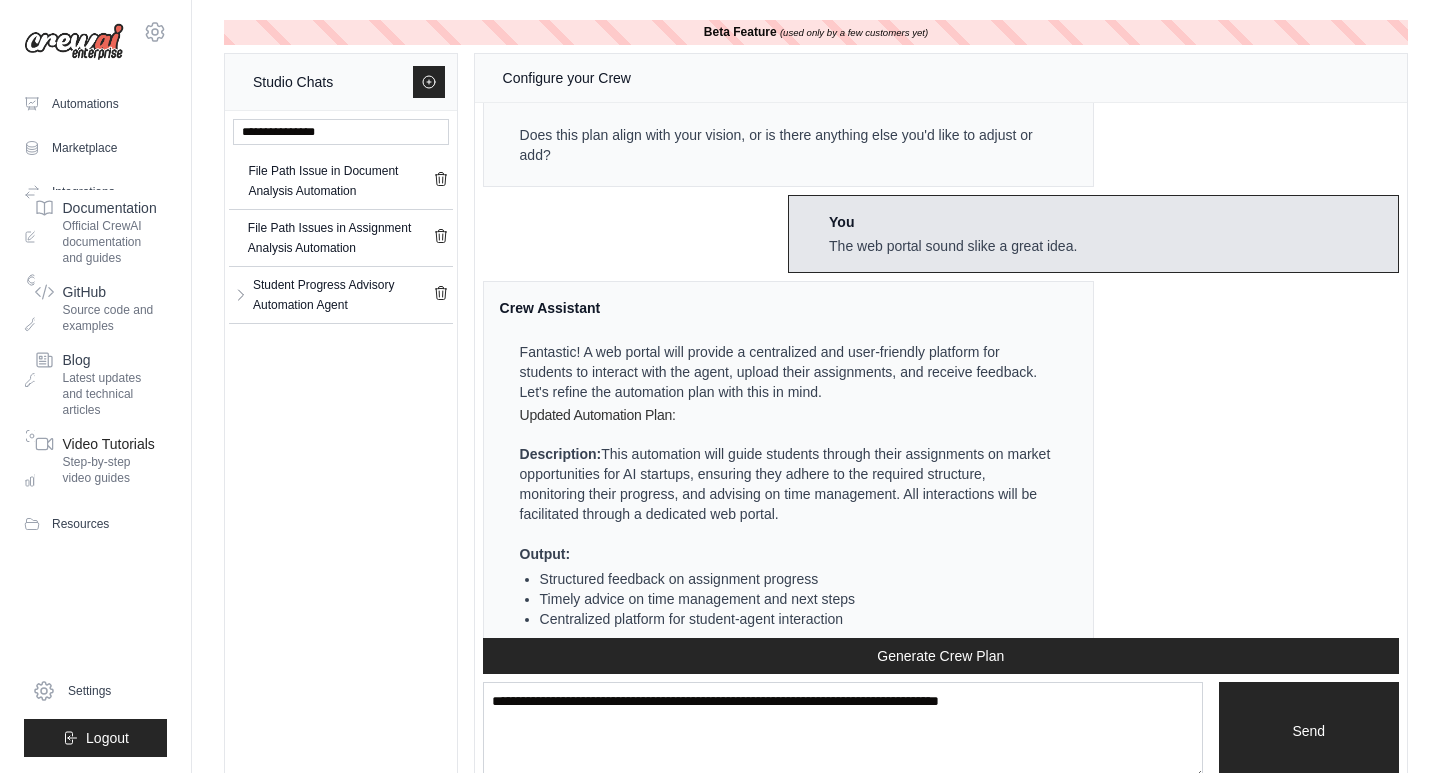 click on "Video Tutorials" at bounding box center [110, 444] 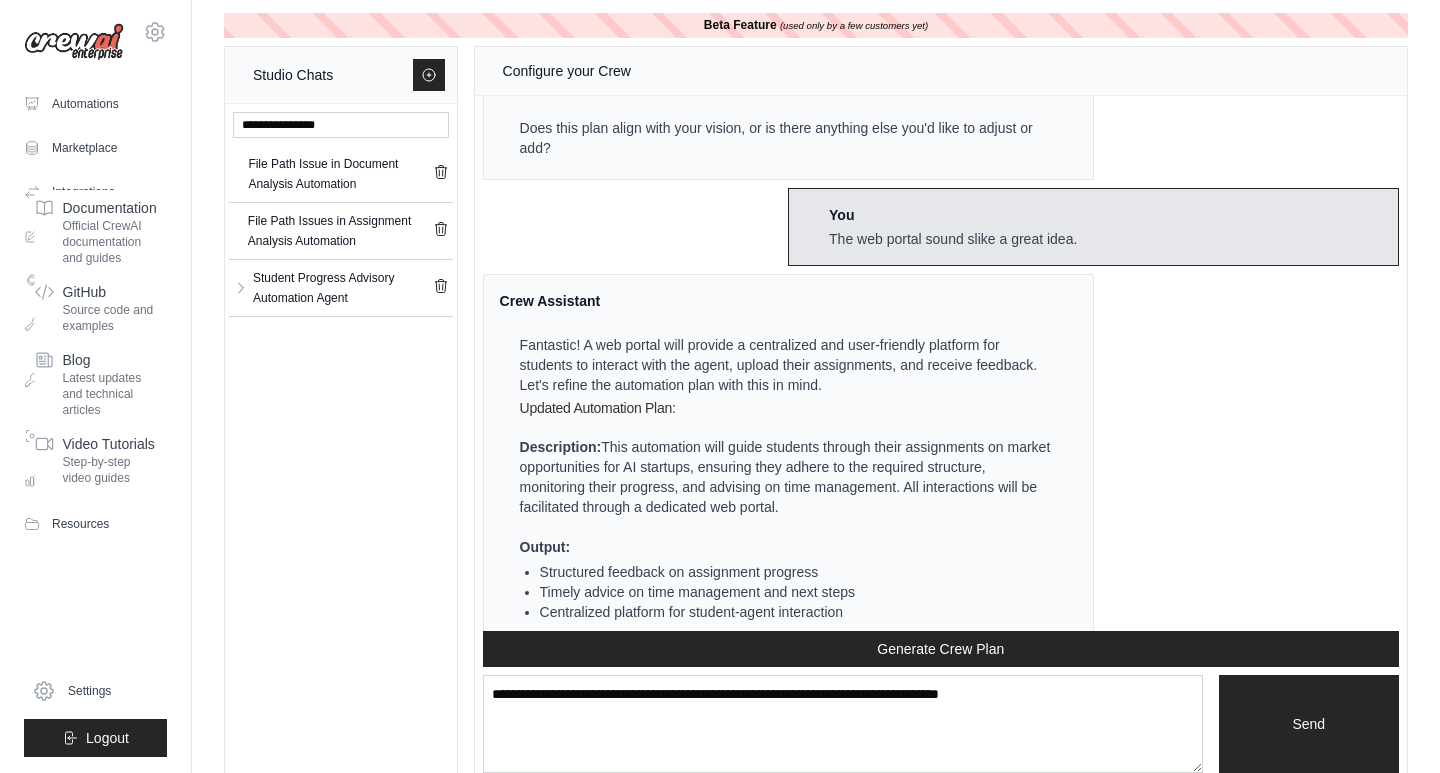 scroll, scrollTop: 13, scrollLeft: 0, axis: vertical 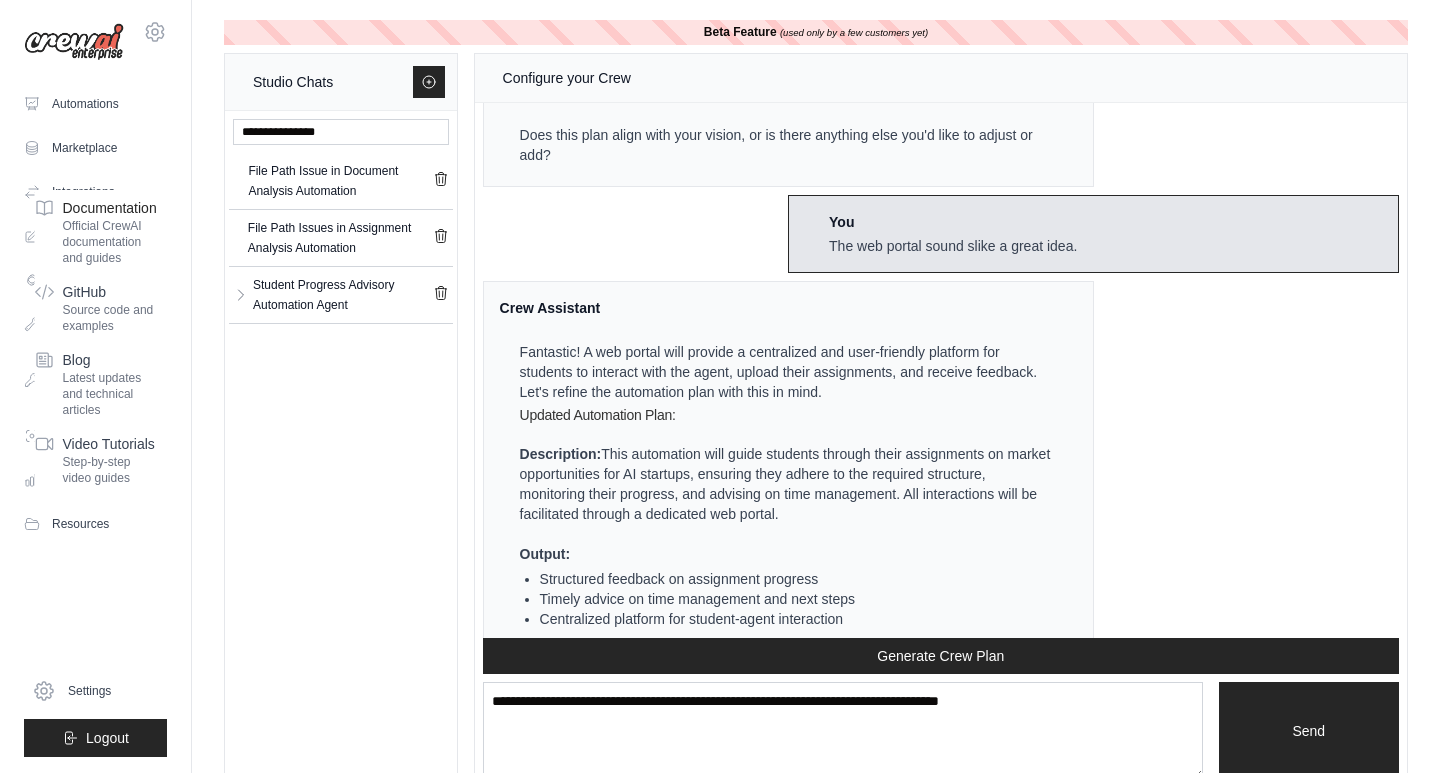 click on "Official CrewAI documentation and guides" at bounding box center (110, 242) 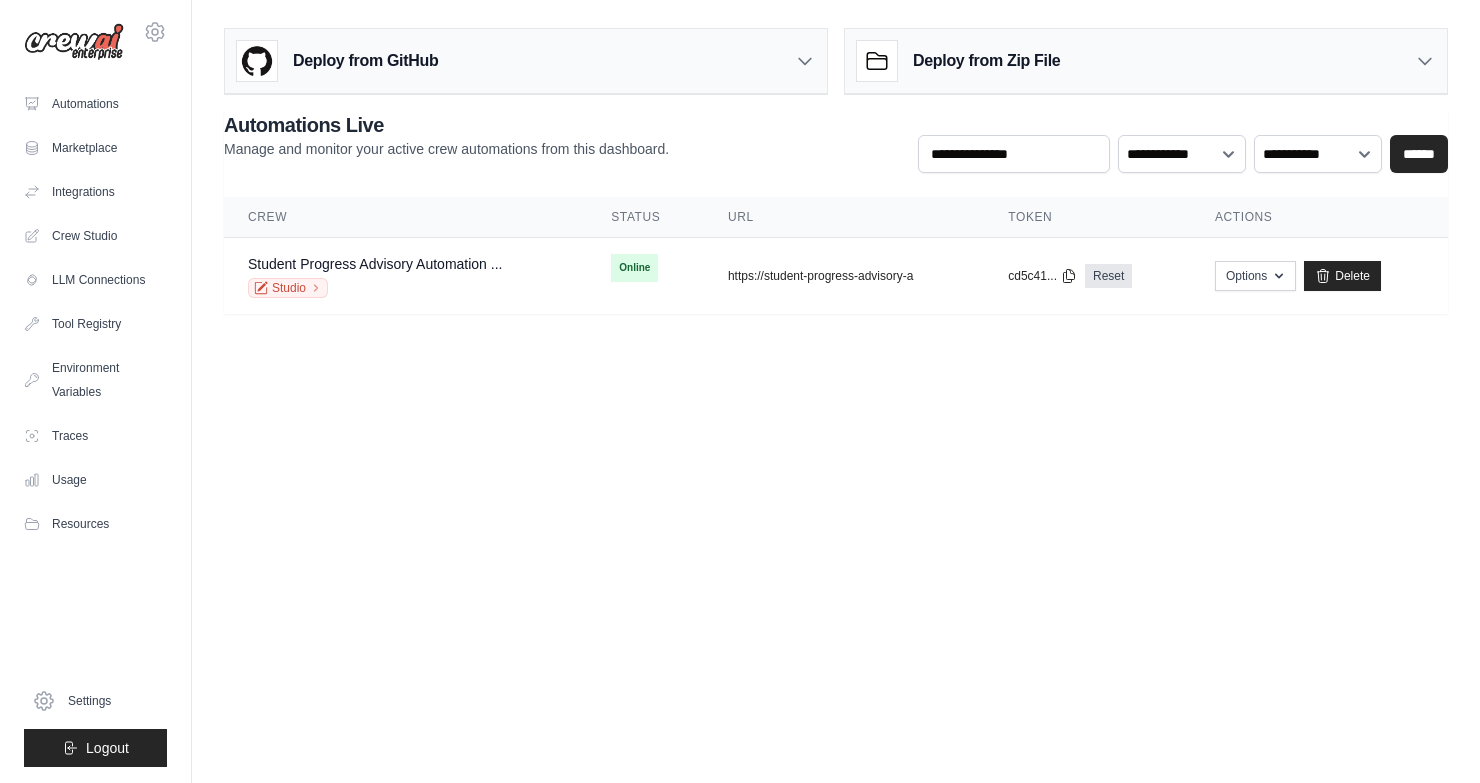 scroll, scrollTop: 0, scrollLeft: 0, axis: both 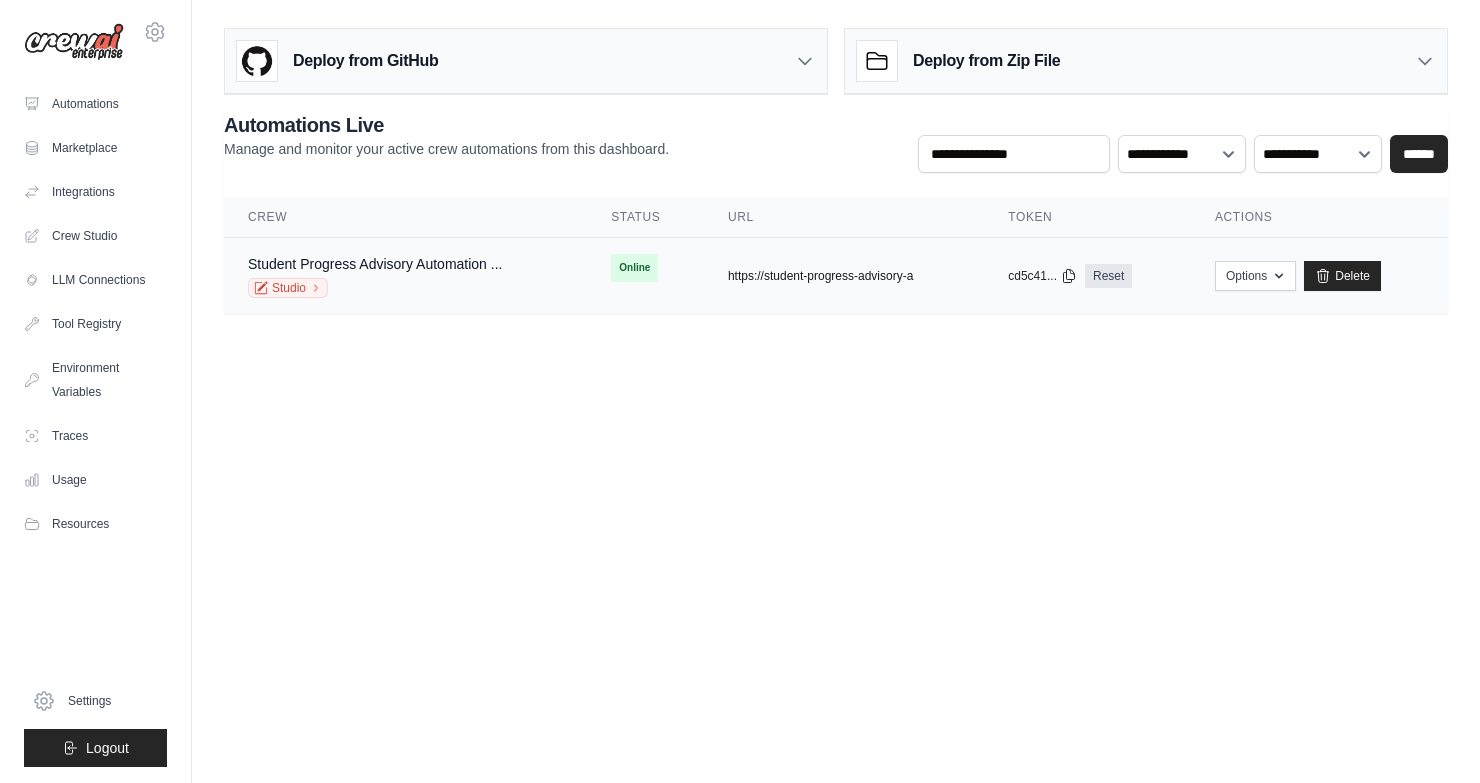 click on "https://student-progress-advisory-a" at bounding box center (820, 276) 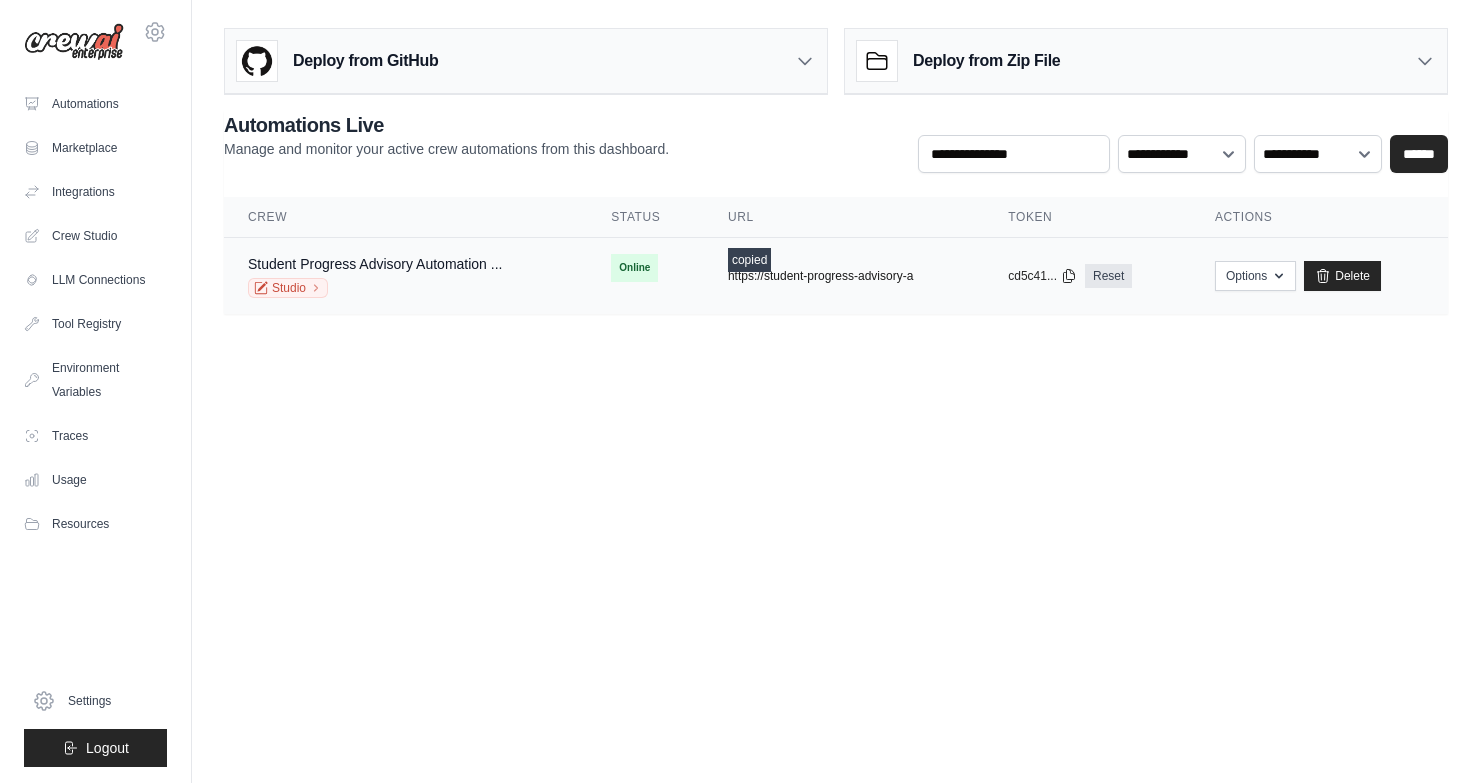 click on "https://student-progress-advisory-a" at bounding box center [820, 276] 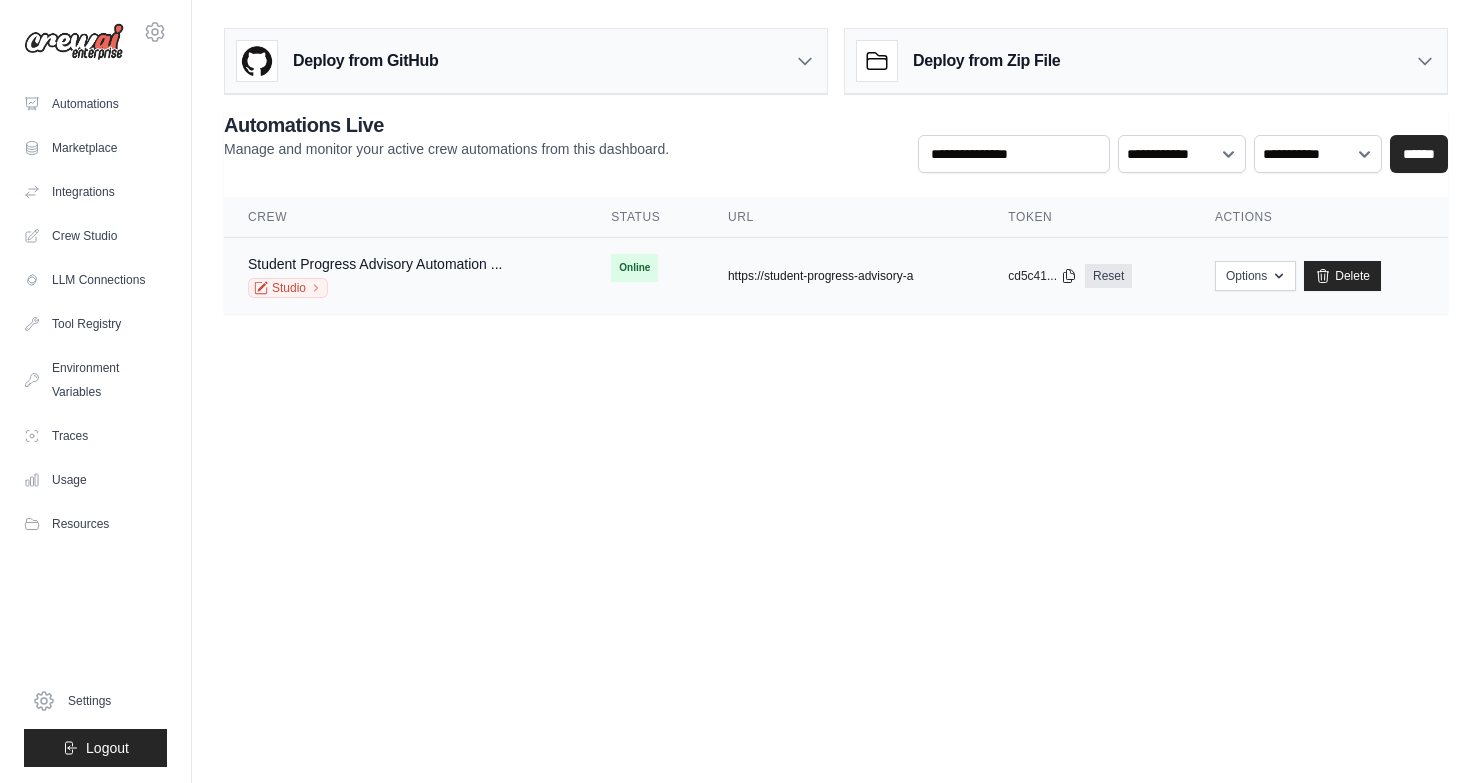 click on "https://student-progress-advisory-a" at bounding box center (820, 276) 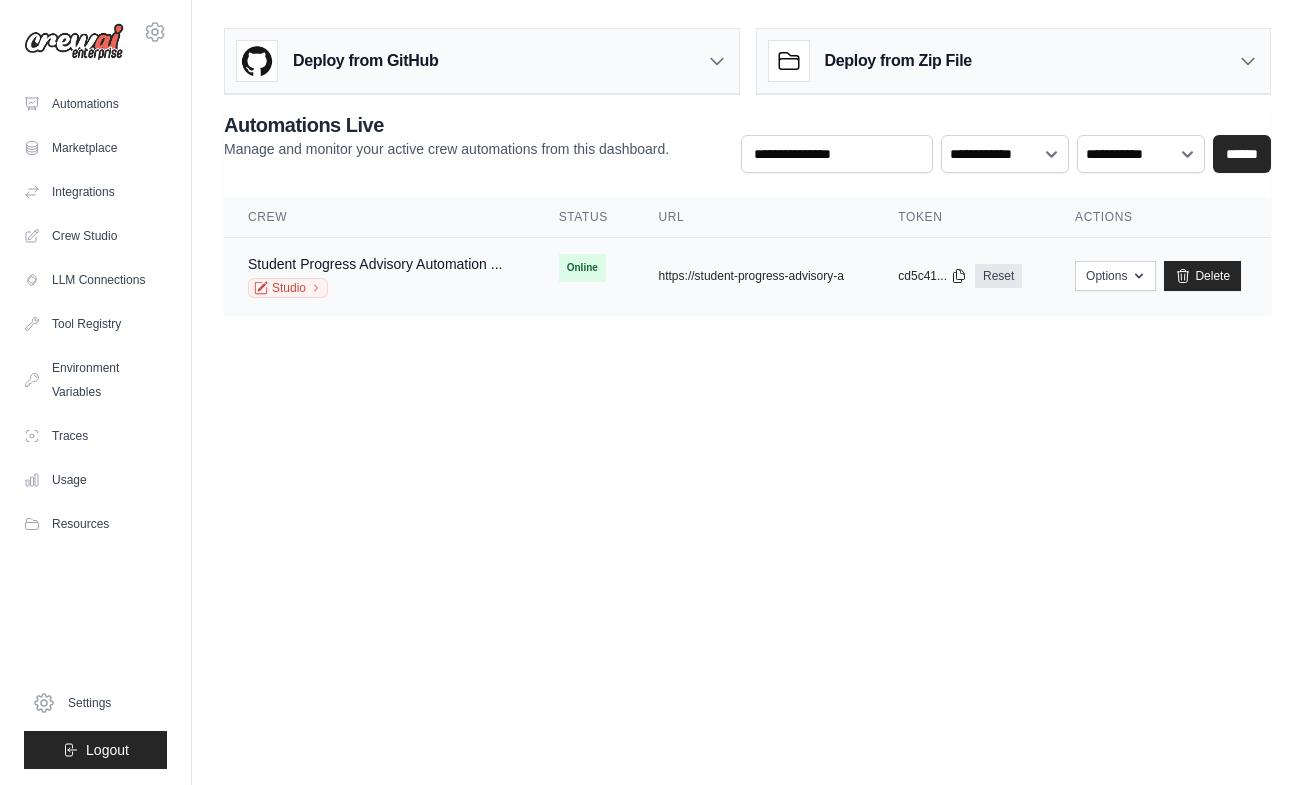 click on "Online" at bounding box center (582, 268) 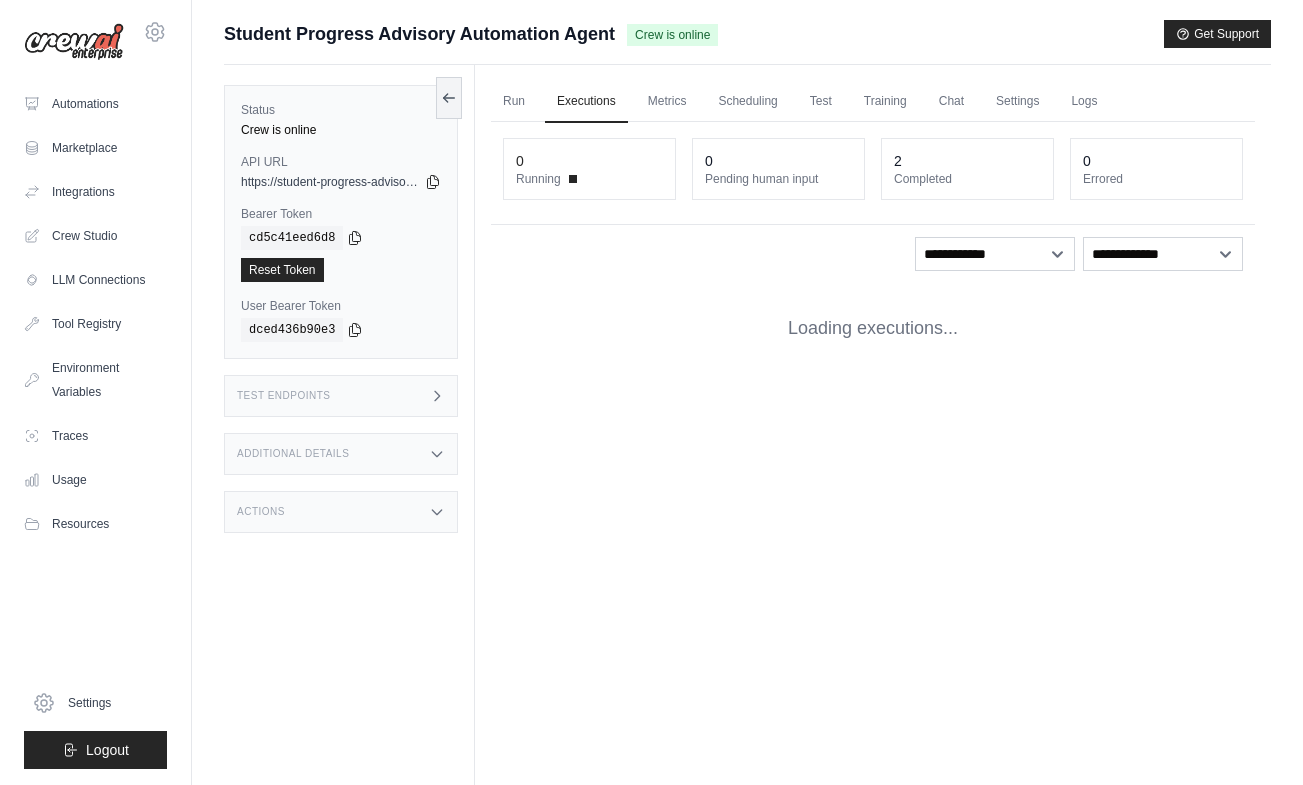 scroll, scrollTop: 0, scrollLeft: 0, axis: both 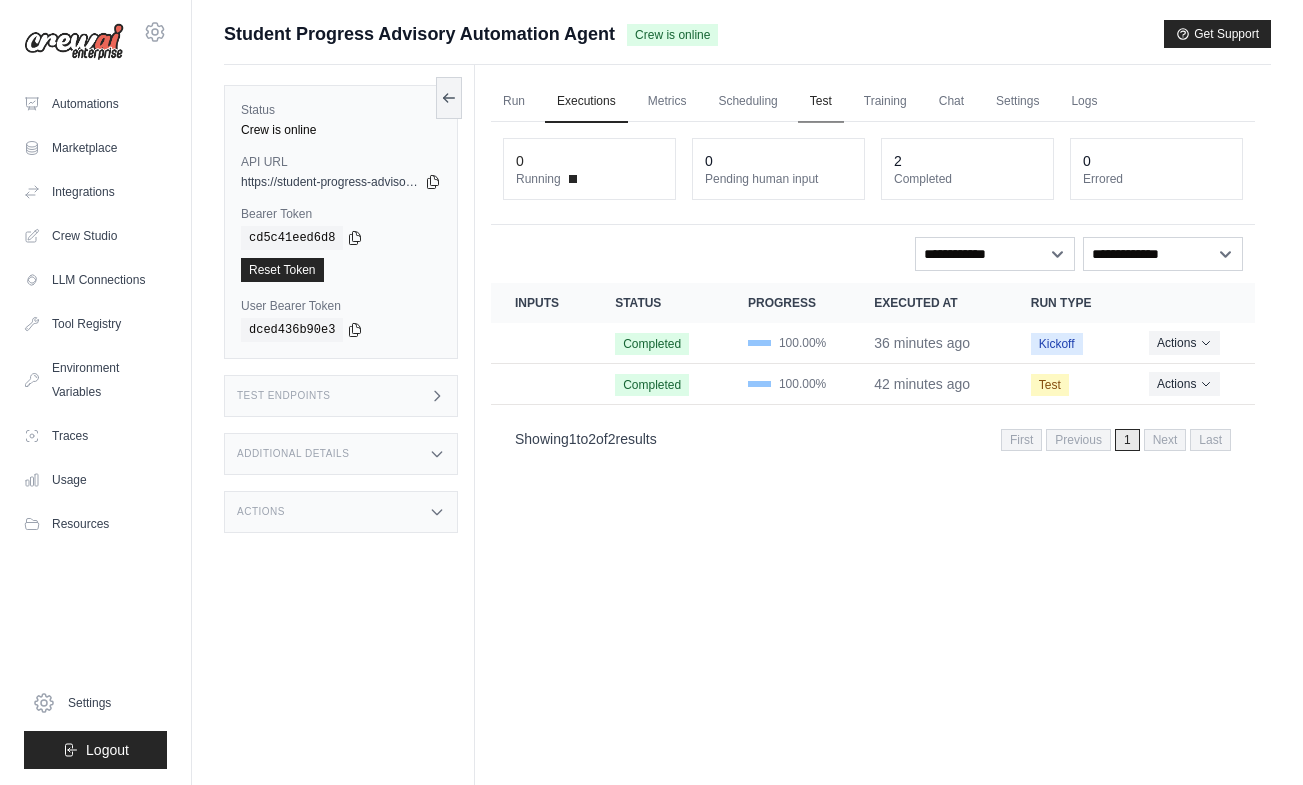 click on "Test" at bounding box center [821, 102] 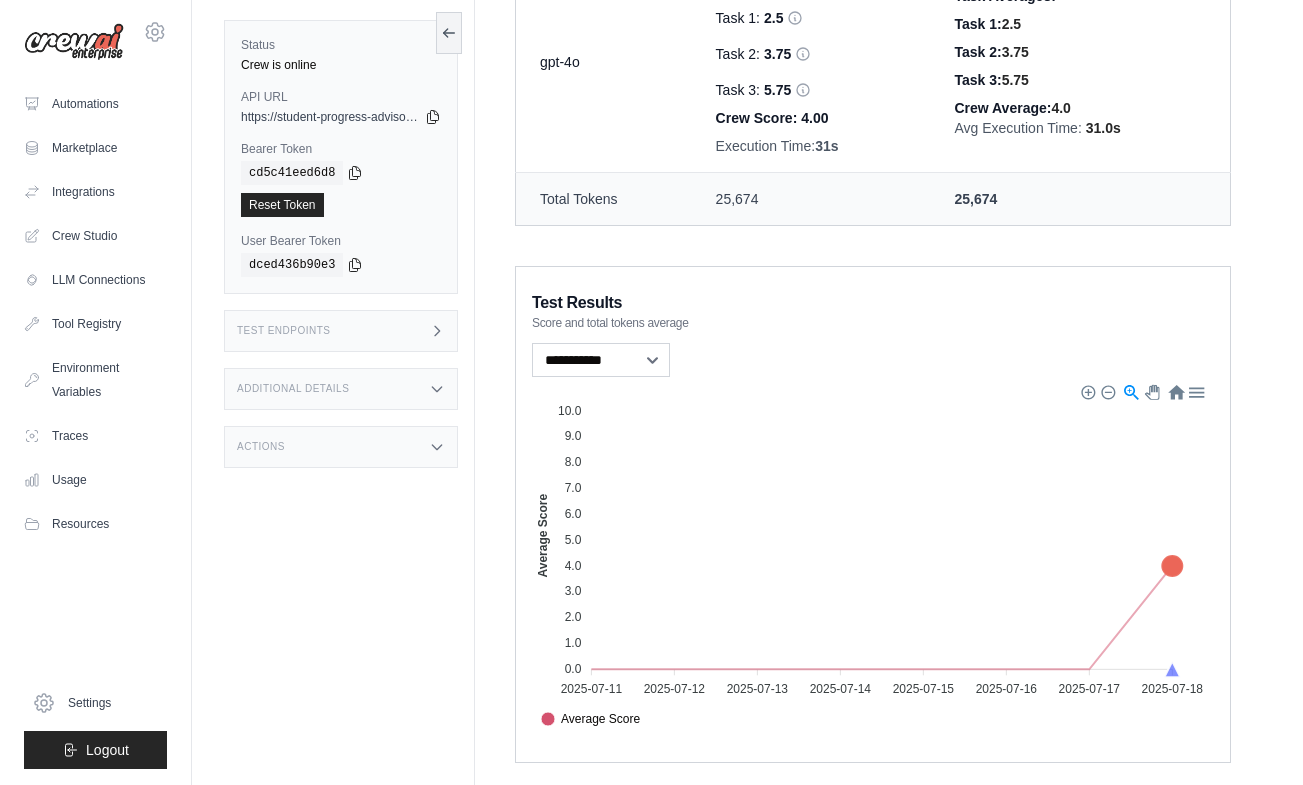 scroll, scrollTop: 685, scrollLeft: 0, axis: vertical 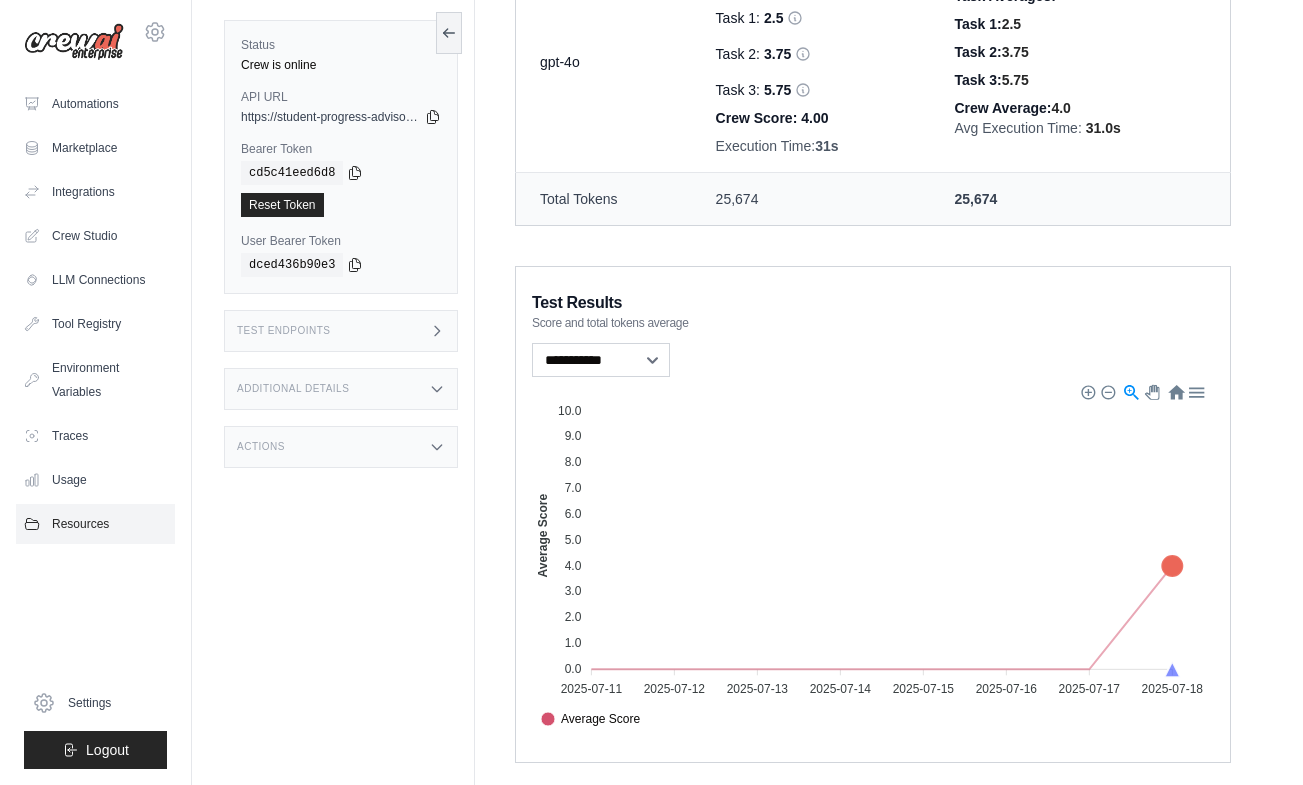 click on "Resources" at bounding box center (95, 524) 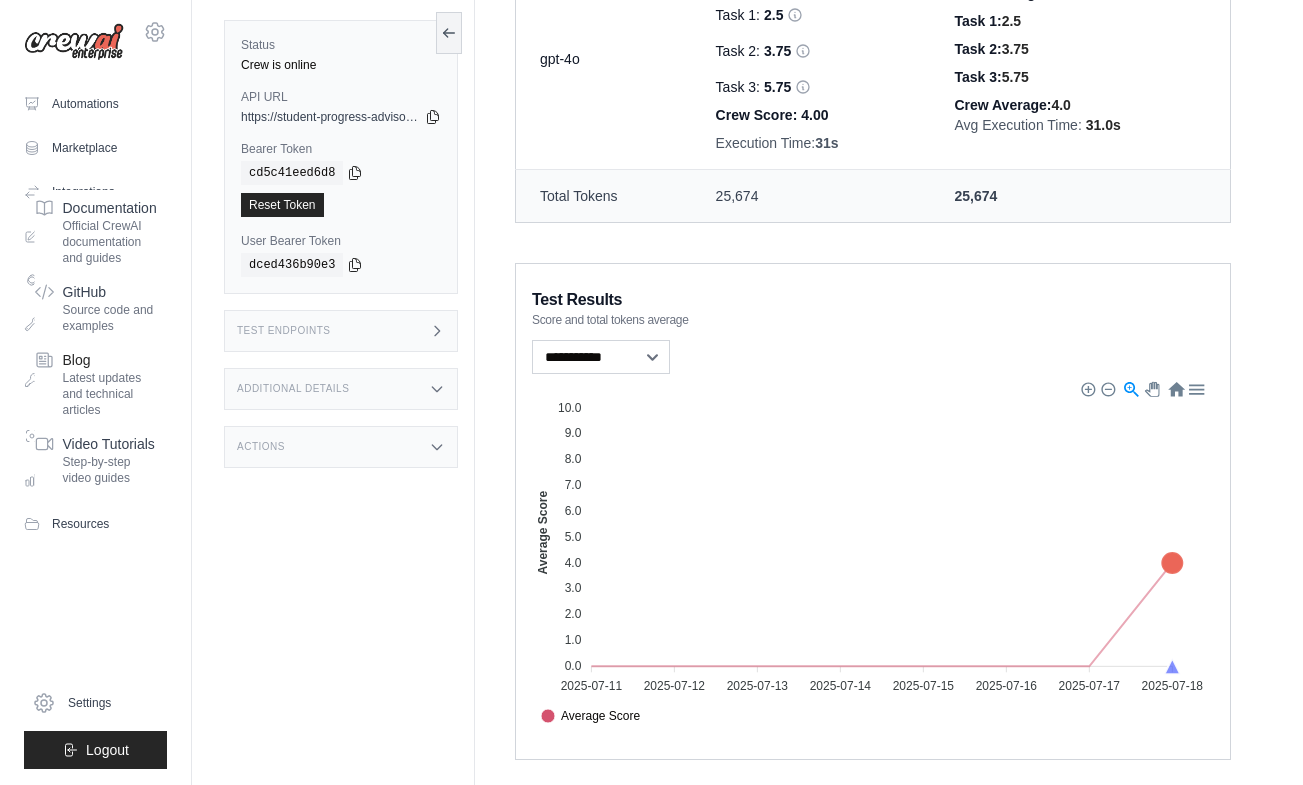 scroll, scrollTop: 683, scrollLeft: 0, axis: vertical 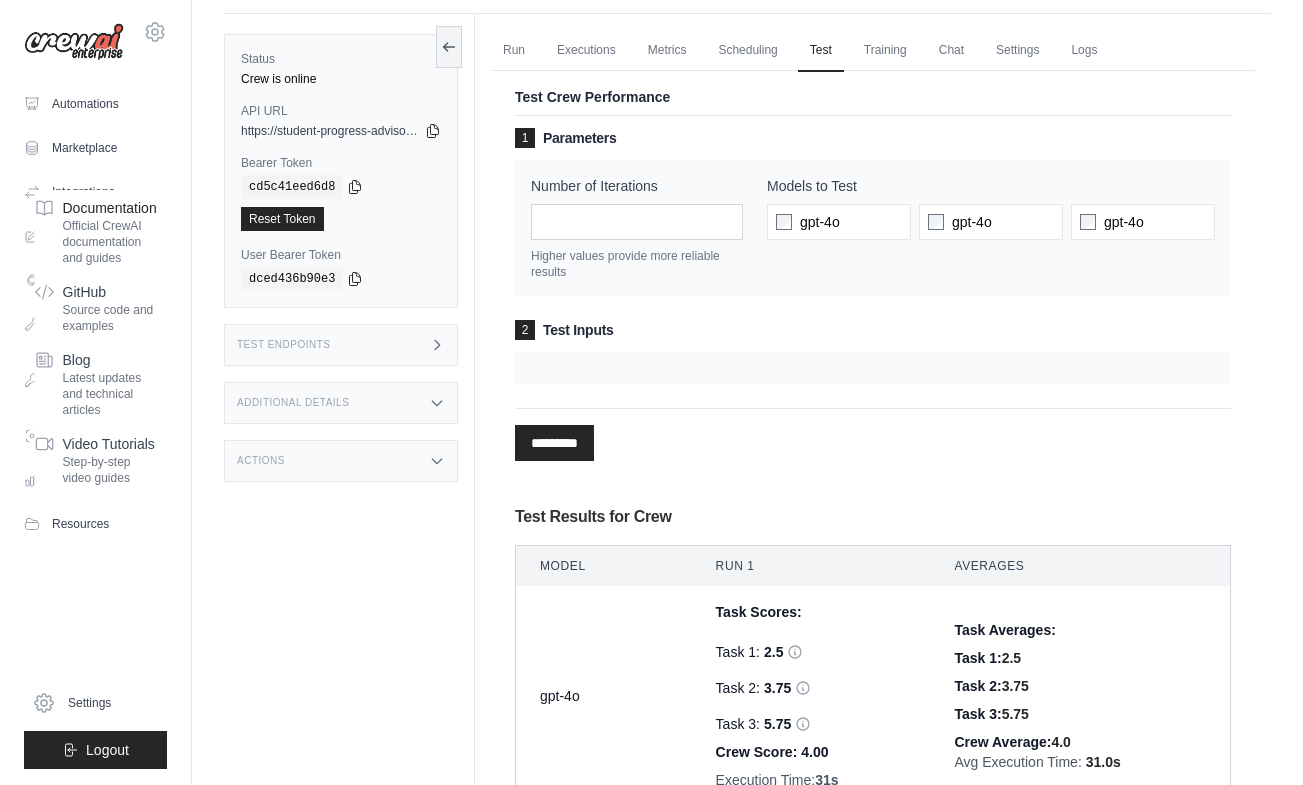 click on "Official CrewAI documentation and guides" at bounding box center [110, 242] 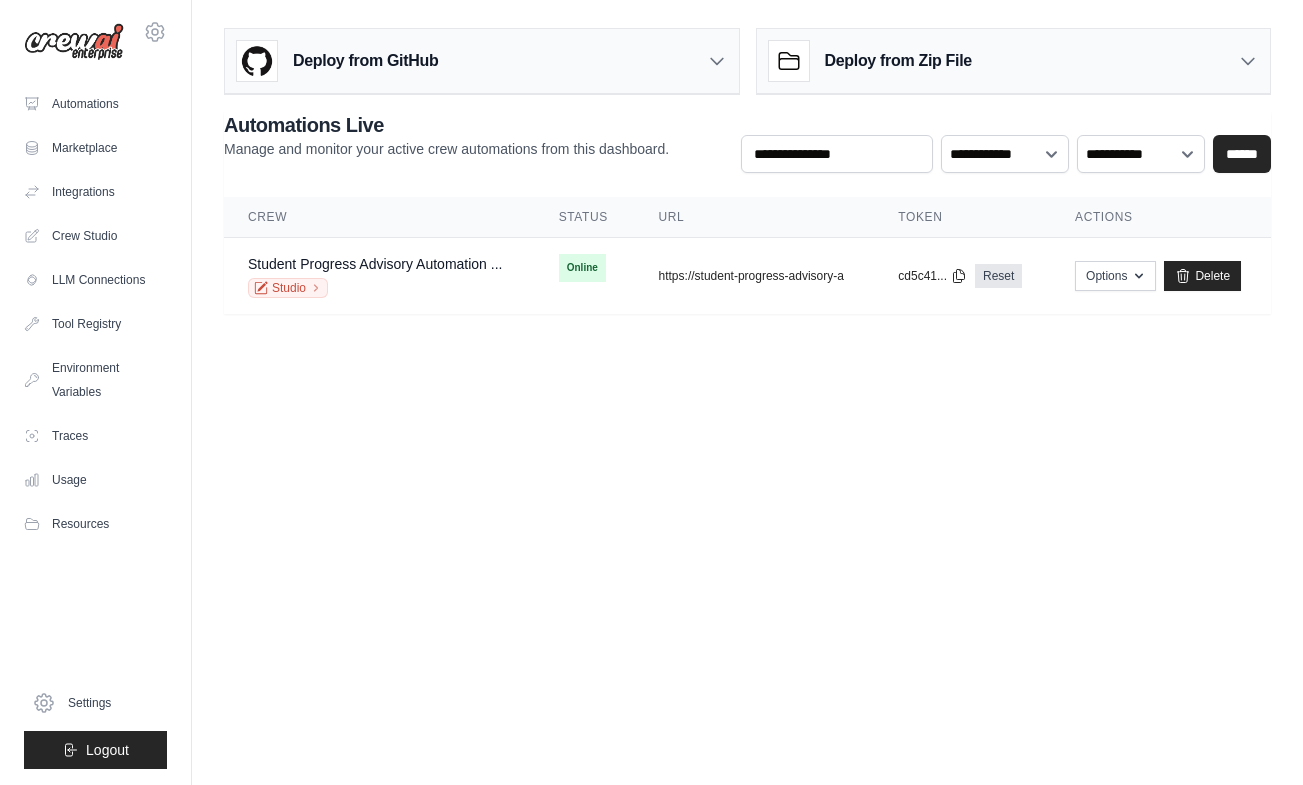 scroll, scrollTop: 0, scrollLeft: 0, axis: both 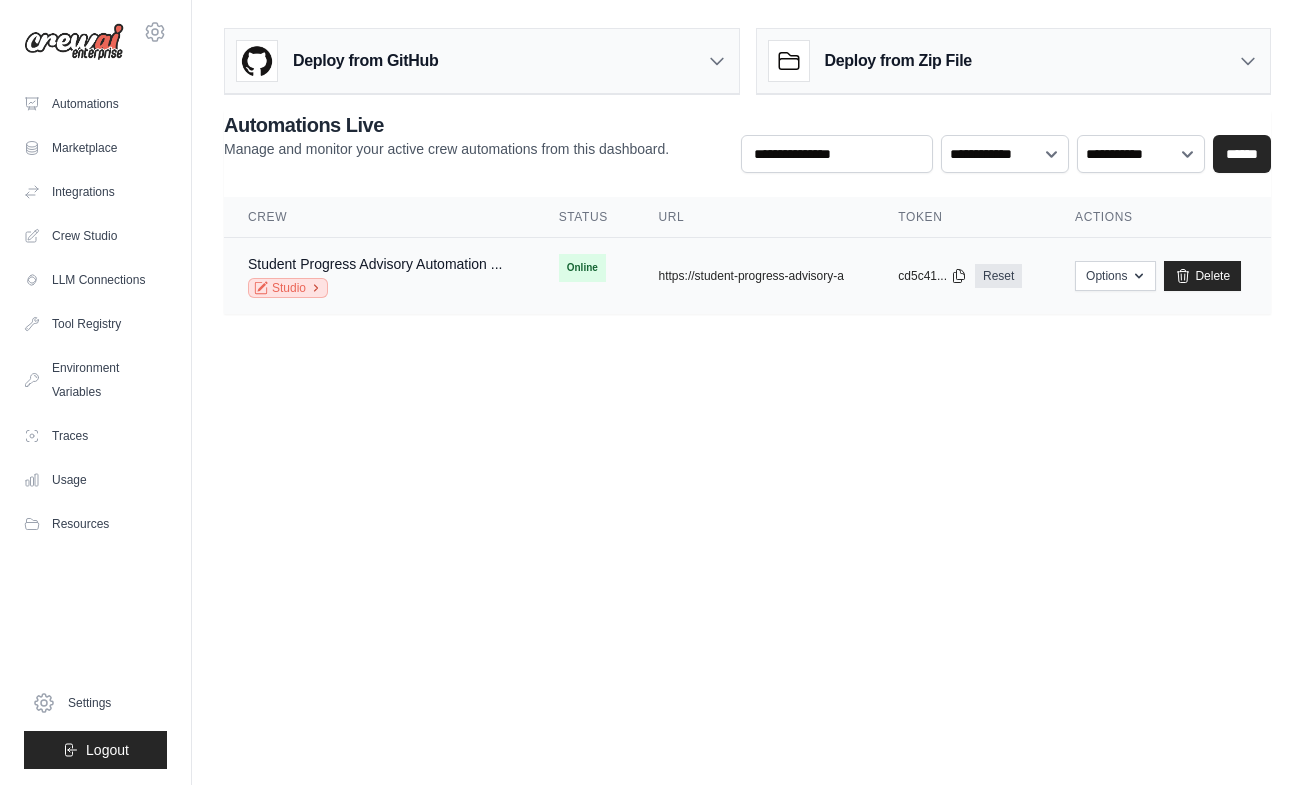 click on "Studio" at bounding box center [288, 288] 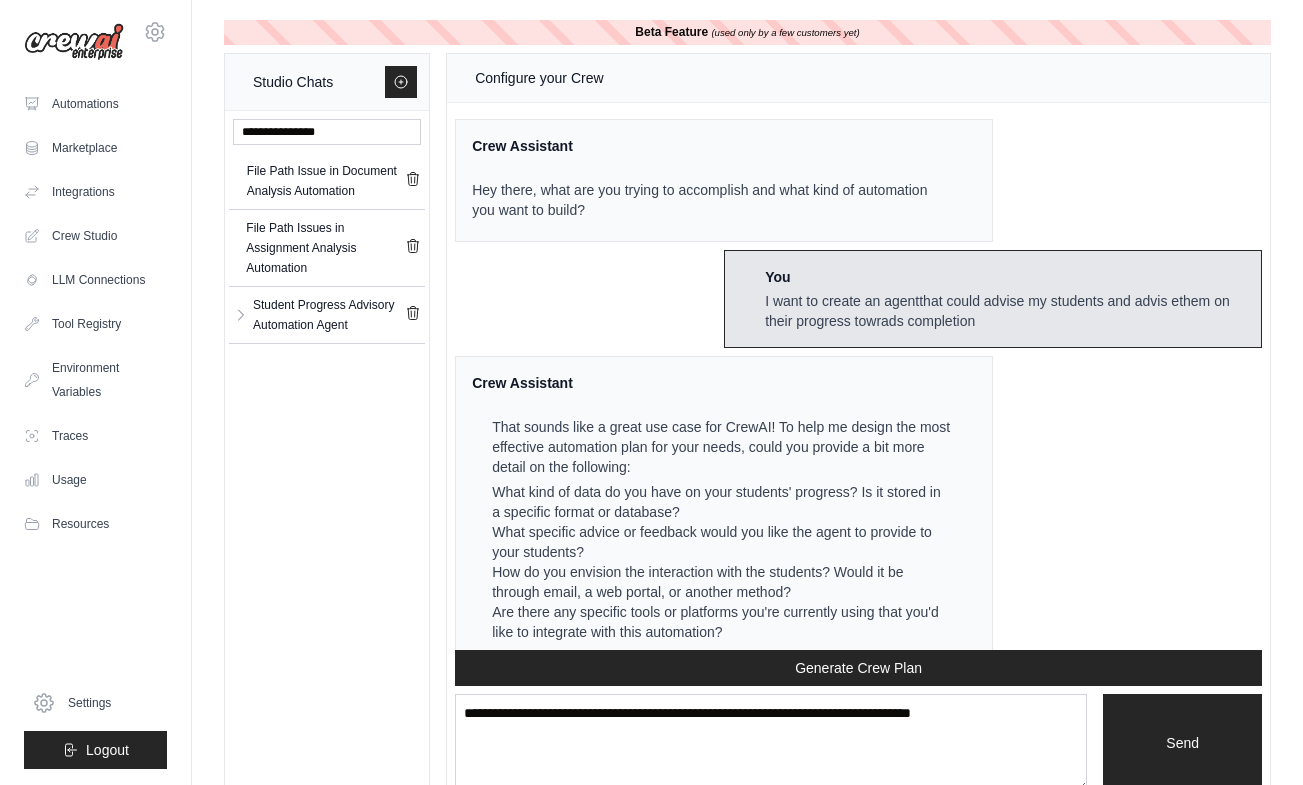 scroll, scrollTop: 4572, scrollLeft: 0, axis: vertical 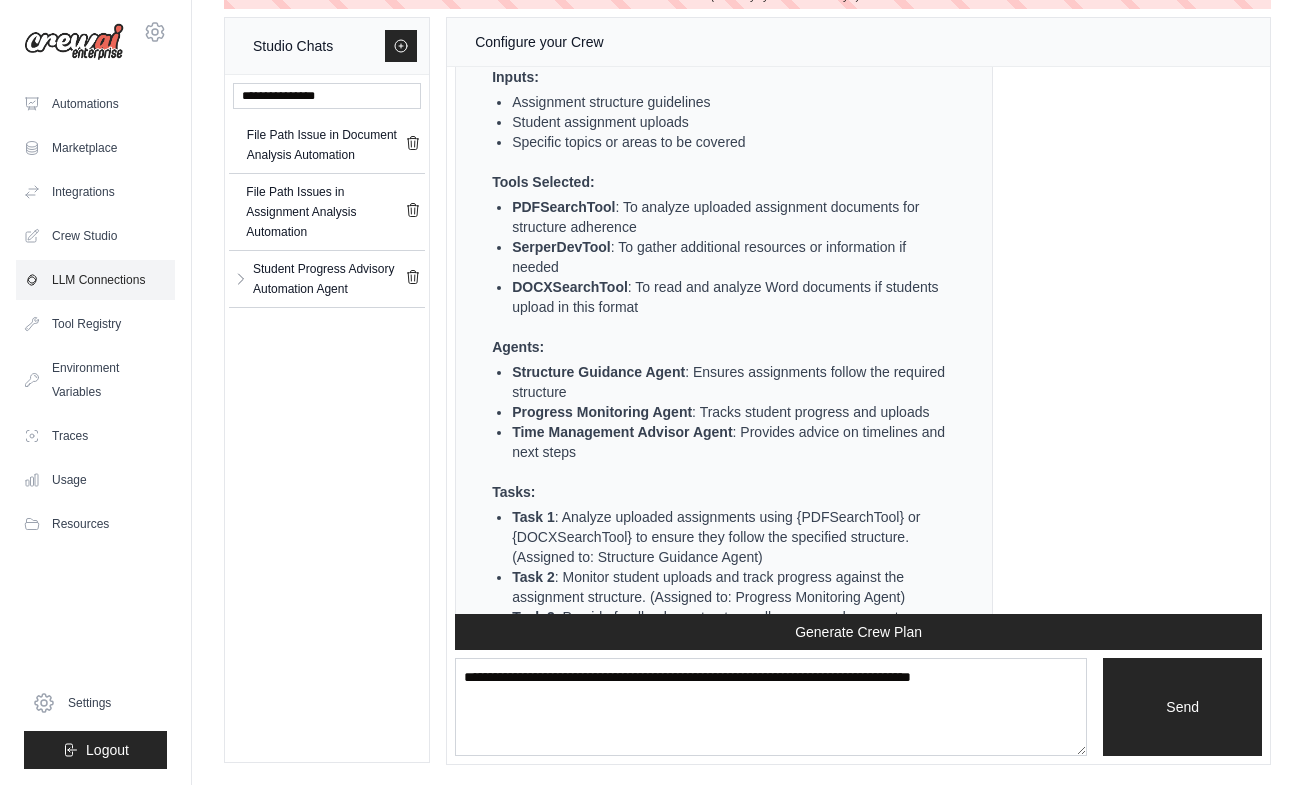 click on "LLM Connections" at bounding box center [95, 280] 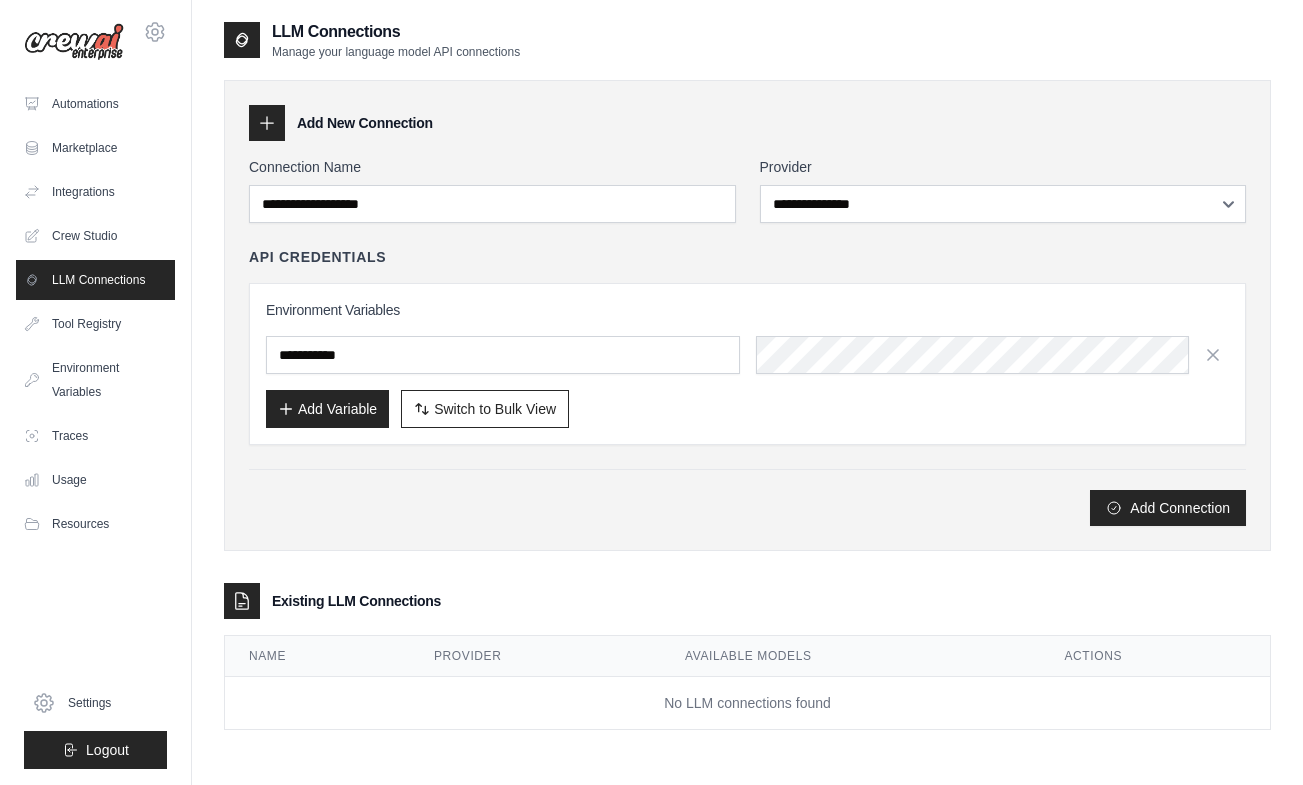 scroll, scrollTop: 0, scrollLeft: 0, axis: both 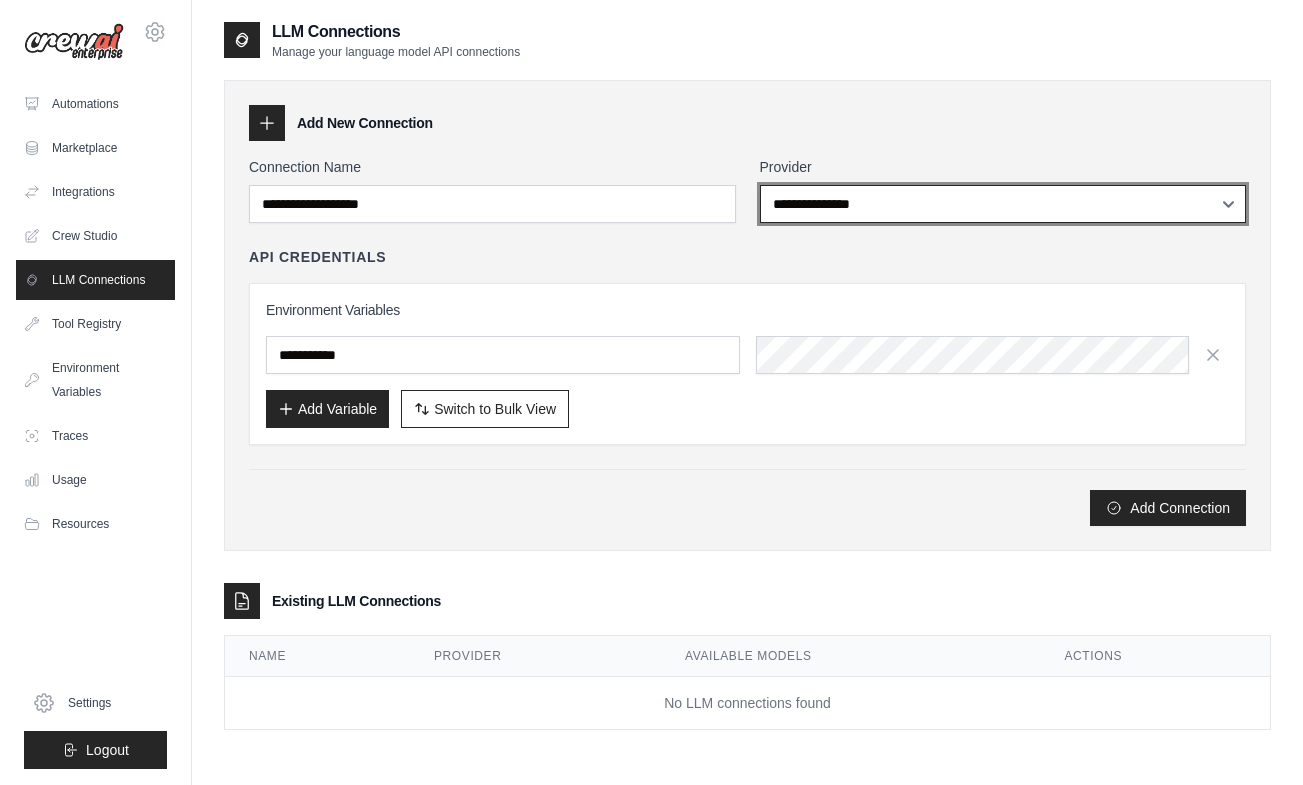 select on "******" 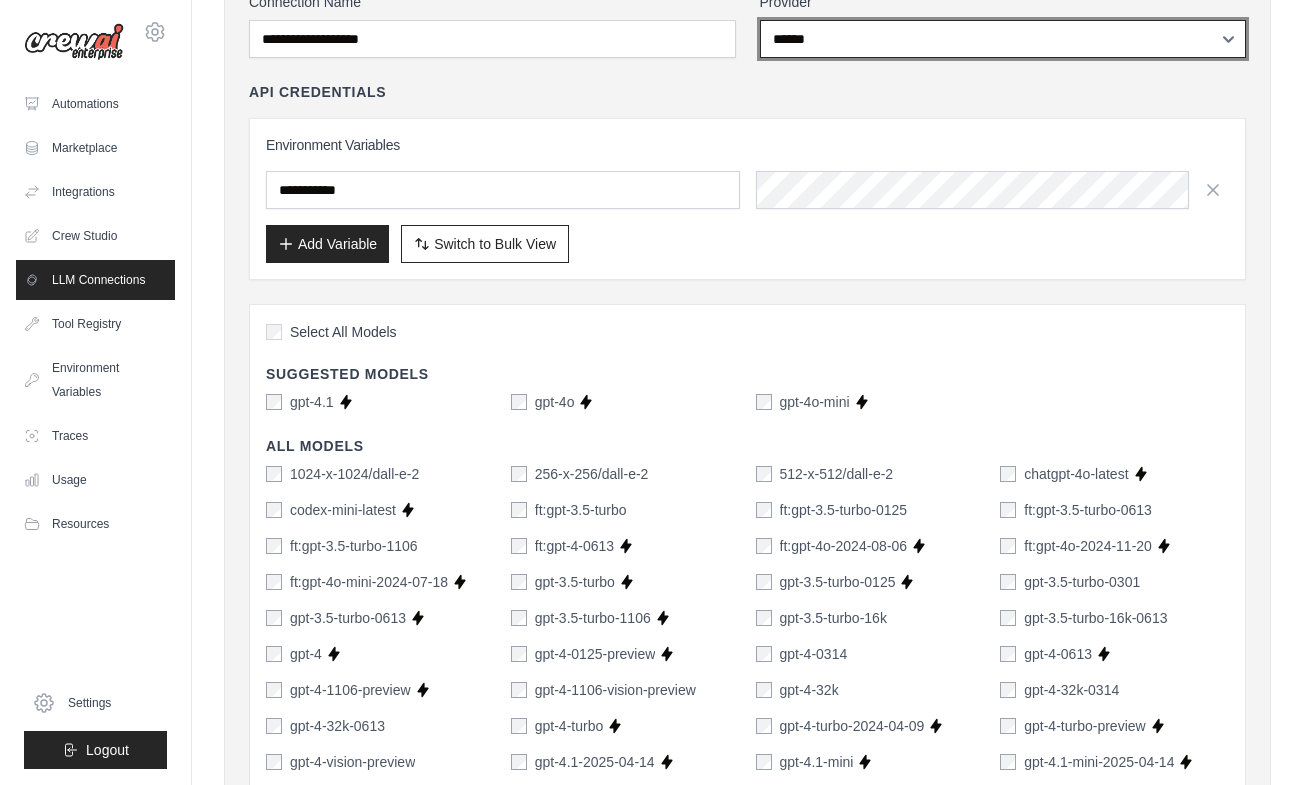 scroll, scrollTop: 160, scrollLeft: 0, axis: vertical 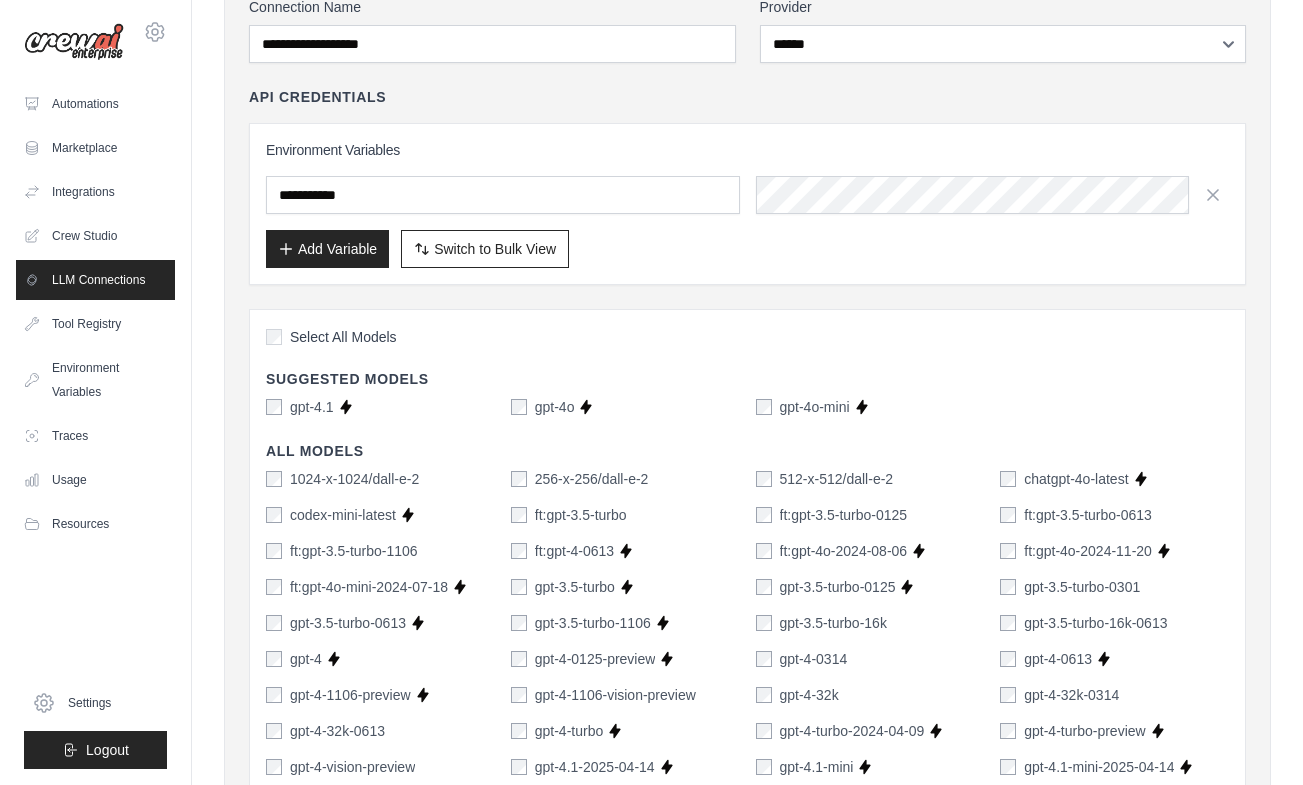 click on "gpt-4.1
Supports Crew Studio gpt-4o
Supports Crew Studio gpt-4o-mini
Supports Crew Studio" at bounding box center (747, 407) 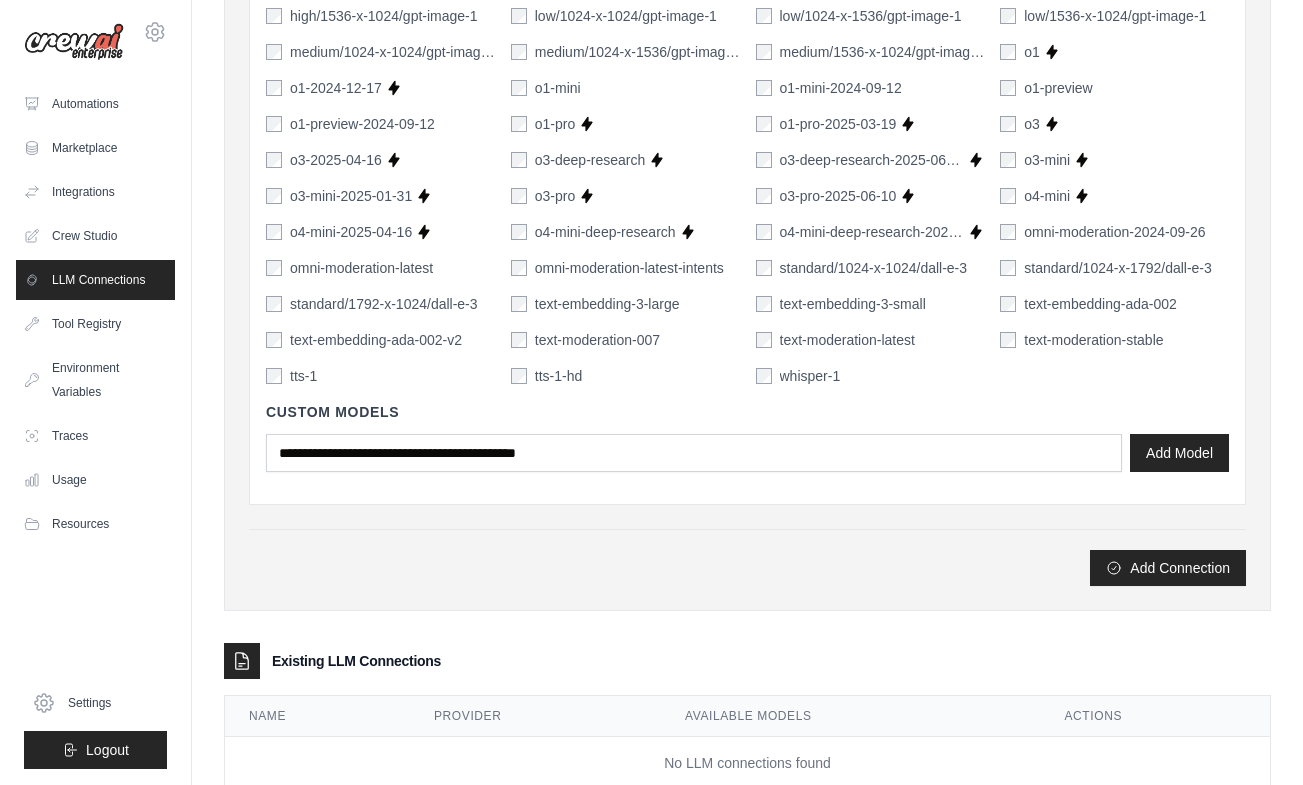 scroll, scrollTop: 1237, scrollLeft: 0, axis: vertical 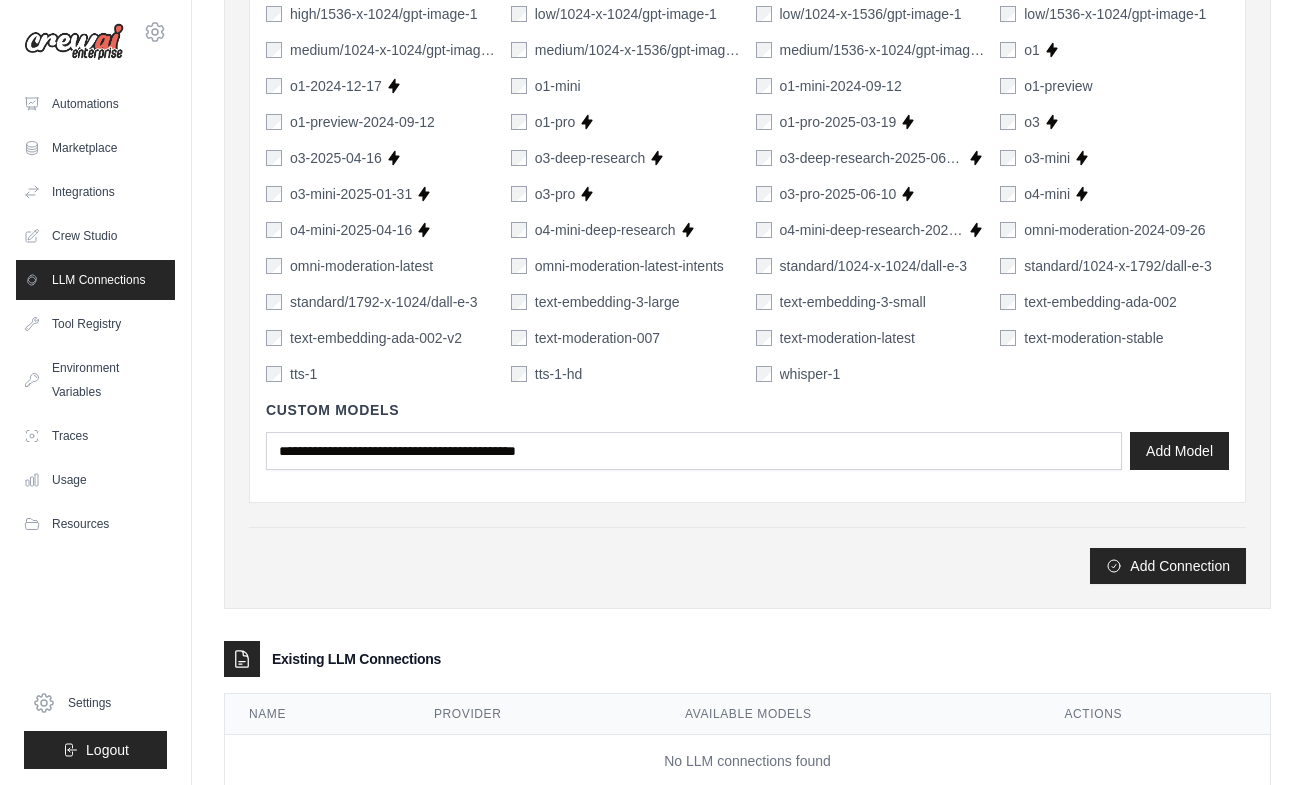 click on "Add Model" at bounding box center [1179, 451] 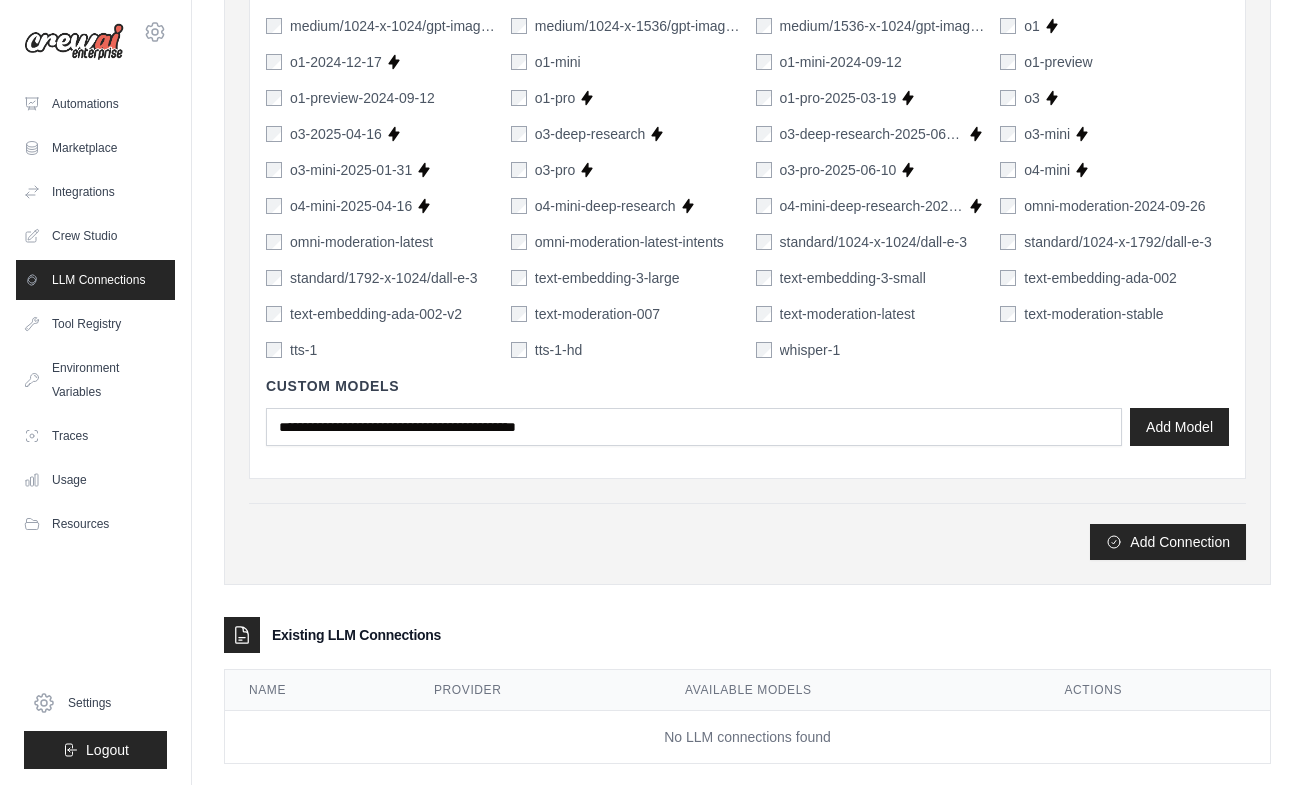 scroll, scrollTop: 1262, scrollLeft: 0, axis: vertical 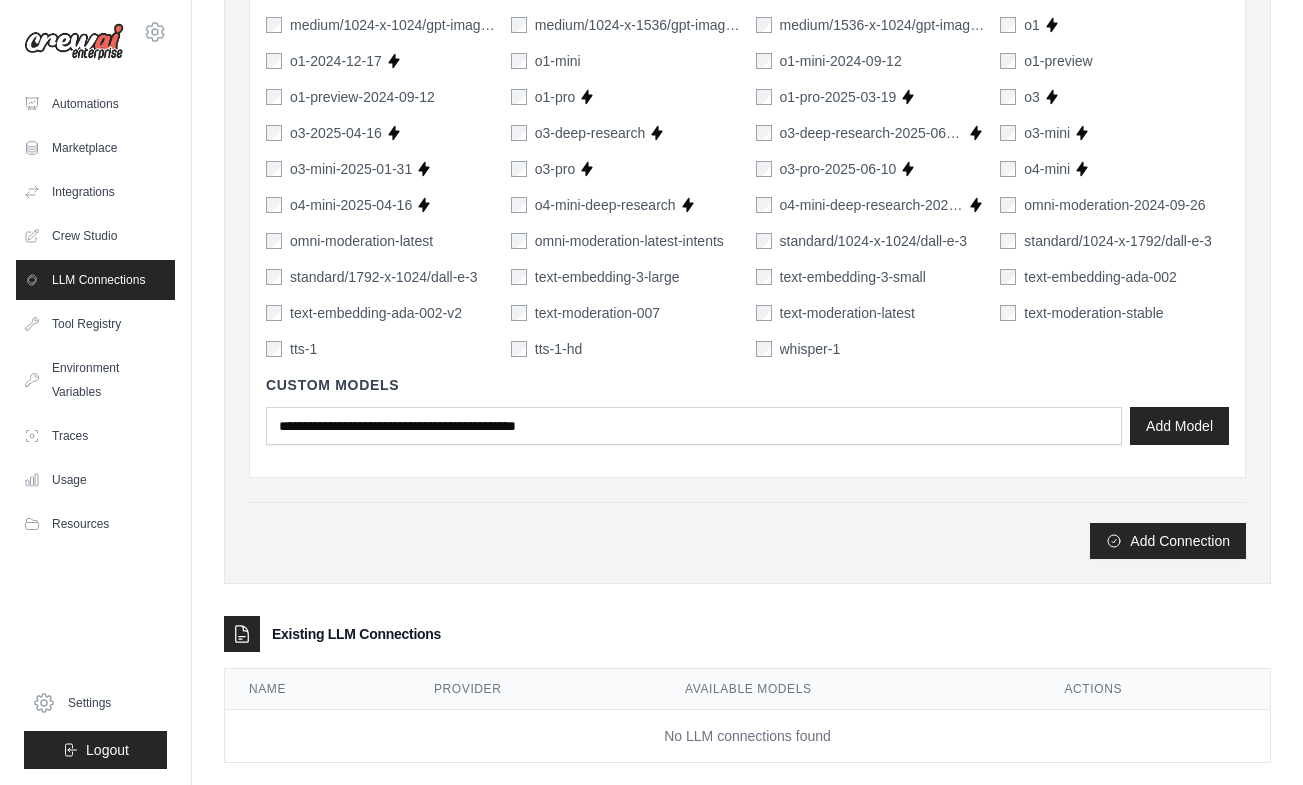 click on "Add Connection" at bounding box center (1168, 541) 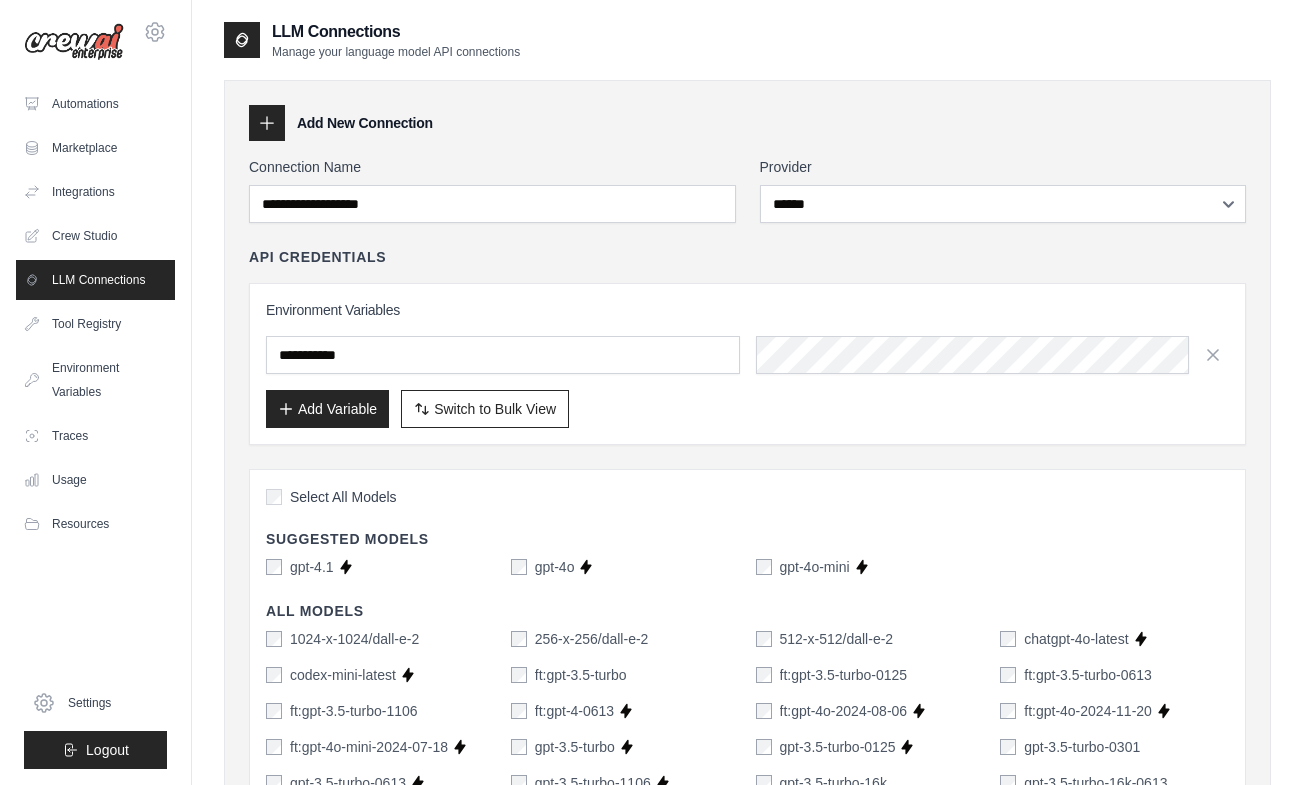 click on "Environment Variables
Add Variable
Switch to Bulk View
Switch to Table View" at bounding box center (747, 364) 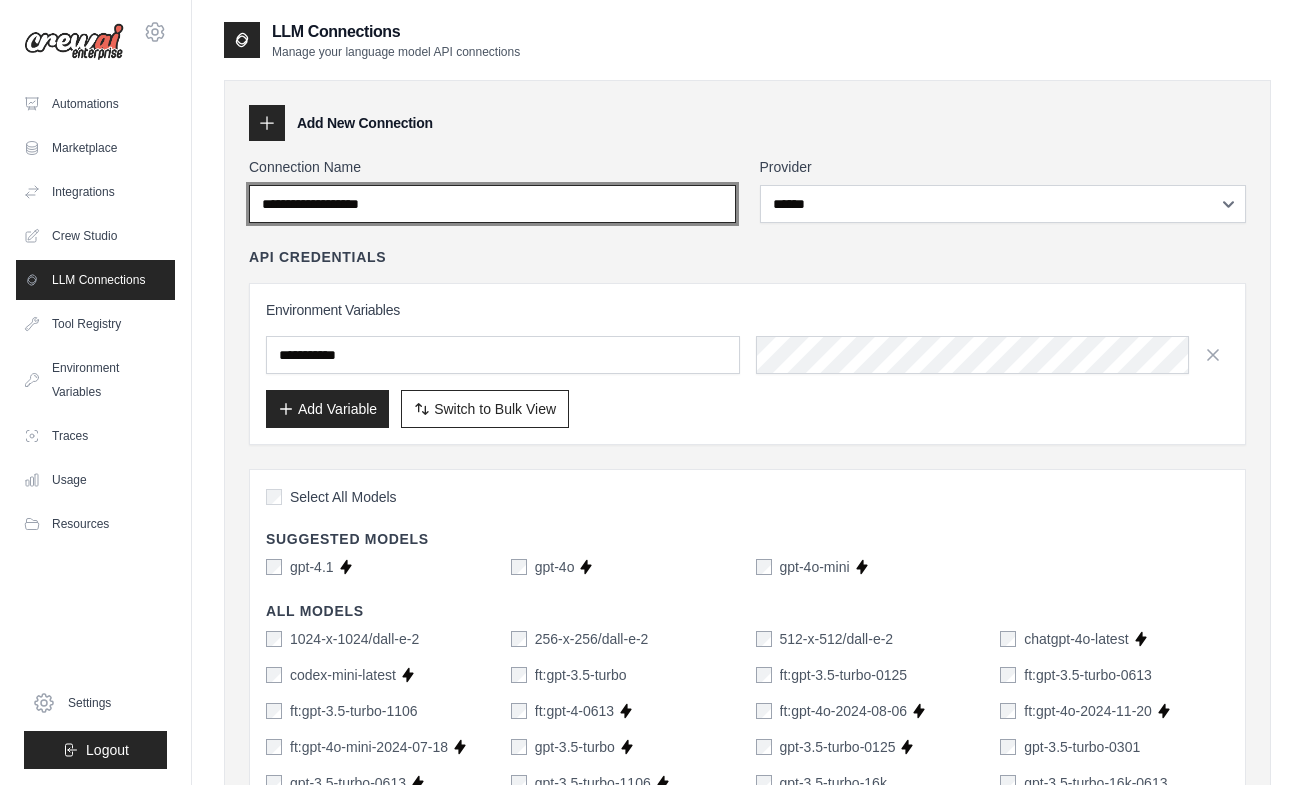 click on "Connection Name" at bounding box center (492, 204) 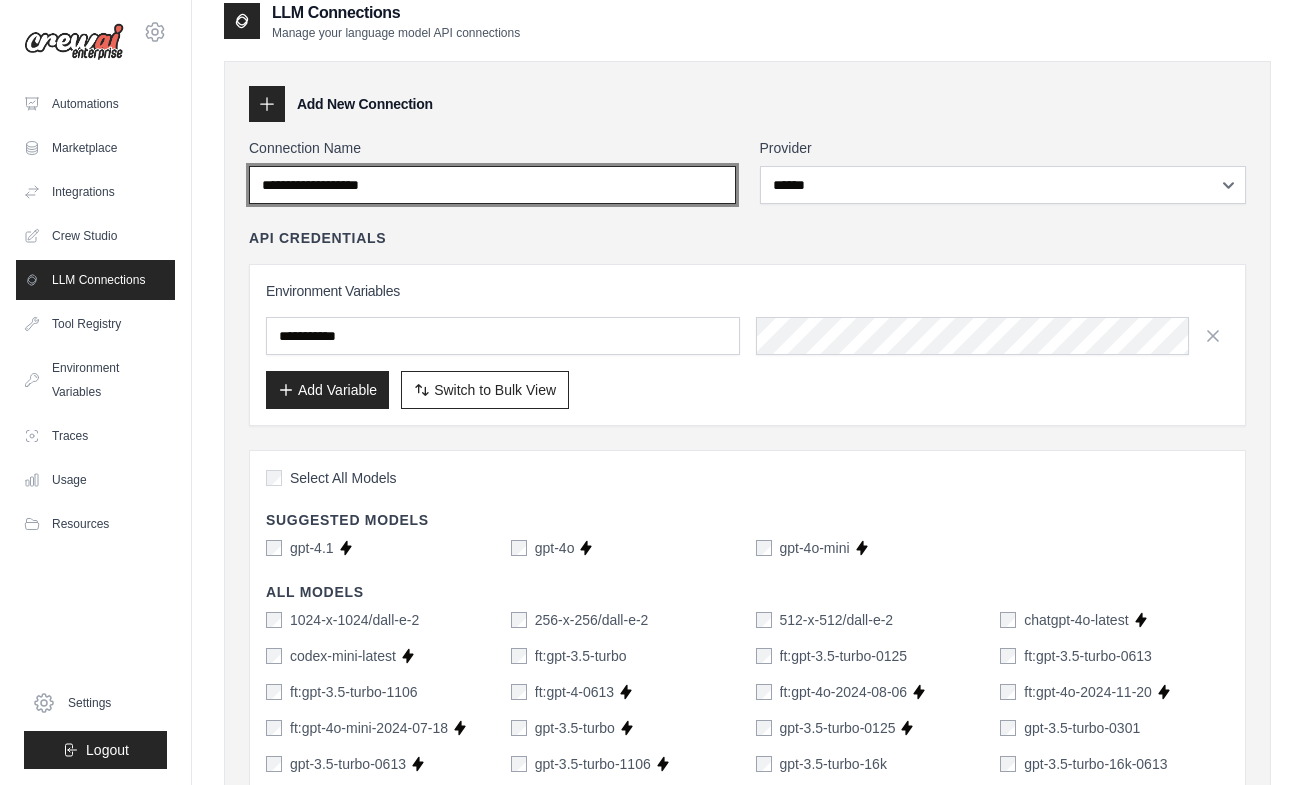 scroll, scrollTop: 20, scrollLeft: 0, axis: vertical 